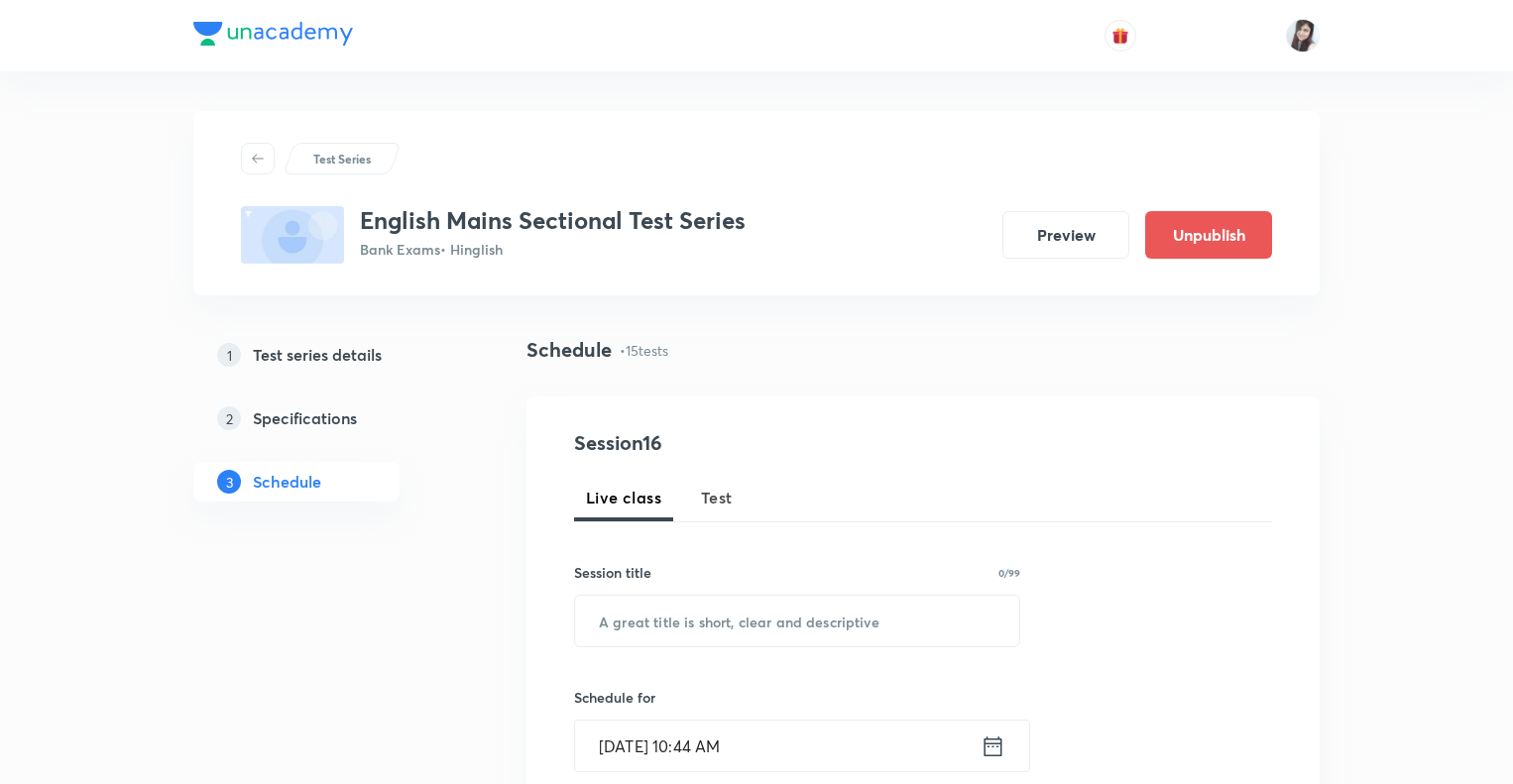 scroll, scrollTop: 0, scrollLeft: 0, axis: both 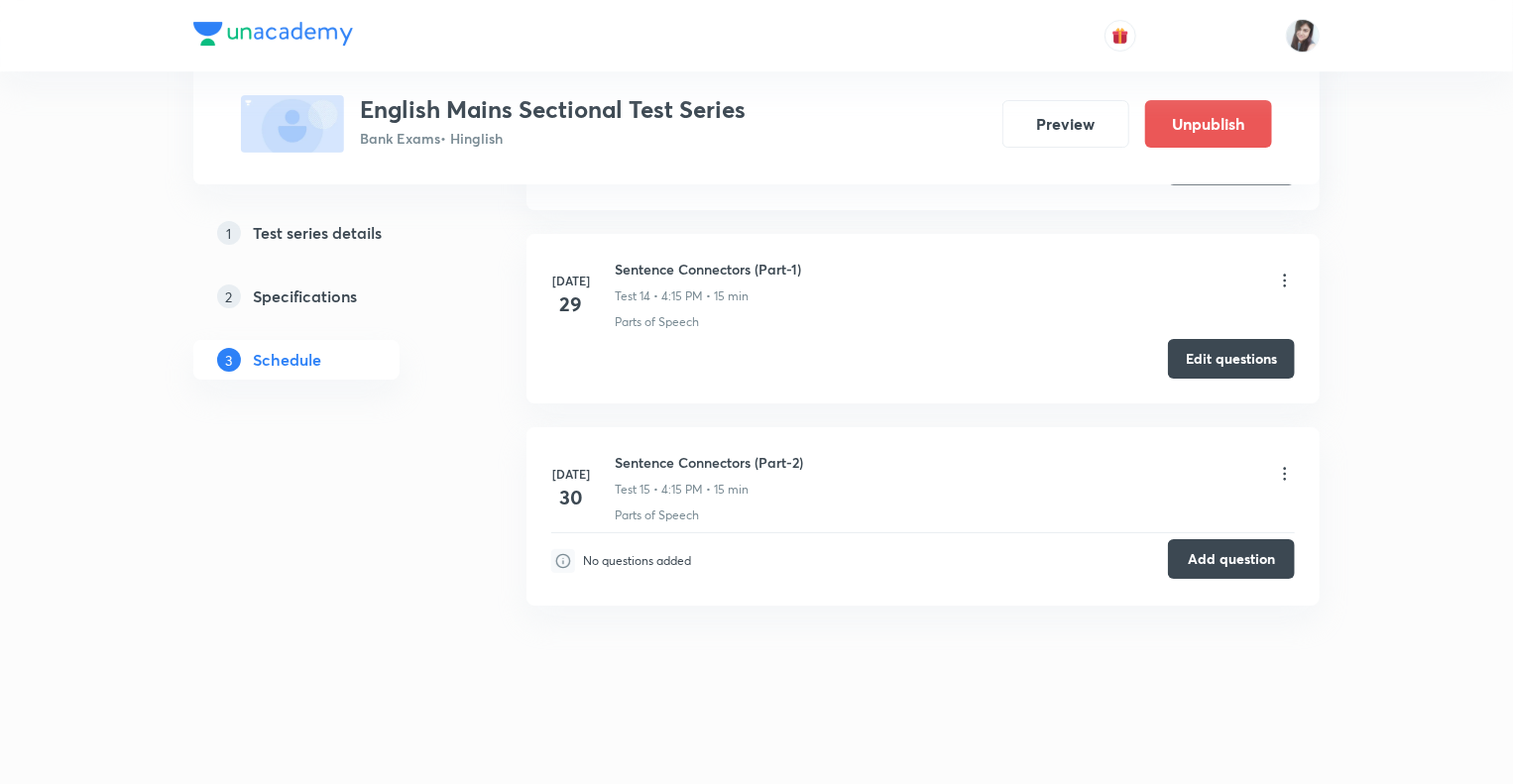click on "Add question" at bounding box center (1231, 559) 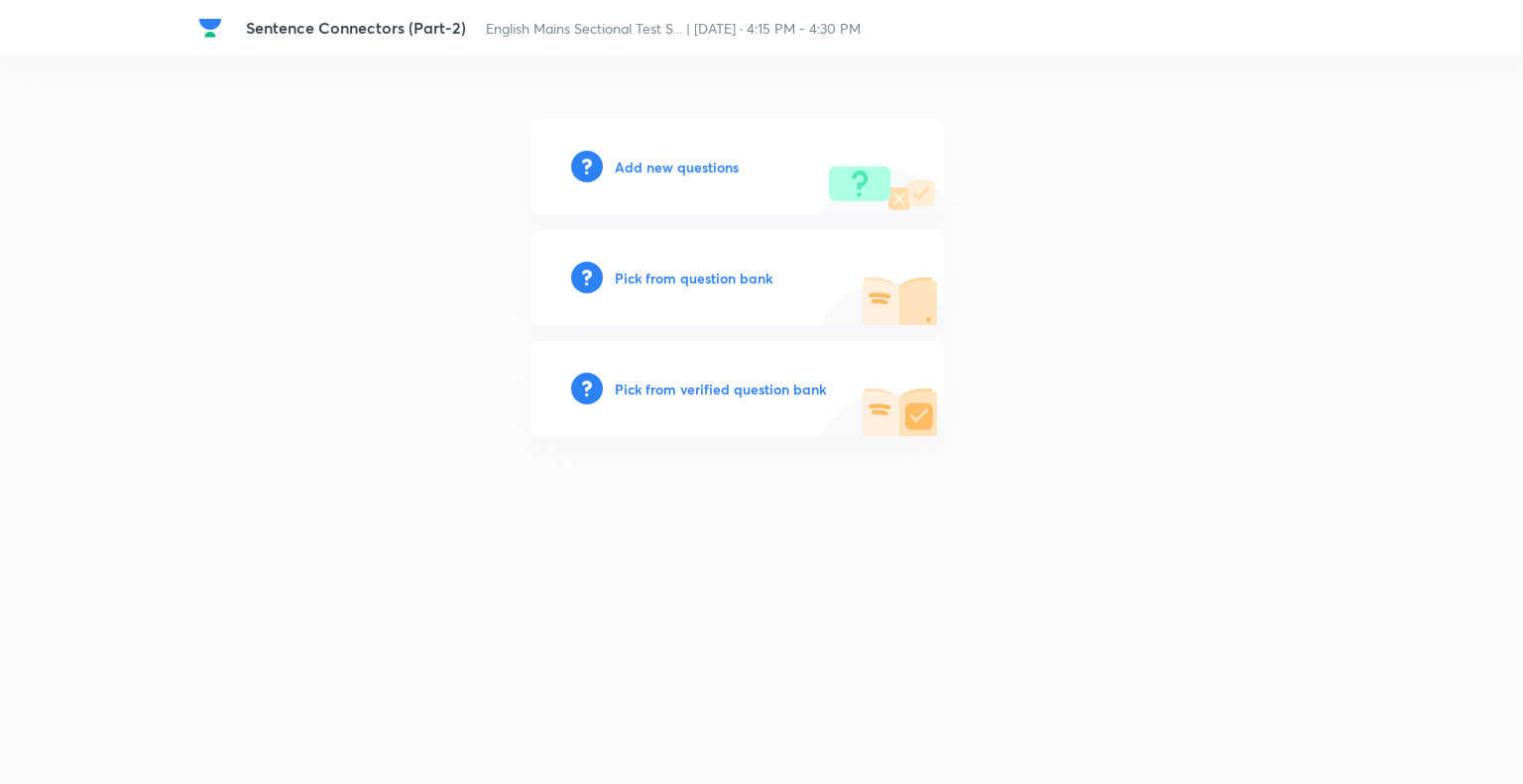 scroll, scrollTop: 0, scrollLeft: 0, axis: both 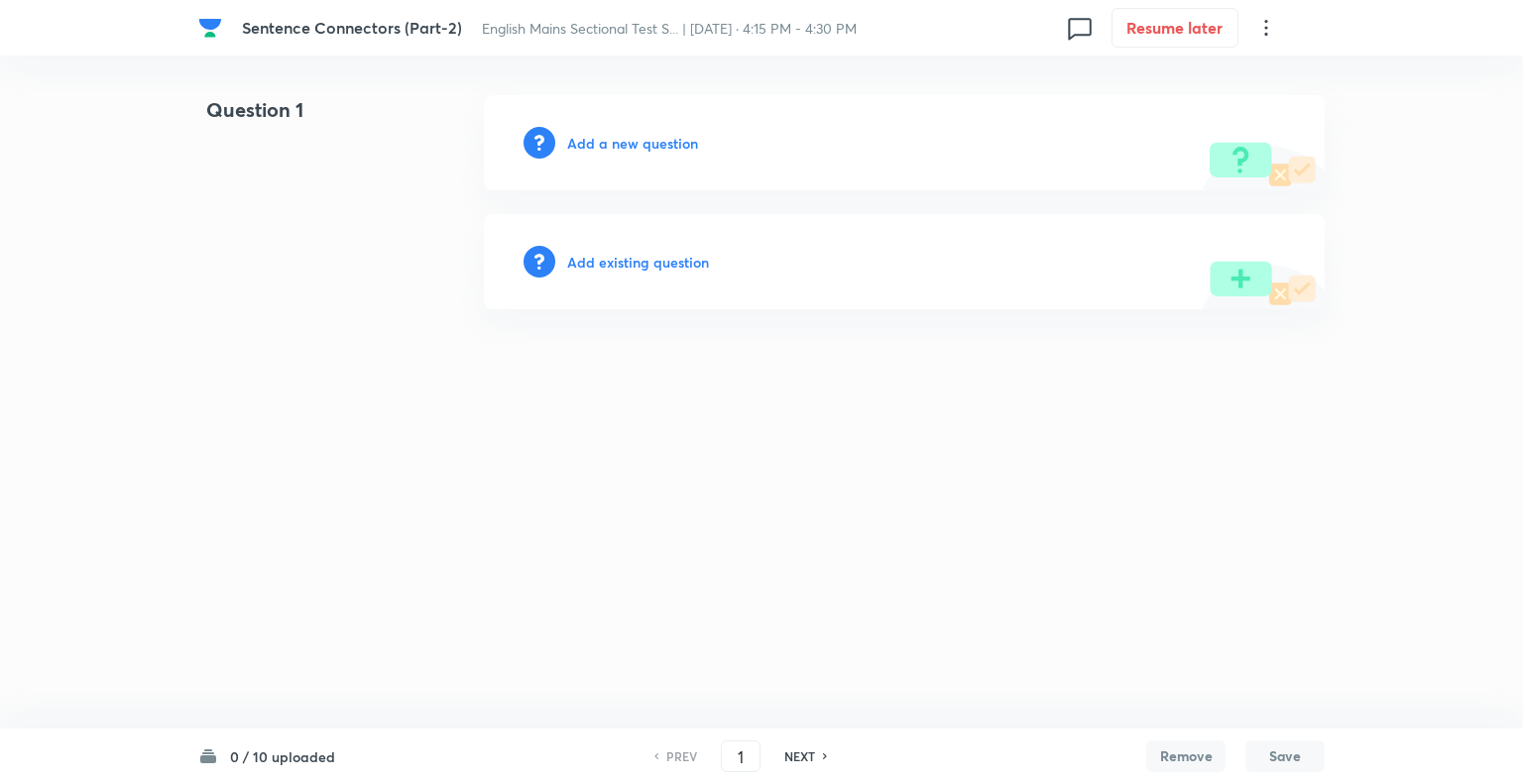 click on "Add a new question" at bounding box center (633, 143) 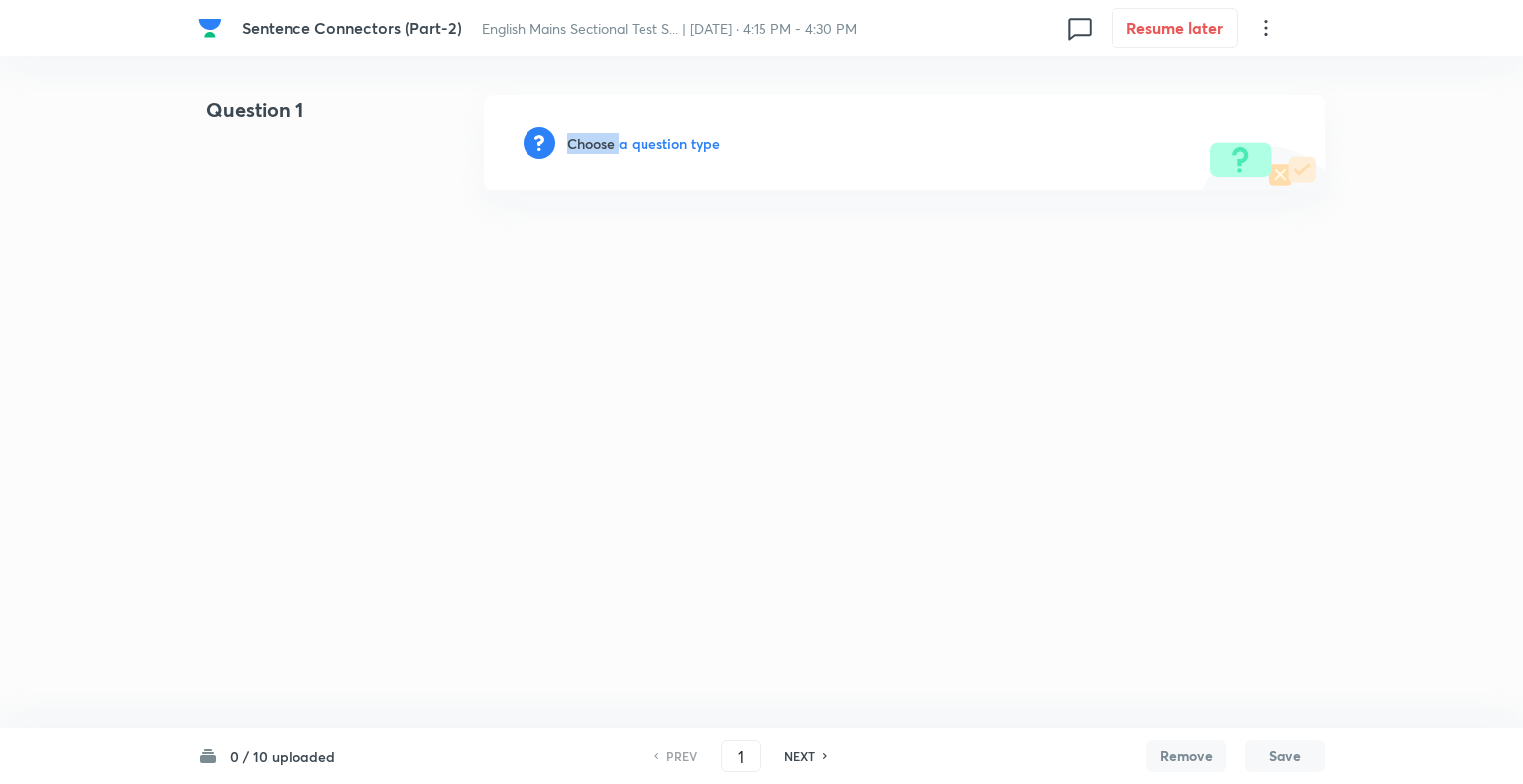 click on "Choose a question type" at bounding box center (644, 143) 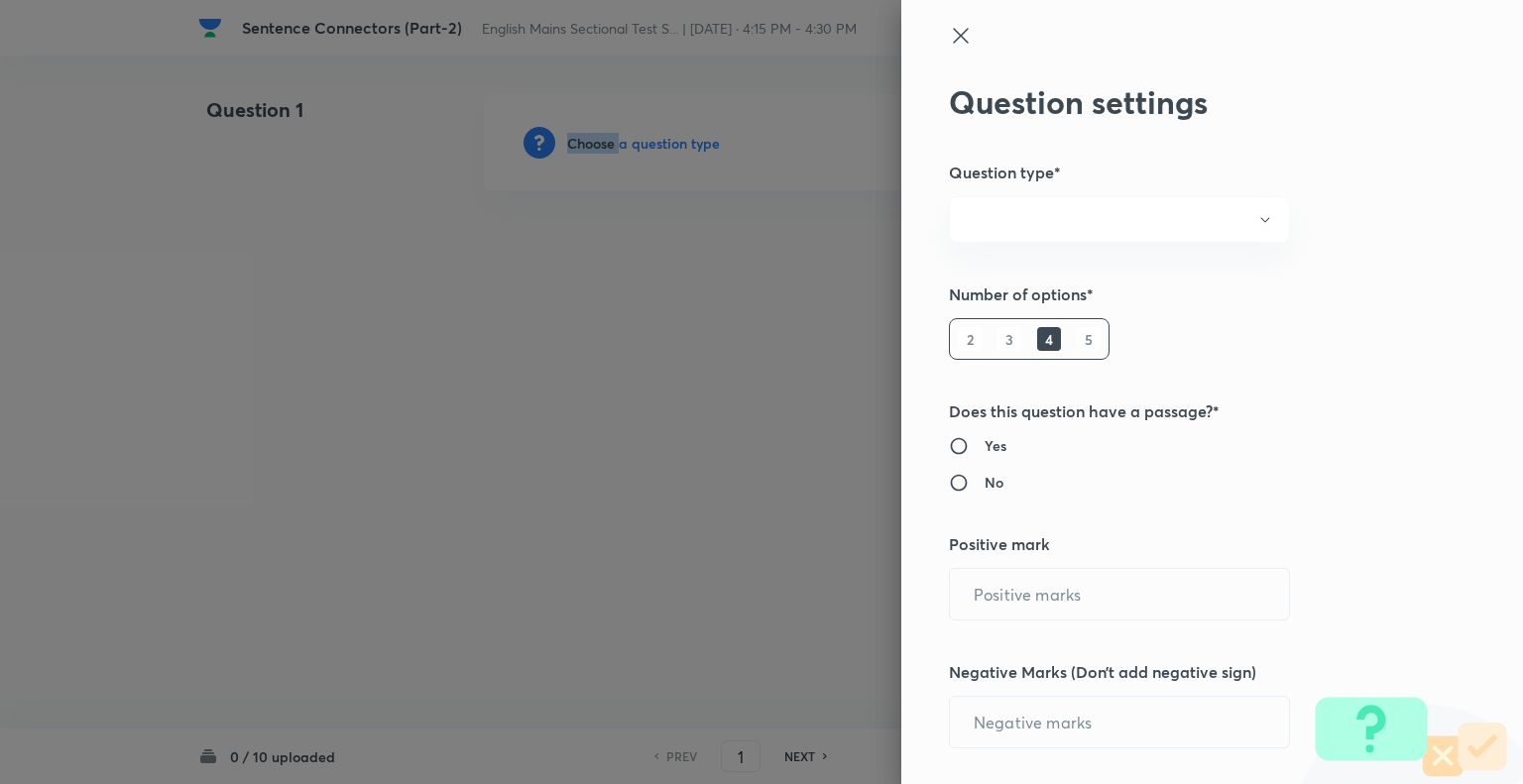 click at bounding box center [762, 392] 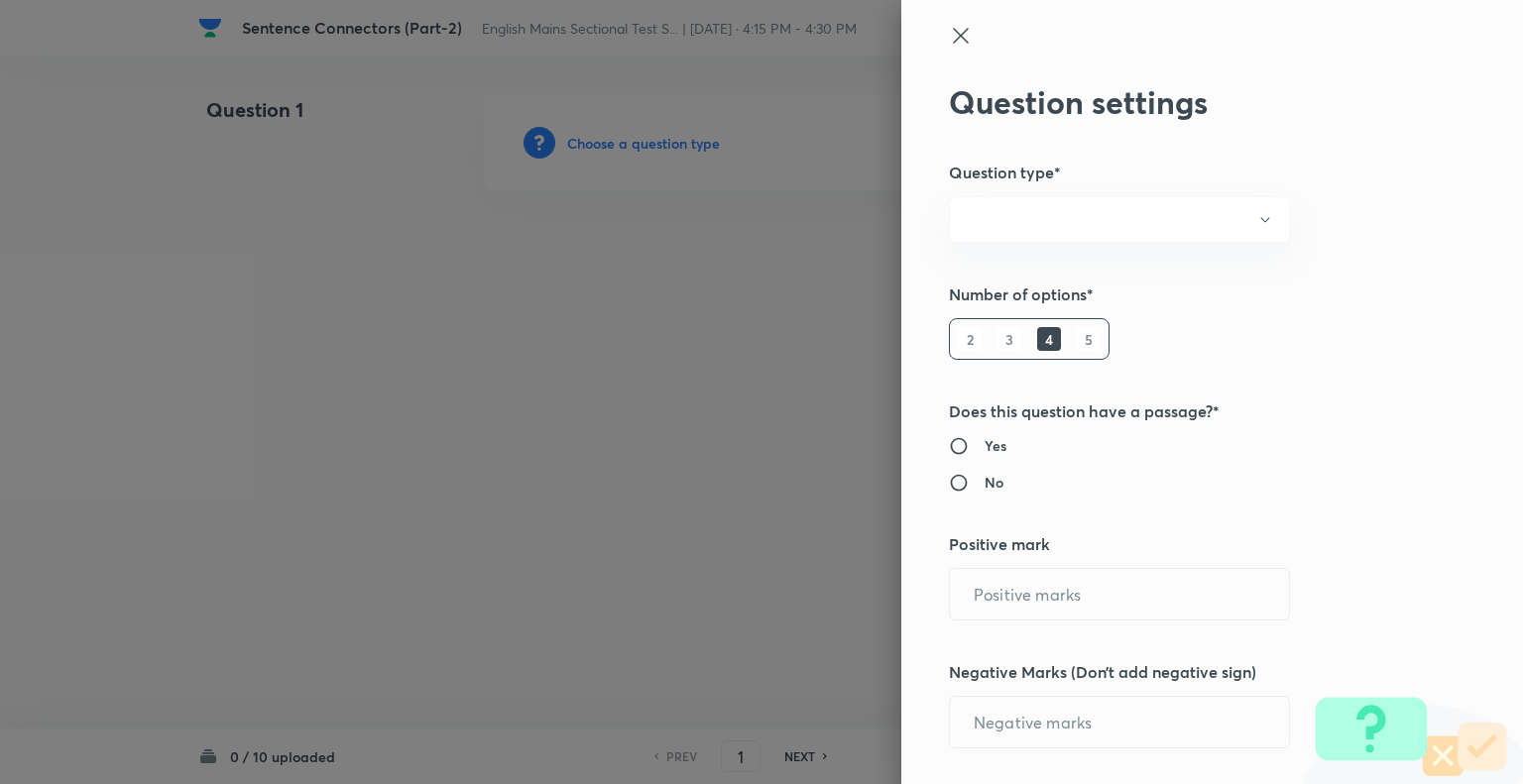 type on "1" 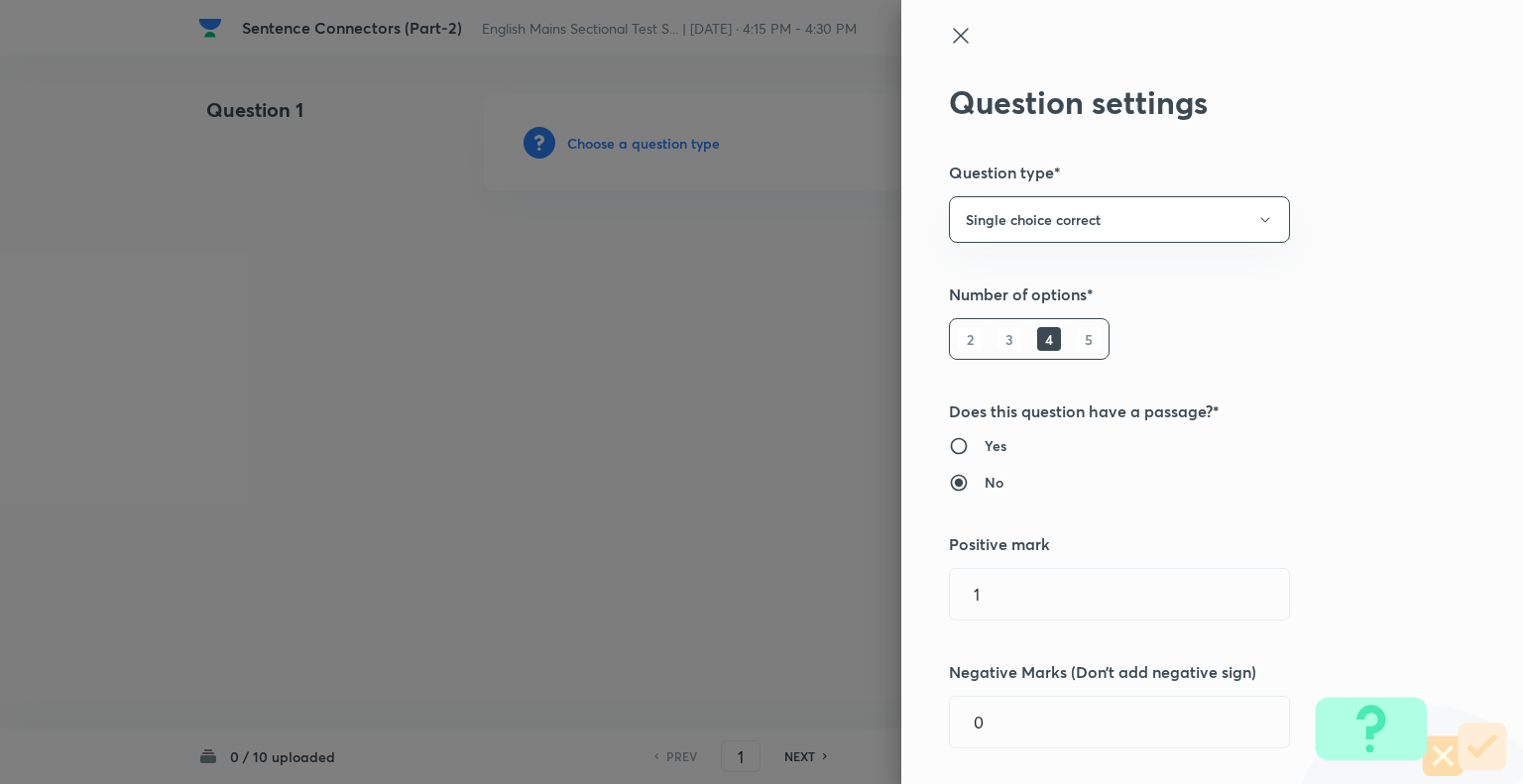 click on "5" at bounding box center [1089, 339] 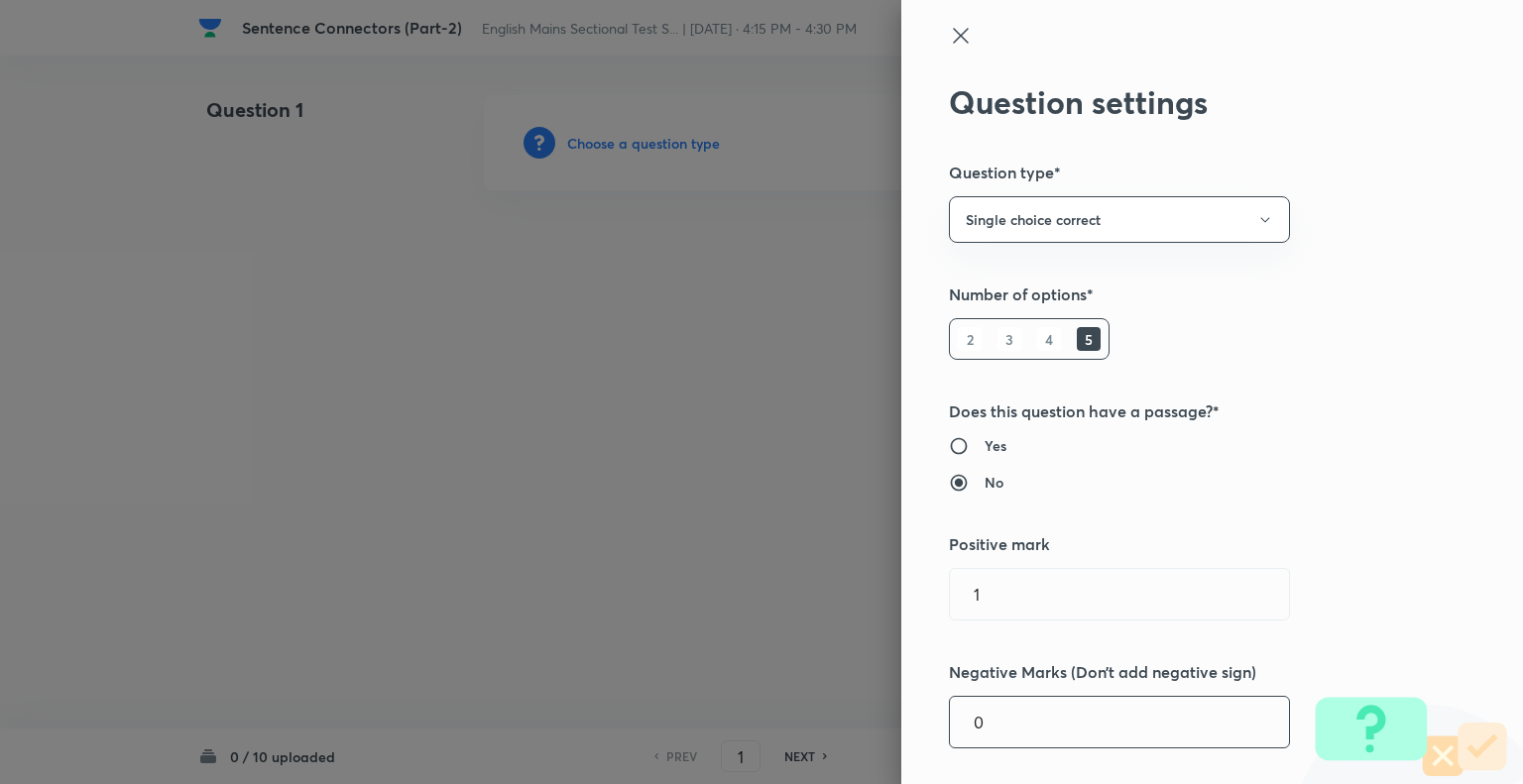 click on "0" at bounding box center (1119, 722) 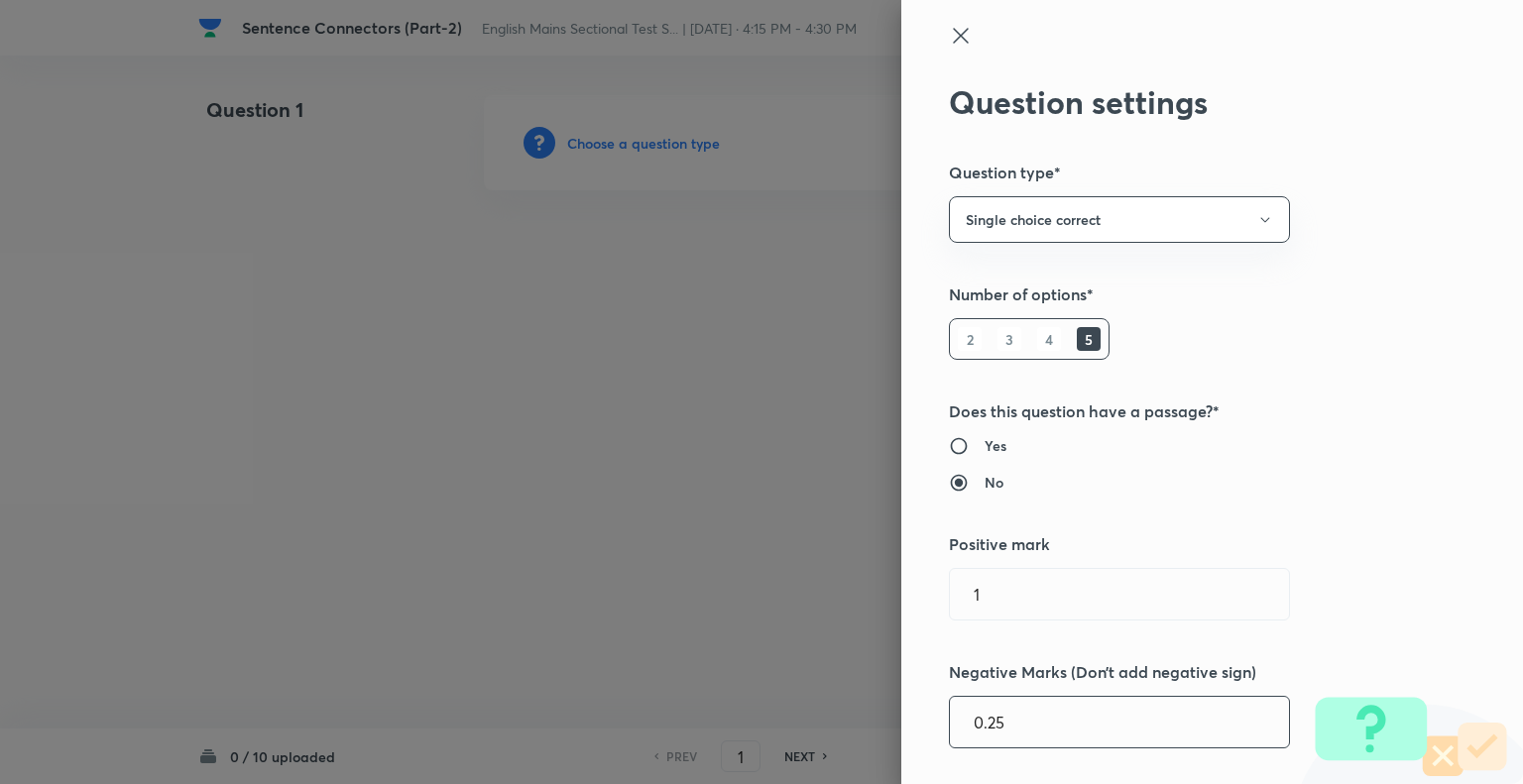 type on "0.25" 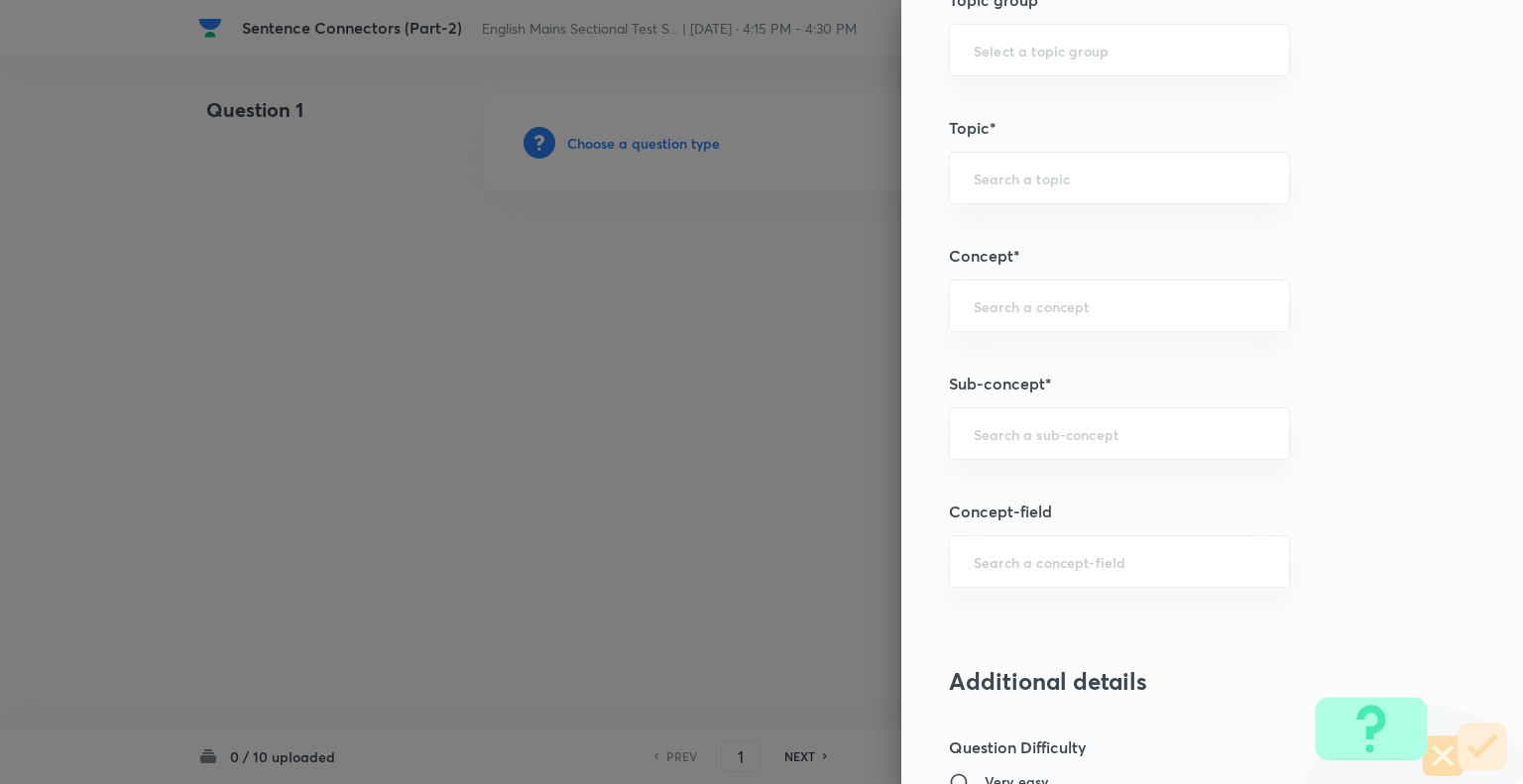 scroll, scrollTop: 1063, scrollLeft: 0, axis: vertical 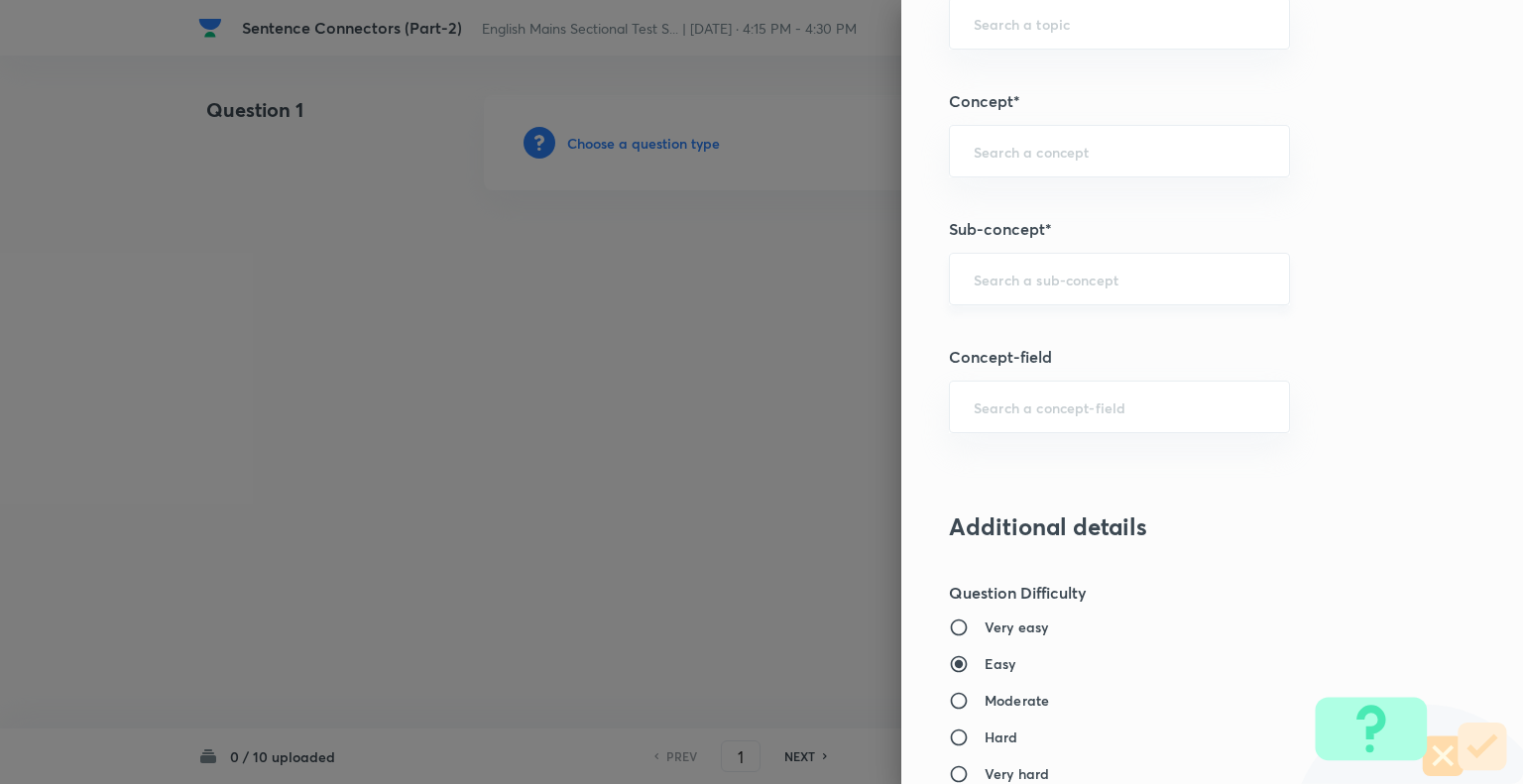 click at bounding box center (1119, 279) 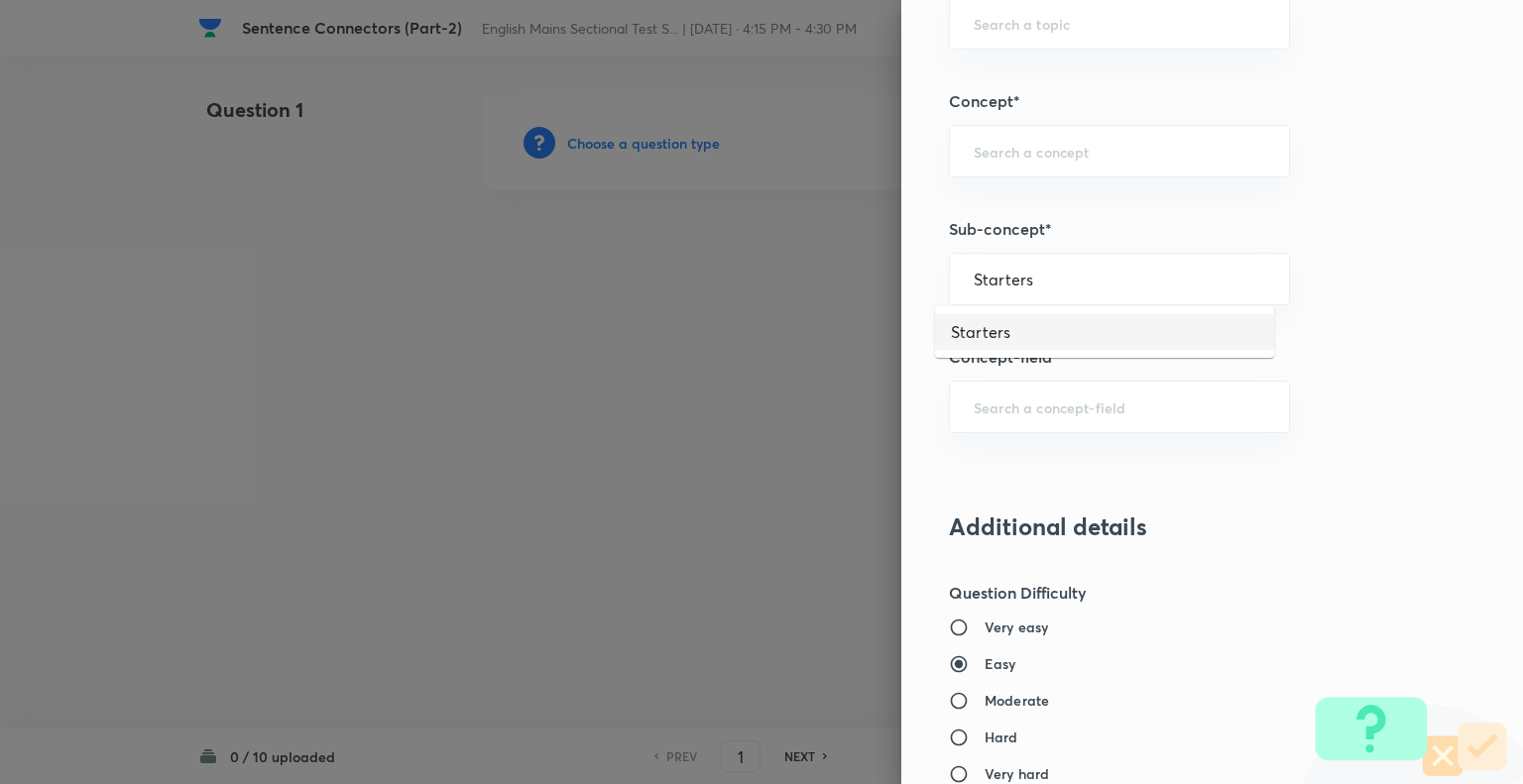 click on "Starters" at bounding box center [1105, 332] 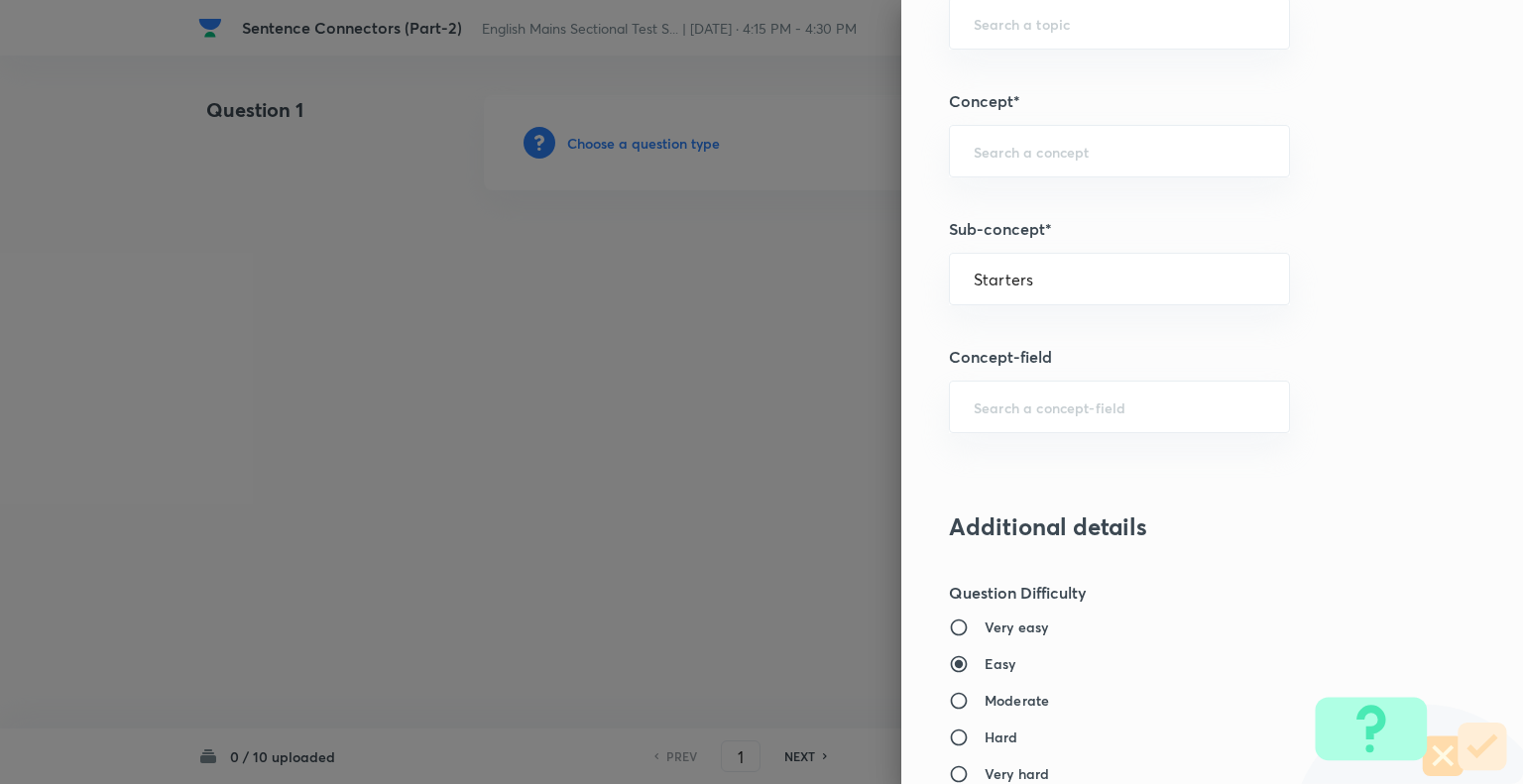 type on "English Language" 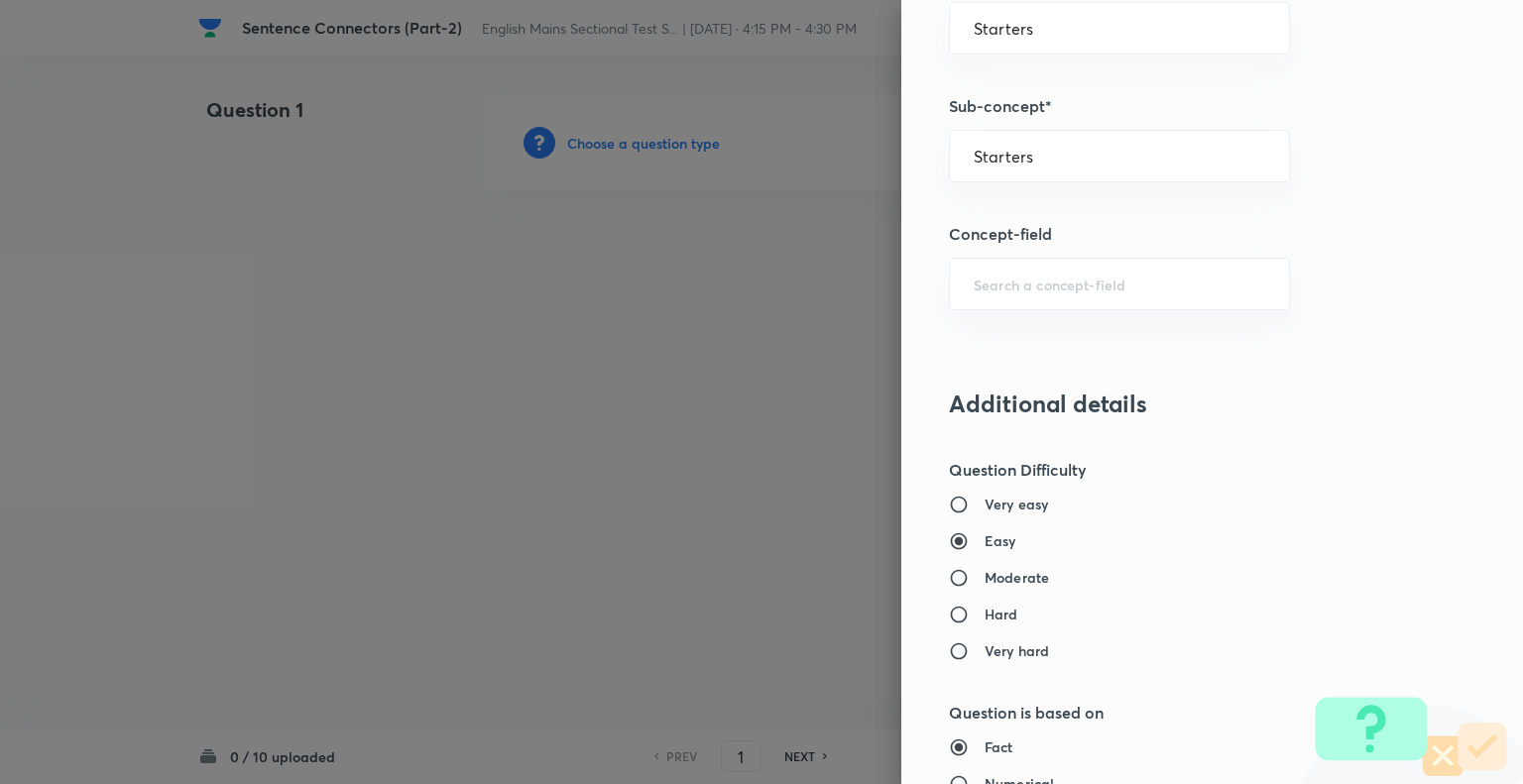 scroll, scrollTop: 1352, scrollLeft: 0, axis: vertical 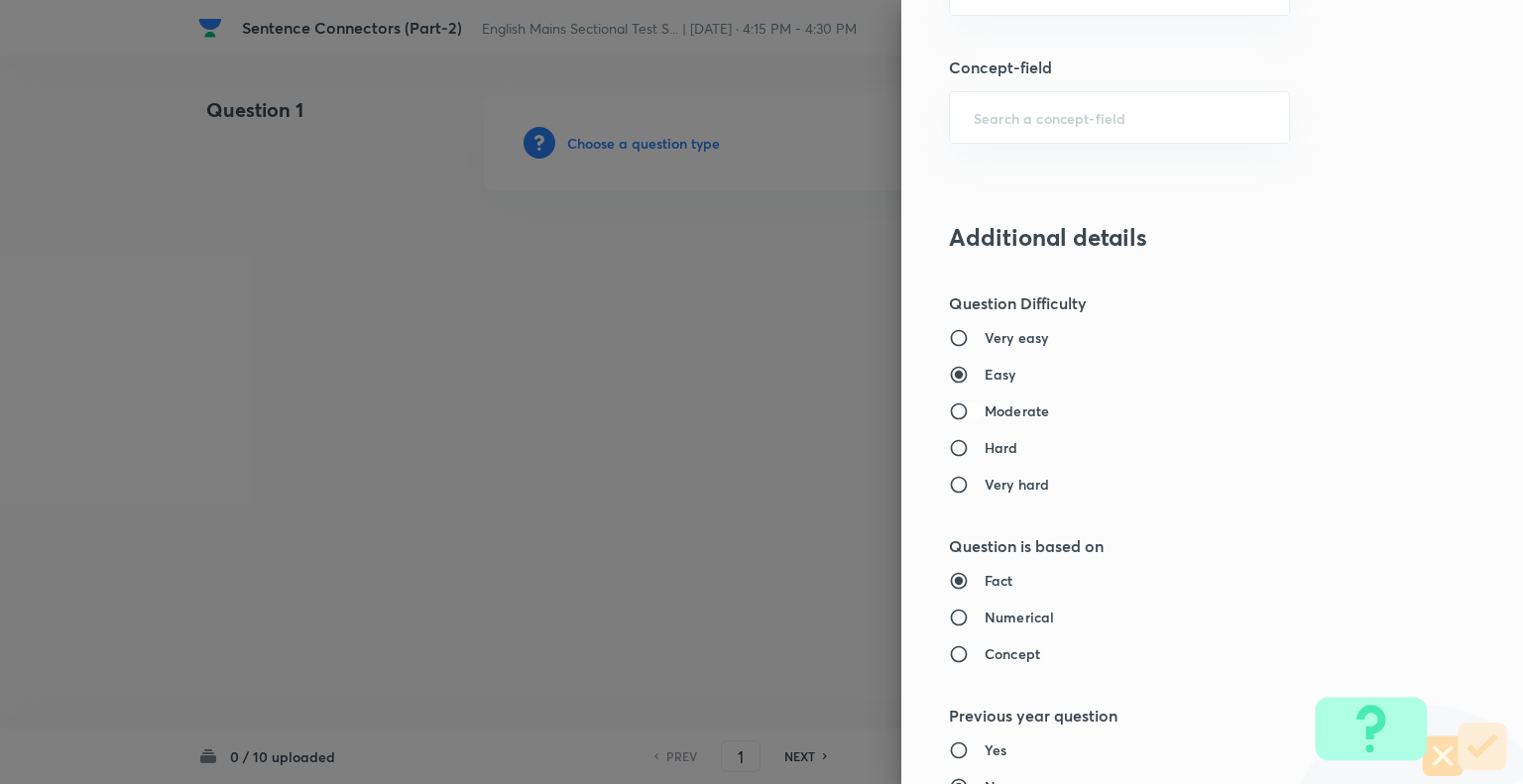 click on "Moderate" at bounding box center [967, 411] 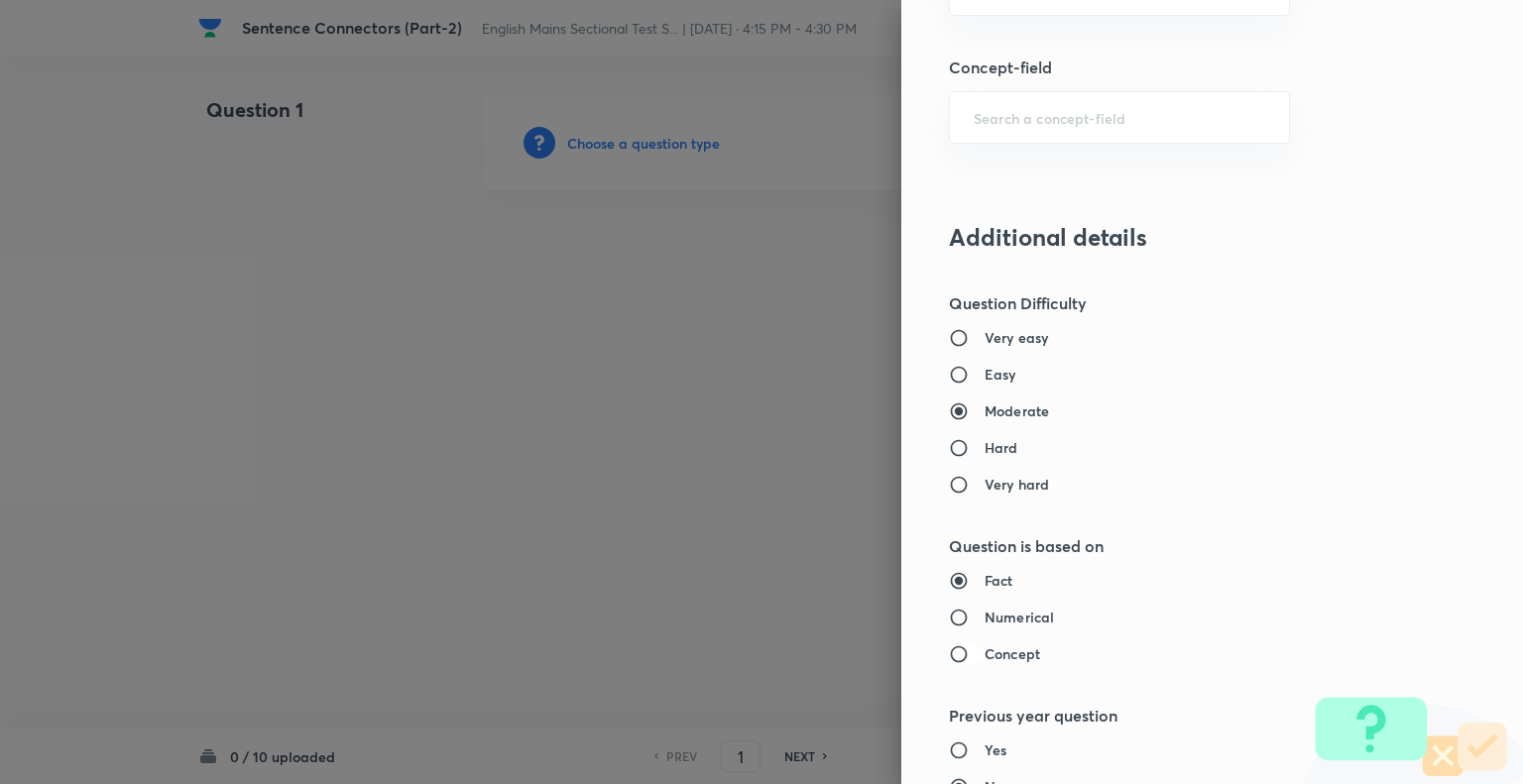 click on "Concept" at bounding box center [967, 654] 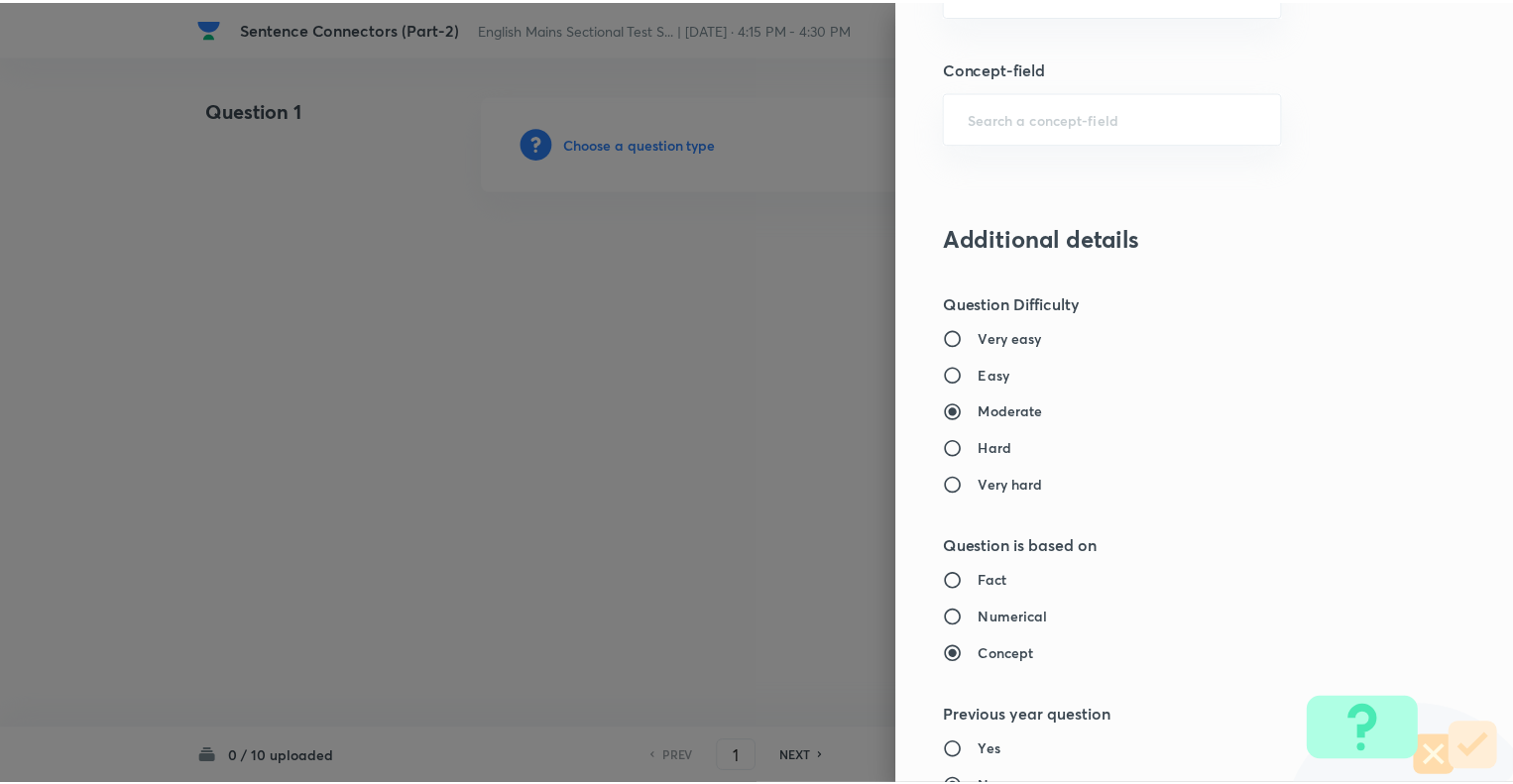 scroll, scrollTop: 1914, scrollLeft: 0, axis: vertical 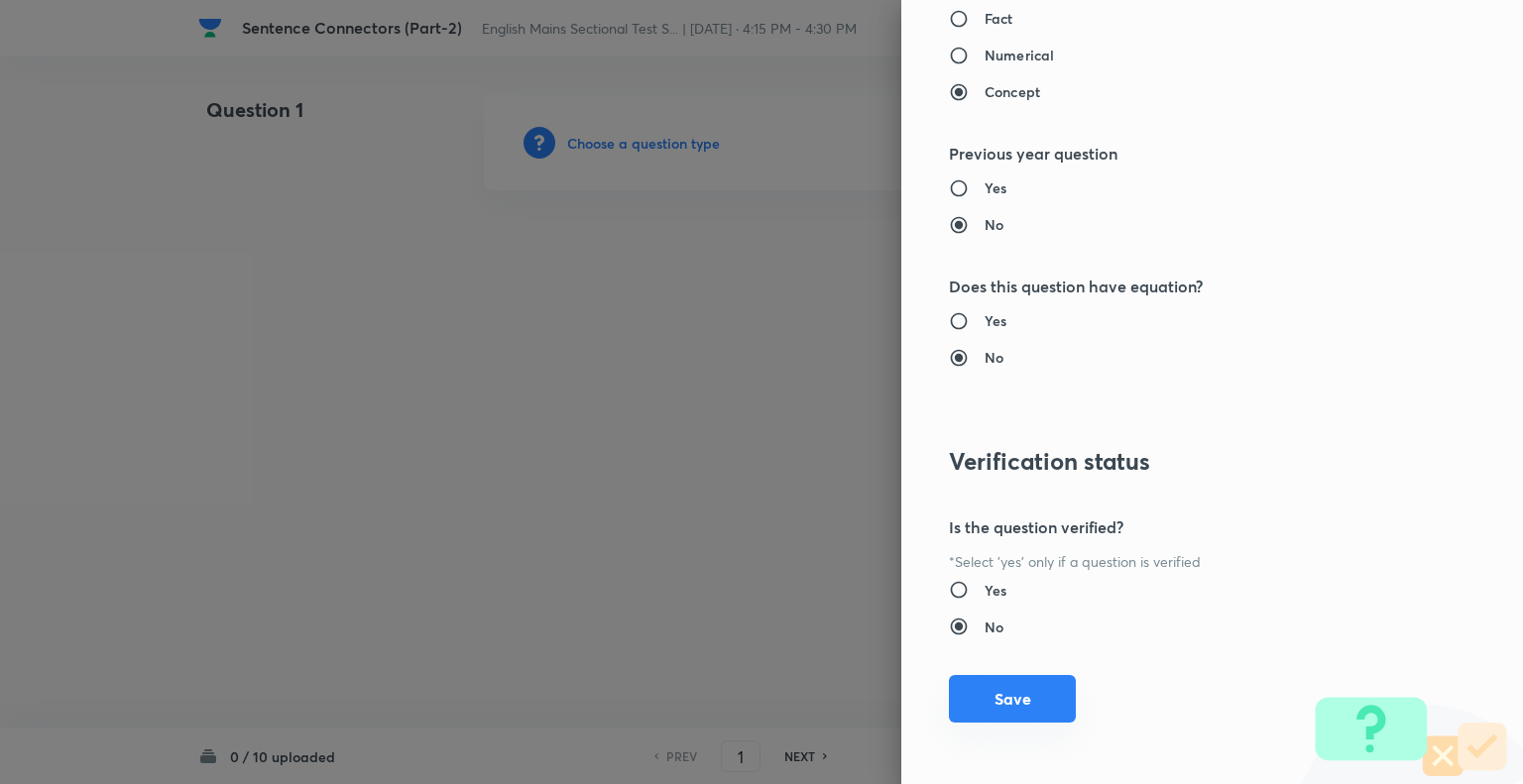 click on "Save" at bounding box center [1012, 699] 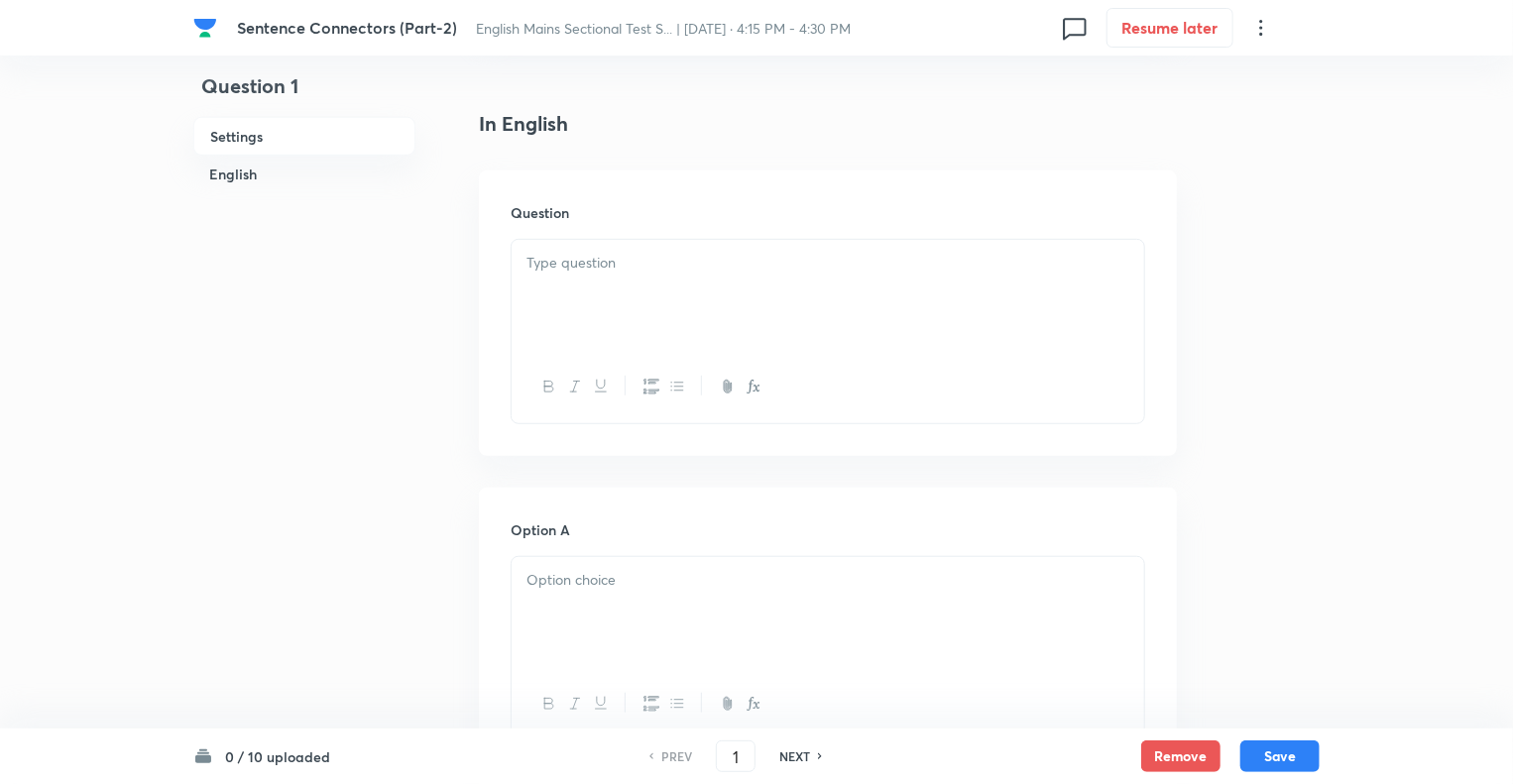 scroll, scrollTop: 476, scrollLeft: 0, axis: vertical 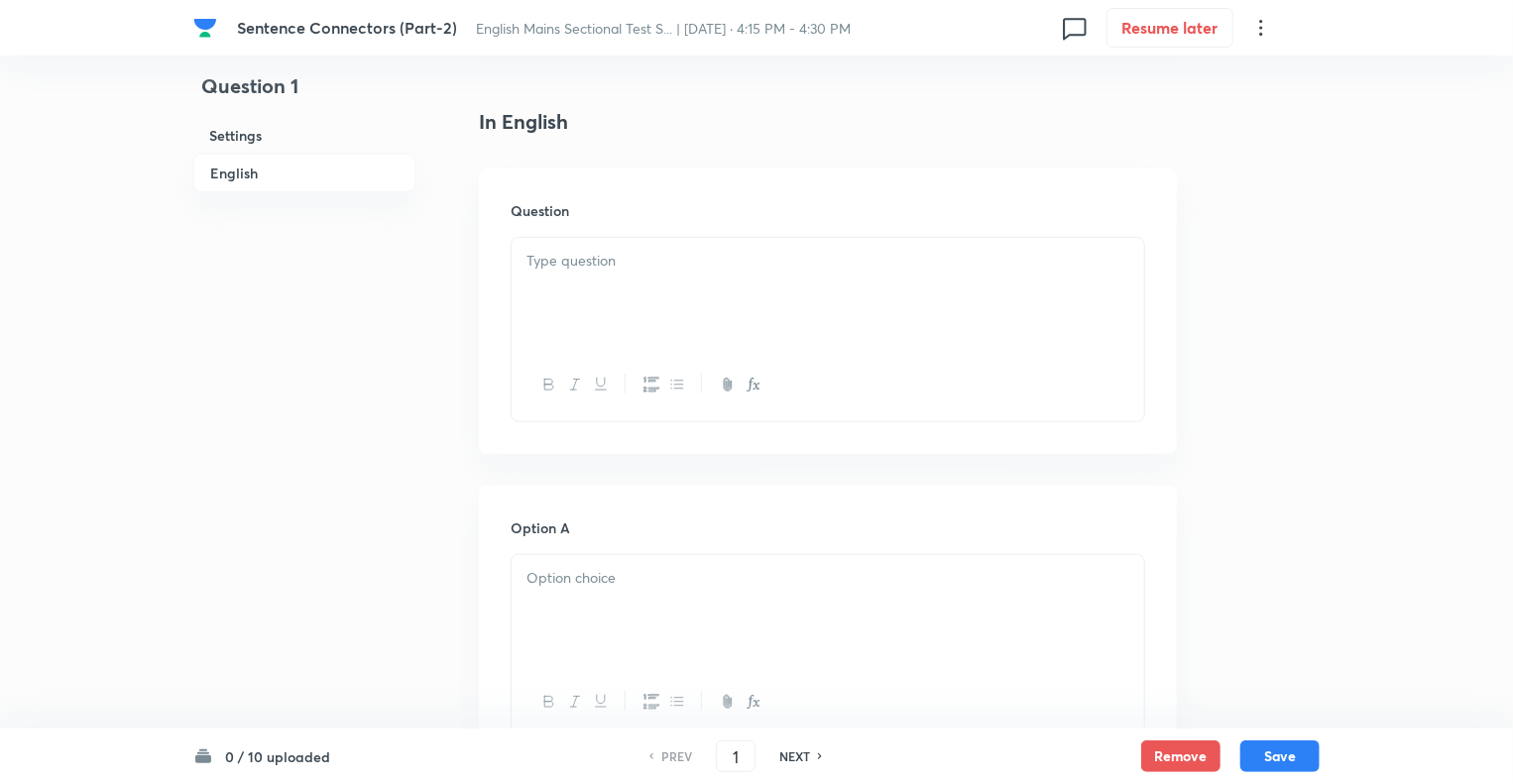 click at bounding box center (828, 293) 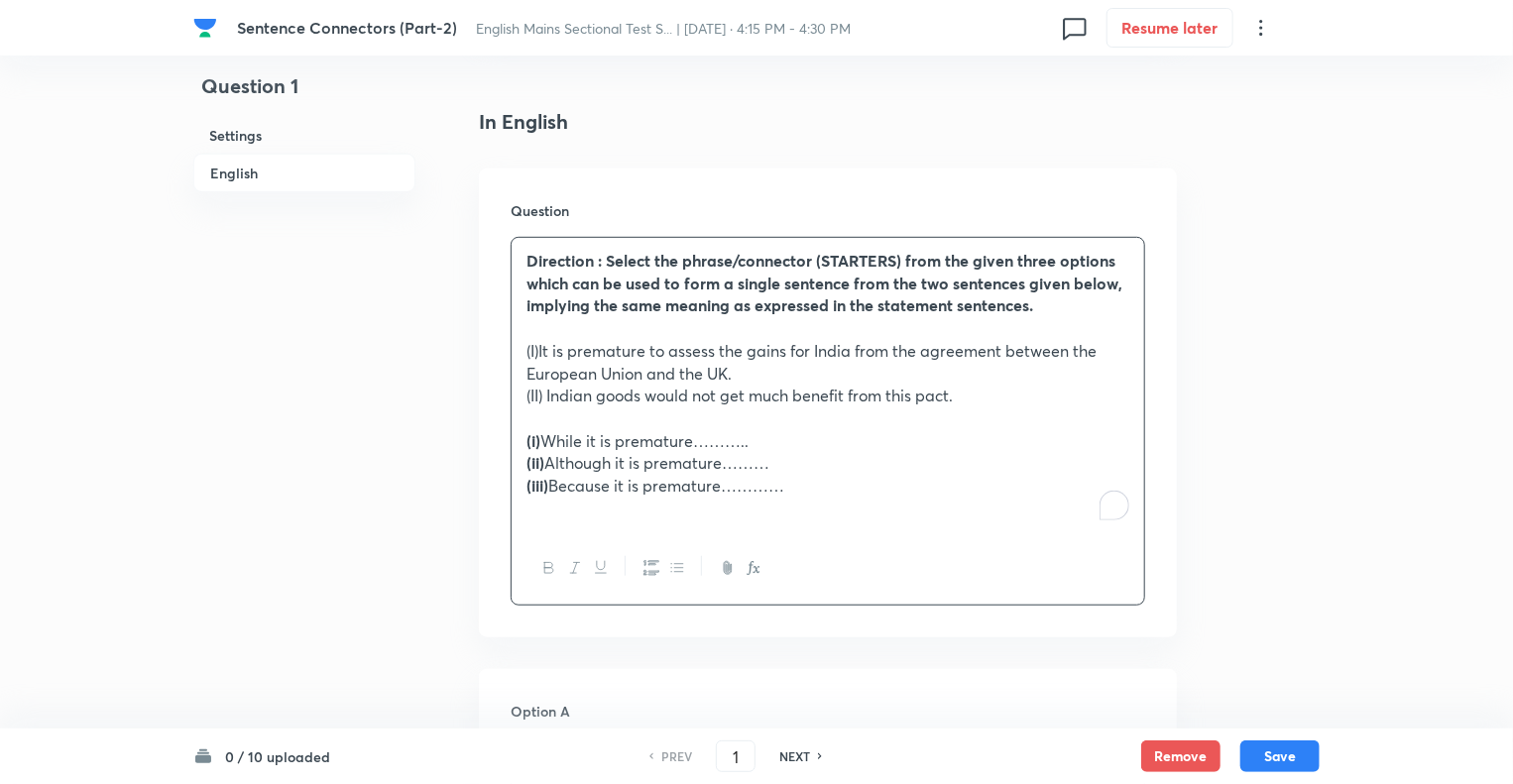 click on "Question 1 Settings English" at bounding box center [304, 1108] 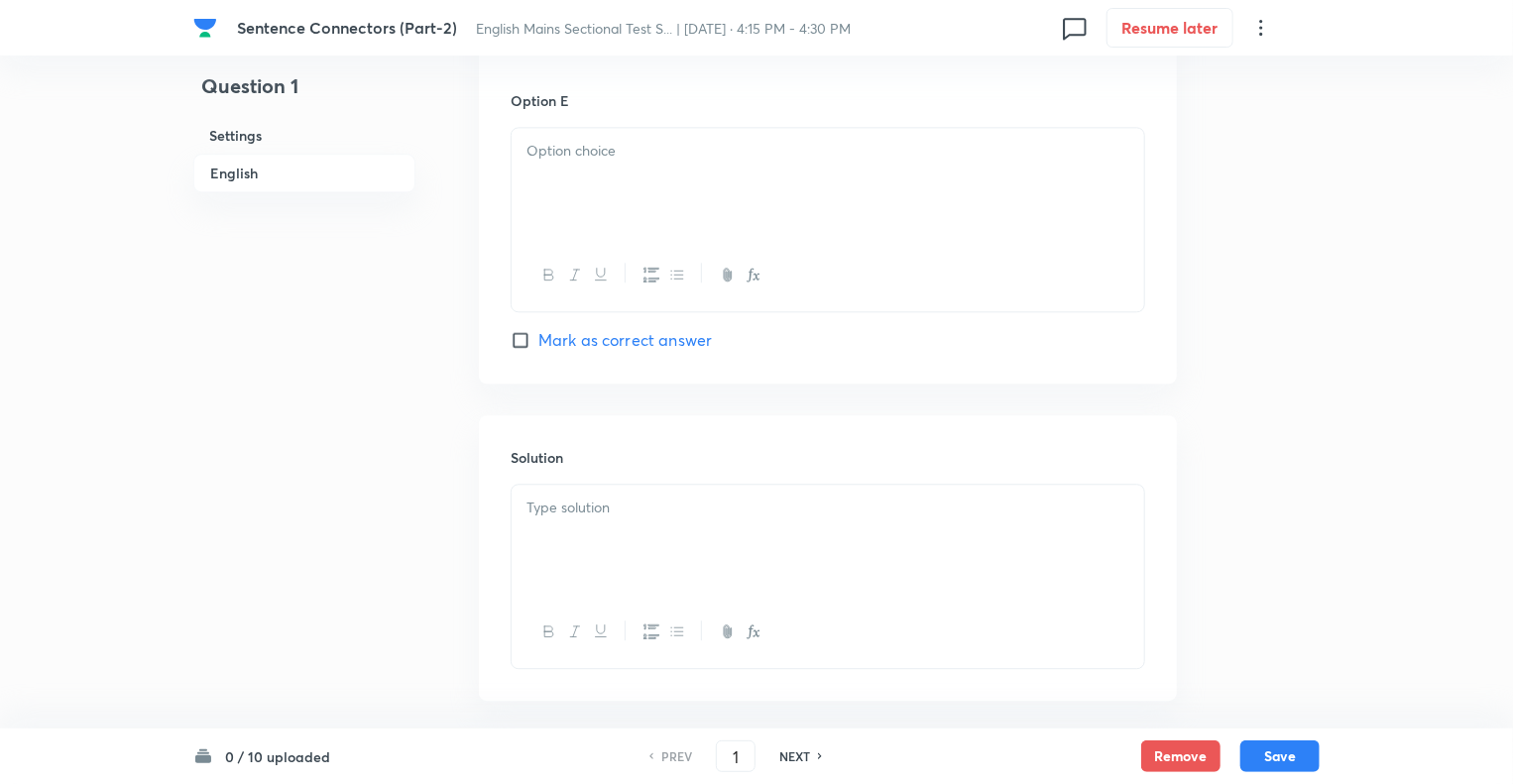 scroll, scrollTop: 2319, scrollLeft: 0, axis: vertical 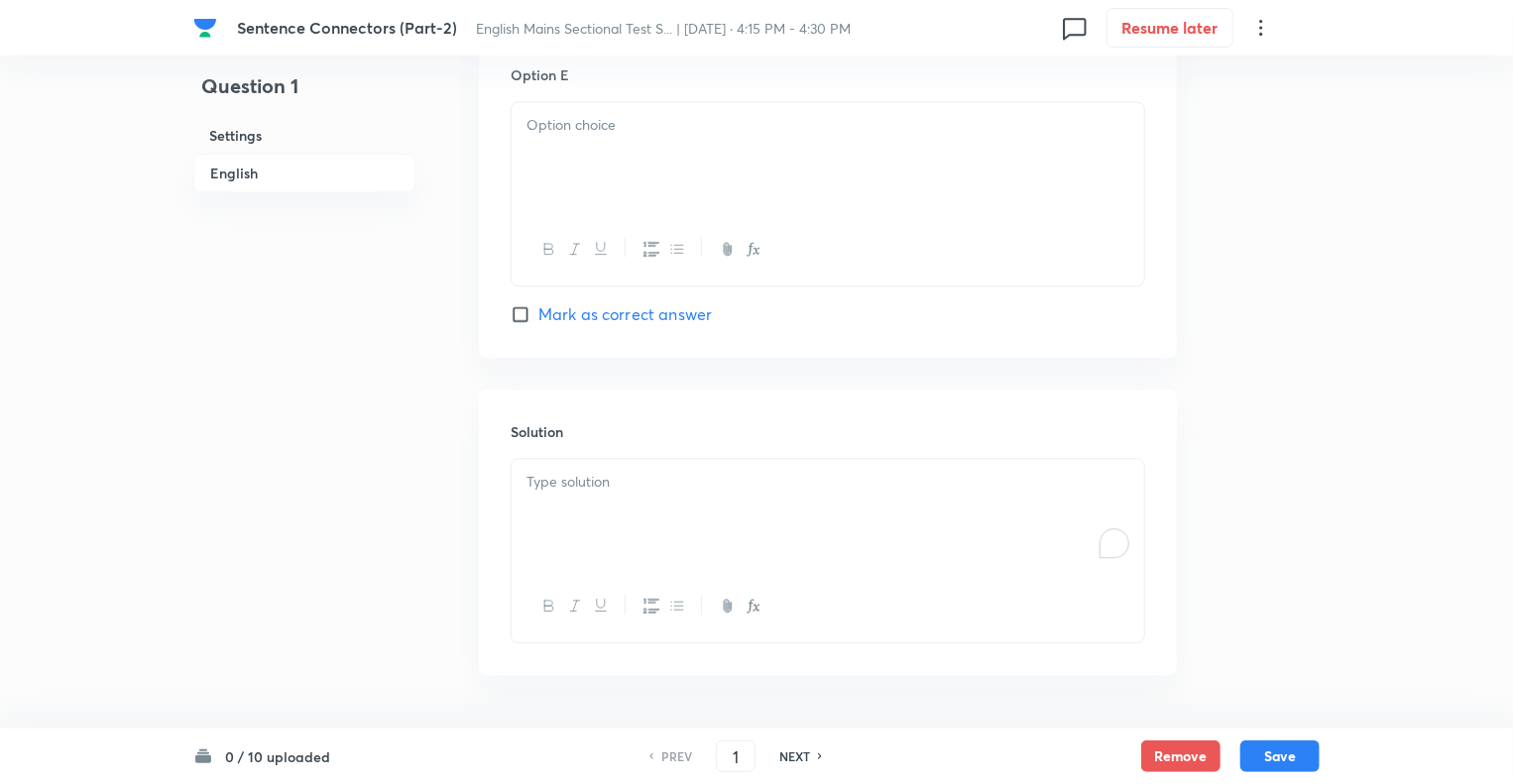 click at bounding box center [828, 482] 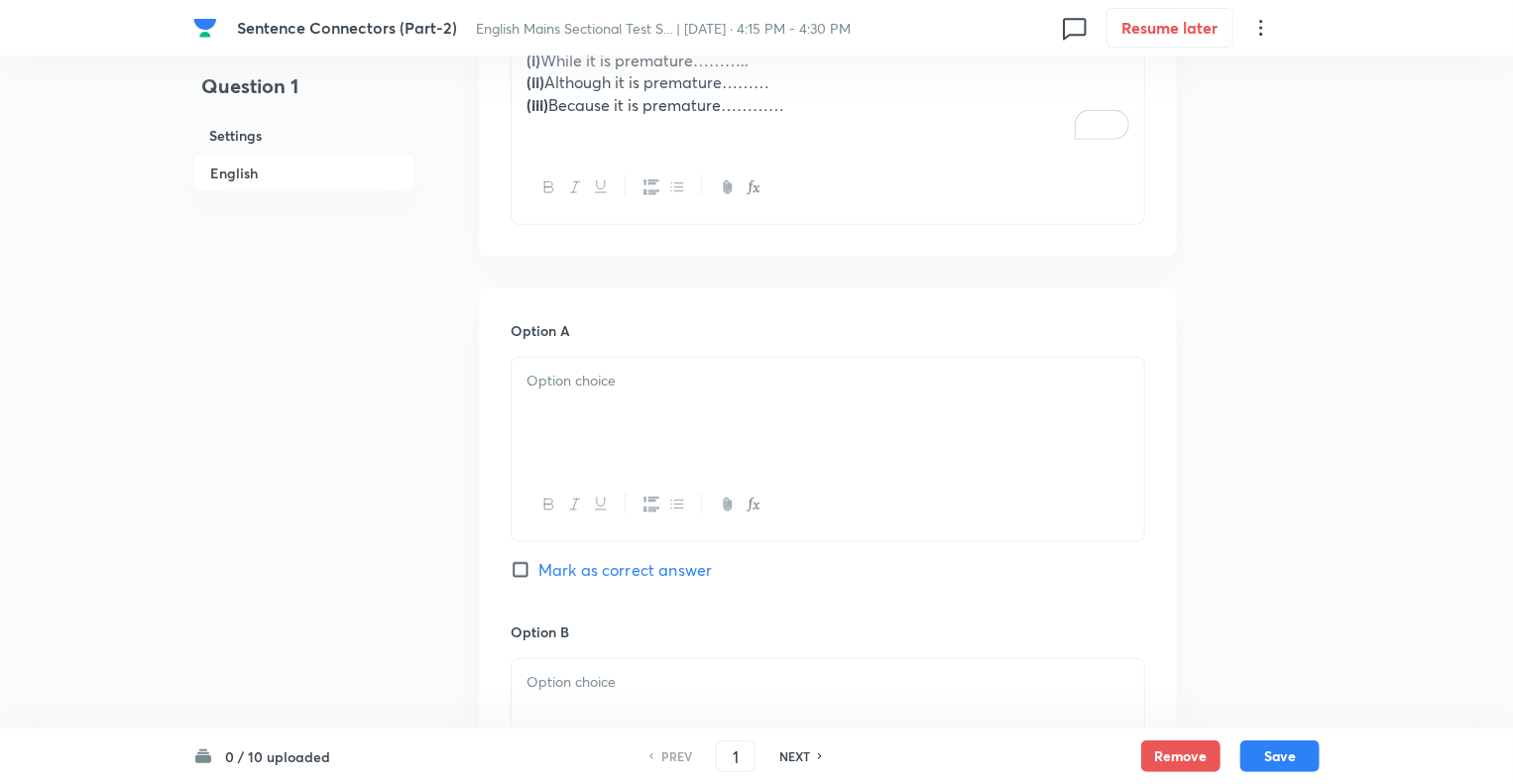 scroll, scrollTop: 860, scrollLeft: 0, axis: vertical 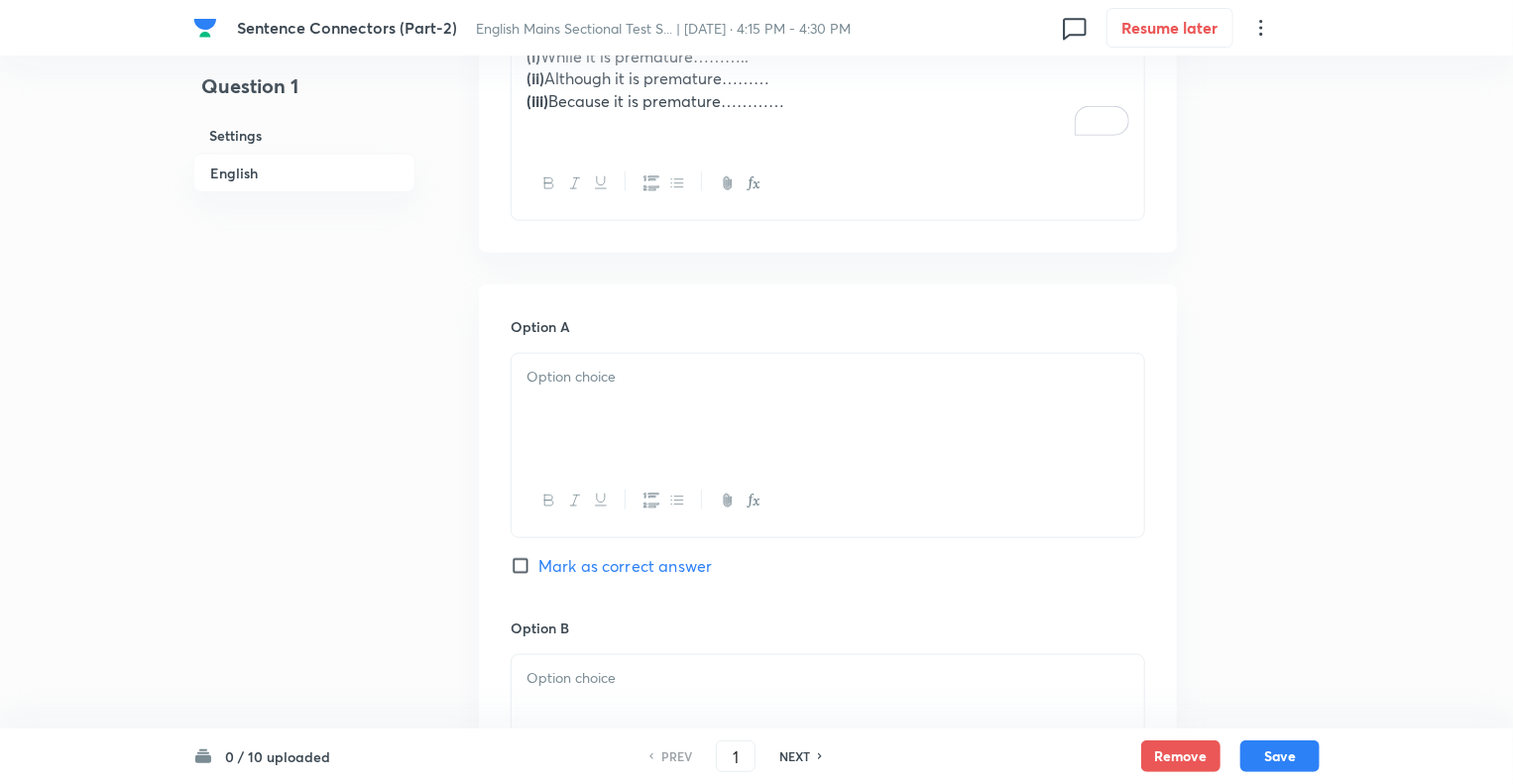 click at bounding box center [828, 409] 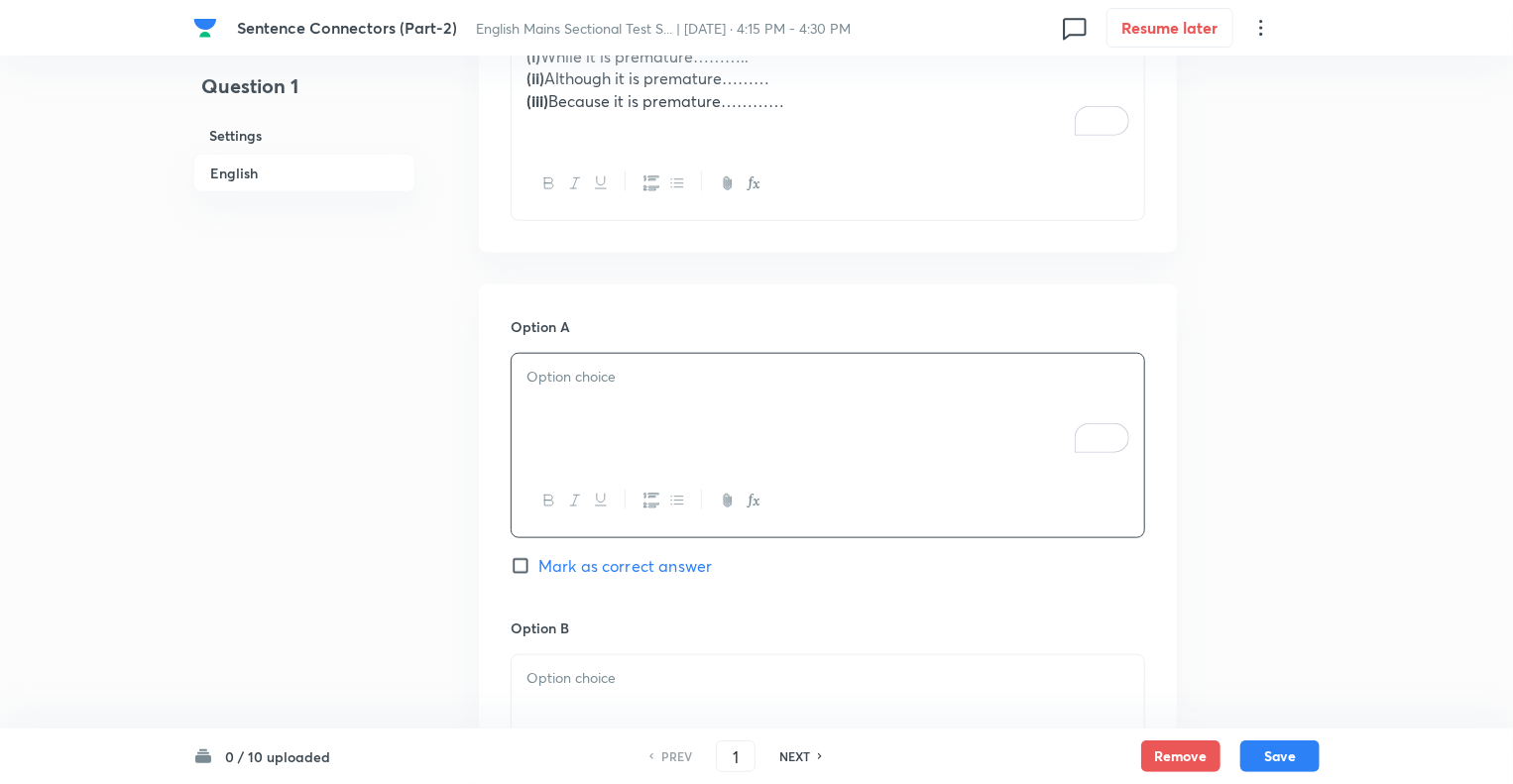 click at bounding box center [828, 377] 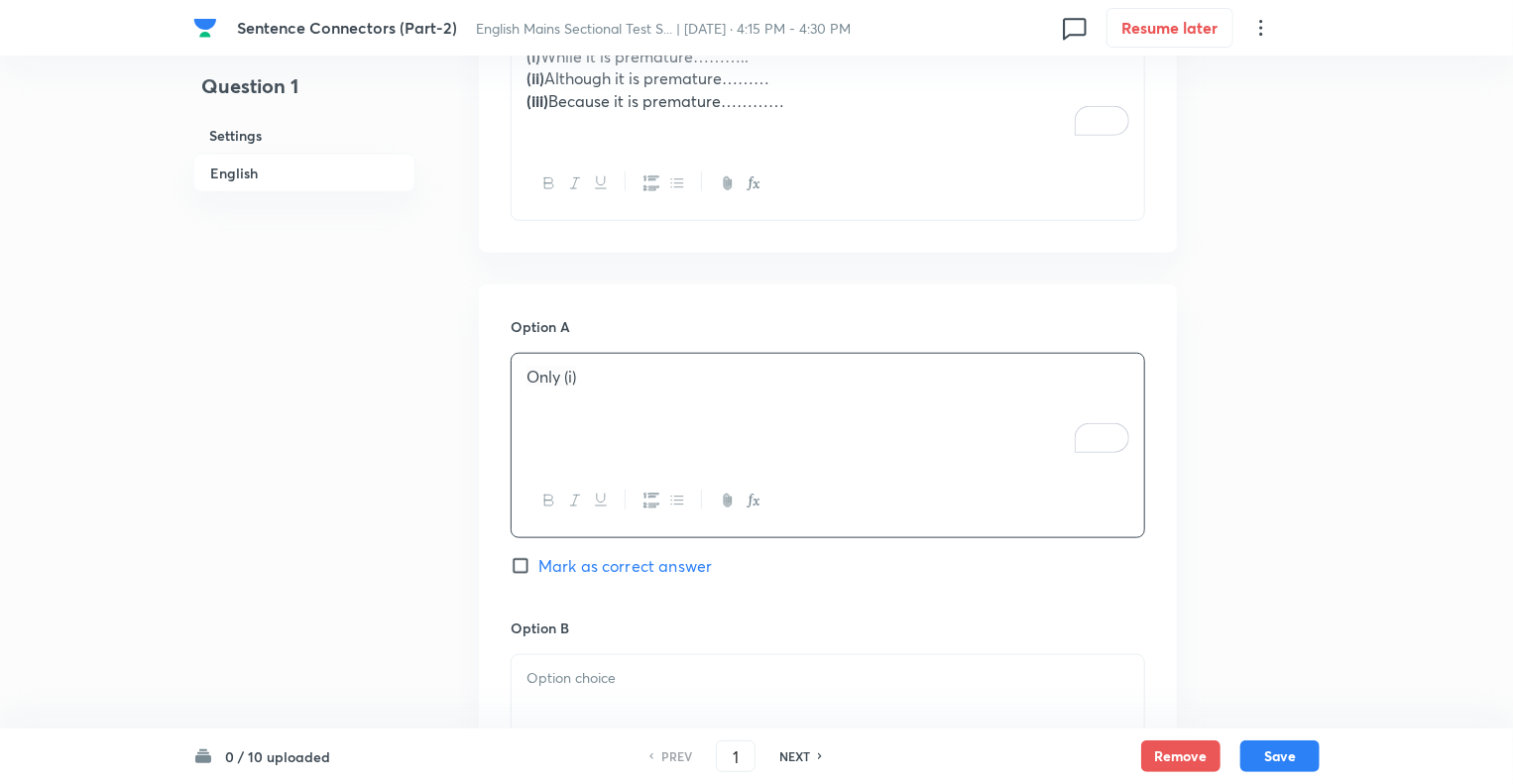 click at bounding box center (828, 678) 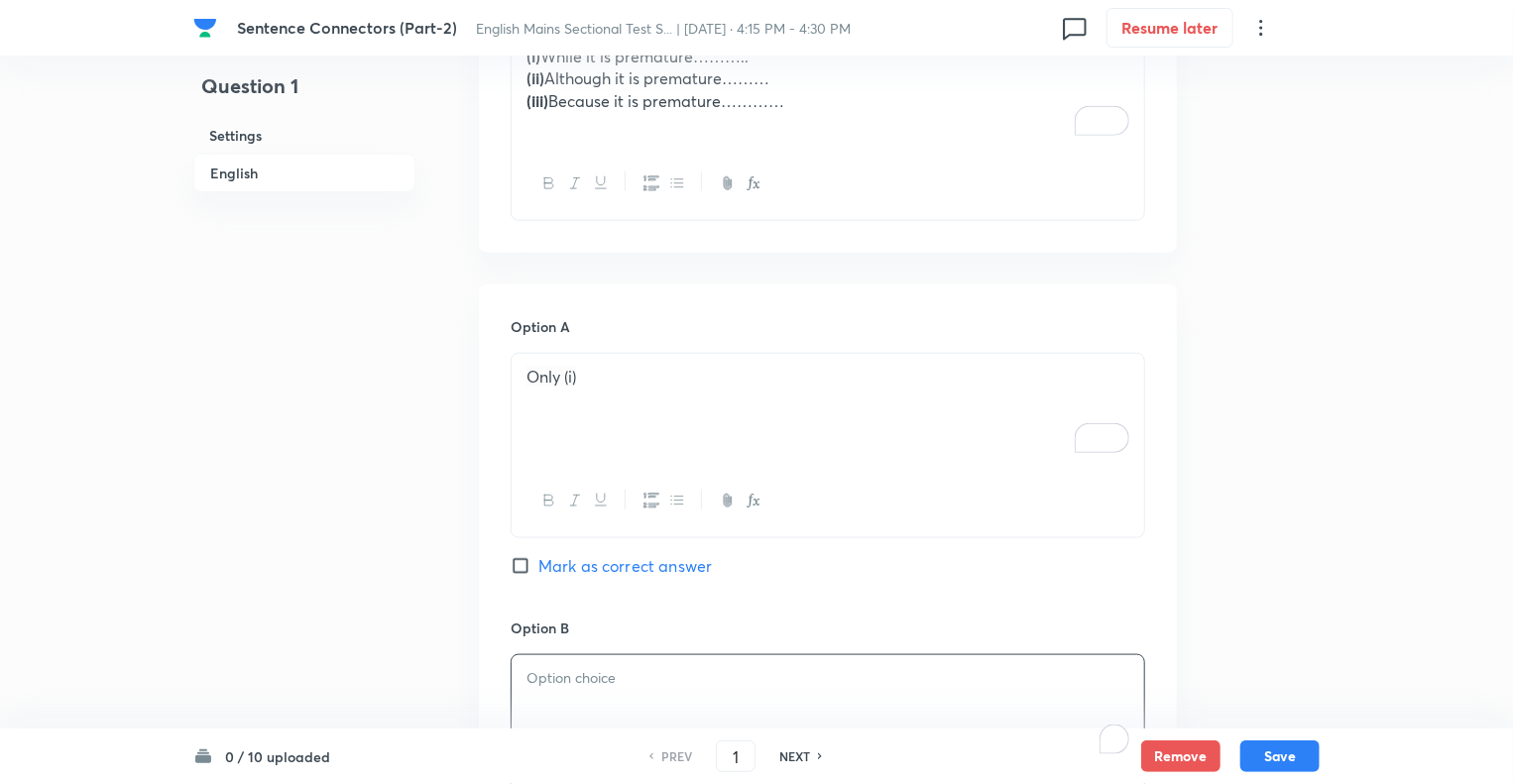 paste 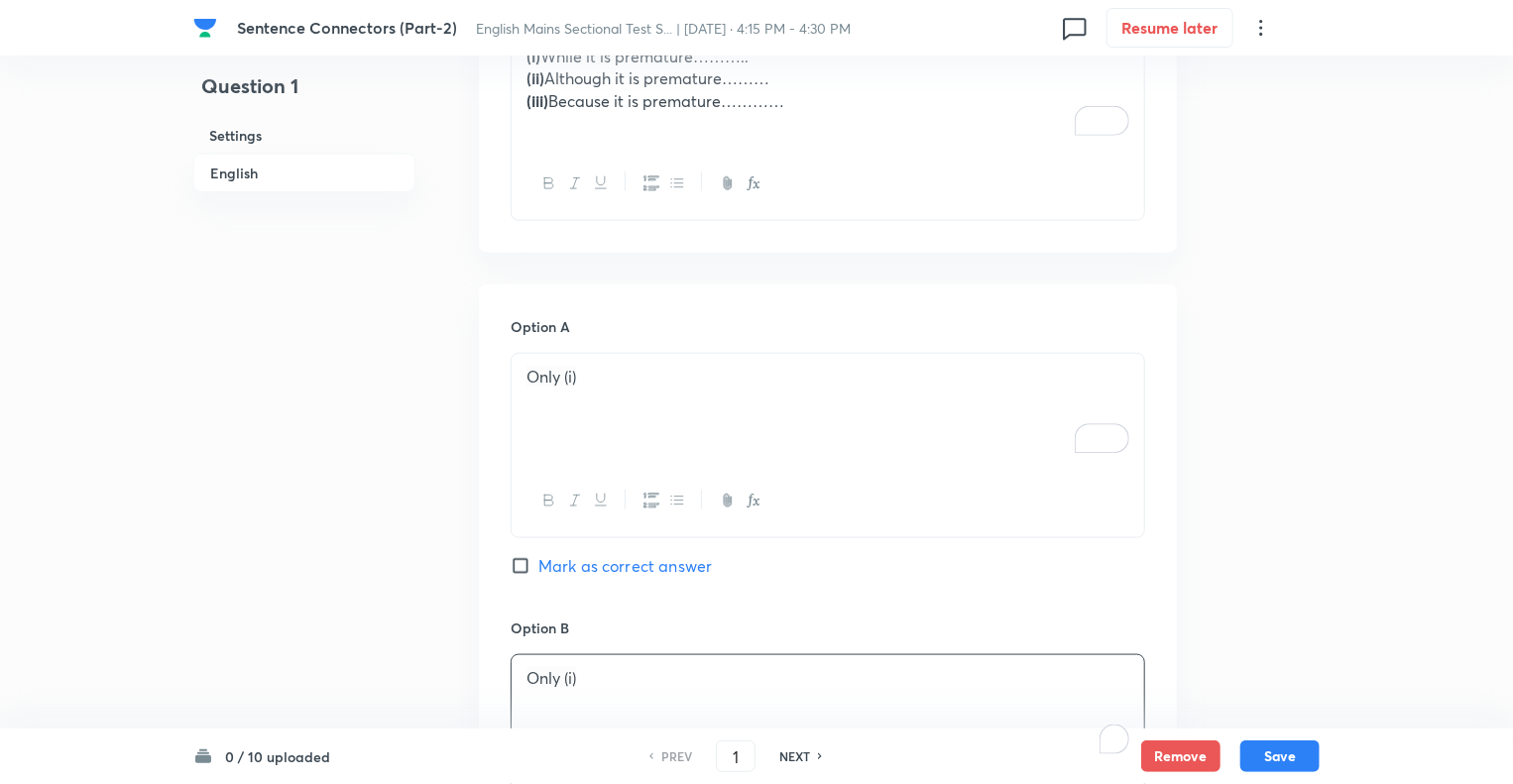type 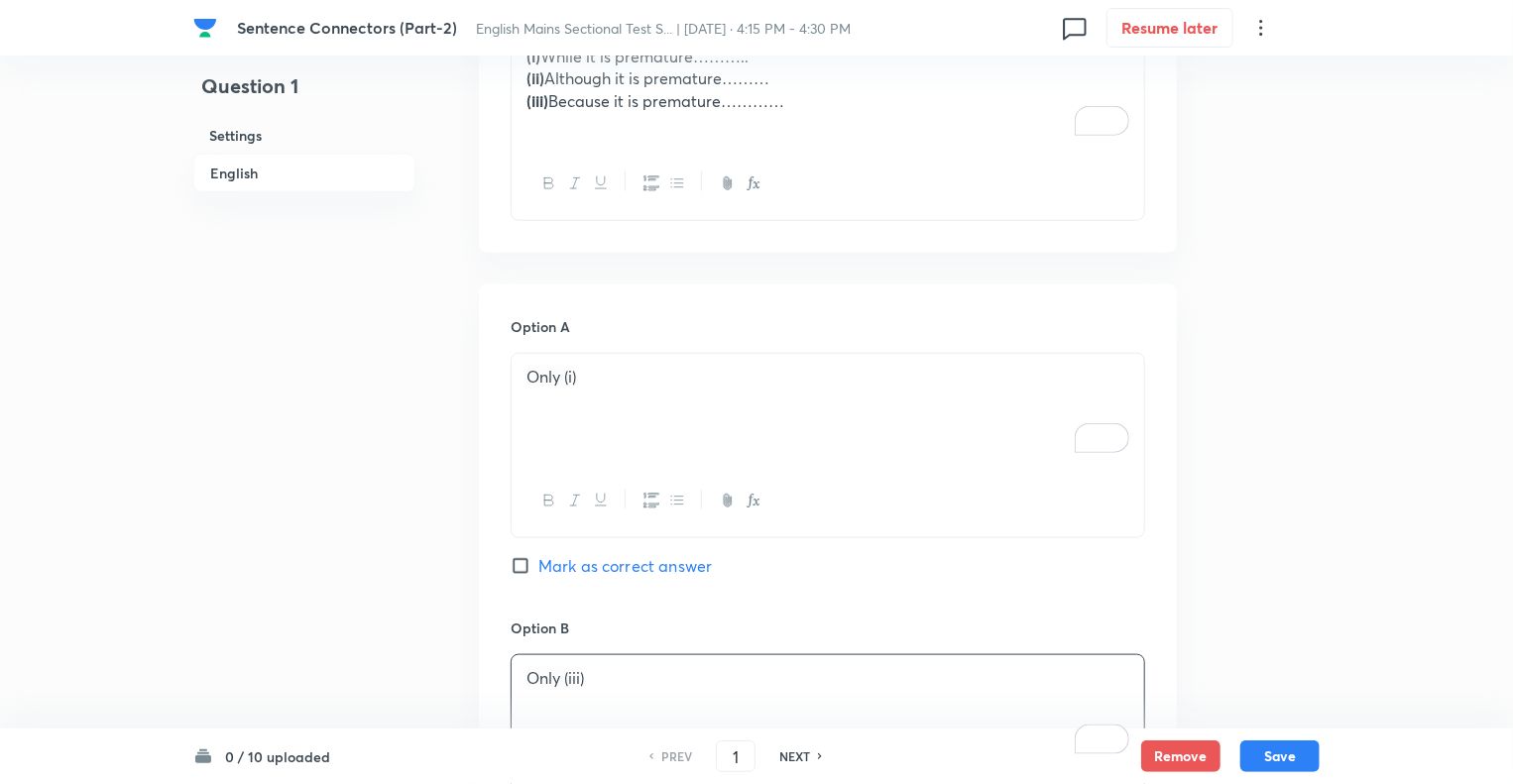 click on "Question 1 Settings English" at bounding box center [304, 804] 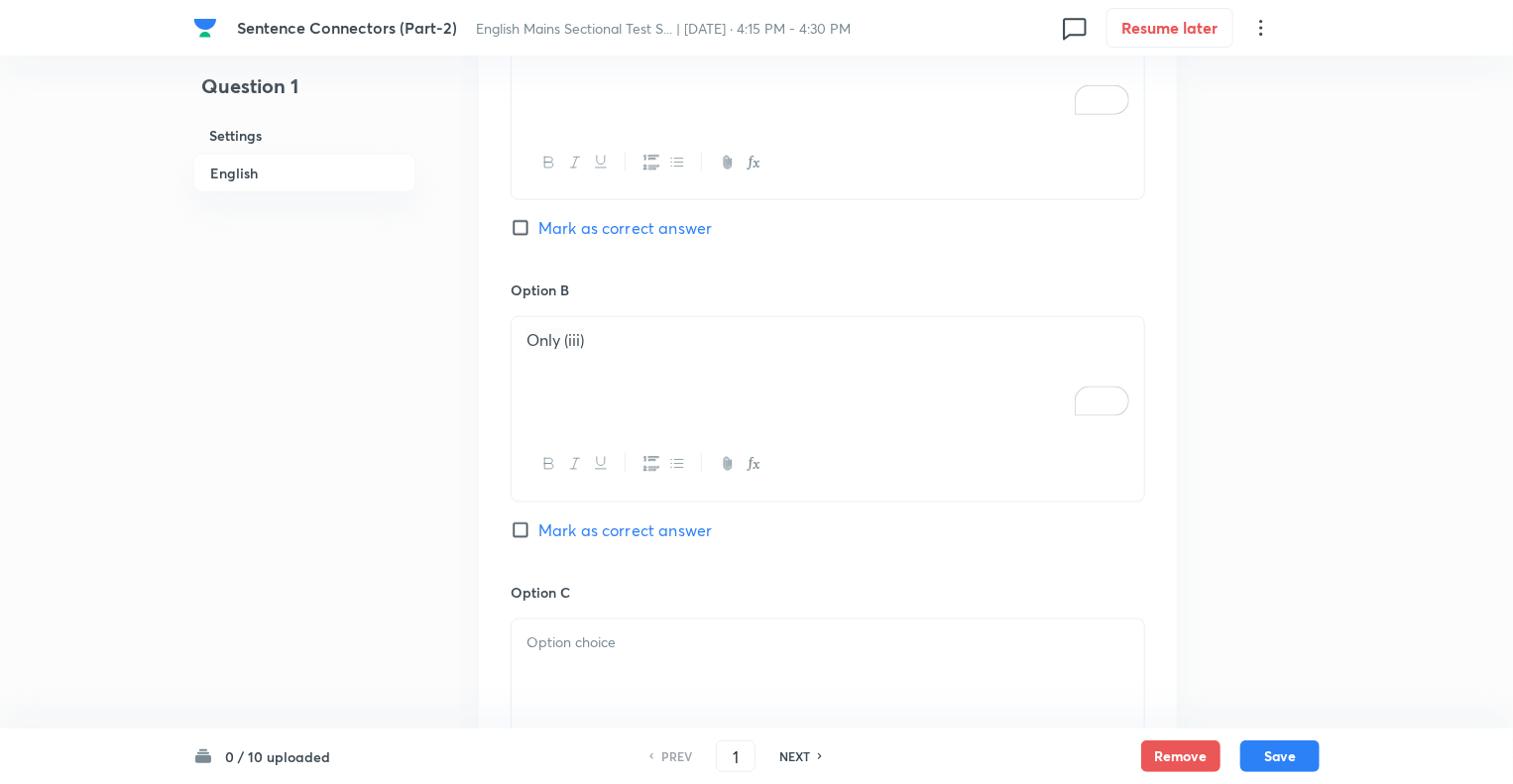 scroll, scrollTop: 1455, scrollLeft: 0, axis: vertical 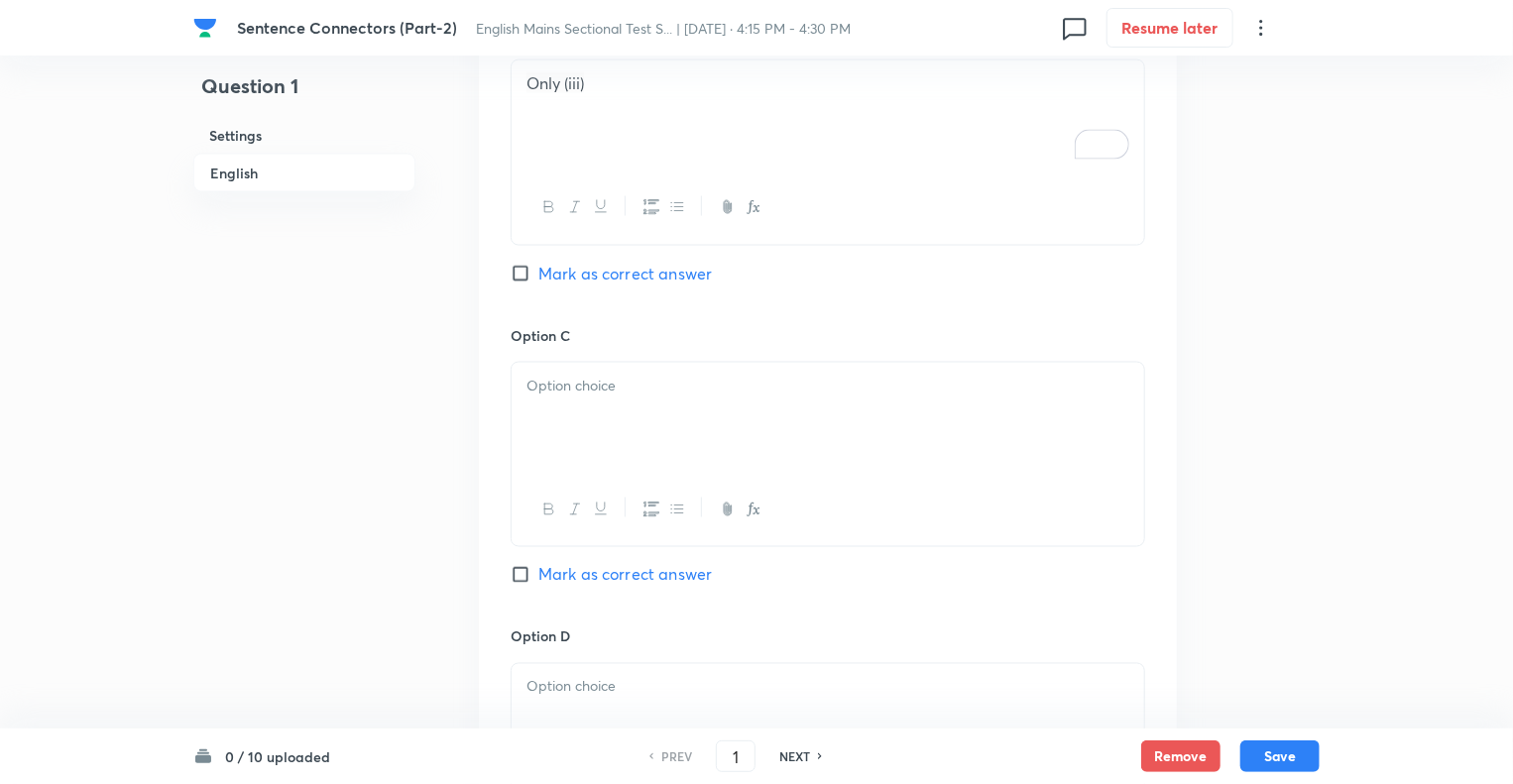 click at bounding box center (828, 418) 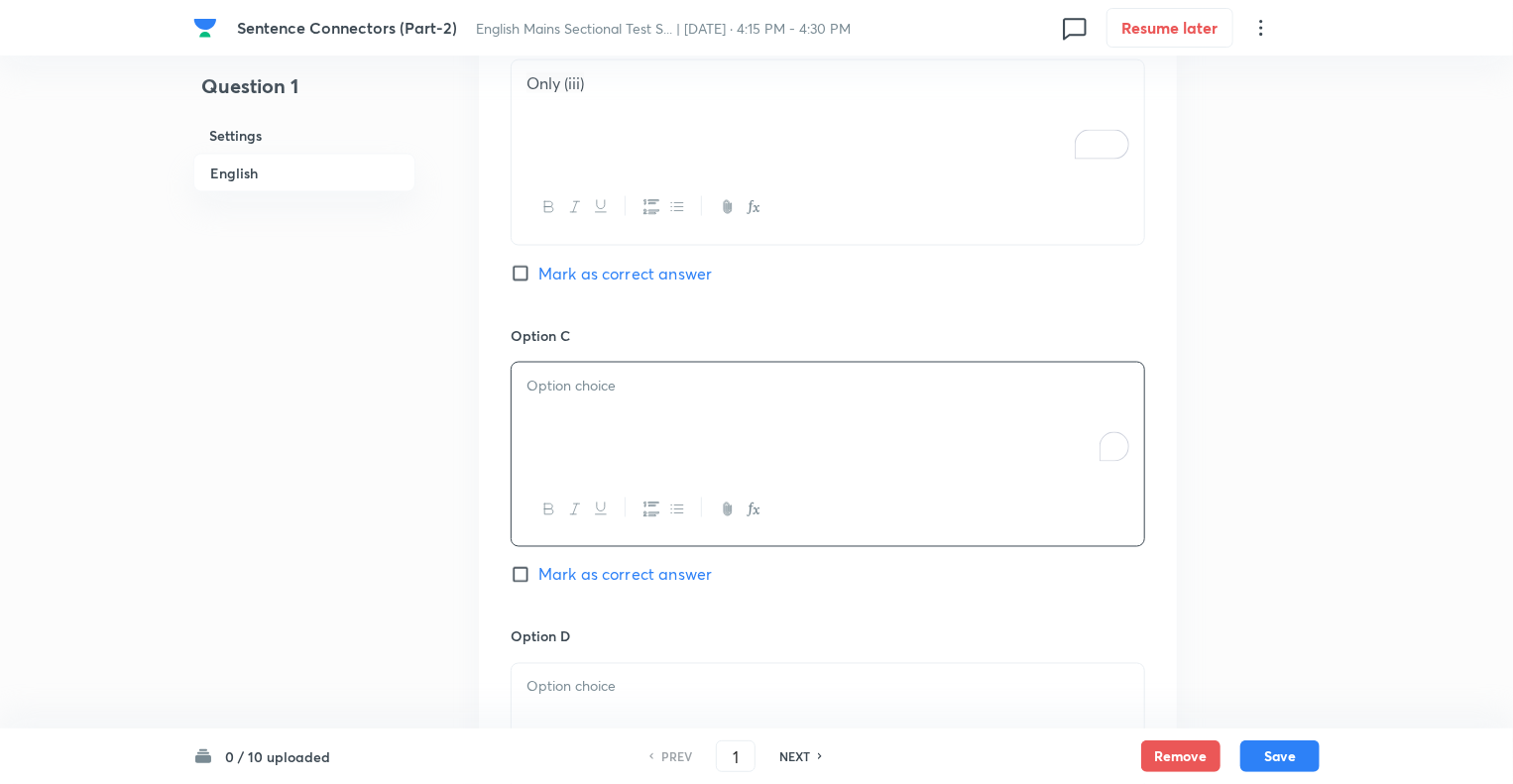 paste 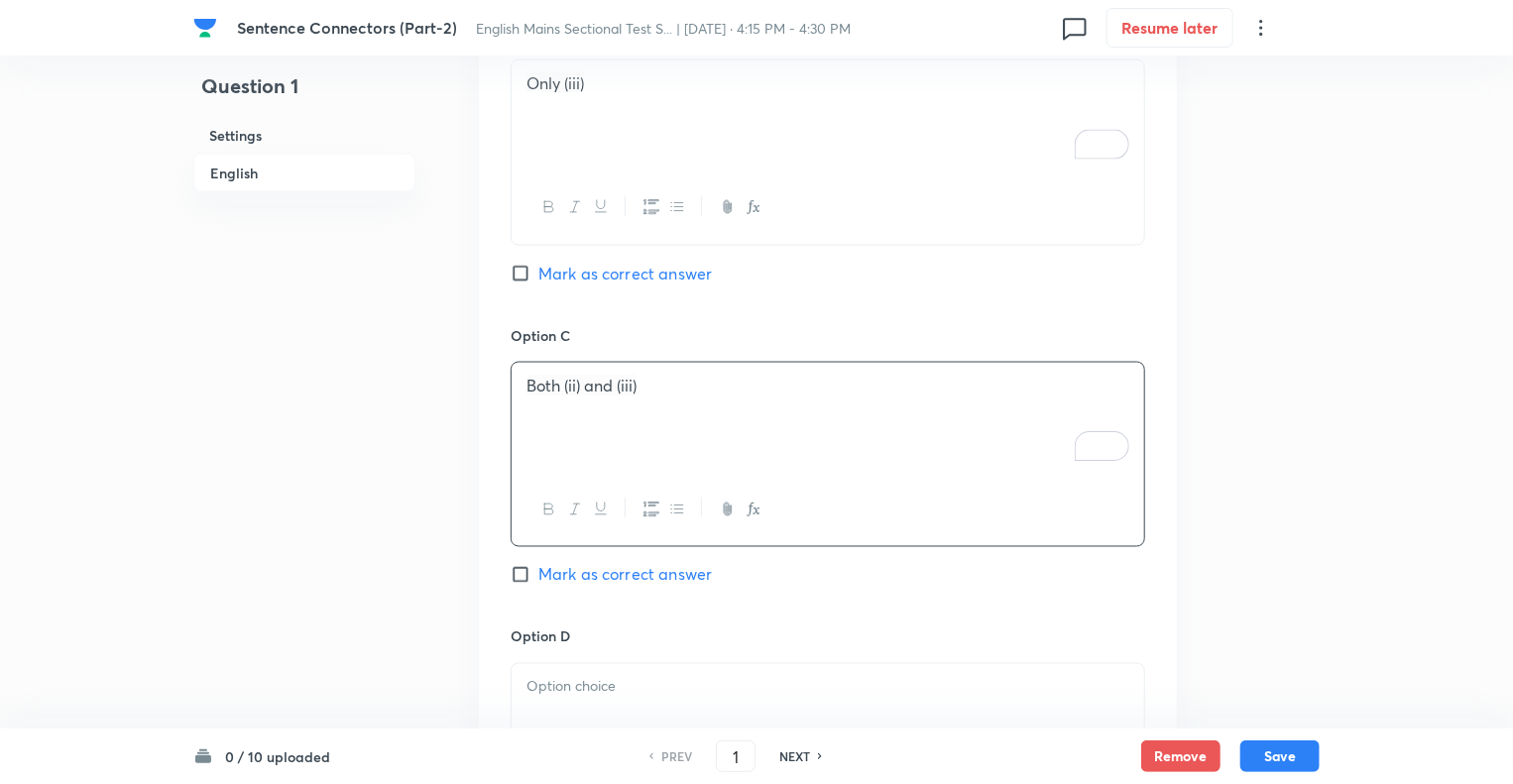 click on "Both (ii) and (iii)" at bounding box center (581, 385) 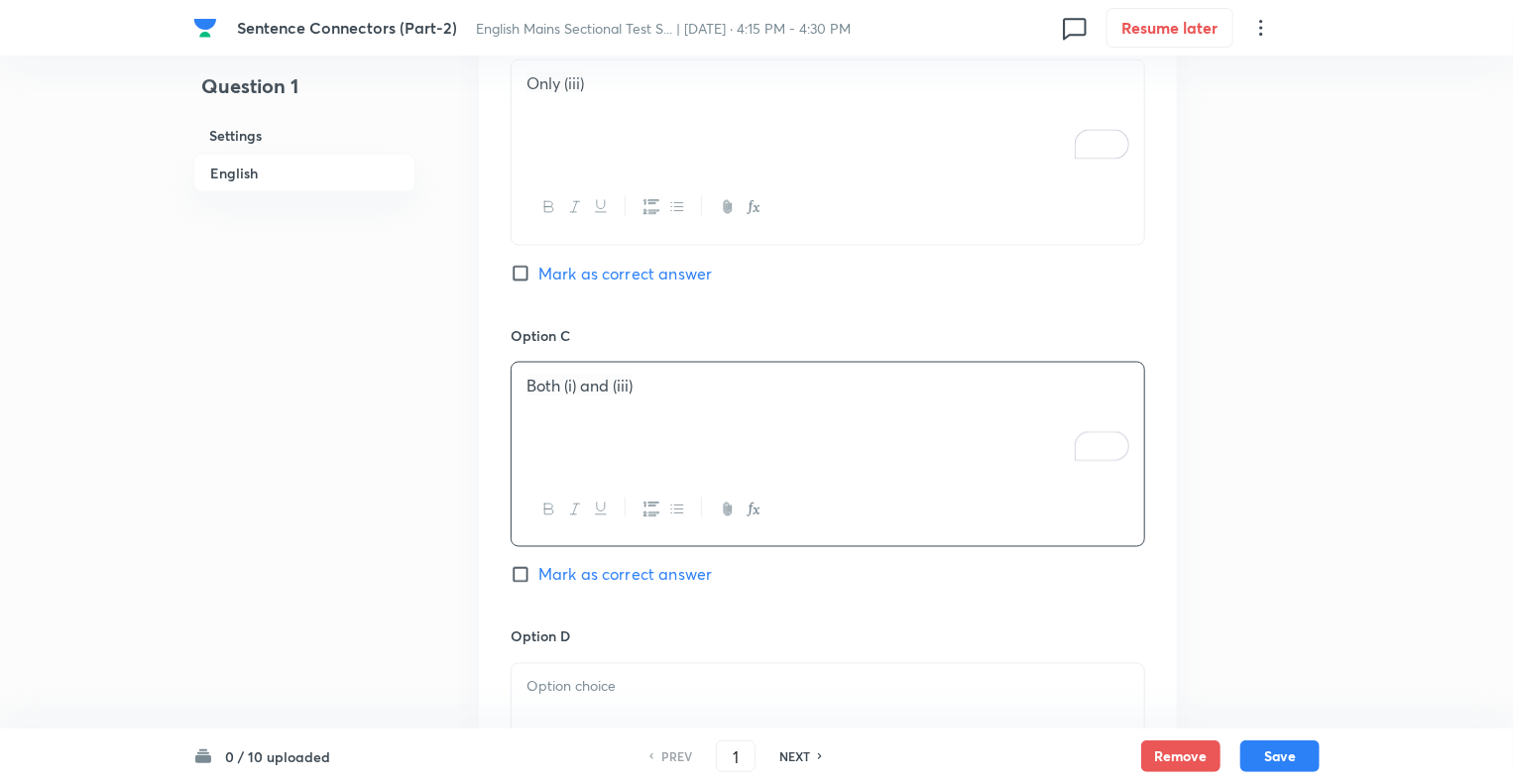 click on "Both (i) and (iii)" at bounding box center [579, 385] 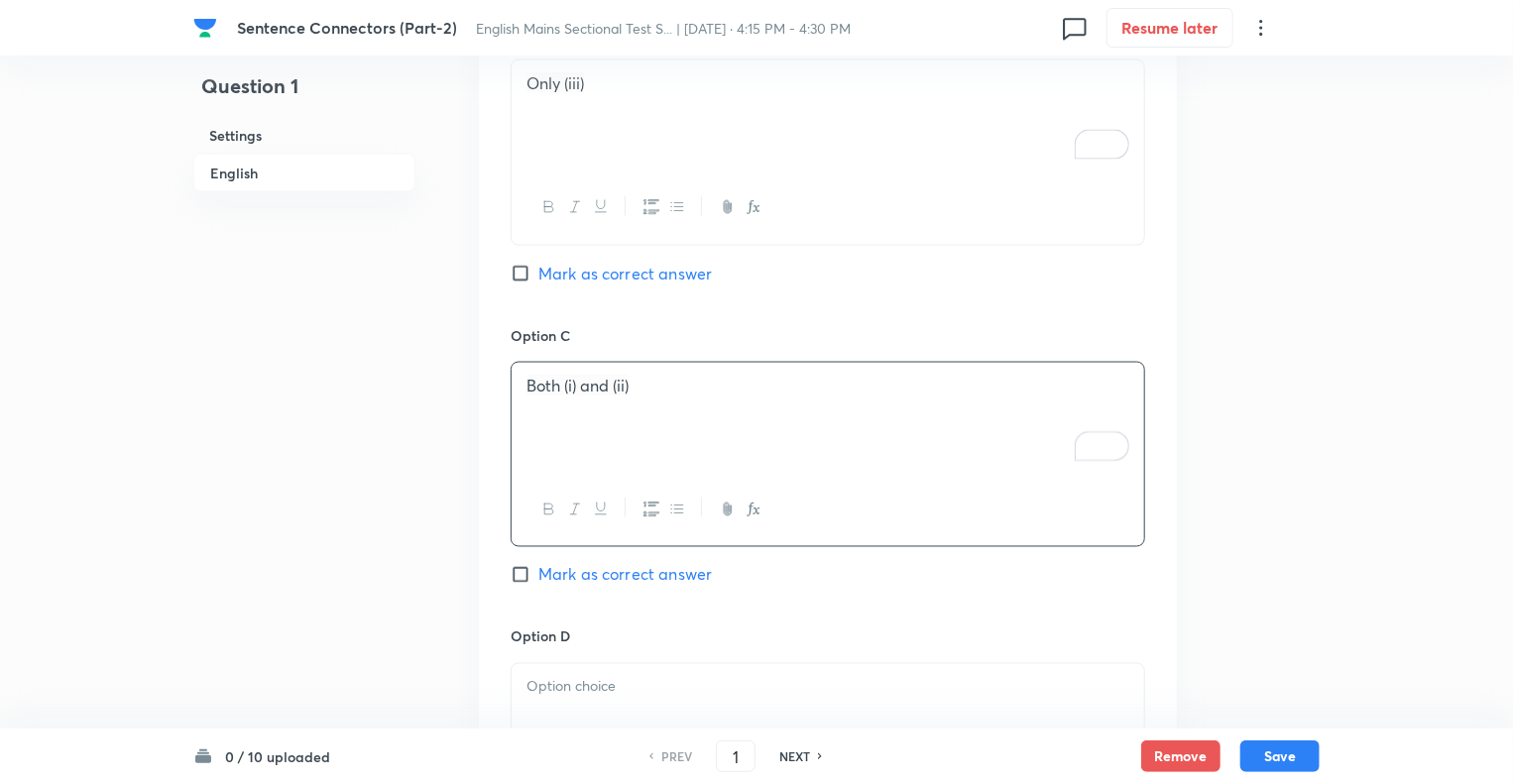 click at bounding box center [828, 720] 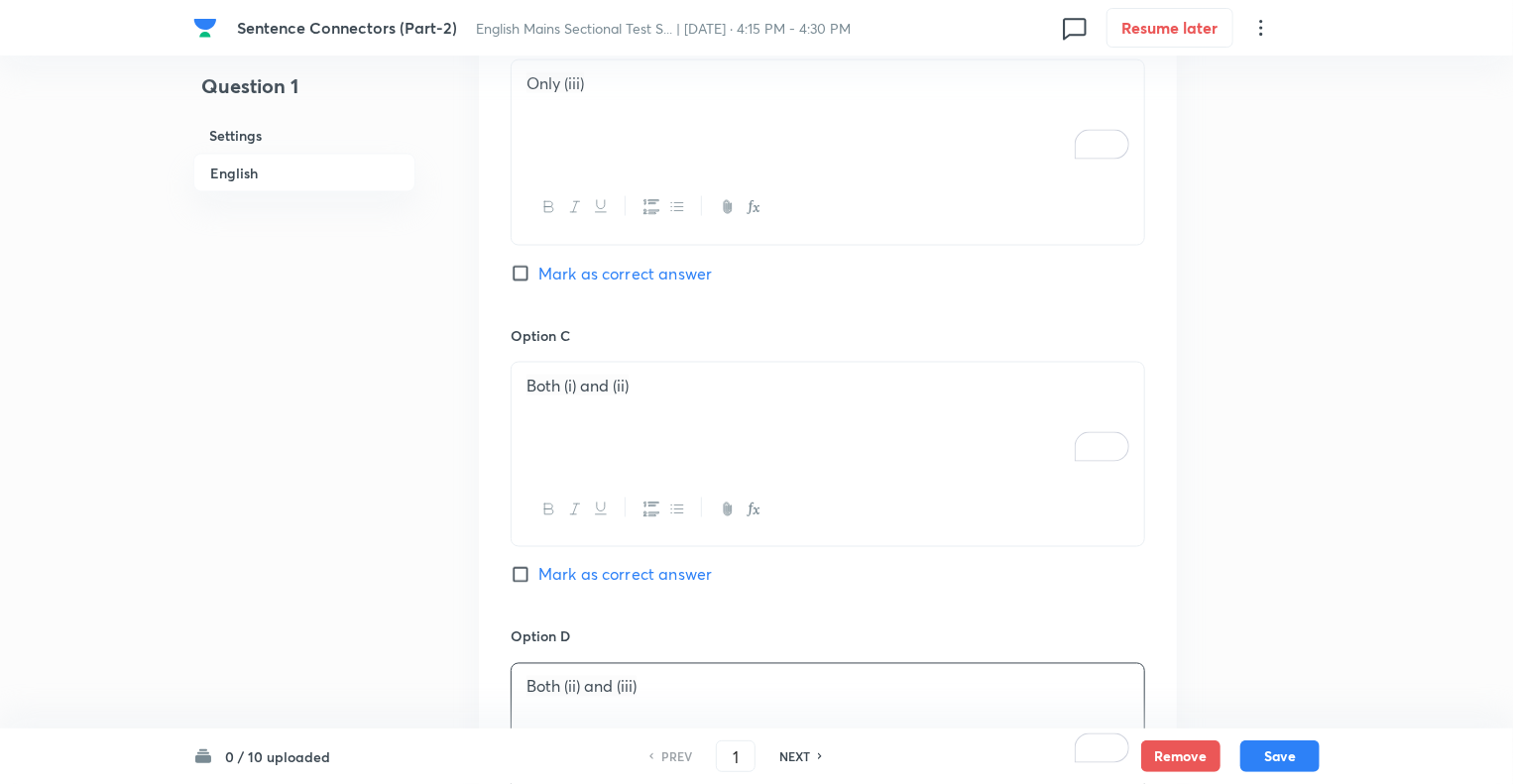 click on "Mark as correct answer" at bounding box center [524, 575] 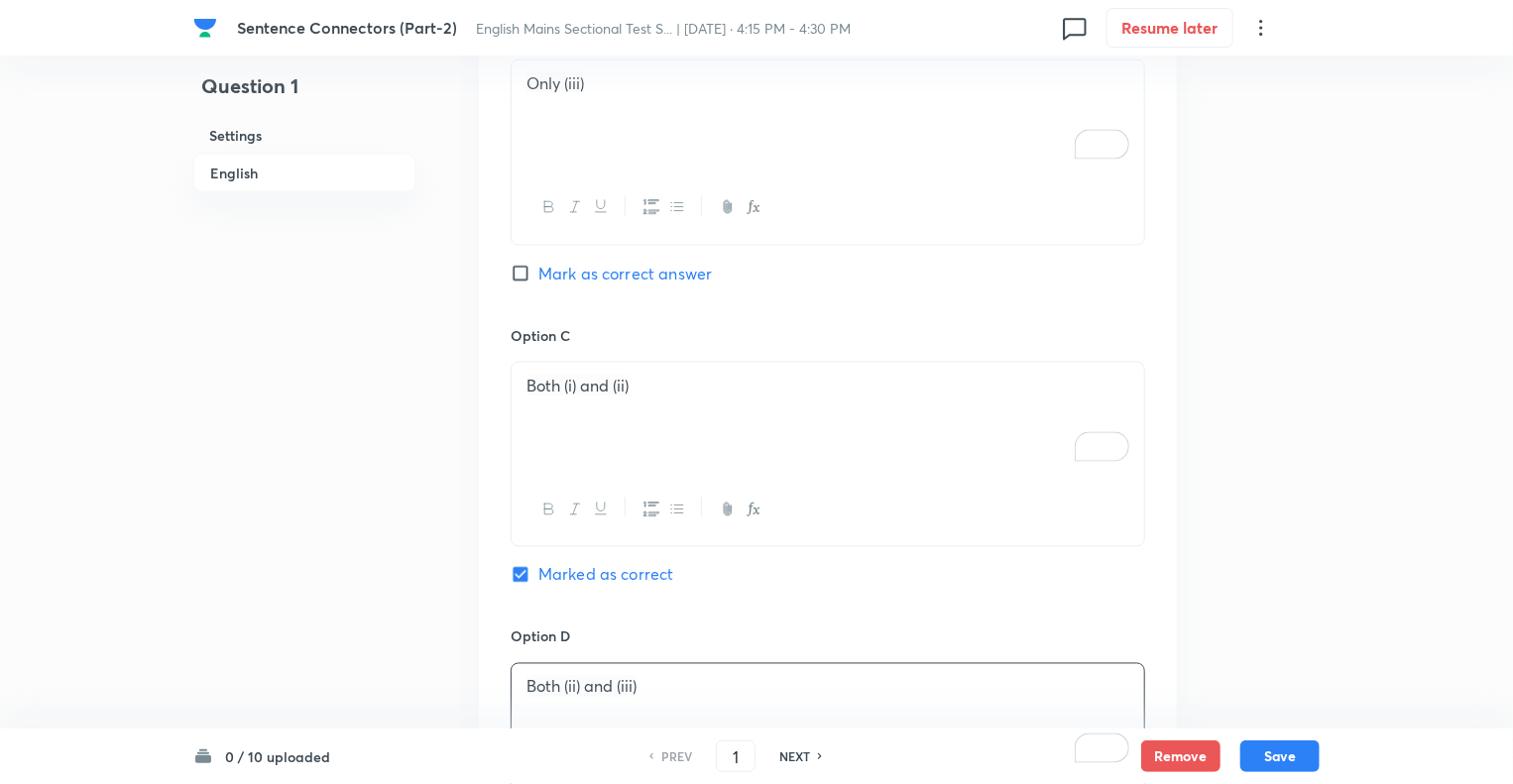 click on "Question 1 Settings English" at bounding box center [304, 209] 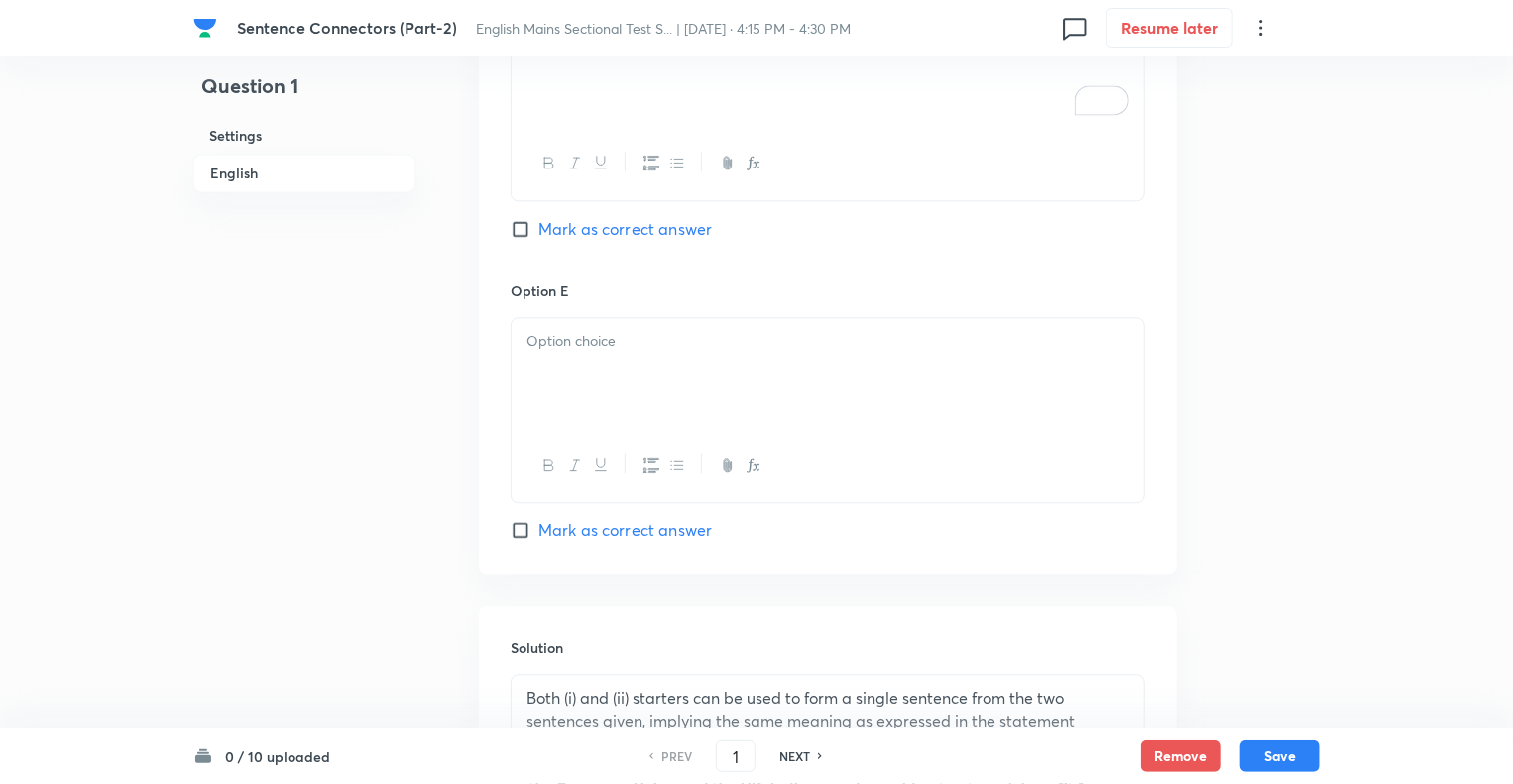 scroll, scrollTop: 2169, scrollLeft: 0, axis: vertical 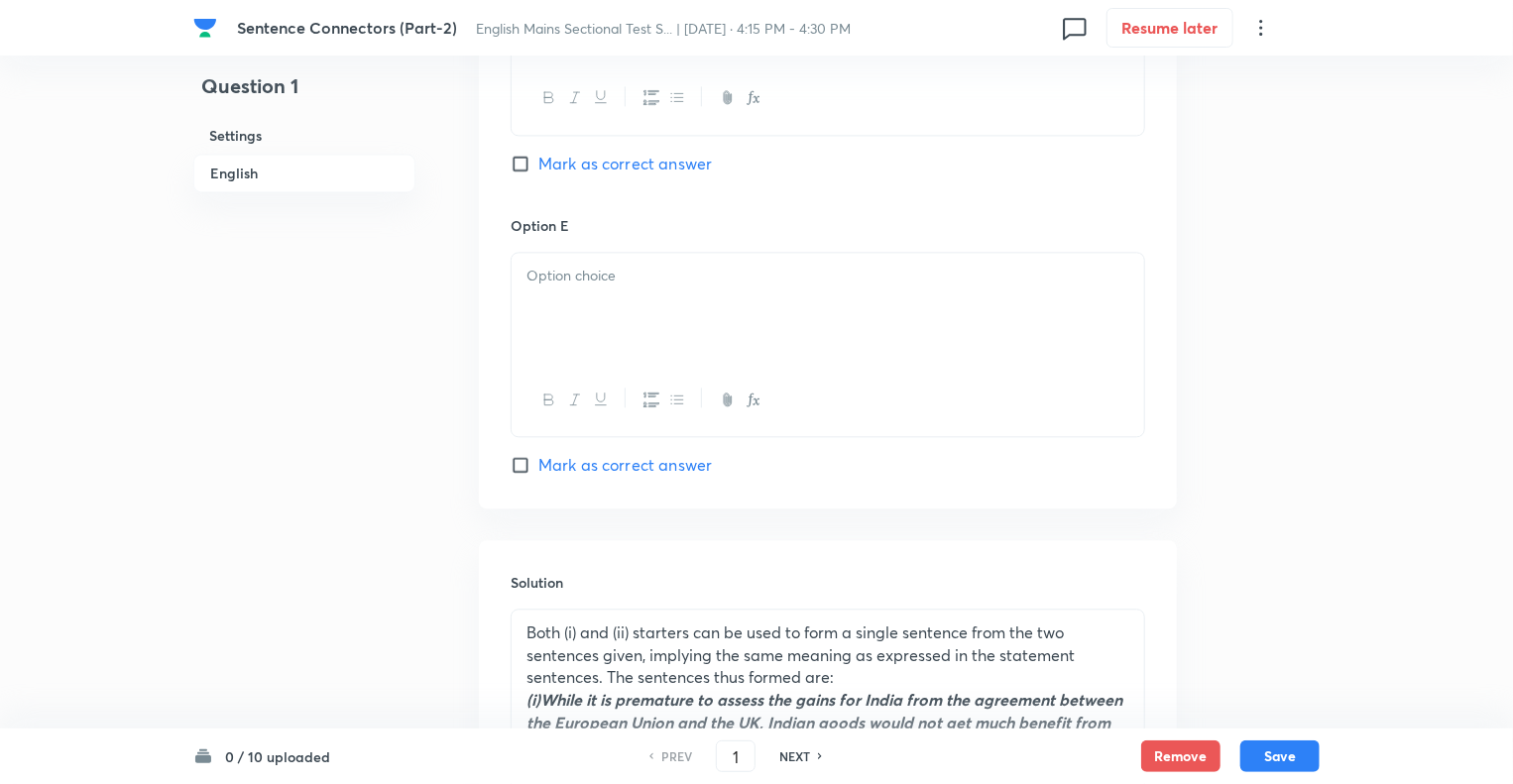click at bounding box center [828, 276] 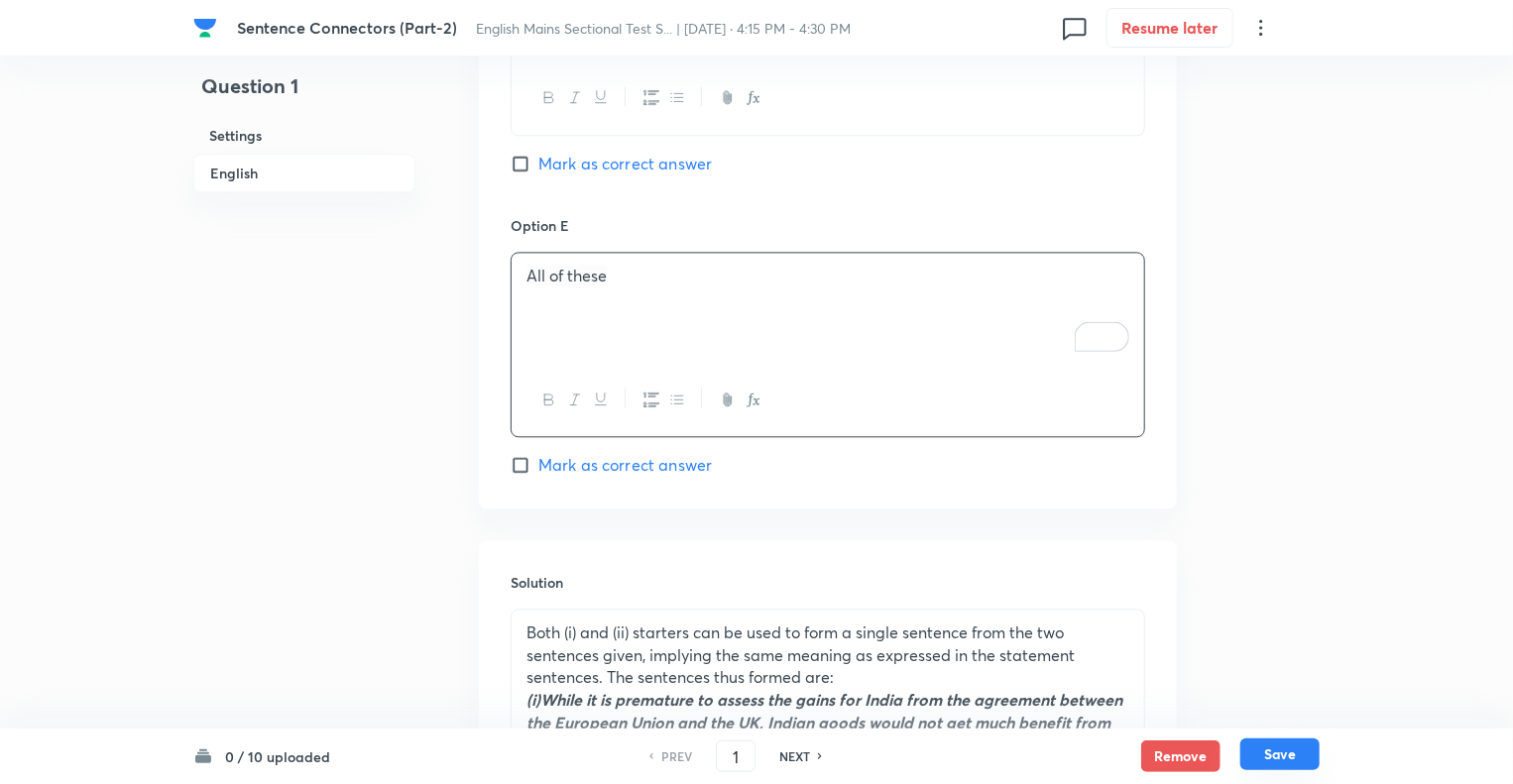 click on "Save" at bounding box center [1280, 754] 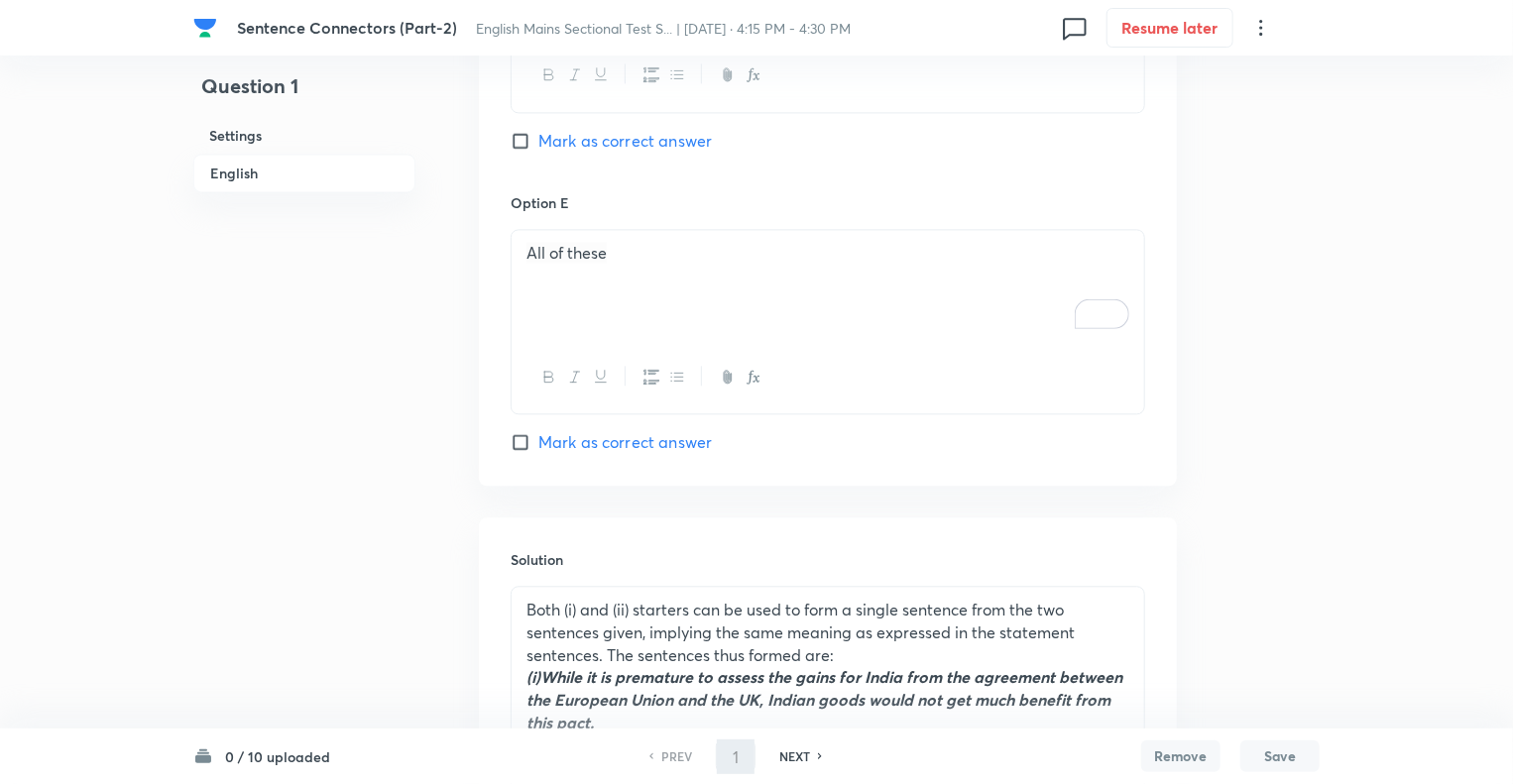 type on "2" 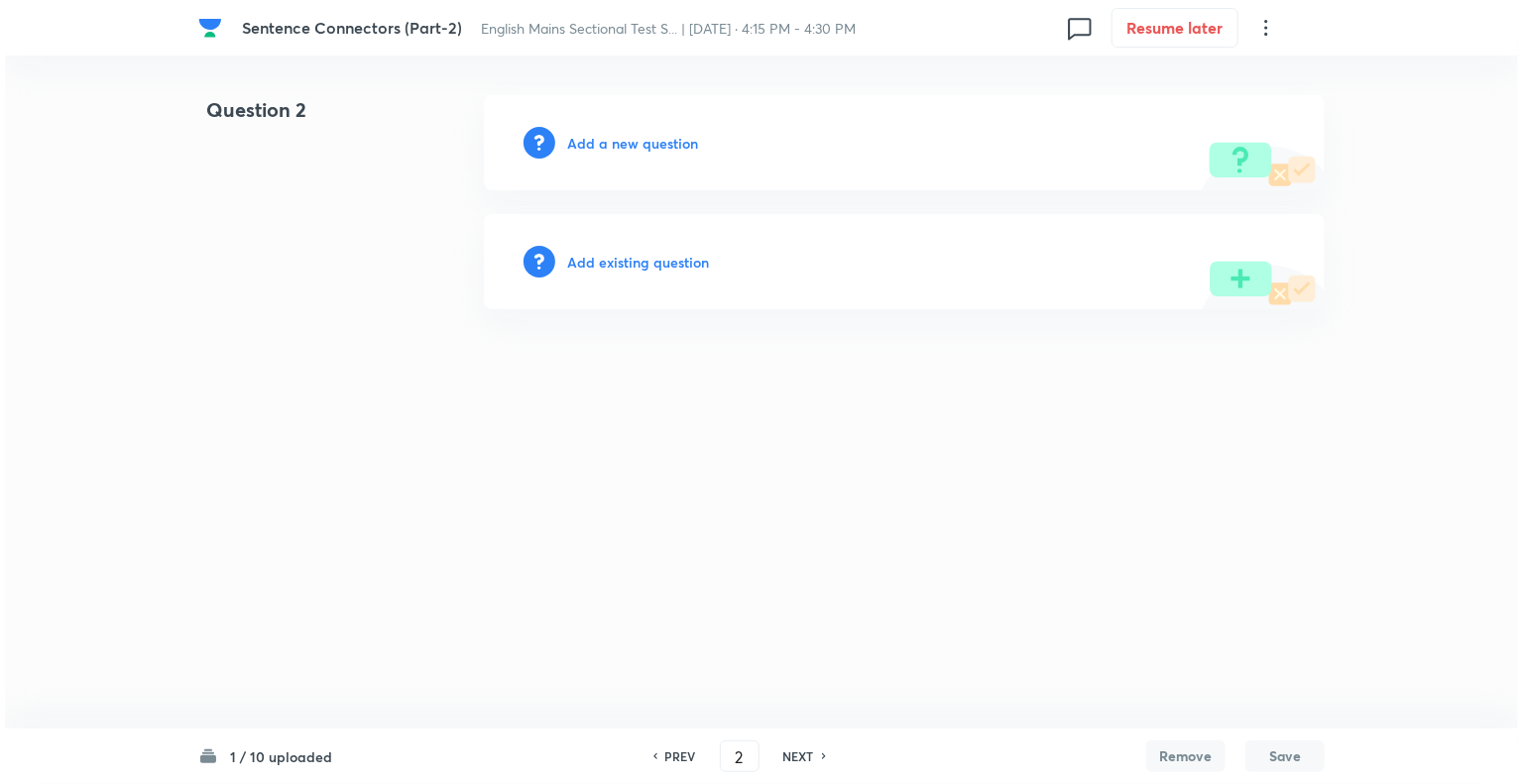 scroll, scrollTop: 0, scrollLeft: 0, axis: both 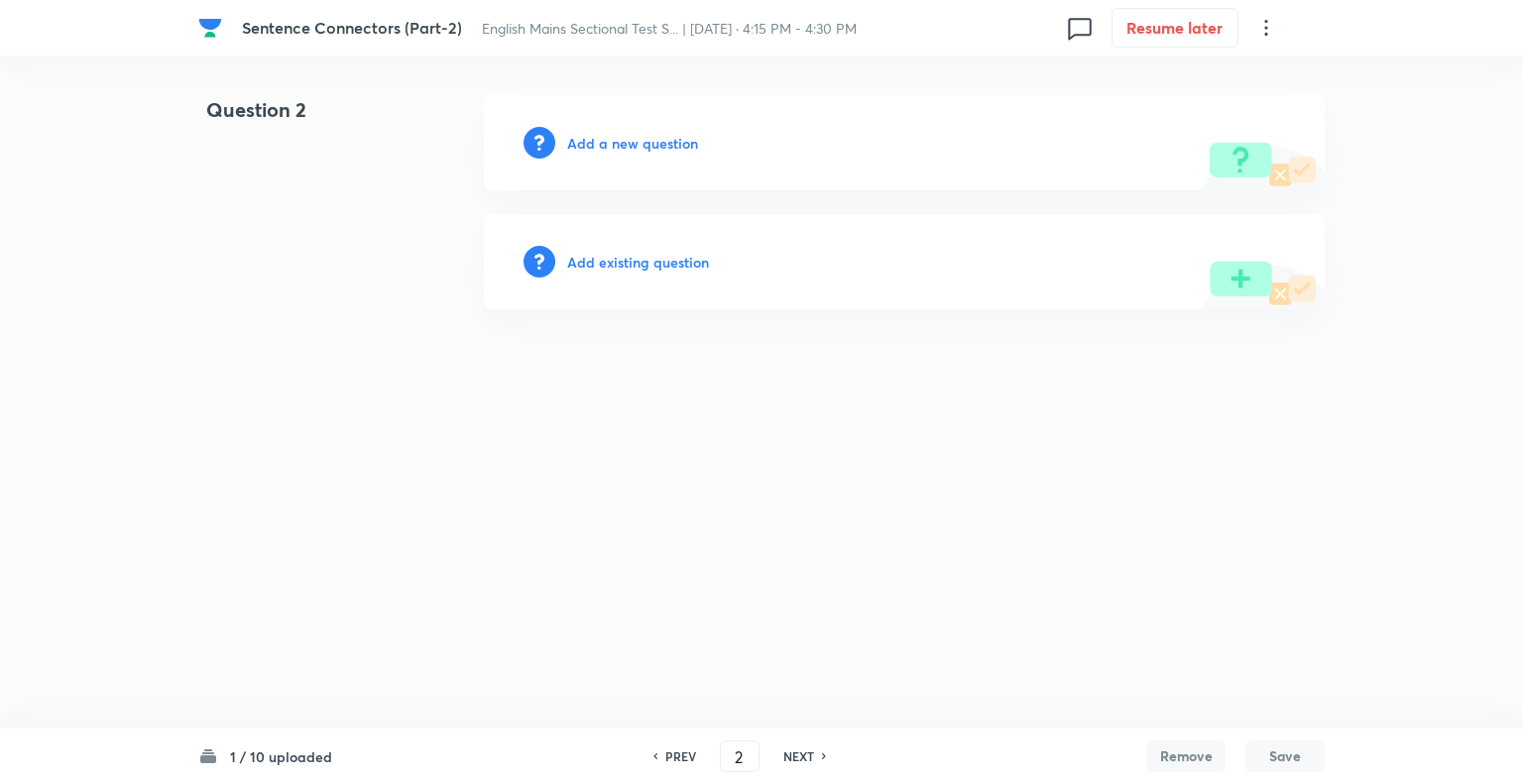 click on "Add a new question" at bounding box center [633, 143] 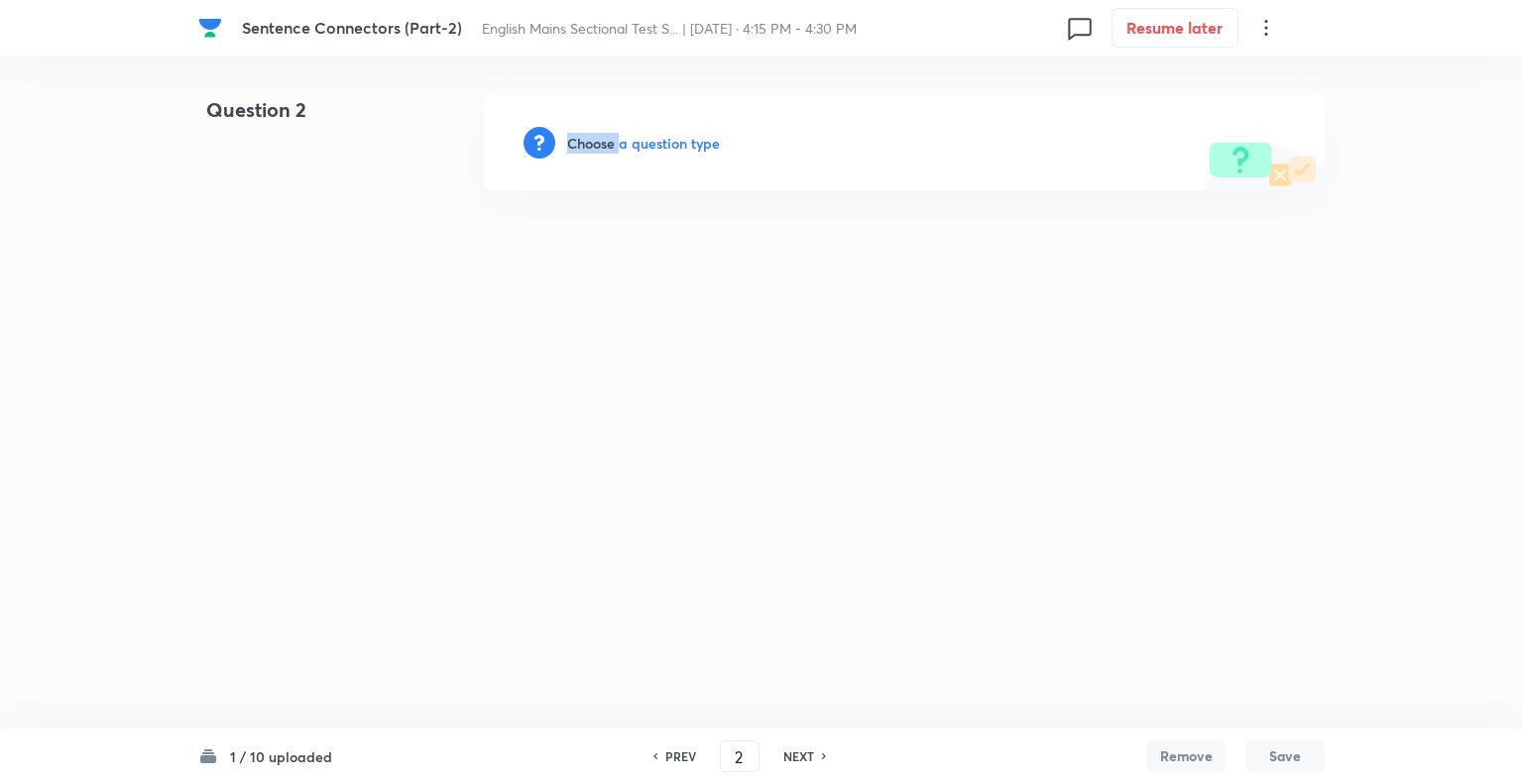click on "Choose a question type" at bounding box center [644, 143] 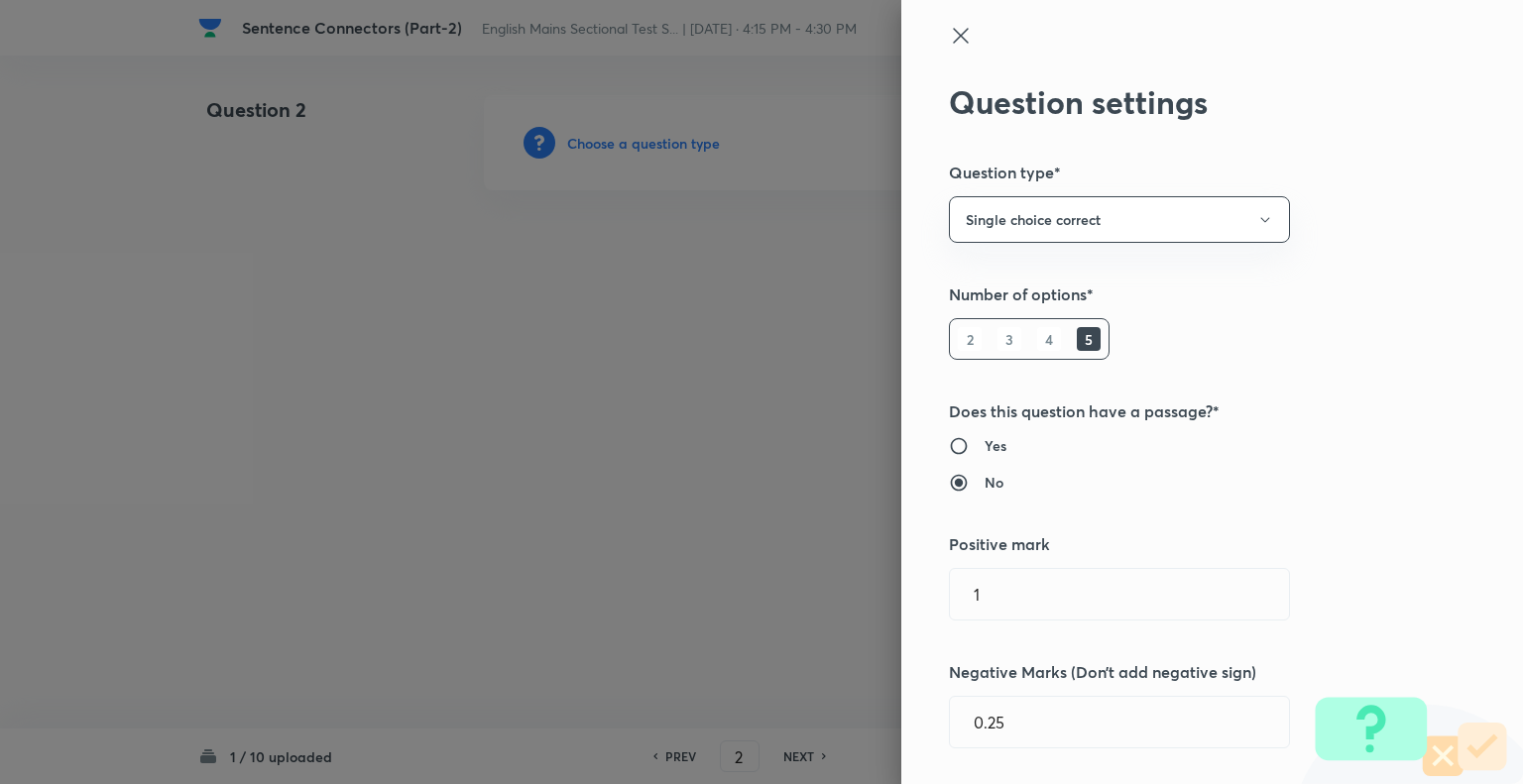 type 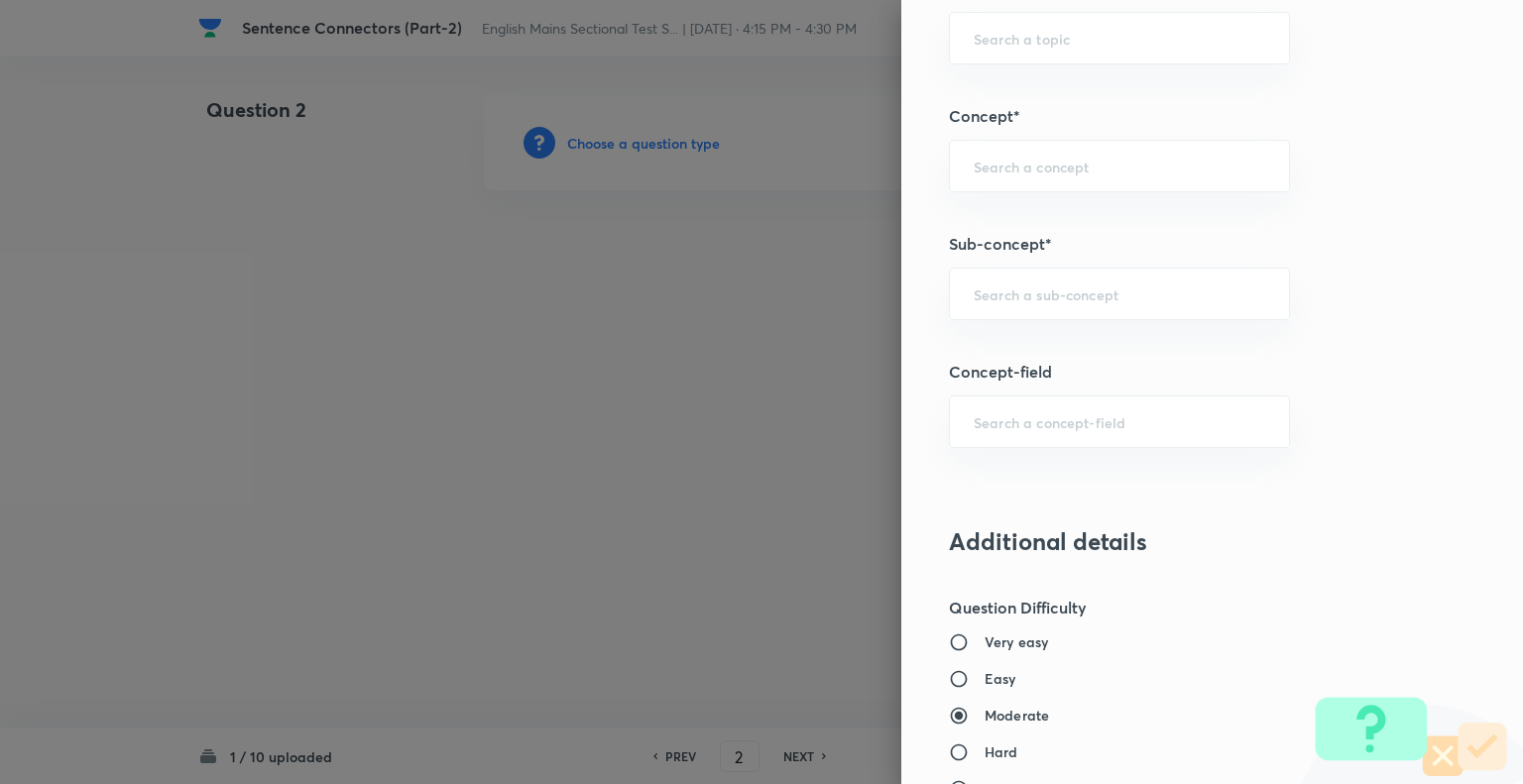 scroll, scrollTop: 1054, scrollLeft: 0, axis: vertical 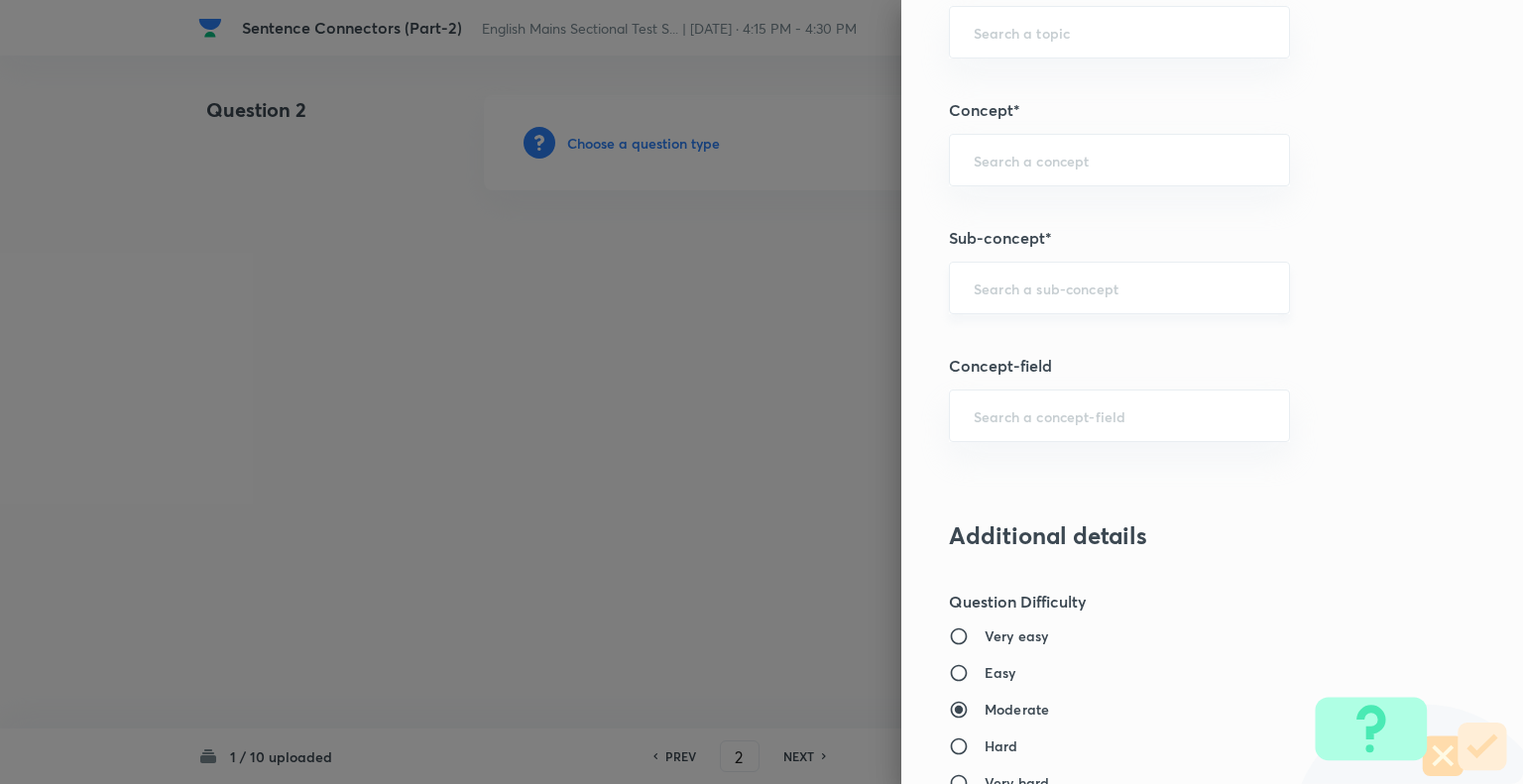 click on "​" at bounding box center (1119, 287) 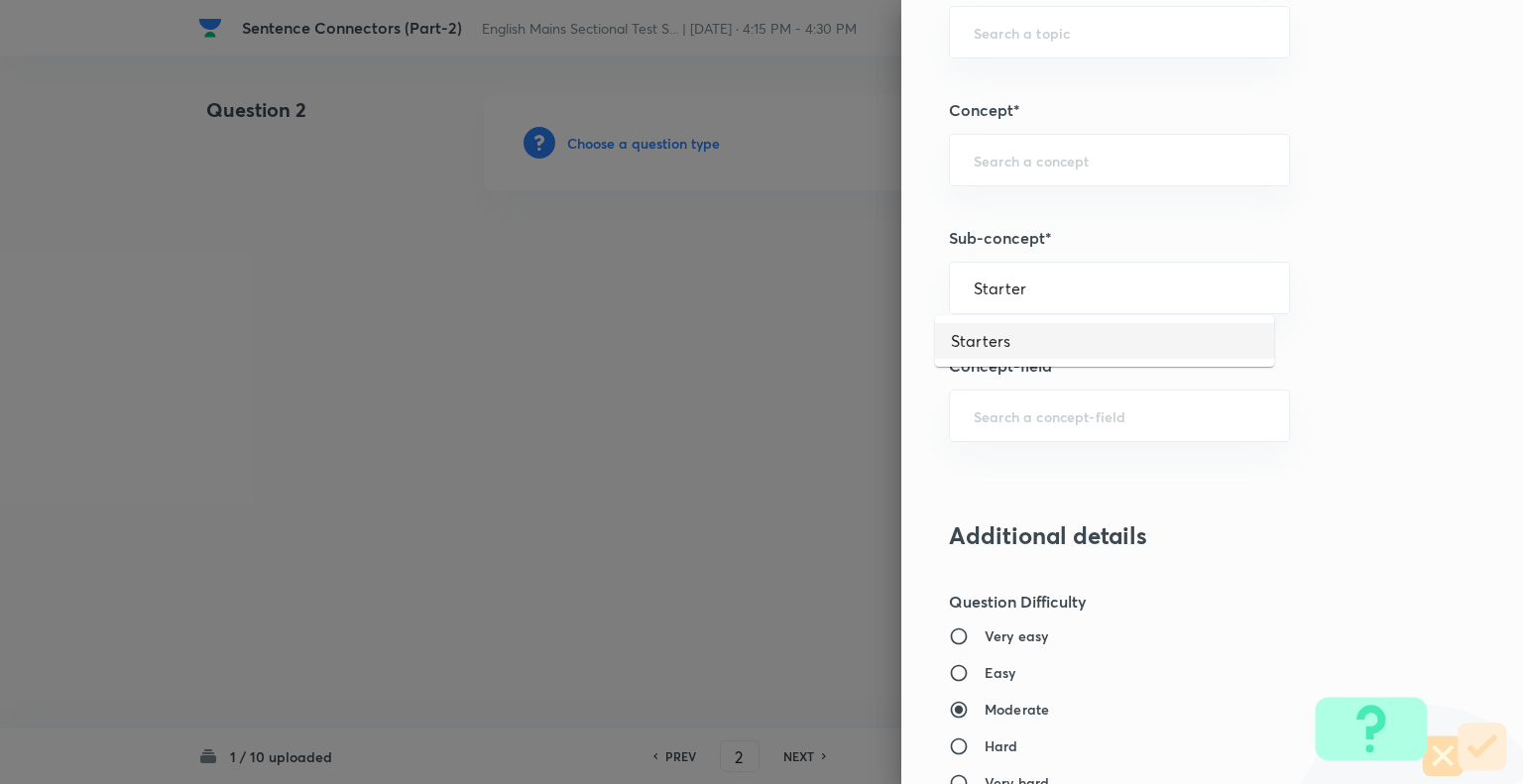 click on "Starters" at bounding box center [1105, 341] 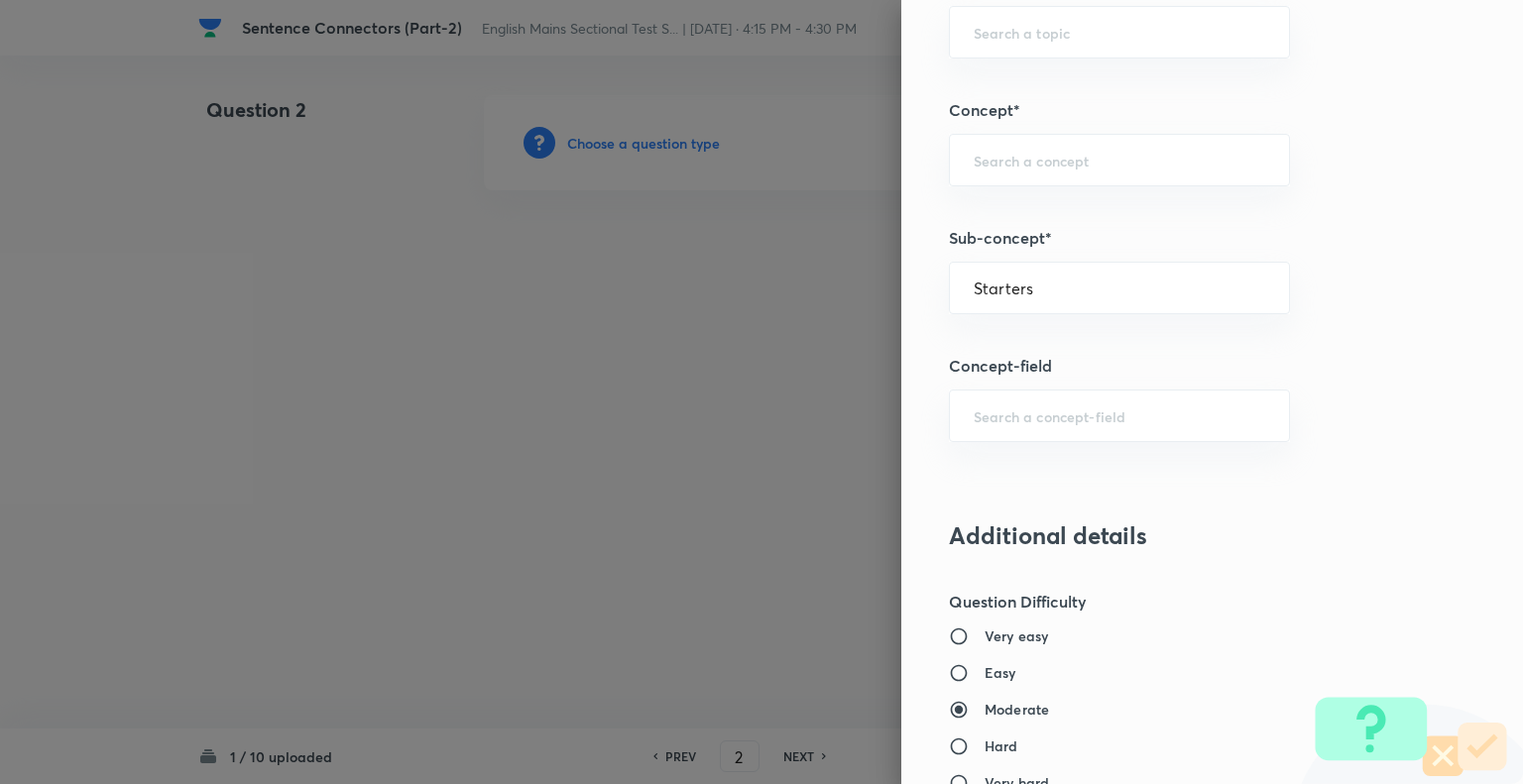 type on "English Language" 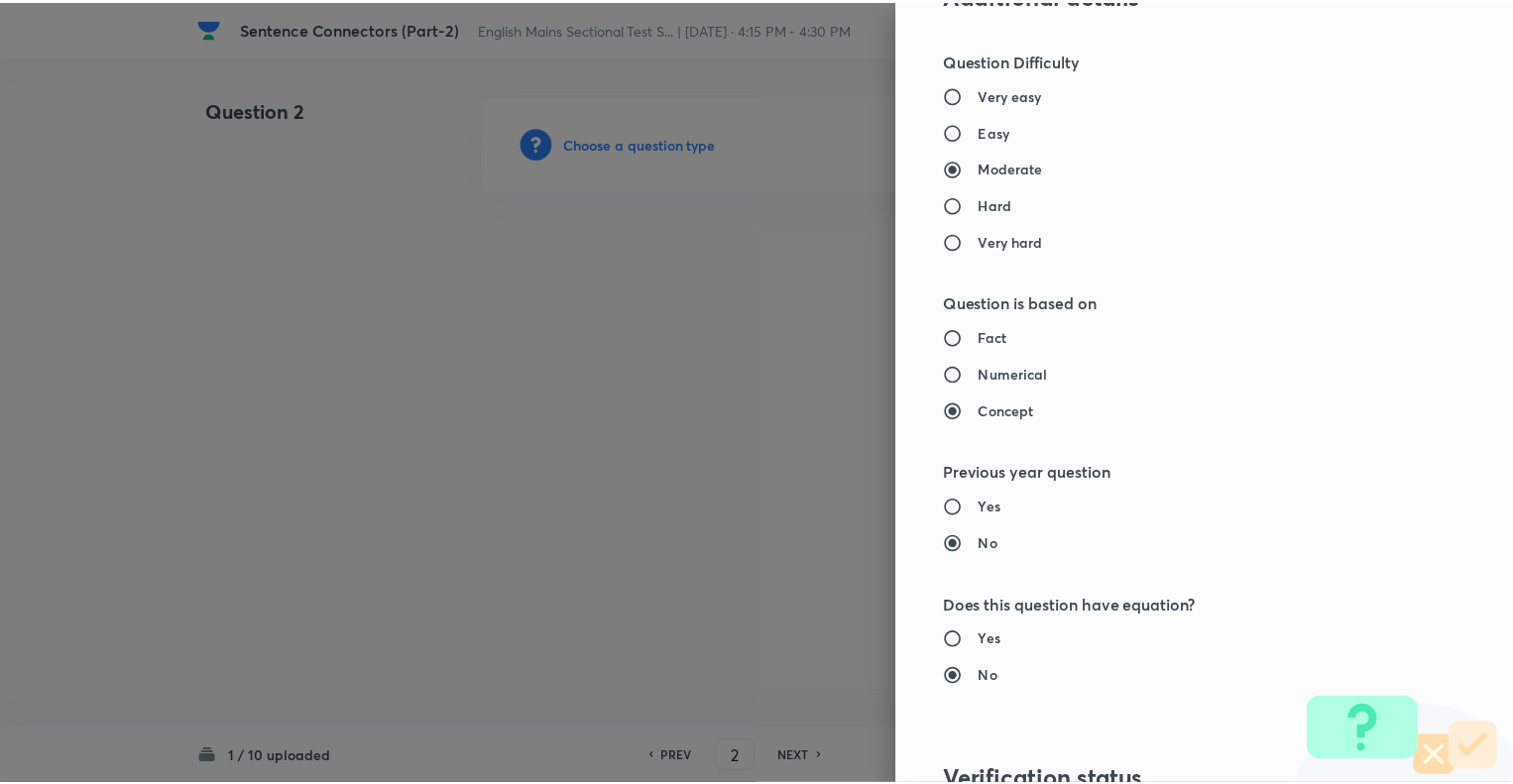 scroll, scrollTop: 1914, scrollLeft: 0, axis: vertical 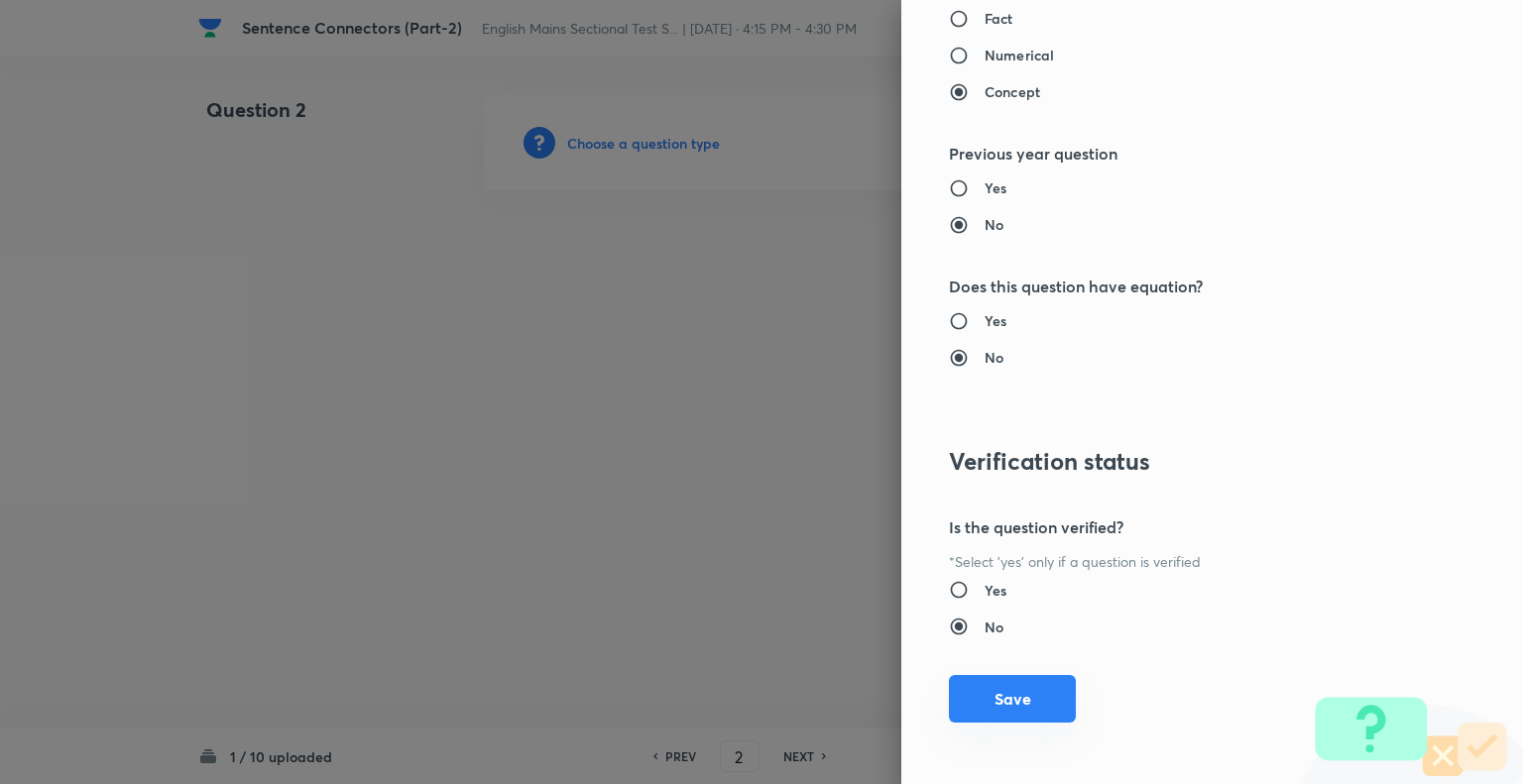 click on "Save" at bounding box center (1012, 699) 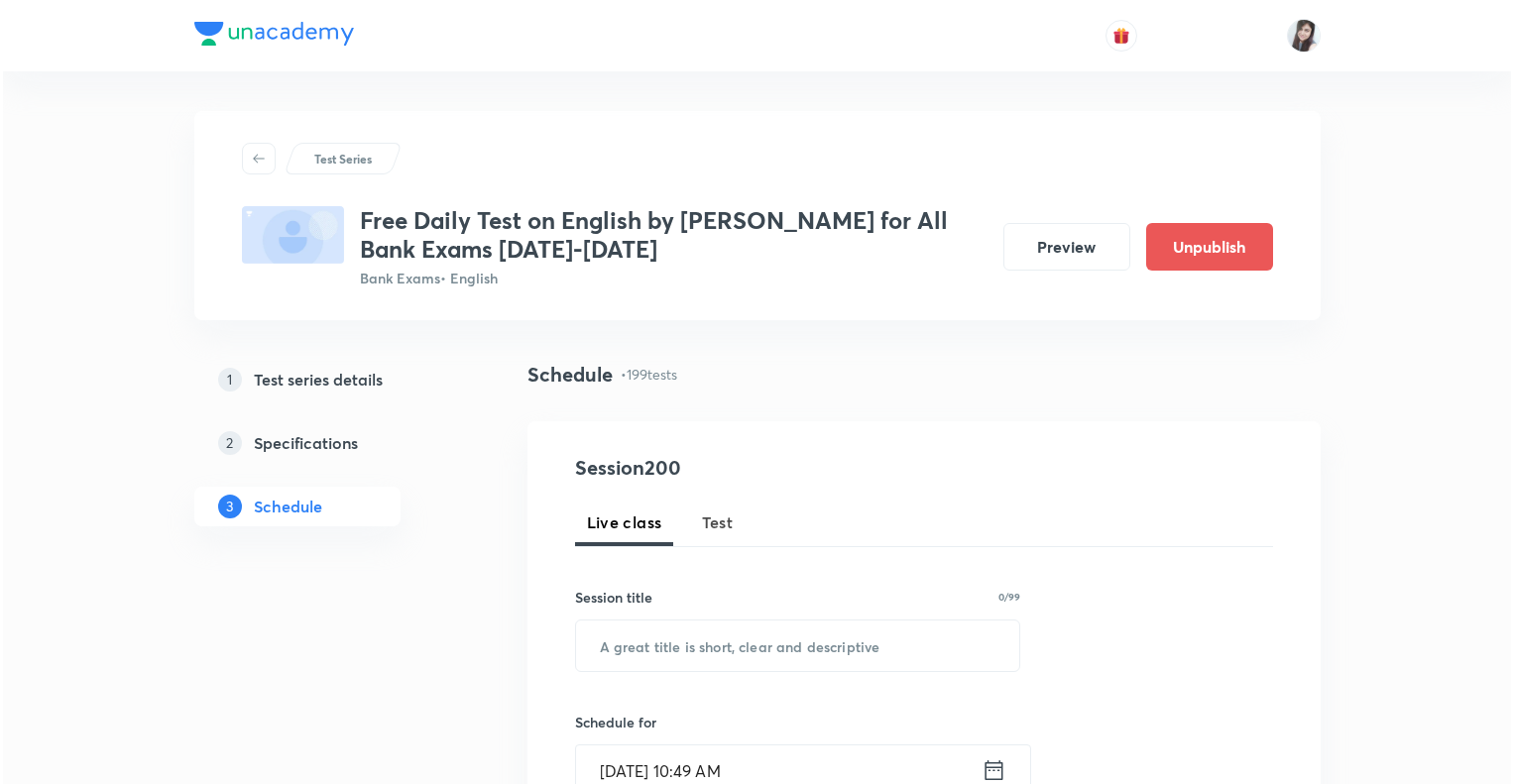 scroll, scrollTop: 39002, scrollLeft: 0, axis: vertical 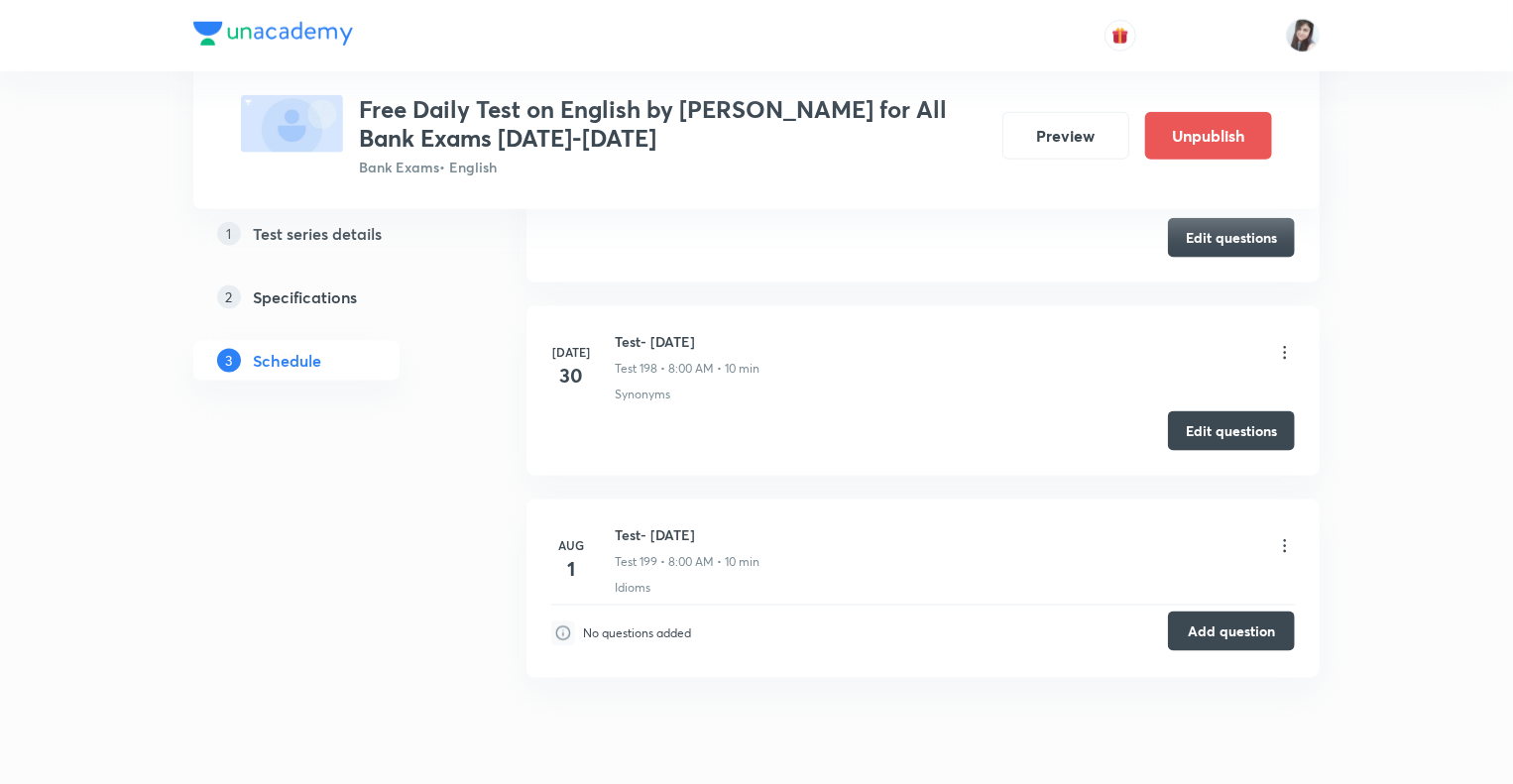 click on "Add question" at bounding box center [1231, 631] 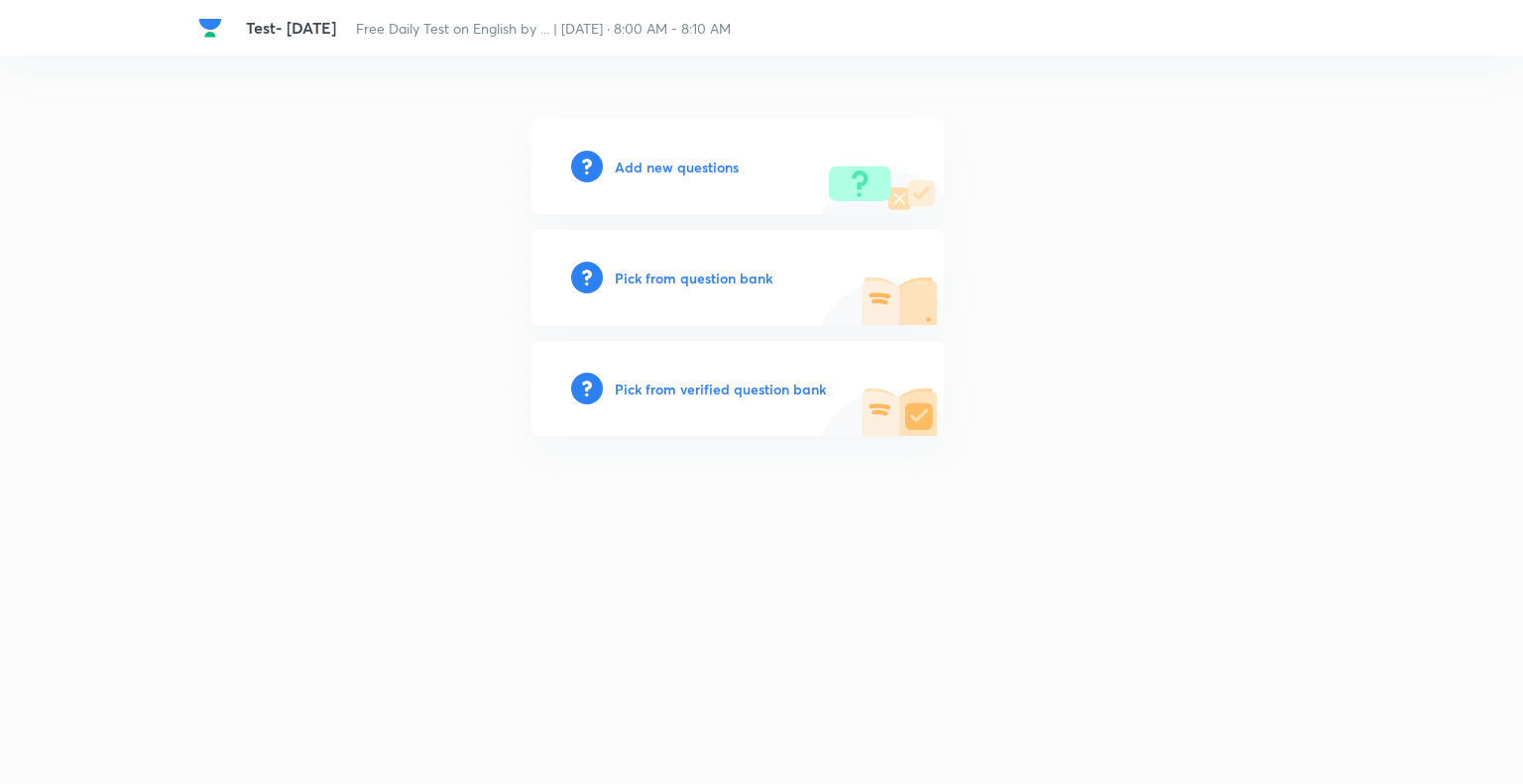 scroll, scrollTop: 0, scrollLeft: 0, axis: both 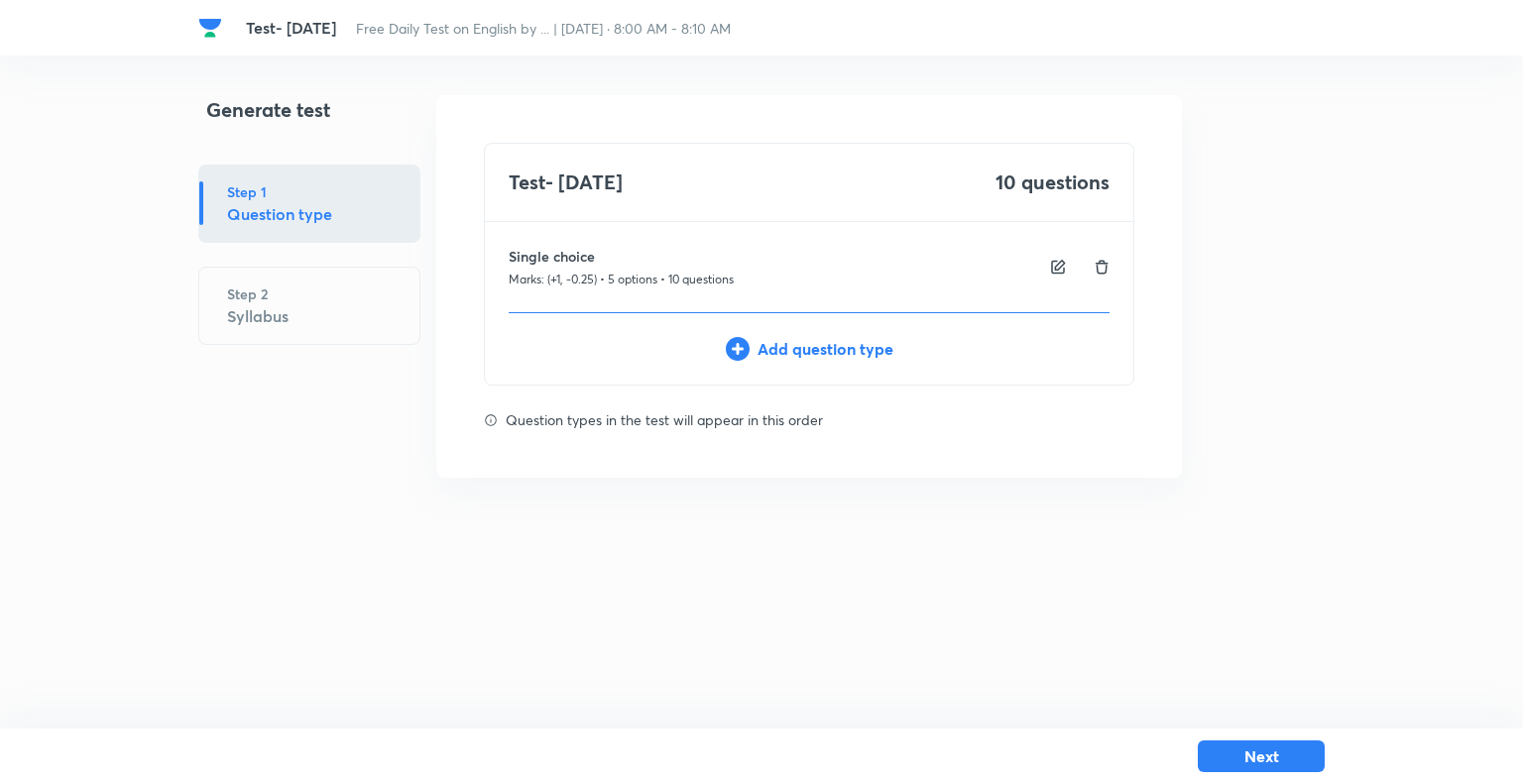 click on "Add question type" at bounding box center (809, 349) 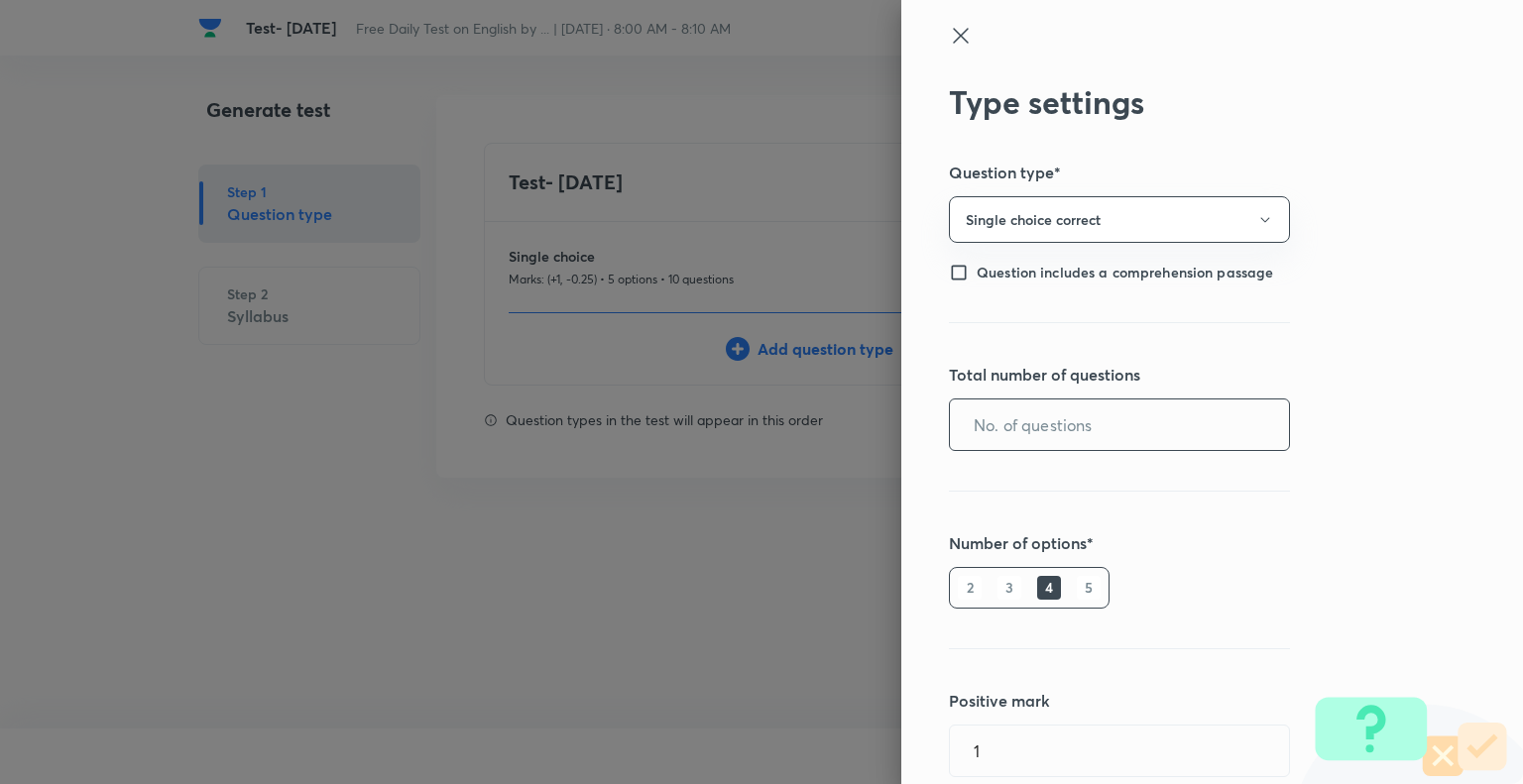 click at bounding box center (1119, 424) 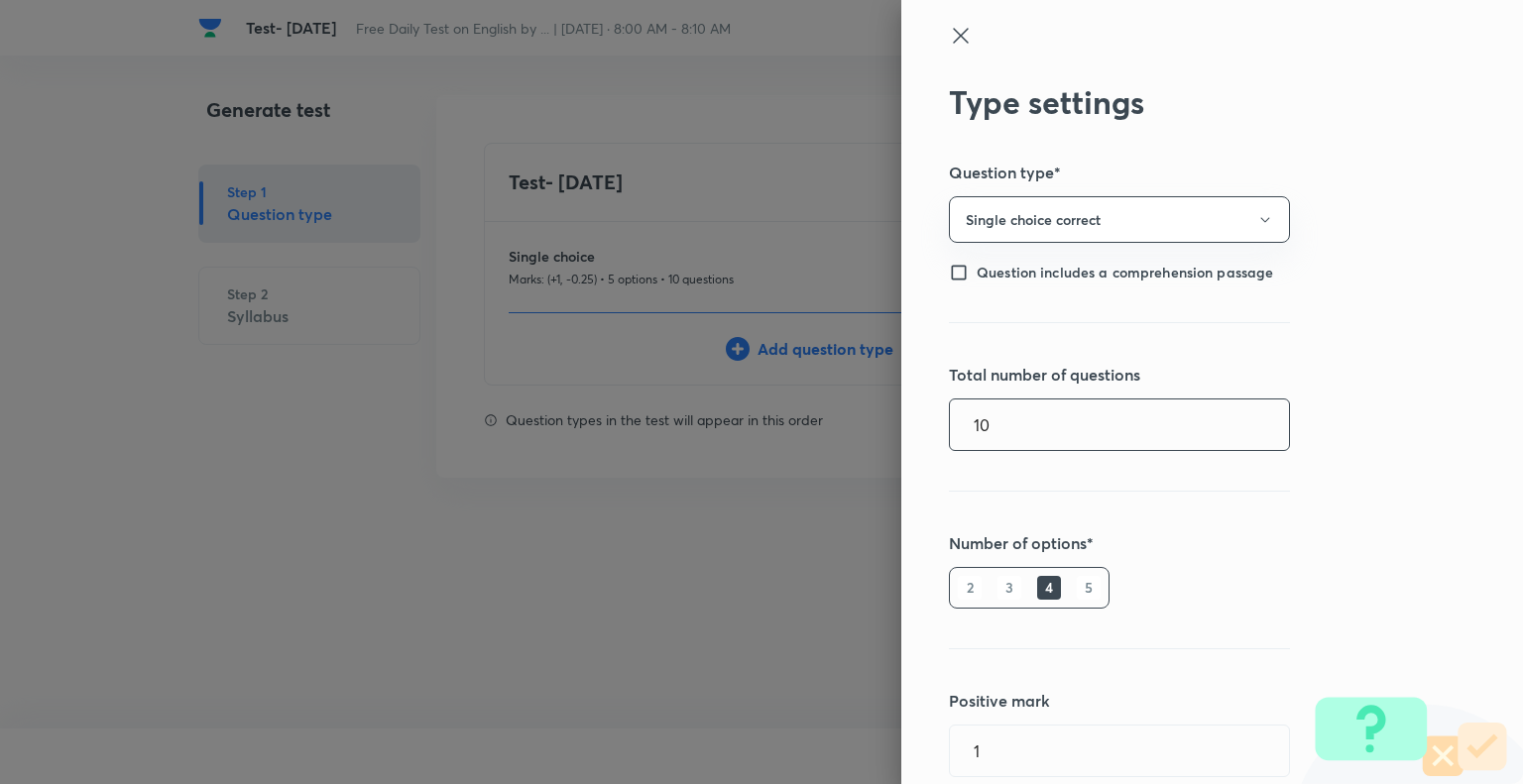 type on "10" 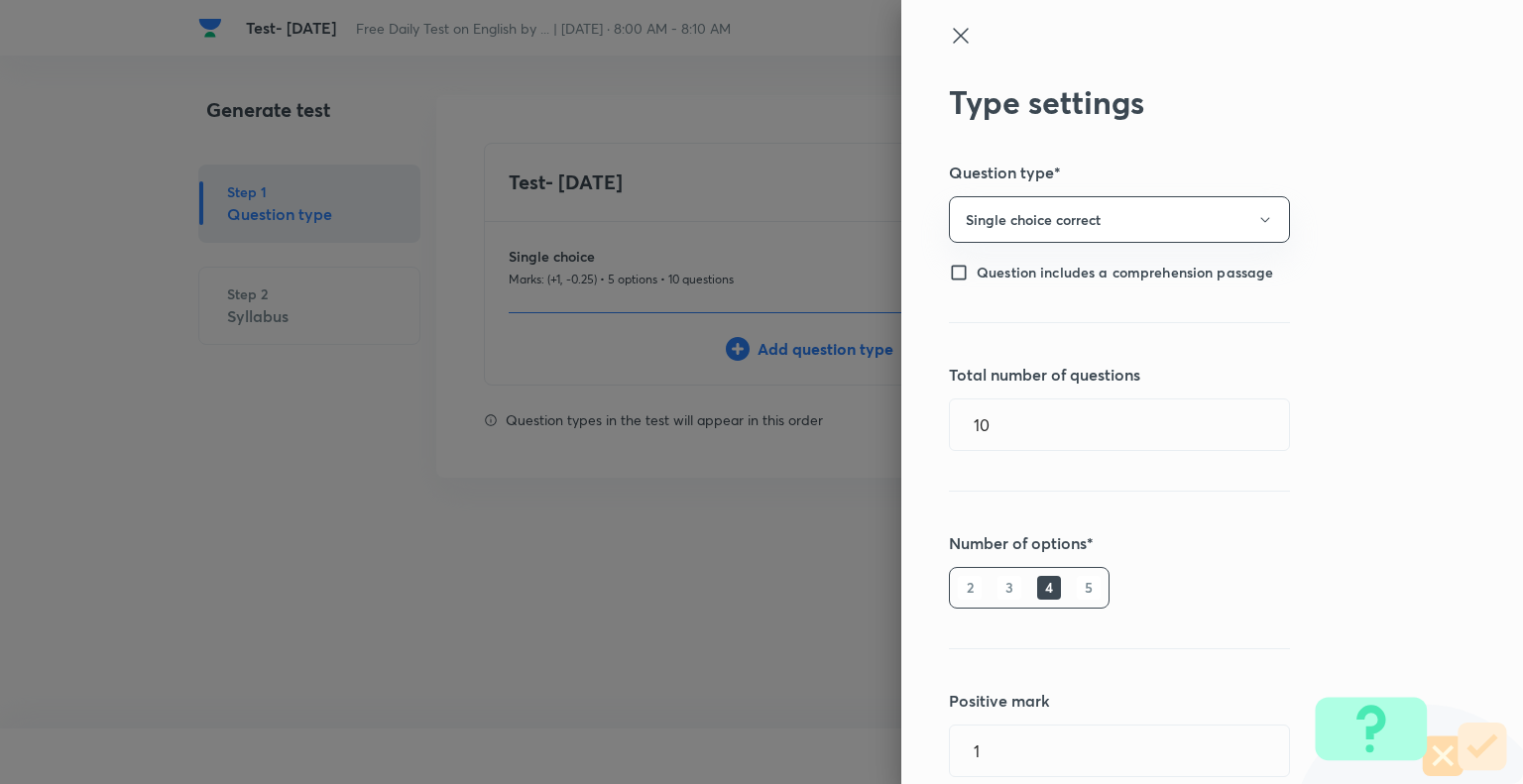 click on "5" at bounding box center (1089, 588) 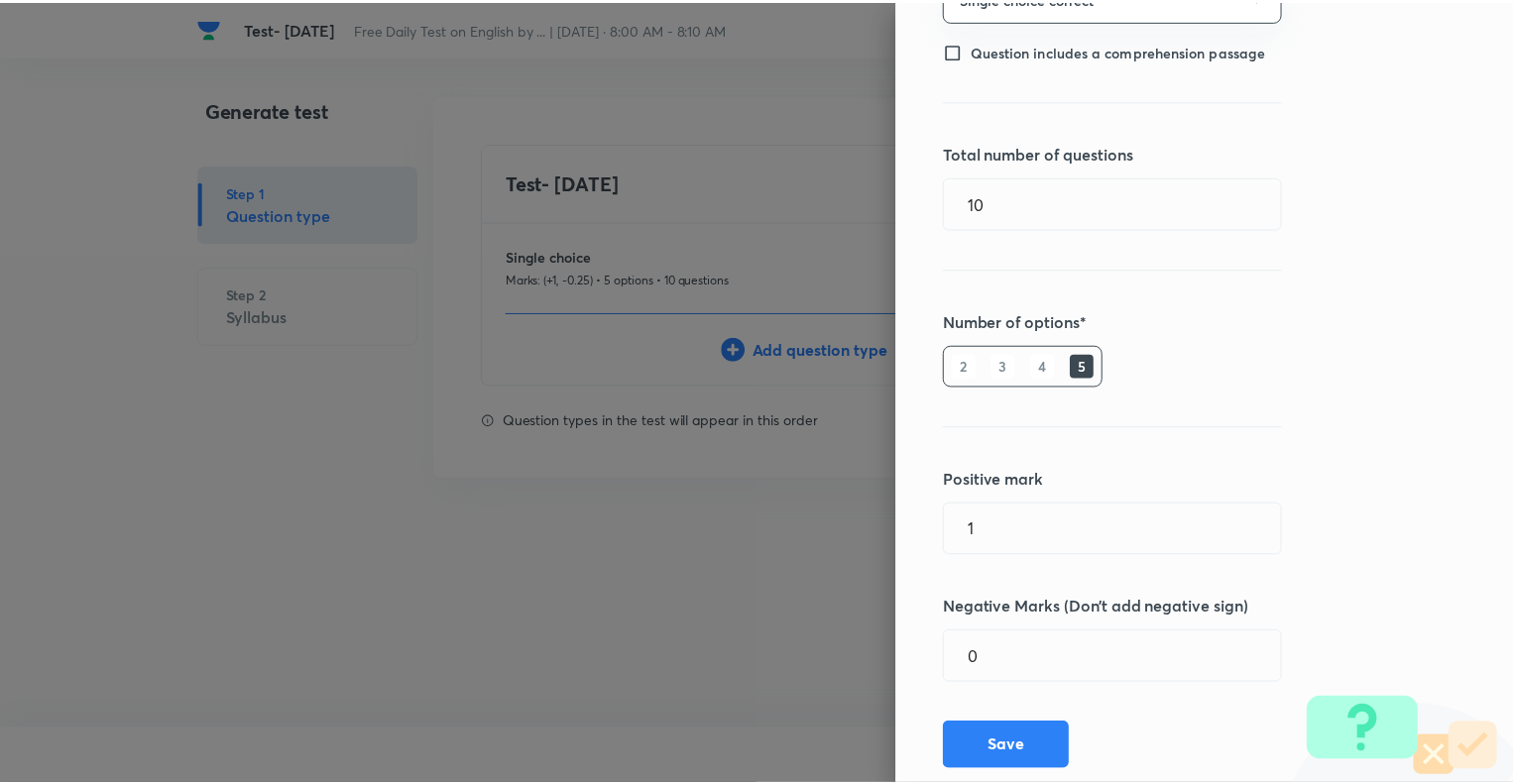 scroll, scrollTop: 270, scrollLeft: 0, axis: vertical 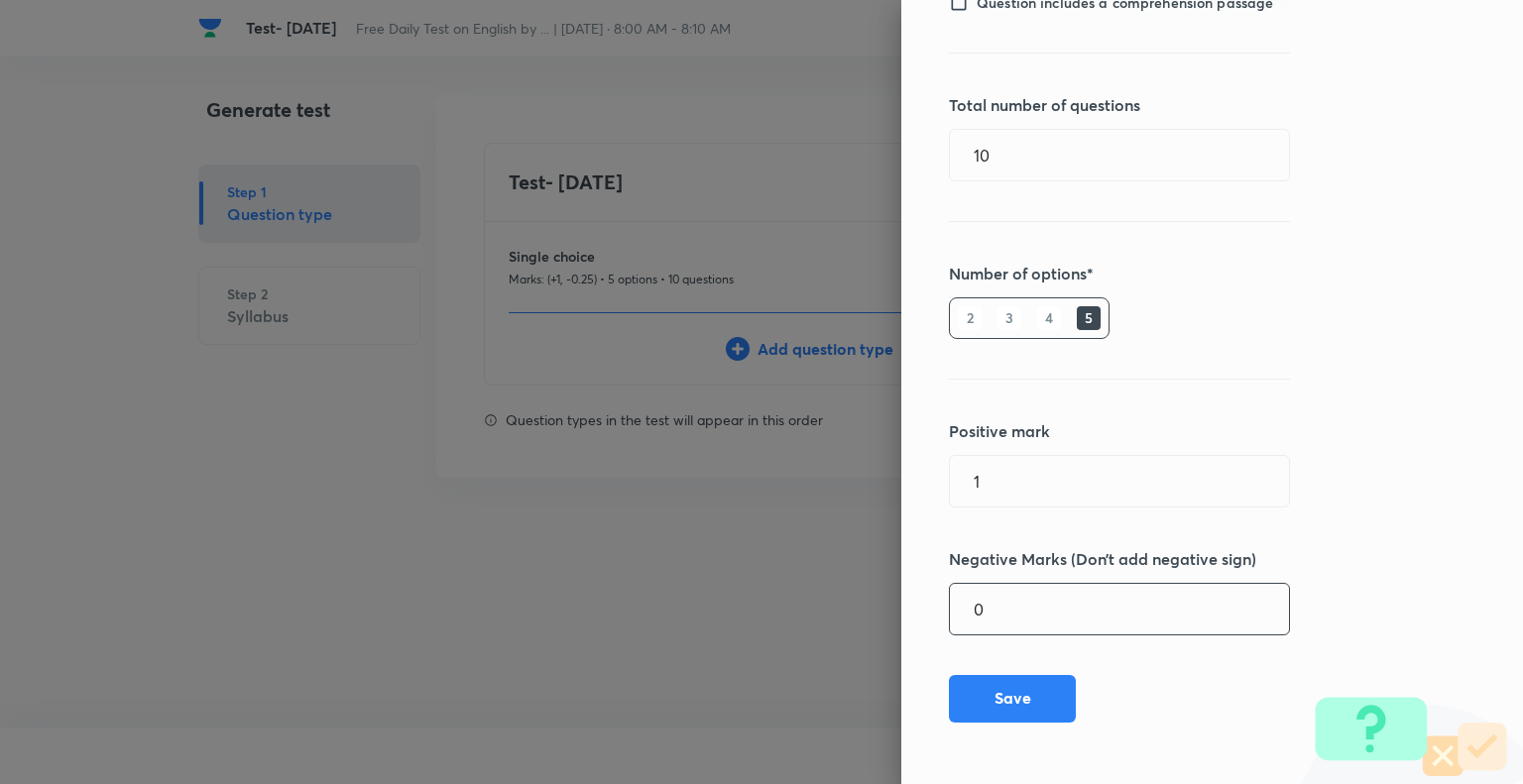 click on "0" at bounding box center [1119, 609] 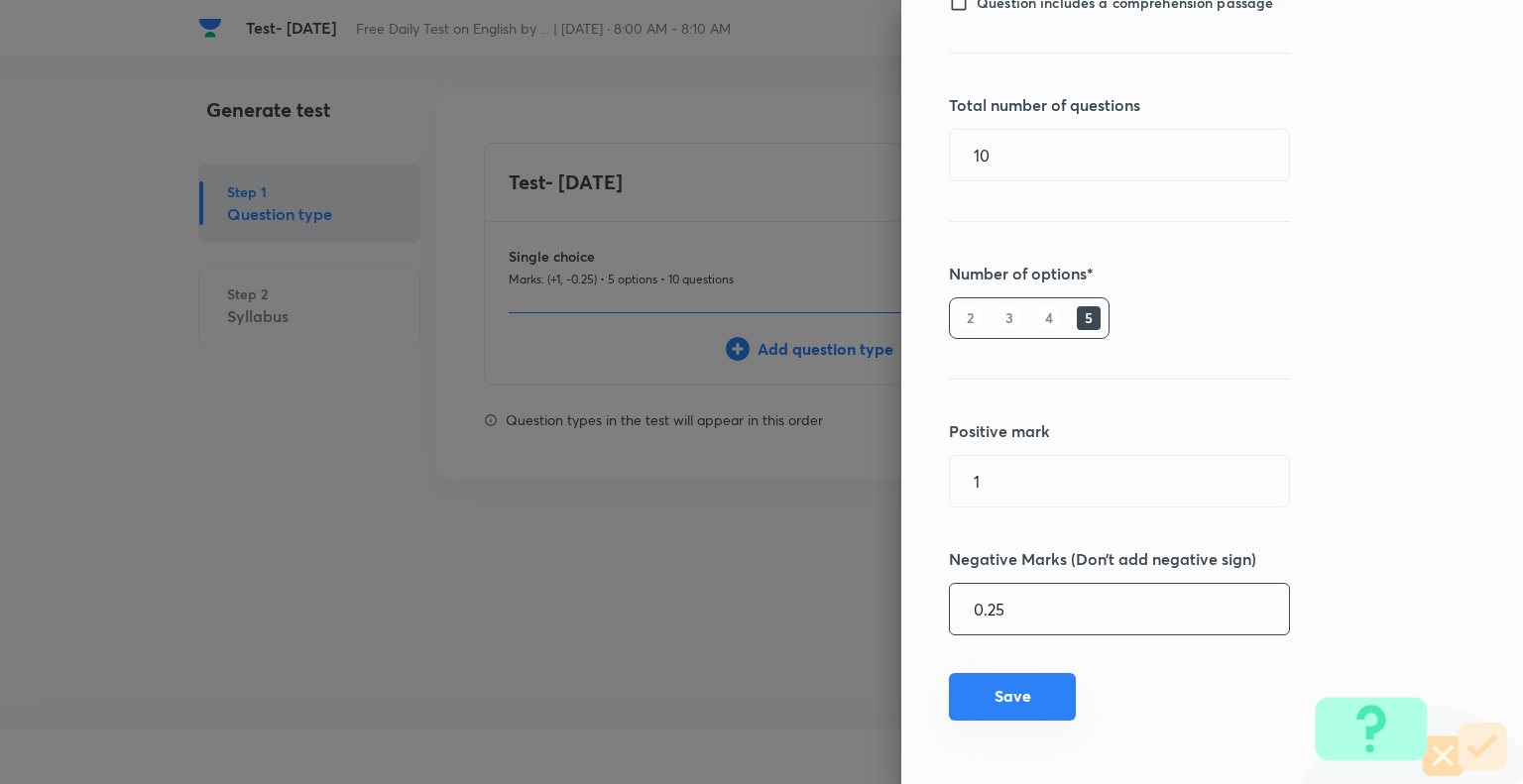 type on "0.25" 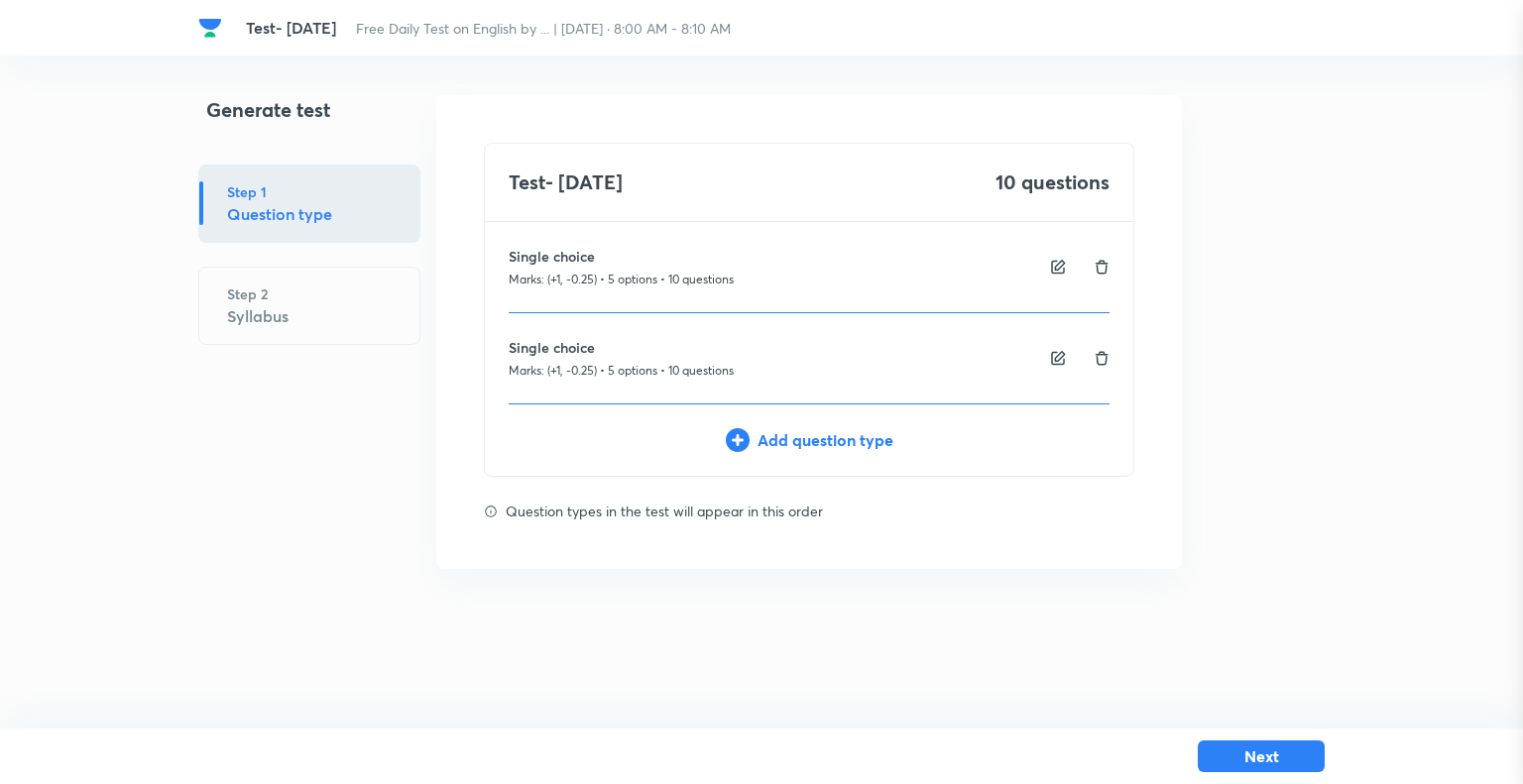 type 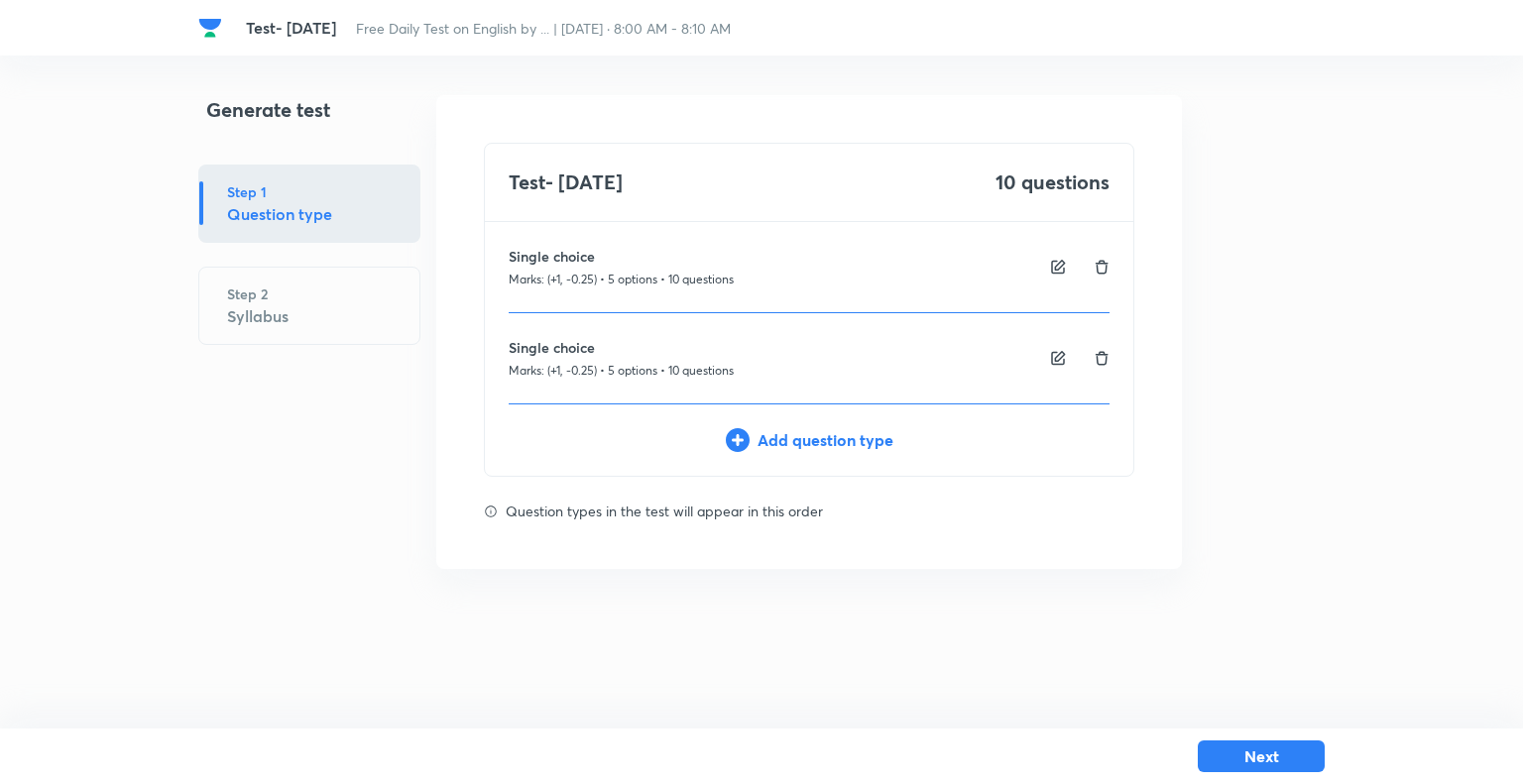 click at bounding box center (1102, 358) 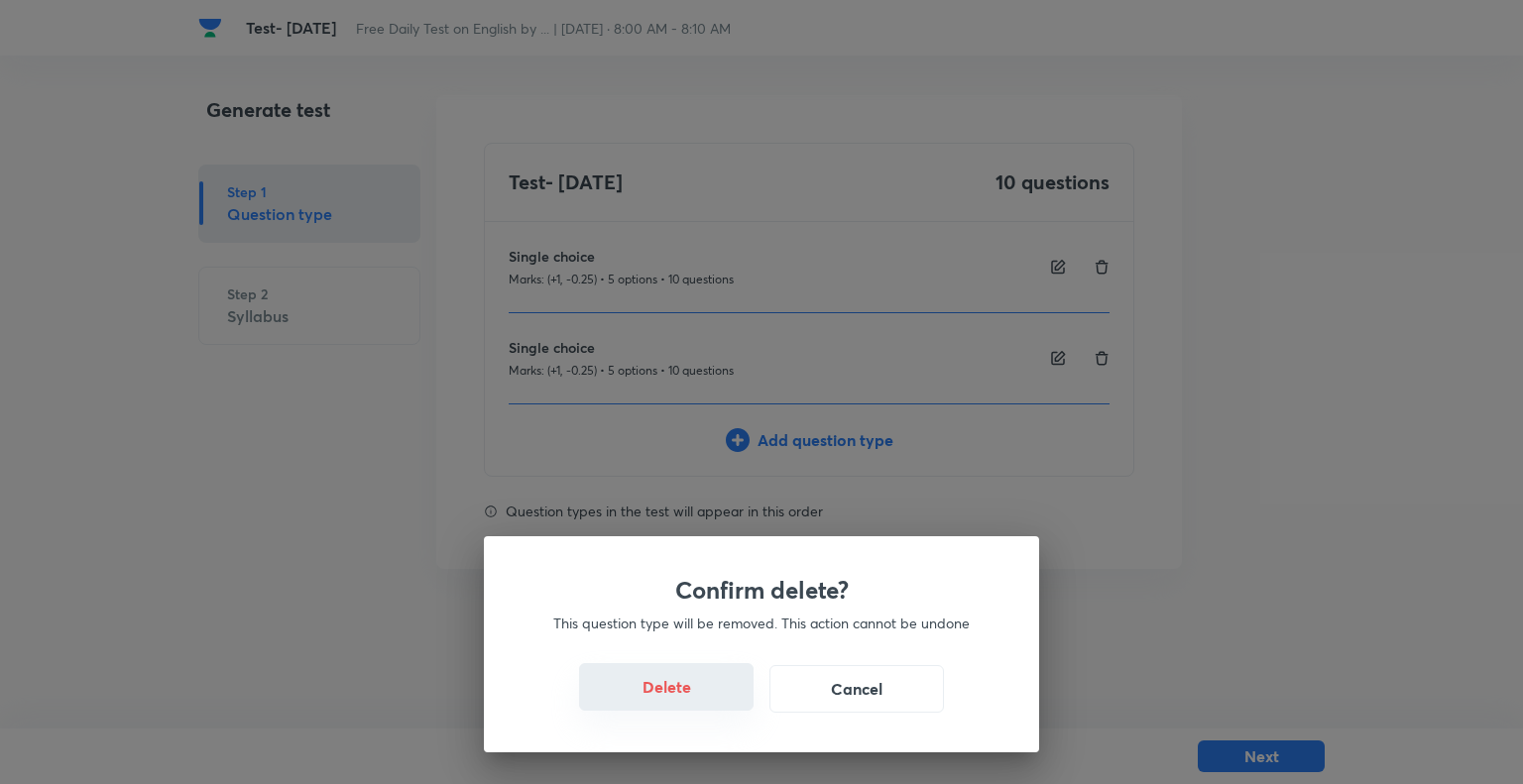 click on "Delete" at bounding box center [666, 687] 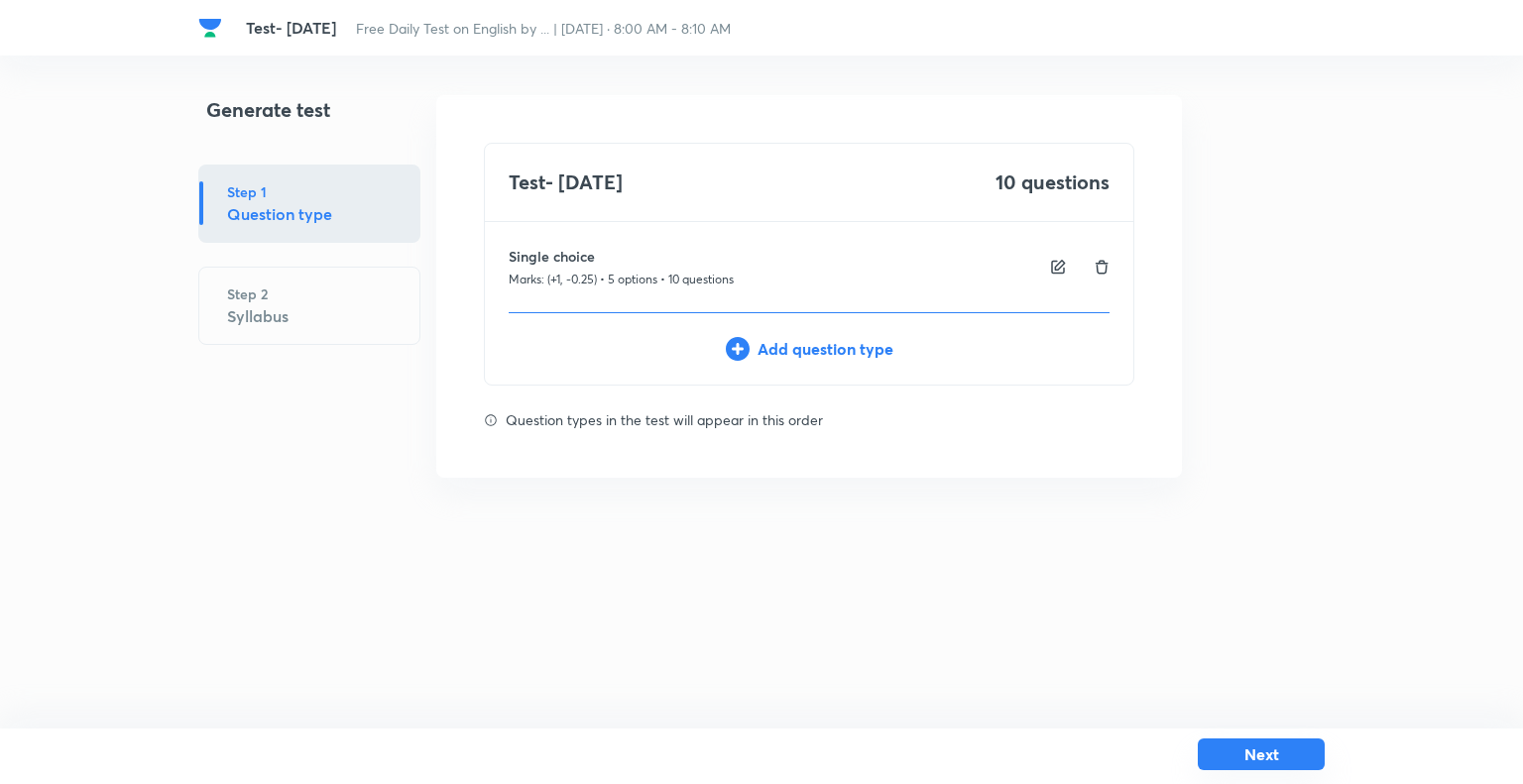 click on "Next" at bounding box center (1261, 754) 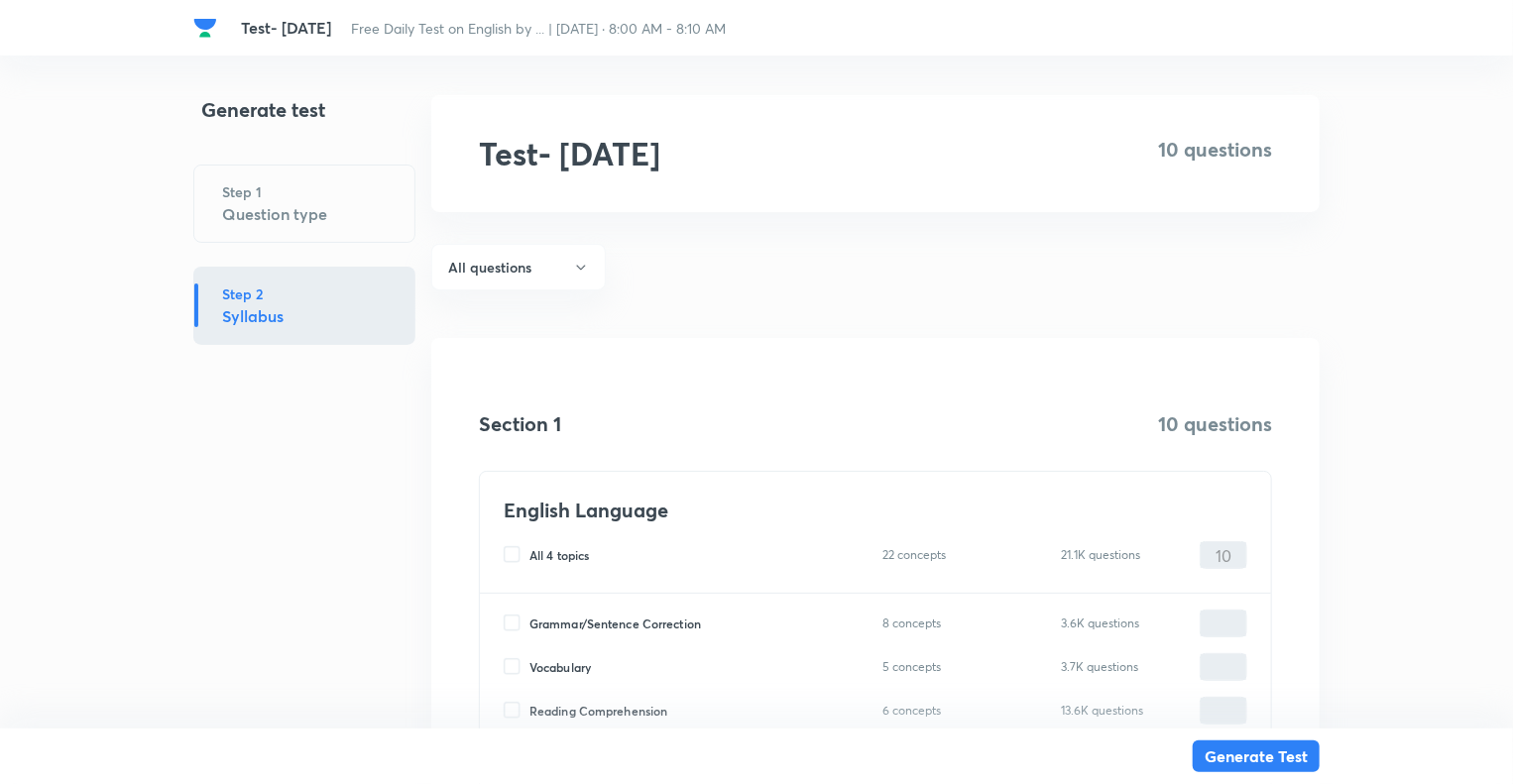 click on "Generate test Step 1 Question type Step 2 Syllabus" at bounding box center [304, 496] 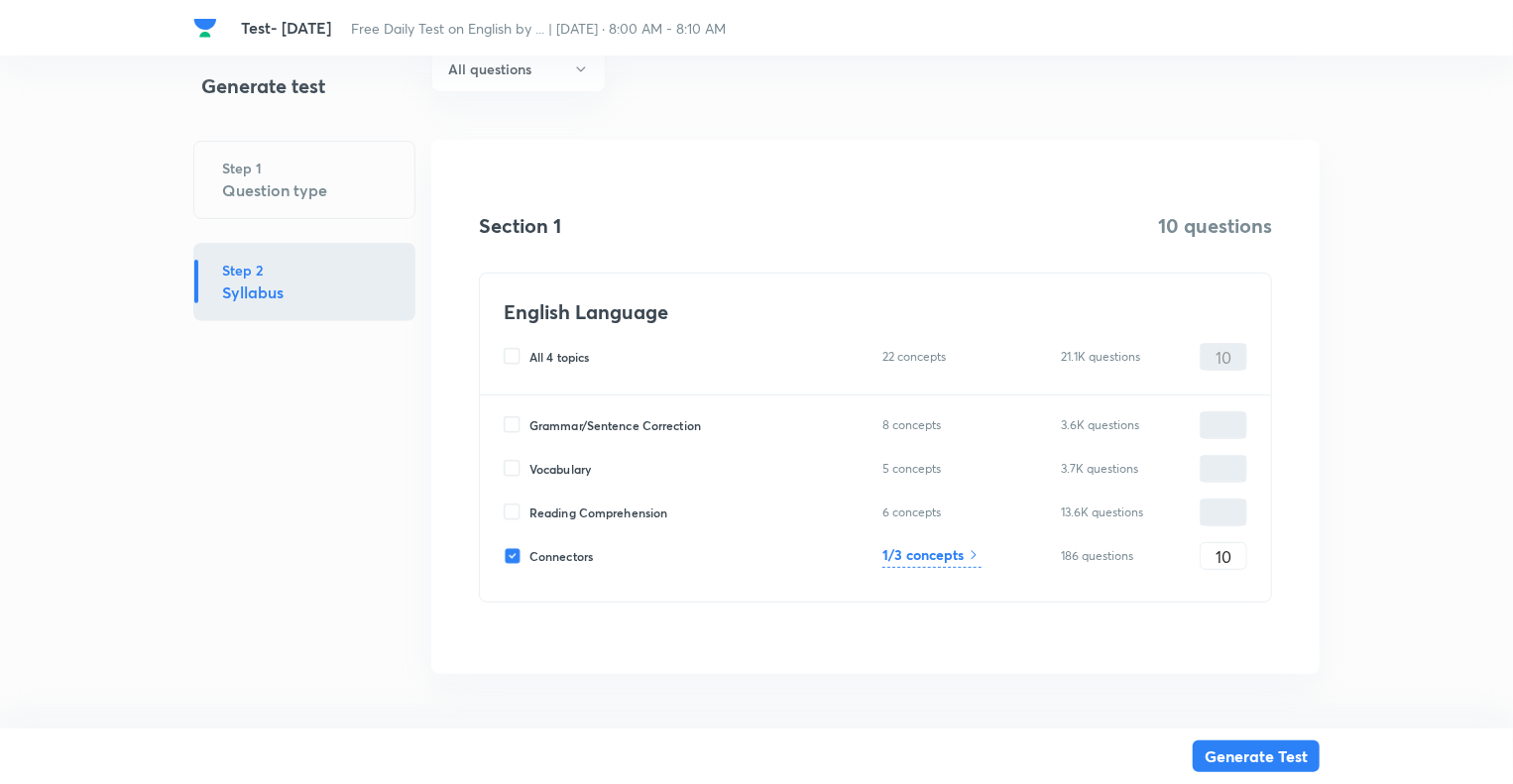 scroll, scrollTop: 206, scrollLeft: 0, axis: vertical 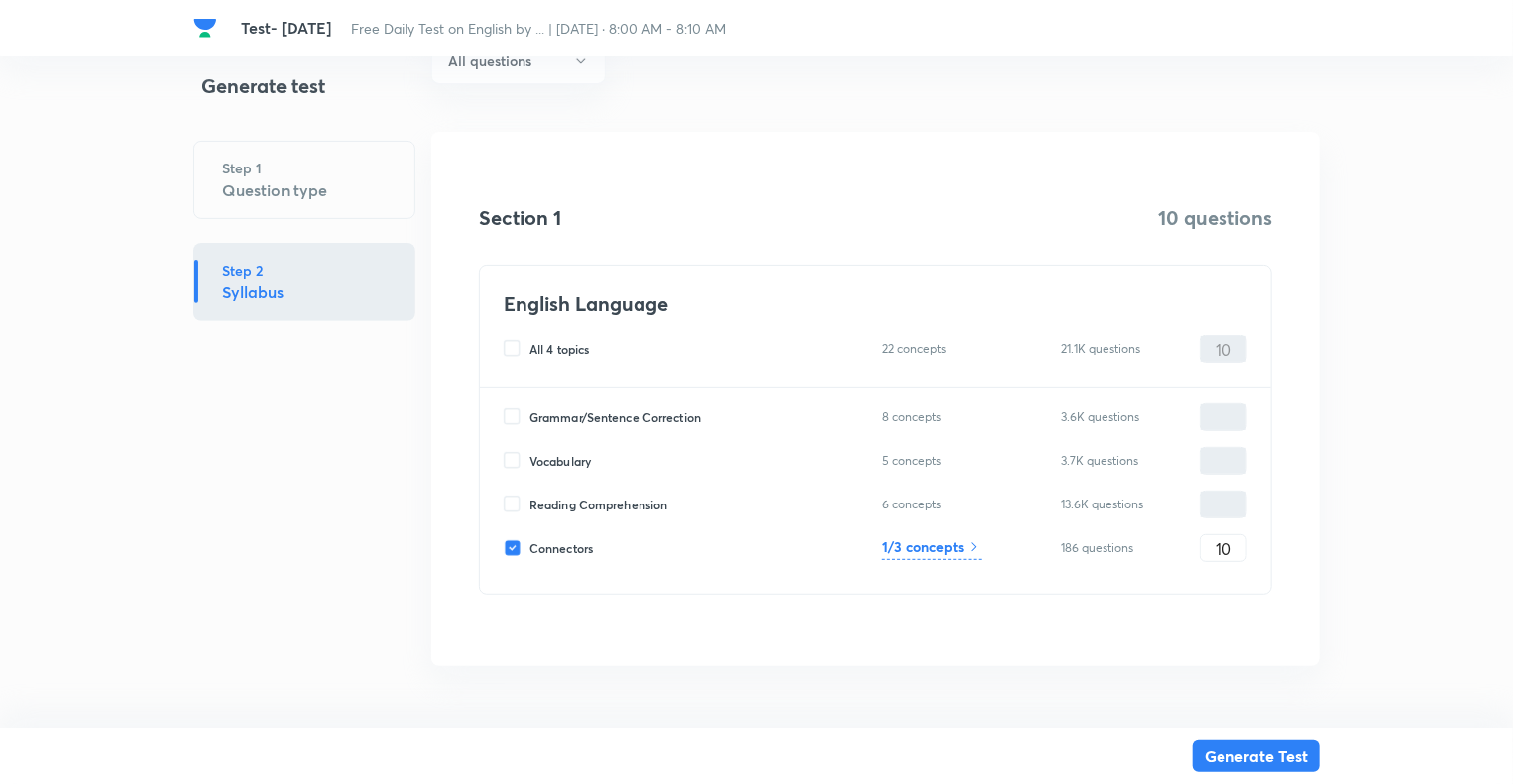 click on "1/3 concepts" at bounding box center (923, 546) 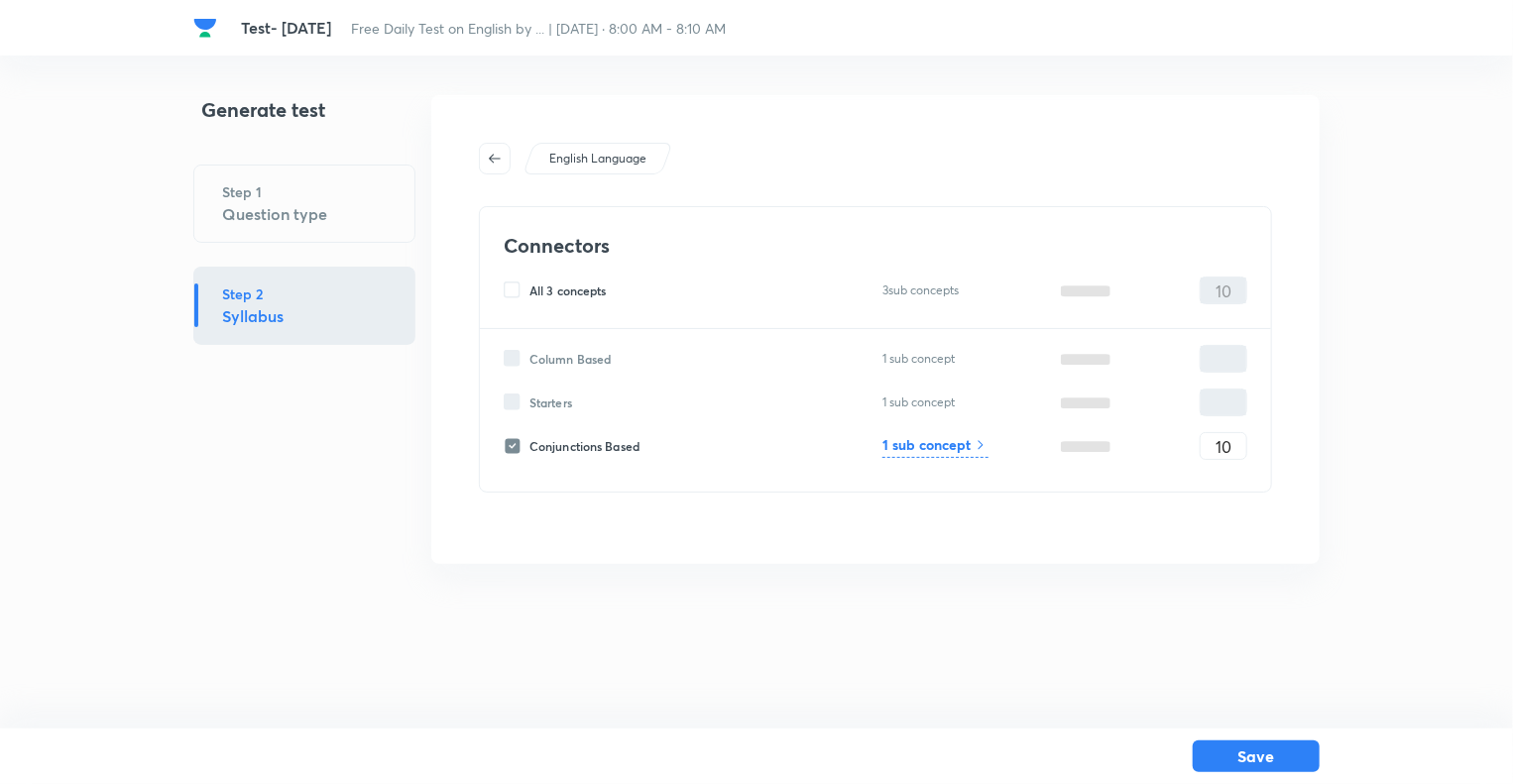 scroll, scrollTop: 0, scrollLeft: 0, axis: both 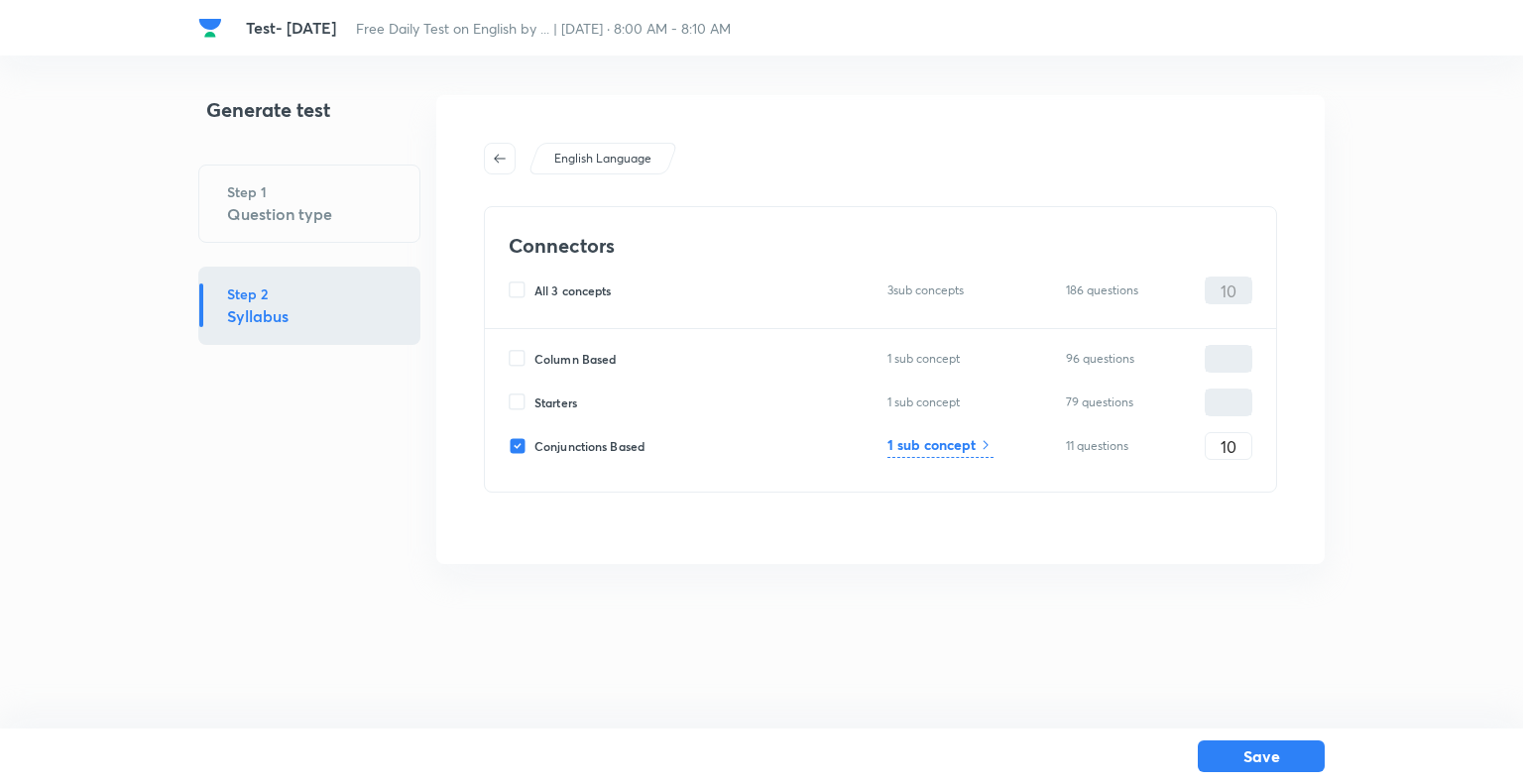click on "Starters" at bounding box center (522, 402) 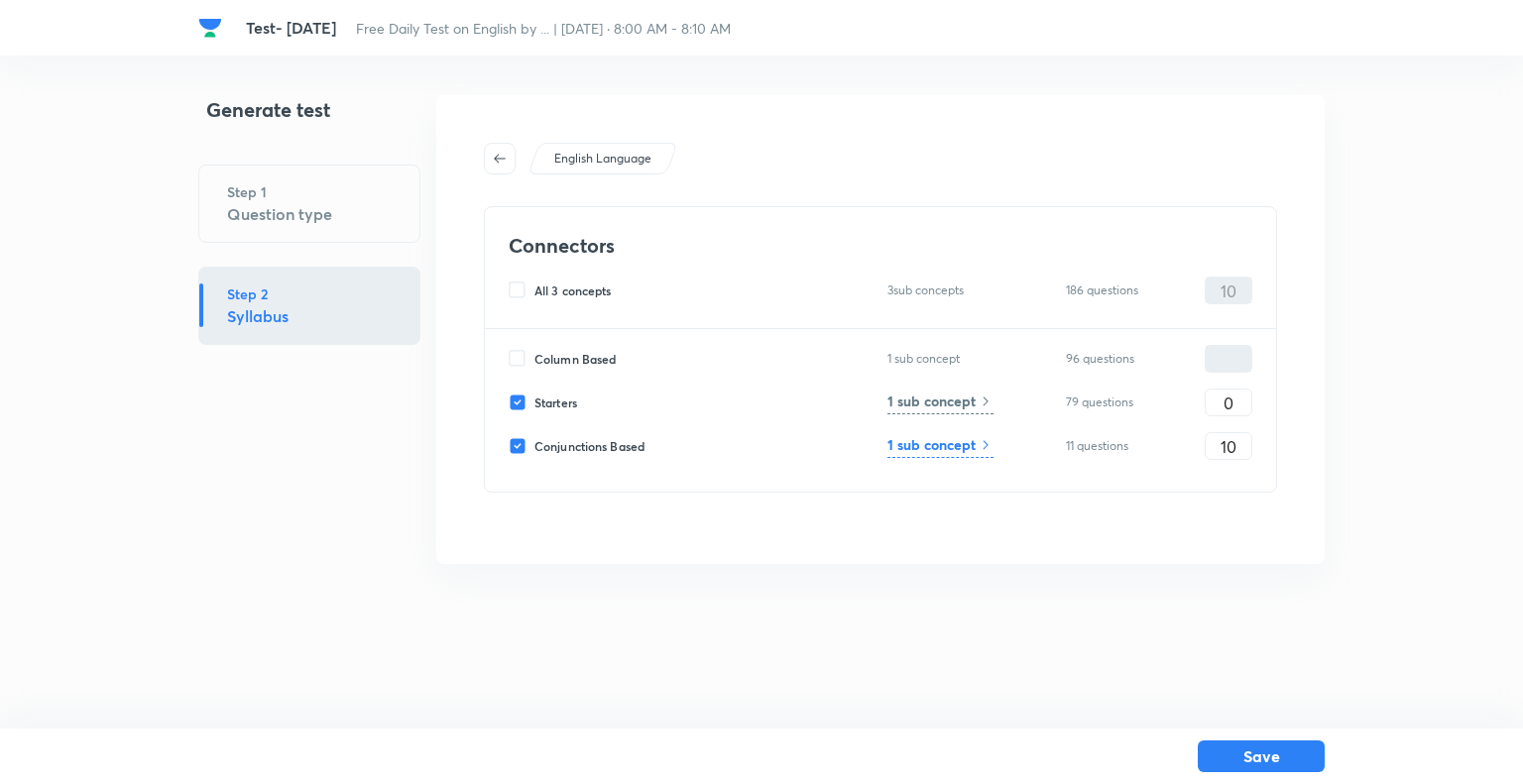 click on "Conjunctions Based" at bounding box center (522, 446) 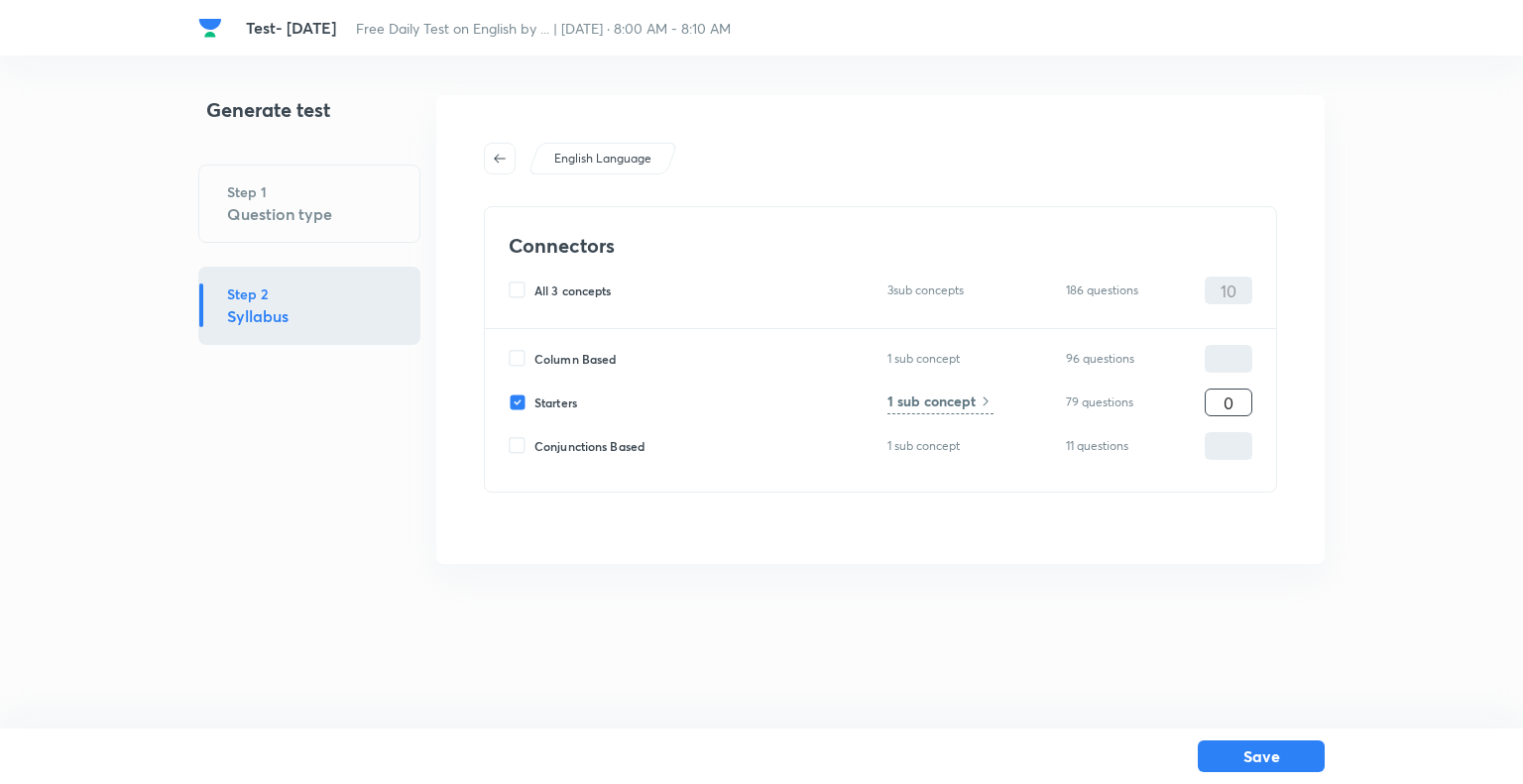 click on "0" at bounding box center (1229, 402) 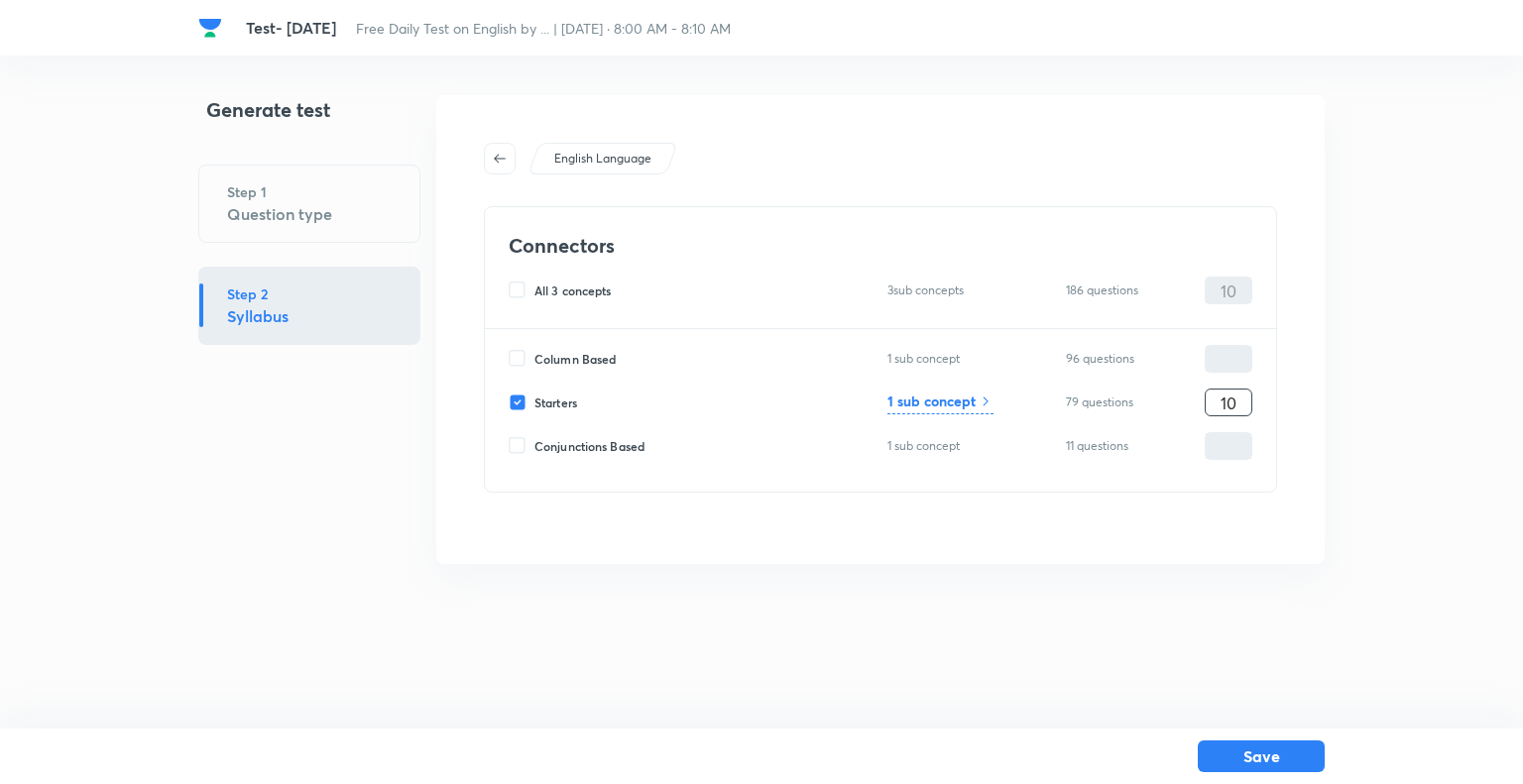 type on "10" 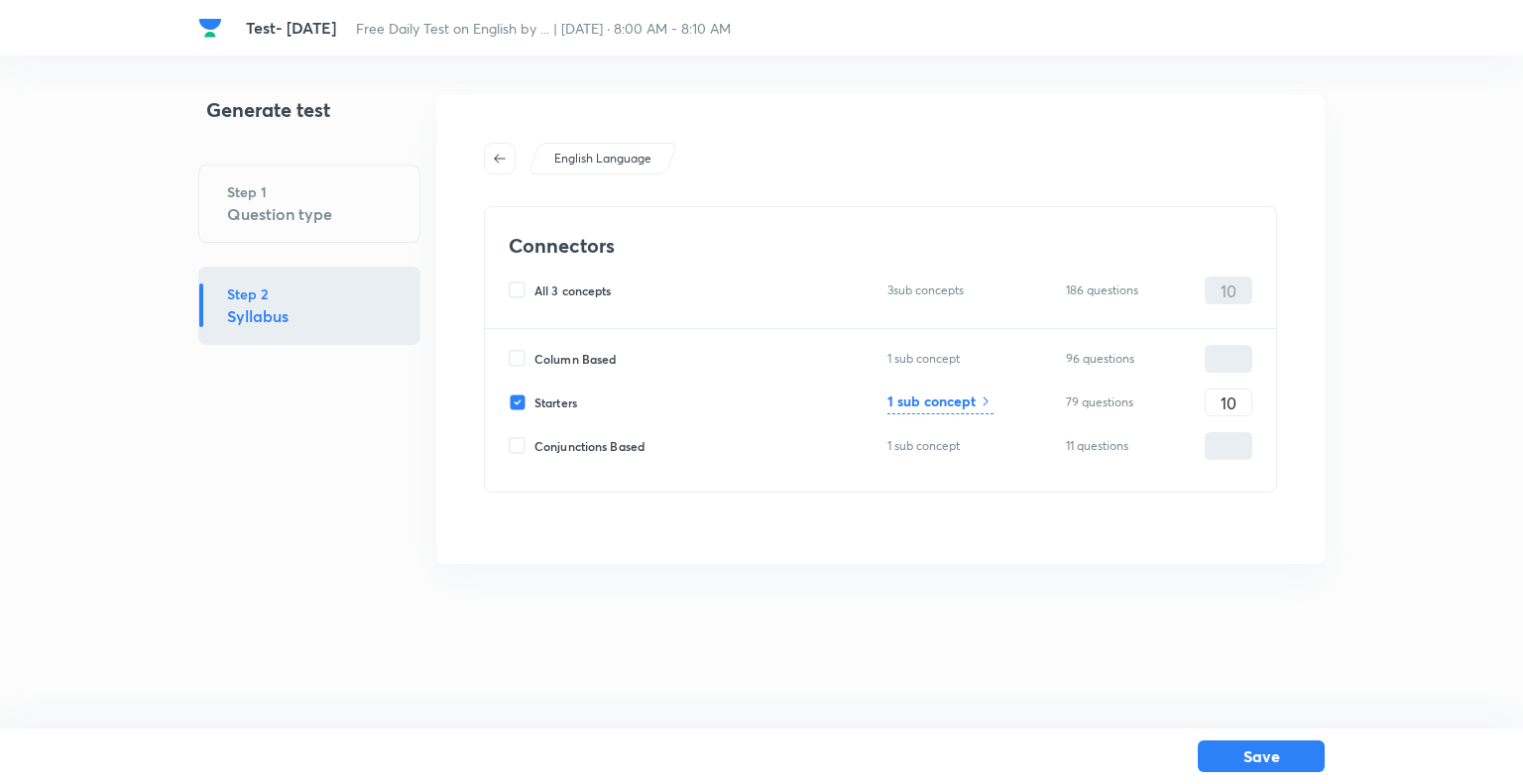click on "1 sub concept" at bounding box center (931, 400) 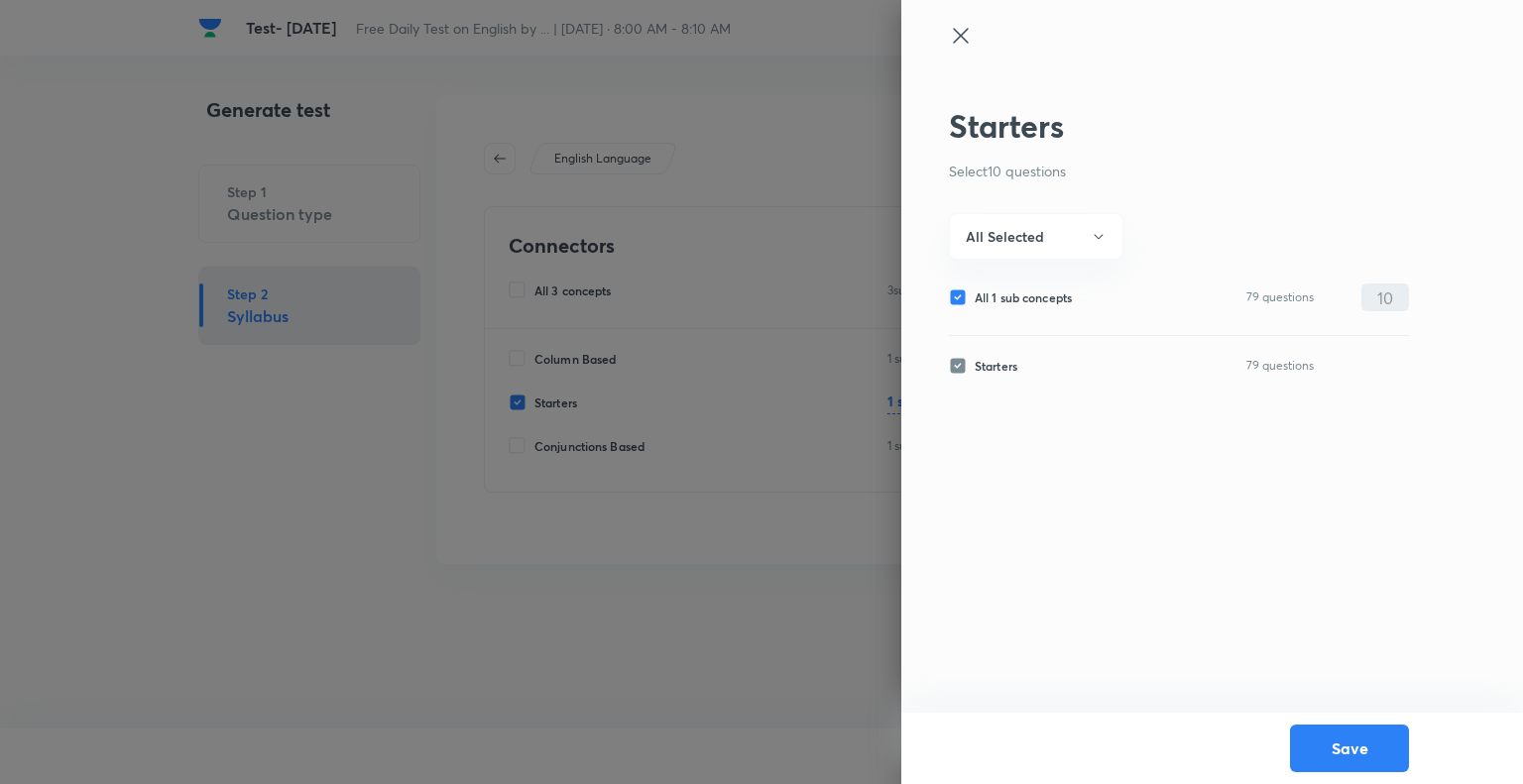 click on "All 1 sub concepts" at bounding box center (962, 297) 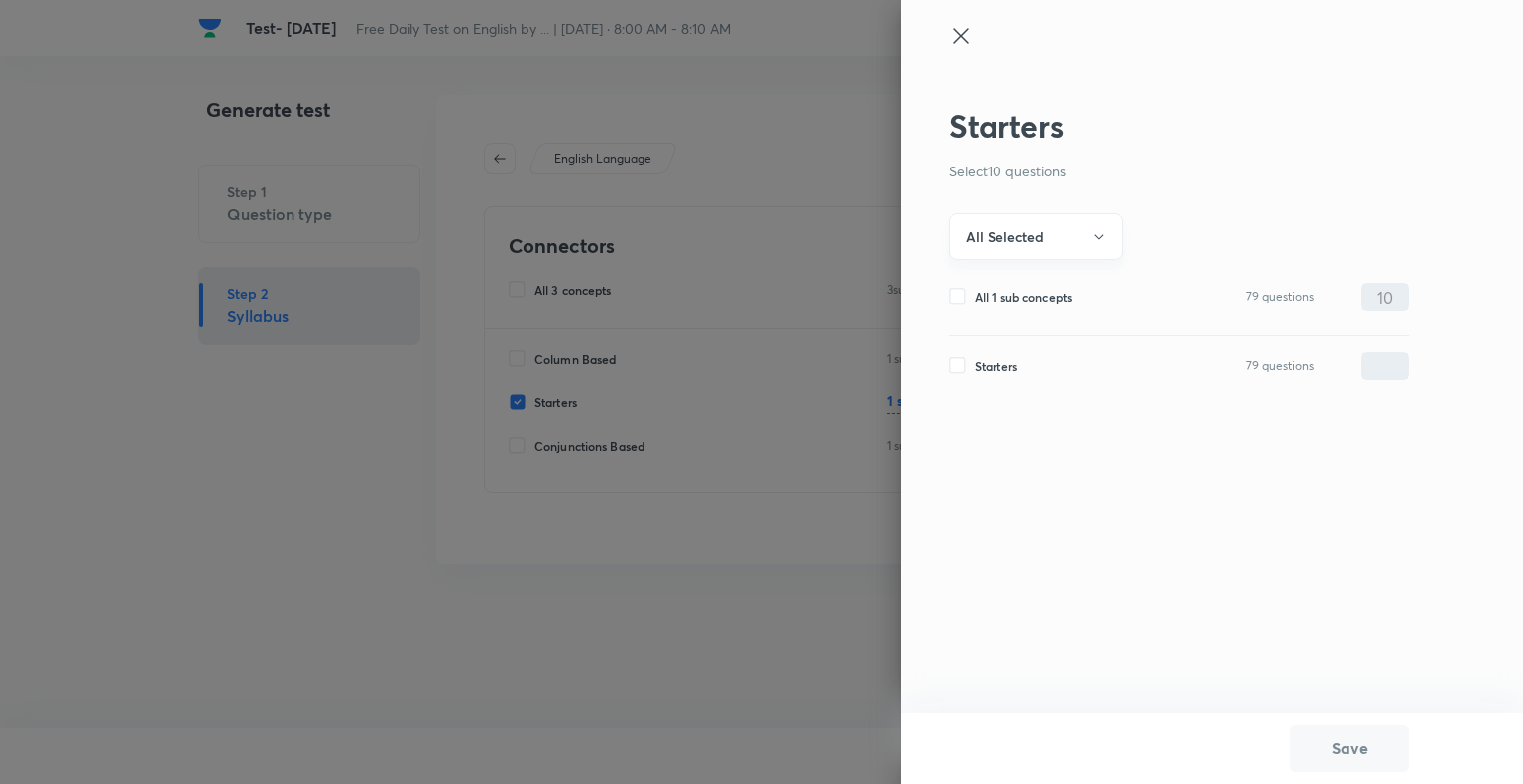 click 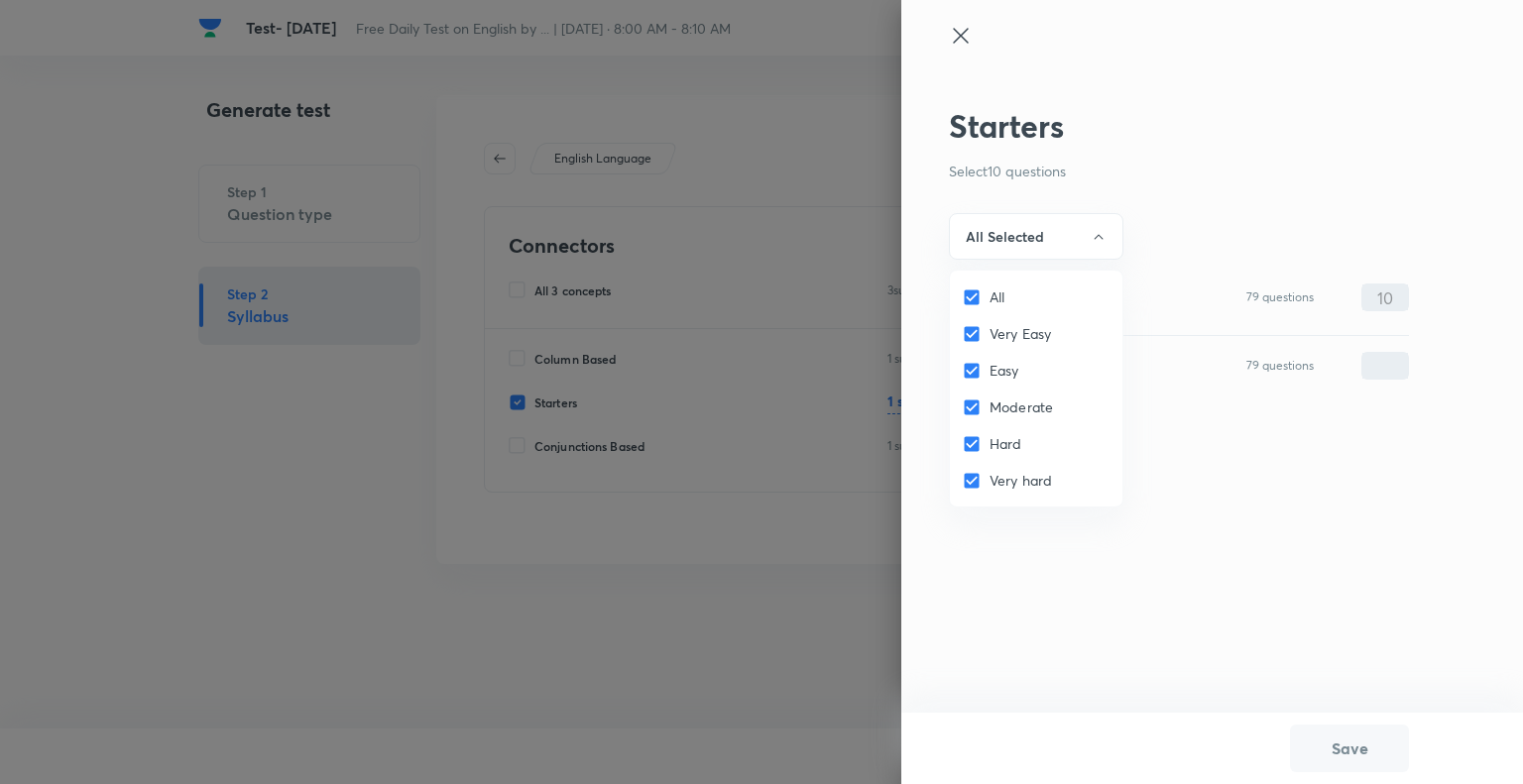 click on "All" at bounding box center [976, 297] 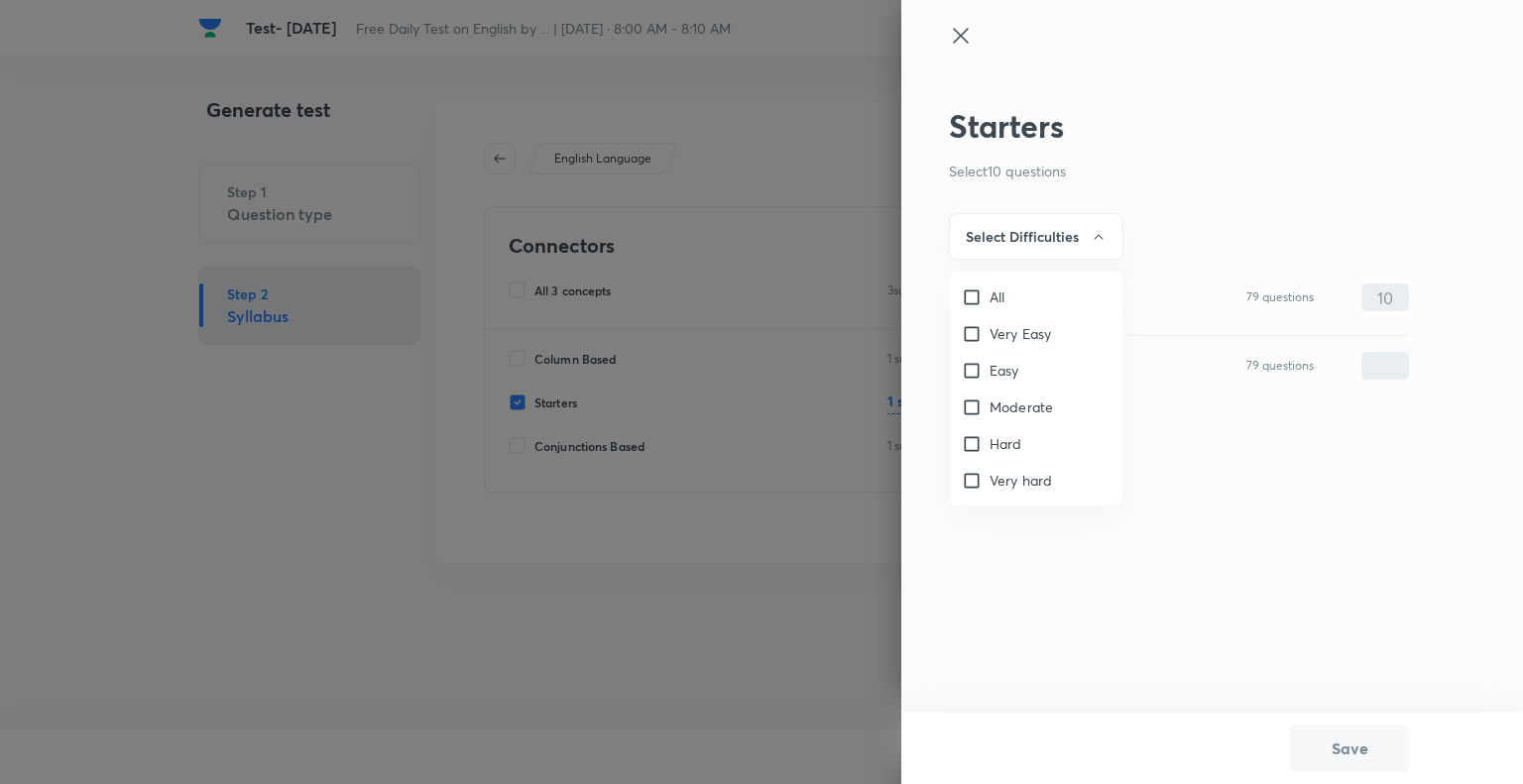 click on "Hard" at bounding box center [976, 444] 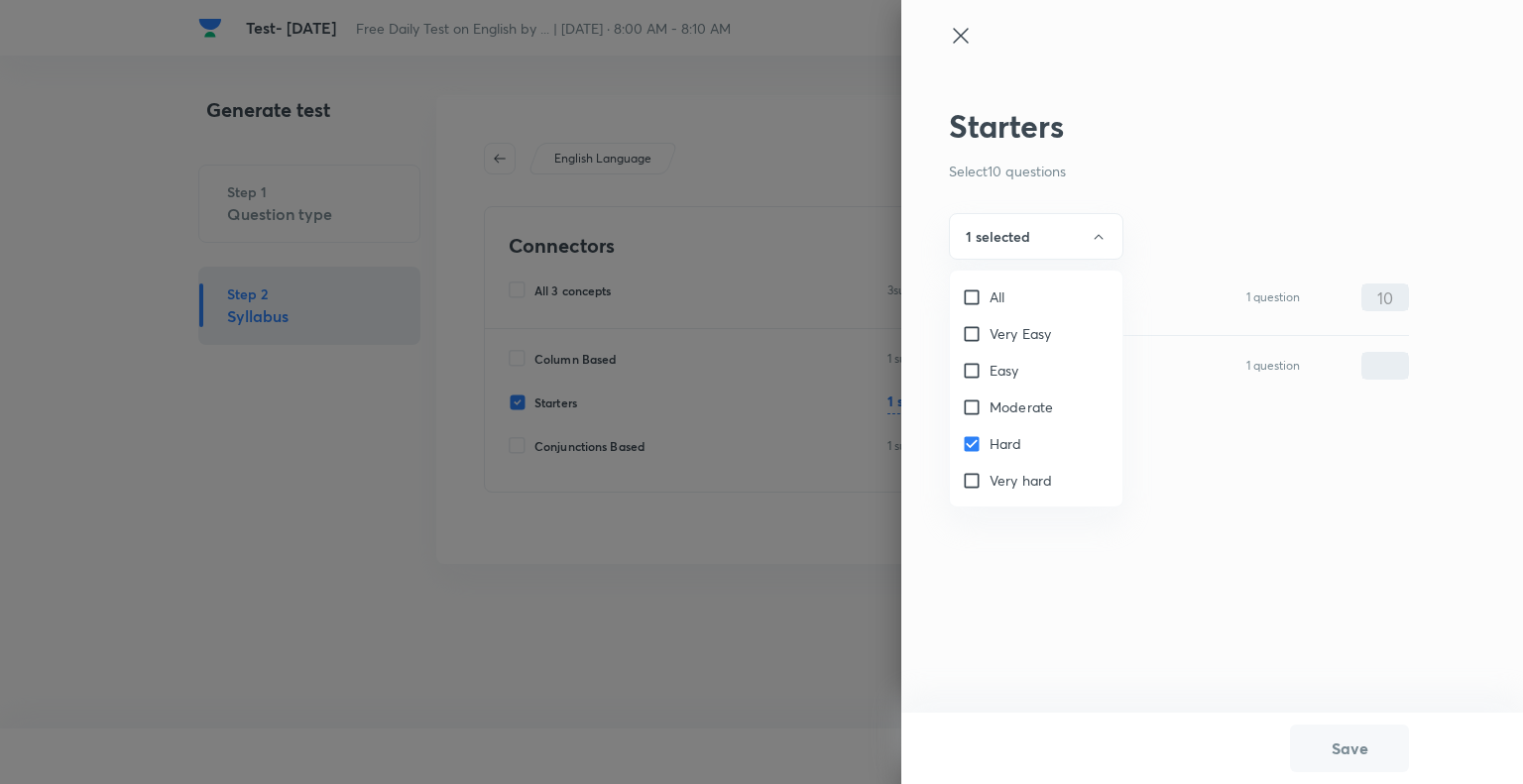 click on "Very hard" at bounding box center [976, 481] 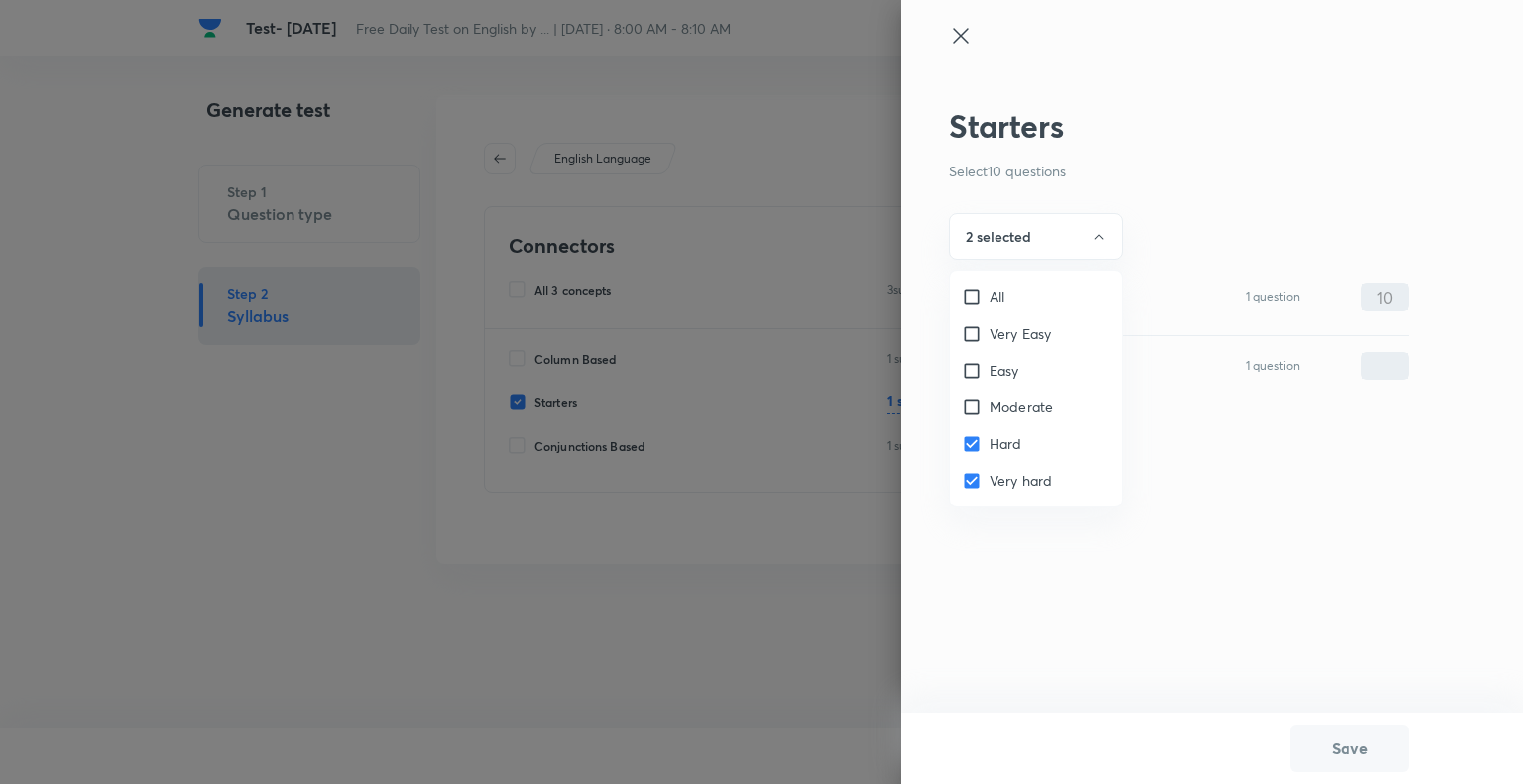 click on "Moderate" at bounding box center [976, 407] 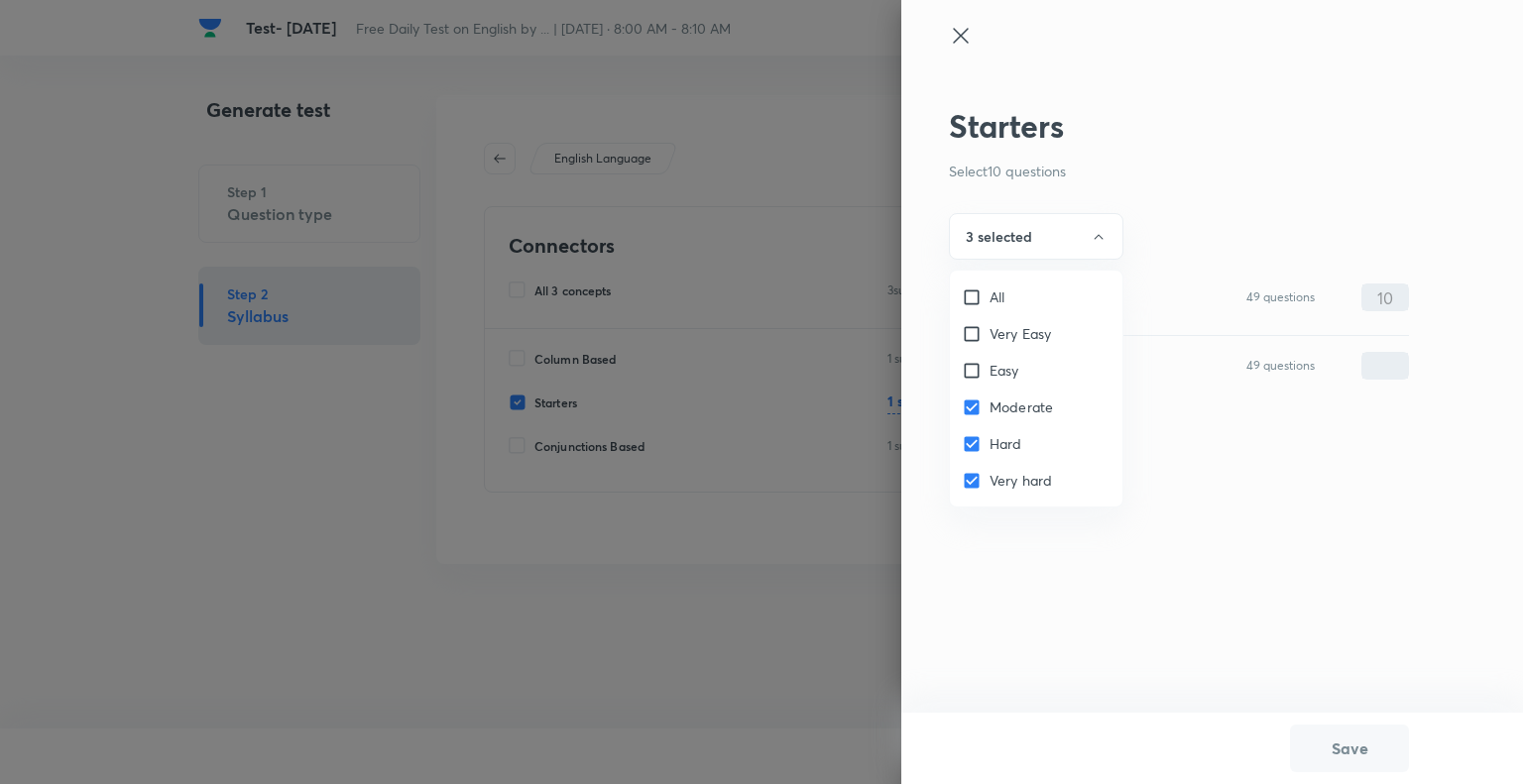 click at bounding box center [762, 392] 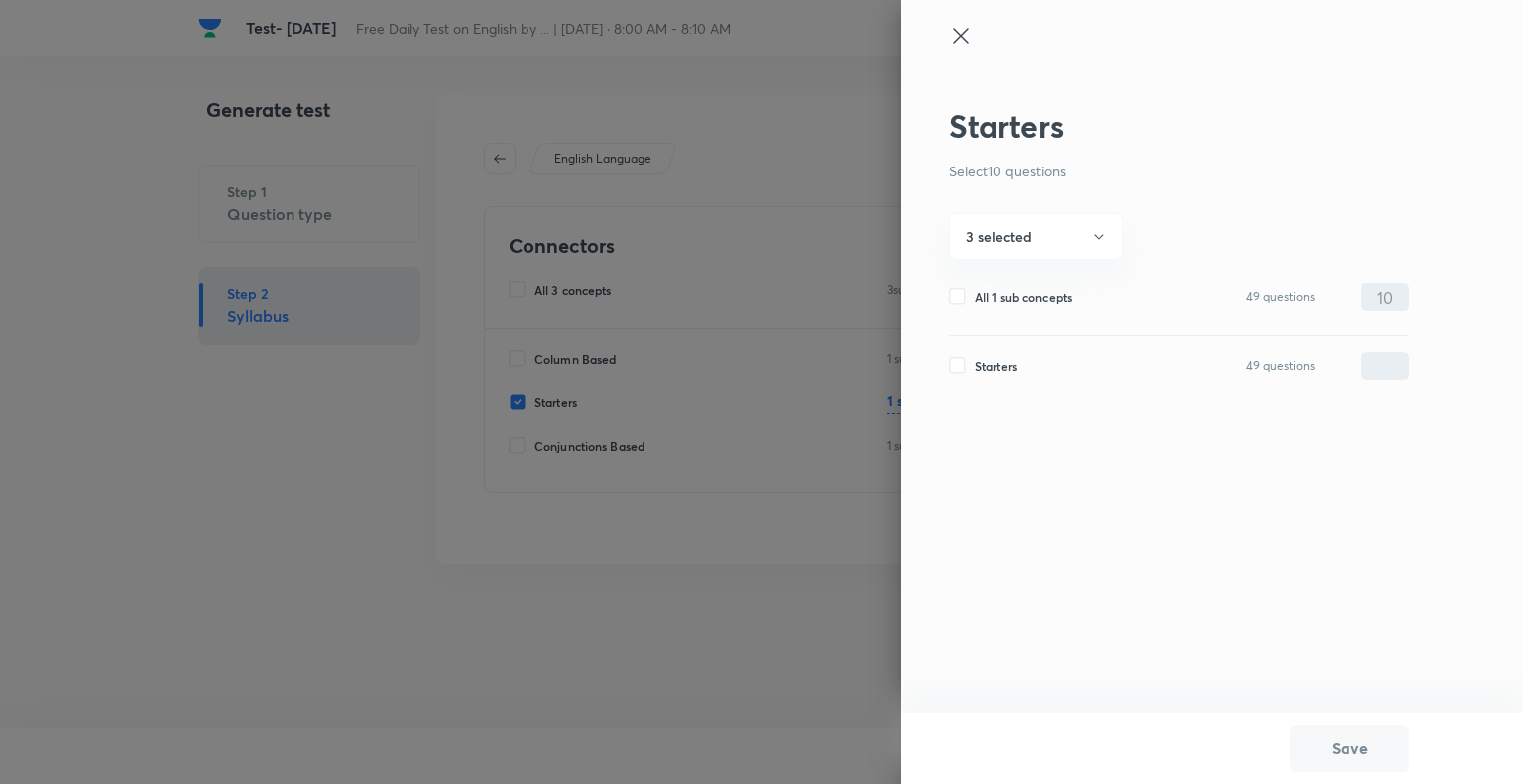click on "Starters" at bounding box center (962, 366) 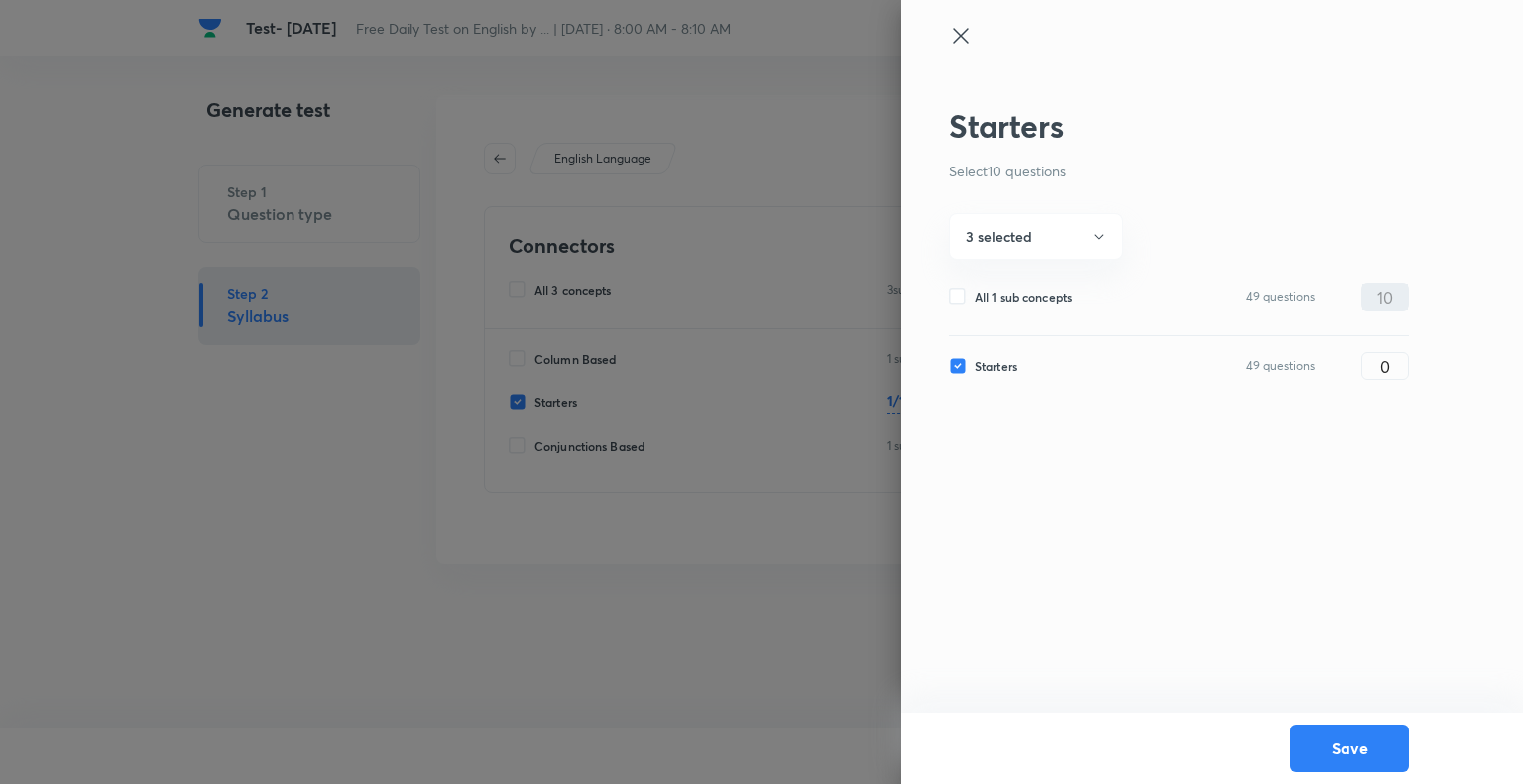 click on "All 1 sub concepts" at bounding box center [962, 297] 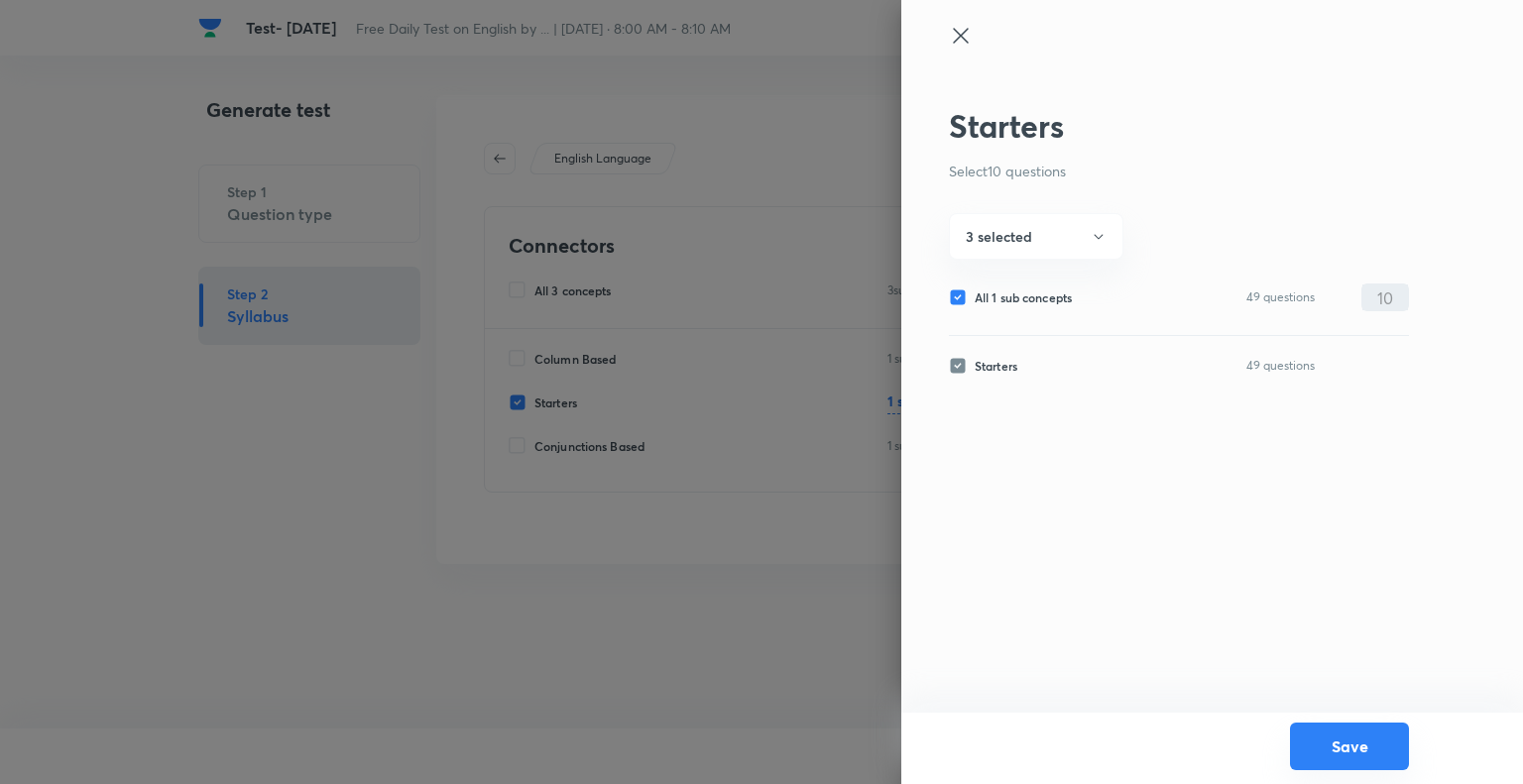 click on "Save" at bounding box center (1349, 746) 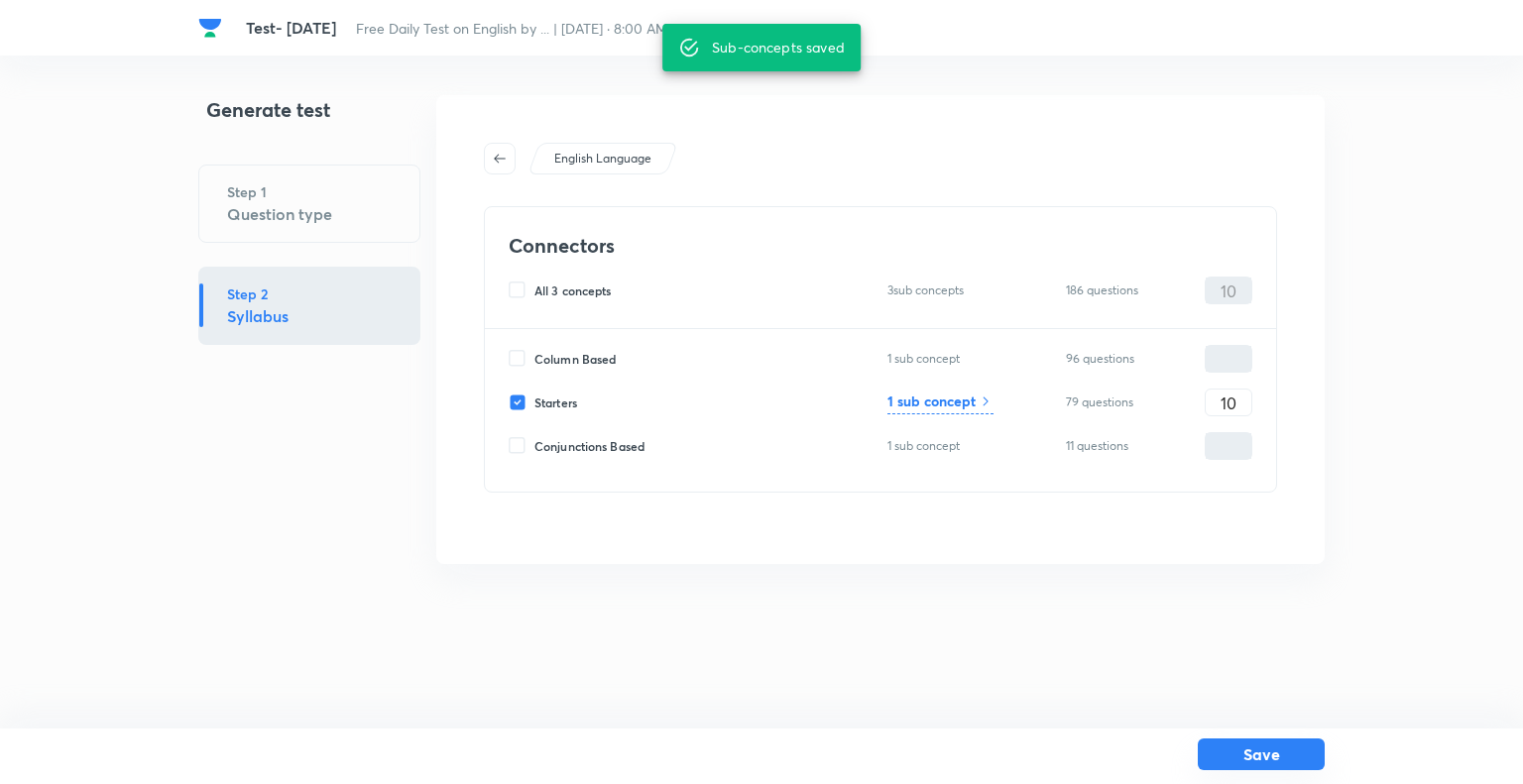 click on "Save" at bounding box center (1261, 754) 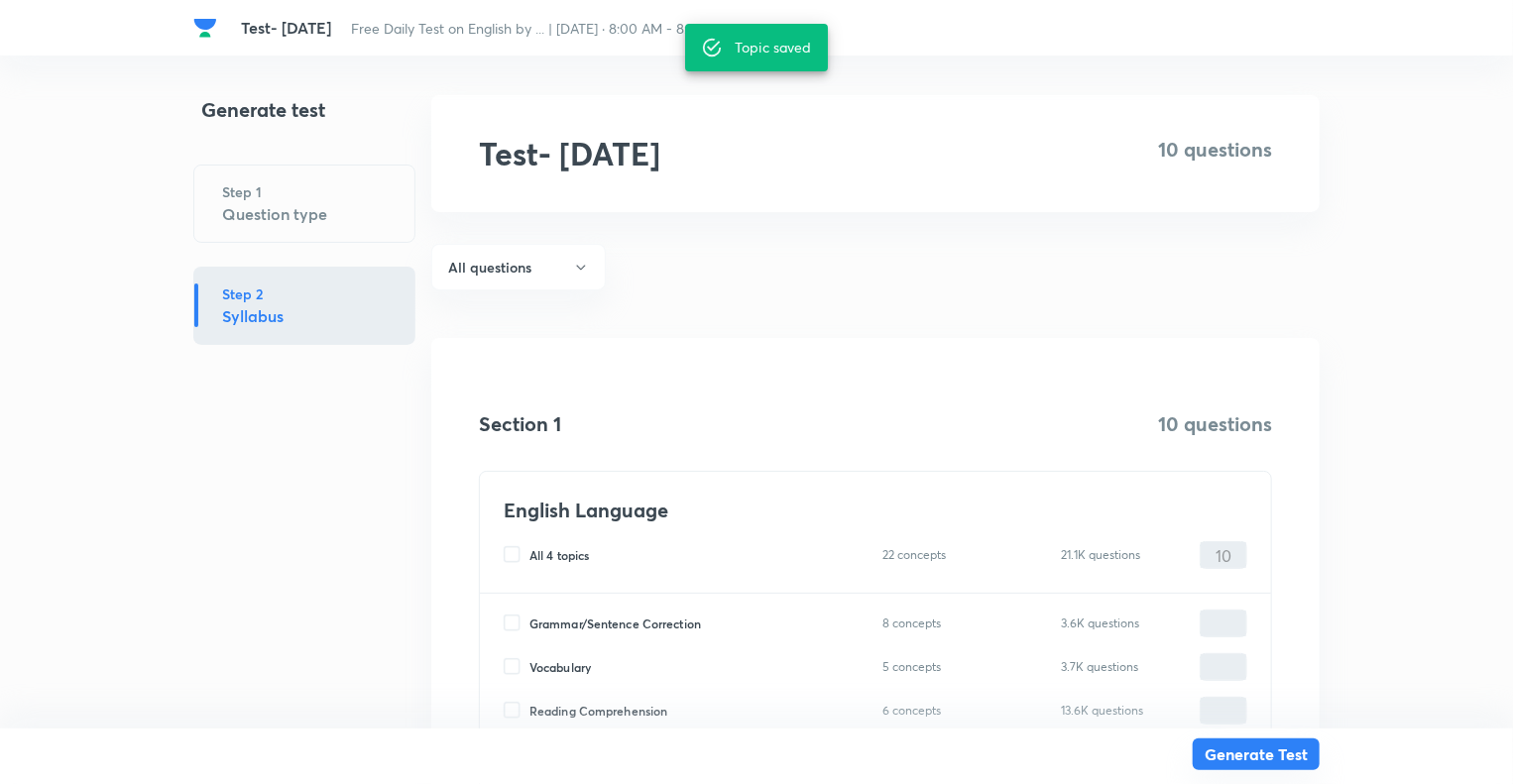 click on "Generate Test" at bounding box center (1256, 754) 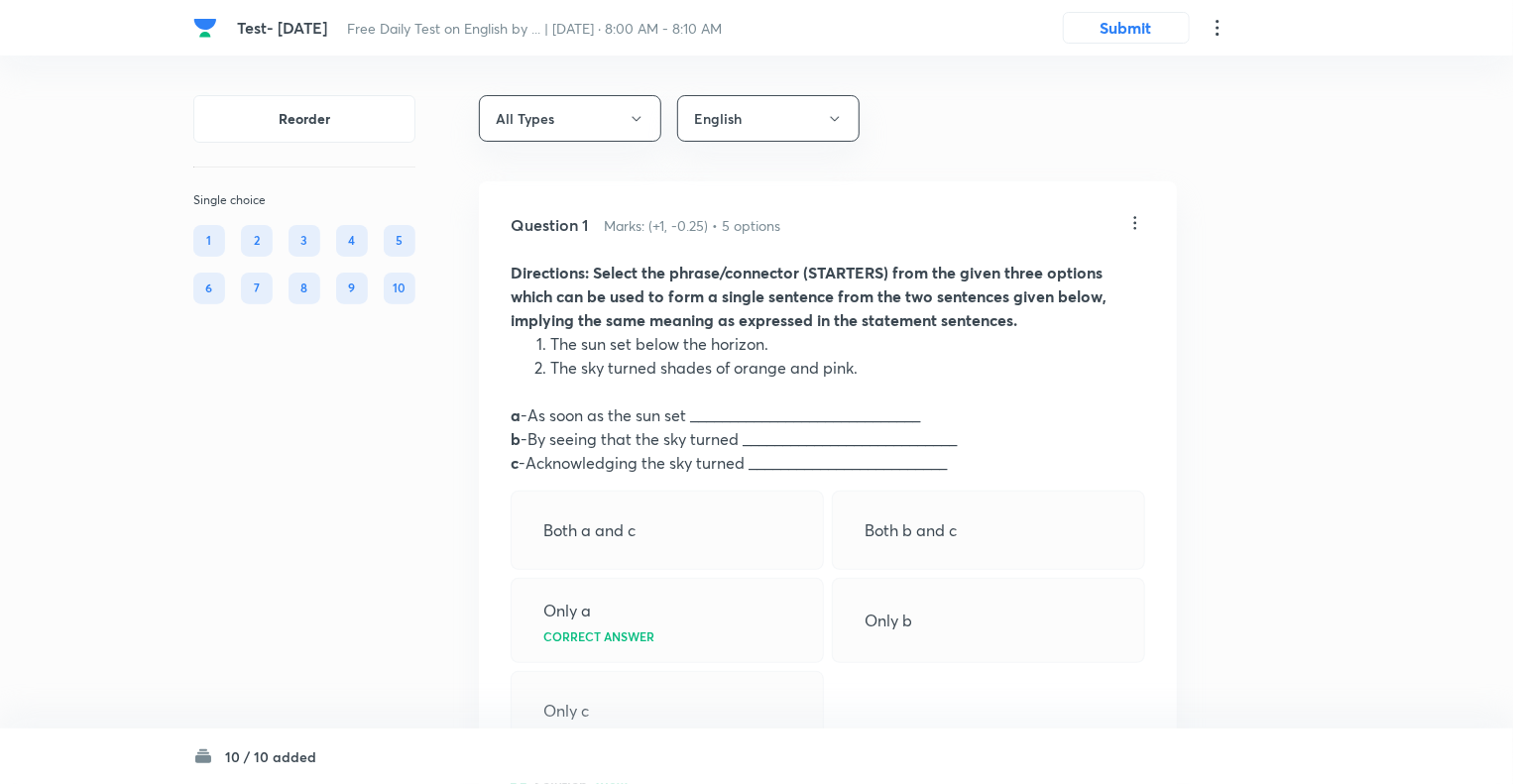 click on "Reorder Single choice 1 2 3 4 5 6 7 8 9 10 All Types English Question 1 Marks: (+1, -0.25) • 5 options Directions: Select the phrase/connector (STARTERS) from the given three options which can be used to form a single sentence from the two sentences given below, implying the same meaning as expressed in the statement sentences. The sun set below the horizon. The sky turned shades of orange and pink. a -As soon as the sun set _____________________________ b -By seeing that the sky turned ___________________________ c -Acknowledging the sky turned _________________________ Both a and c  Both b and c  Only a  Correct answer Only b Only c Solution View Last used:  0d ago Used  0  times in past Learners attempted:  0 Difficulty: Moderate Question 2 Marks: (+1, -0.25) • 5 options Directions: Select the STARTERS from the given options which can be used to form a single sentence from the two sentences given below, implying the same meaning as expressed in the statement sentences. Statements: I.   II. (i)   (ii)" at bounding box center [756, 4076] 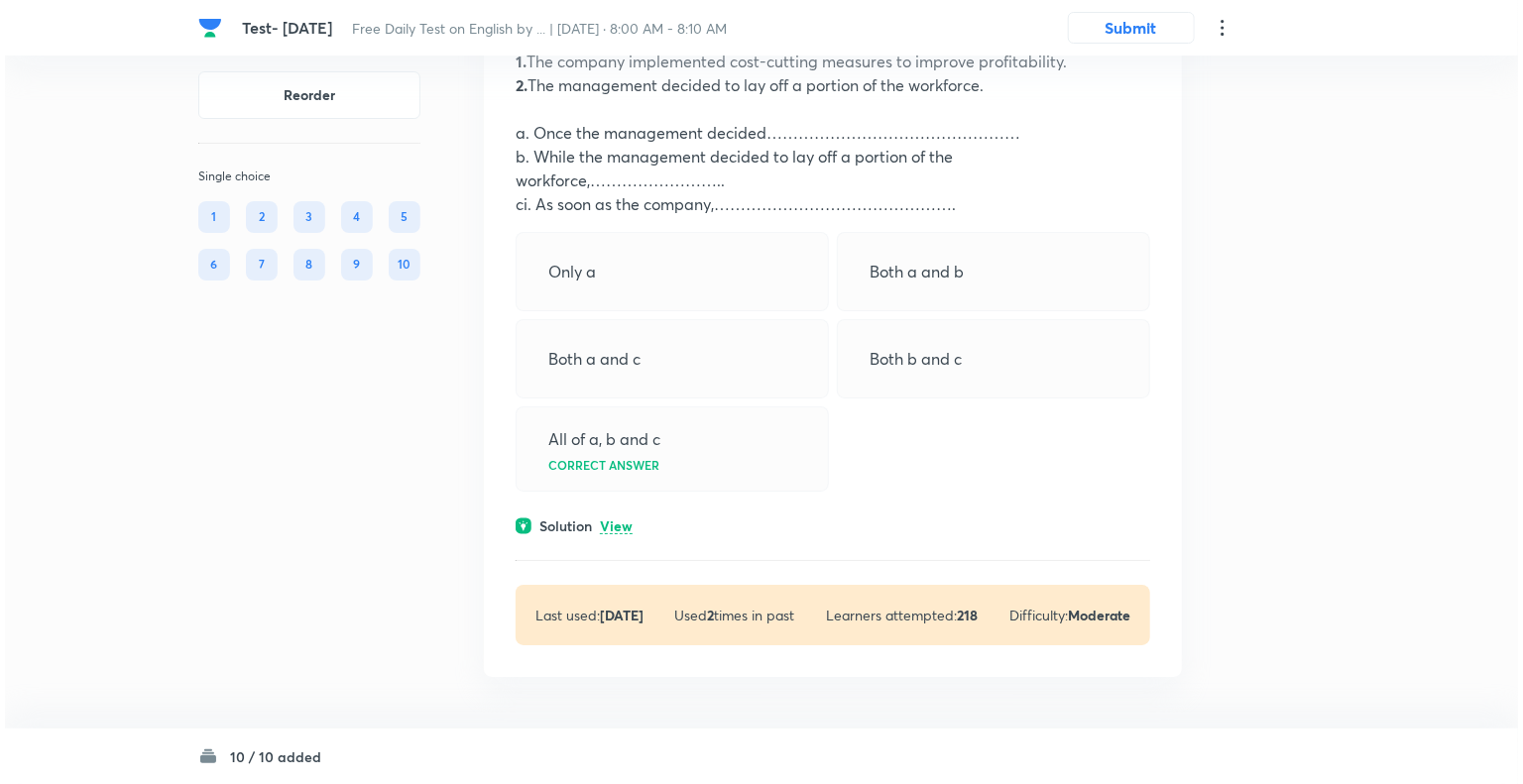 scroll, scrollTop: 7369, scrollLeft: 0, axis: vertical 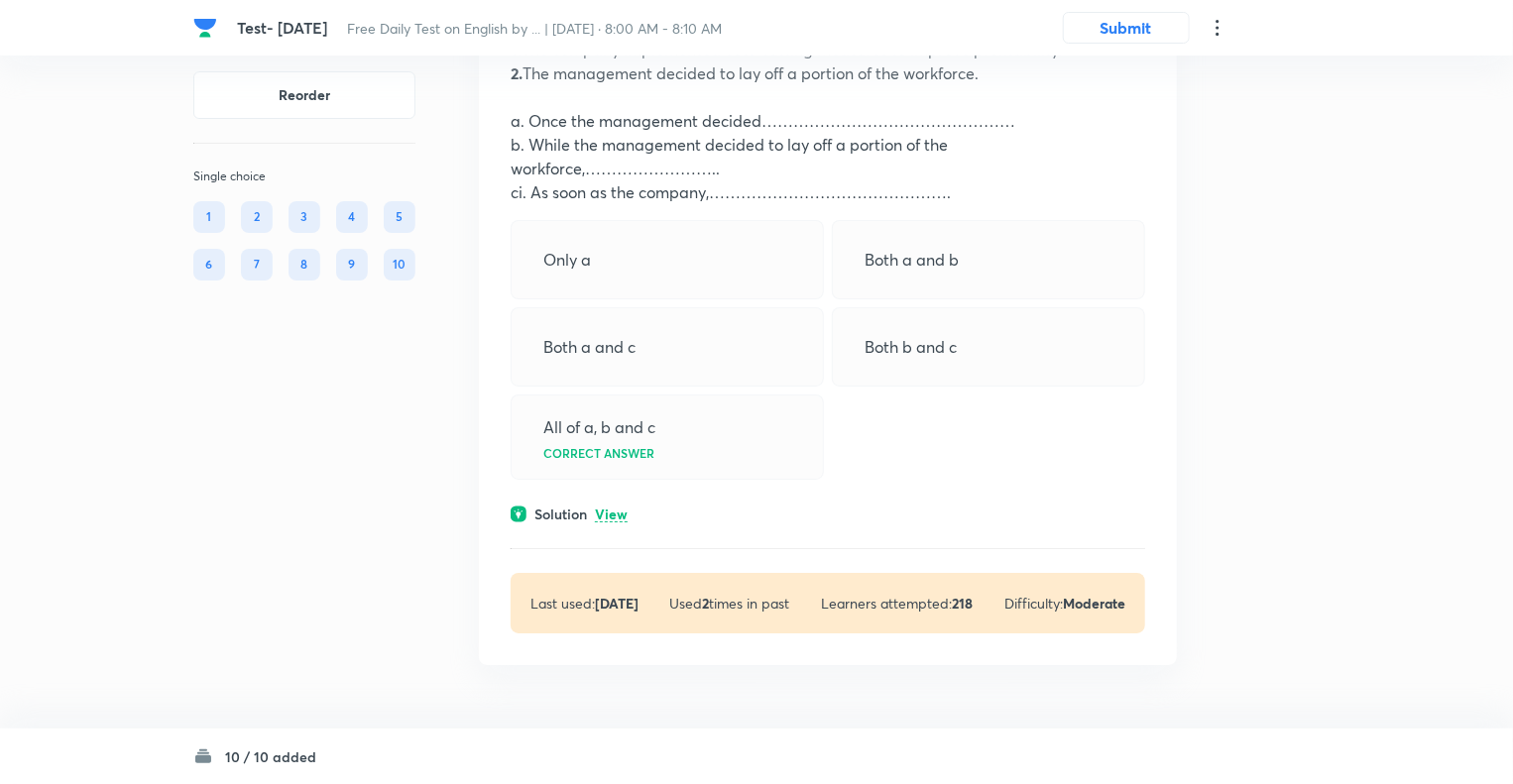 click 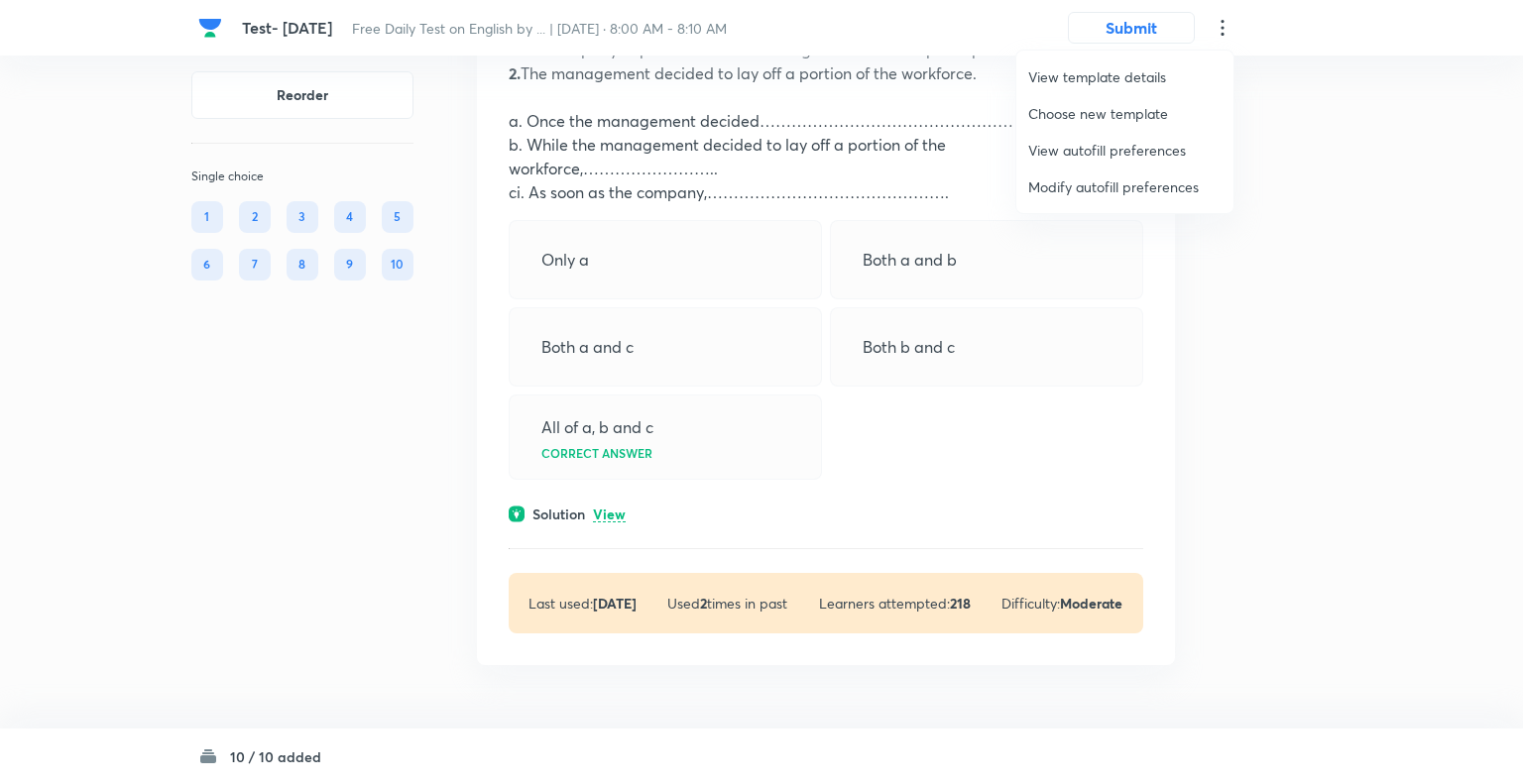 click on "Modify autofill preferences" at bounding box center (1124, 186) 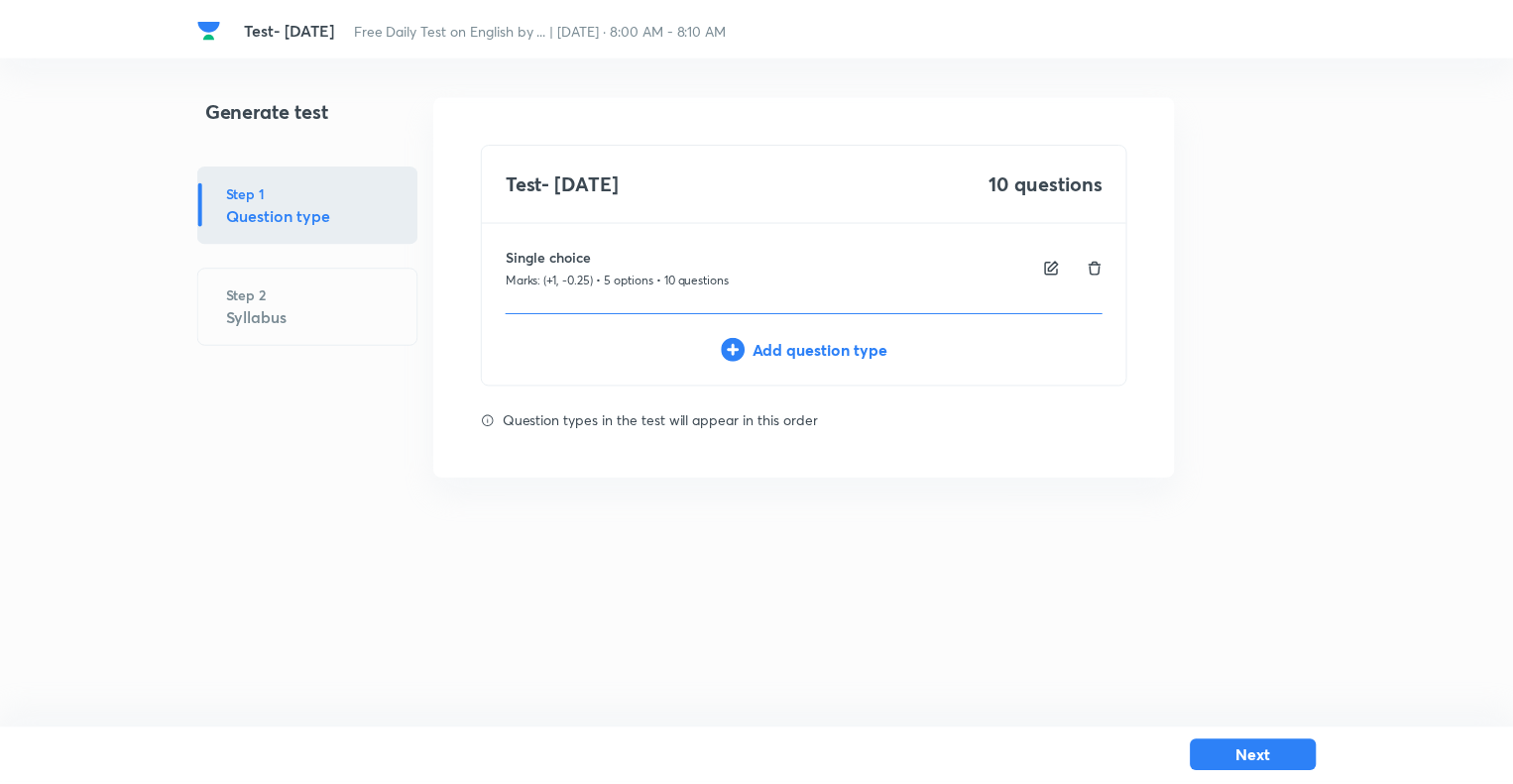 scroll, scrollTop: 0, scrollLeft: 0, axis: both 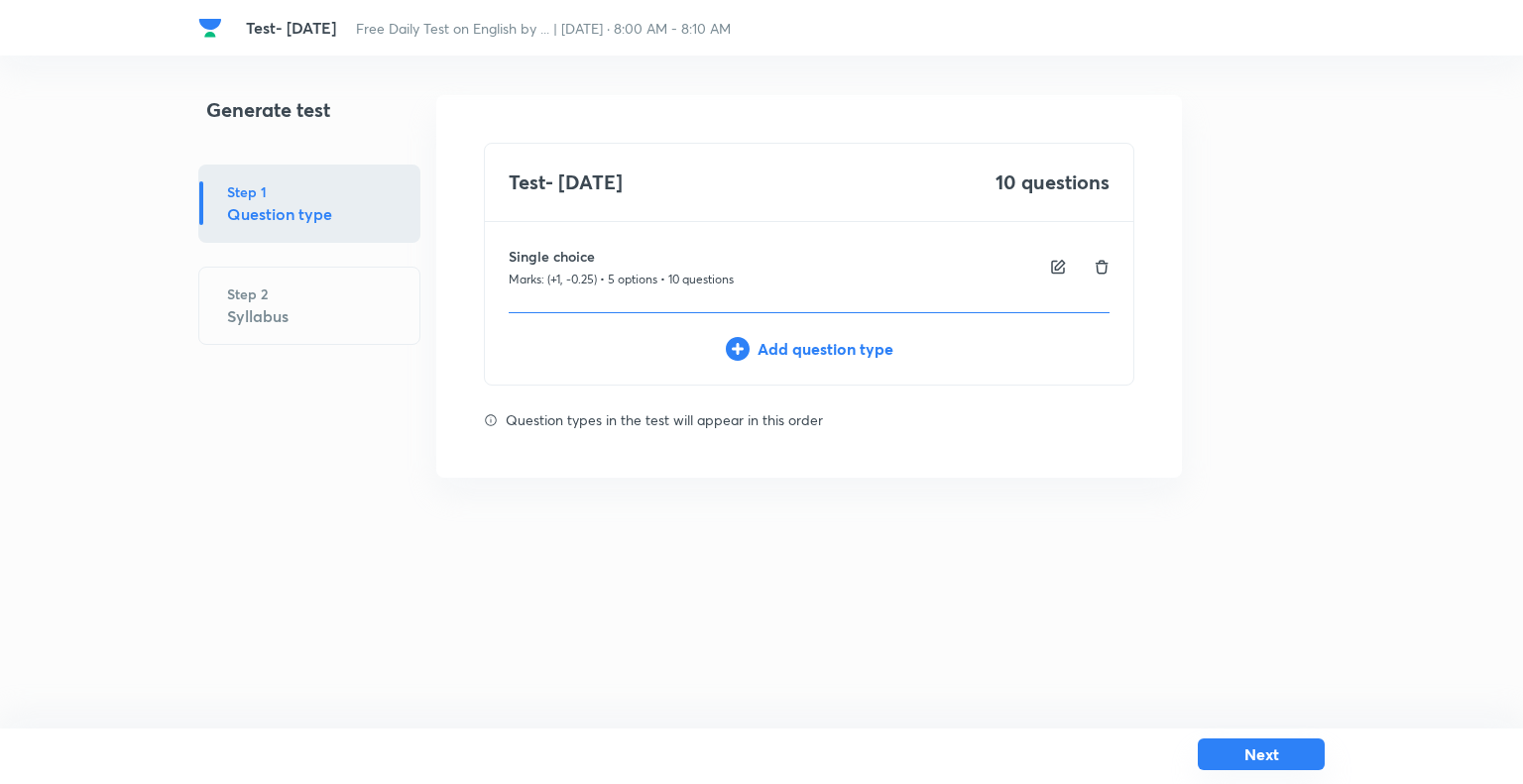 click on "Next" at bounding box center (1261, 754) 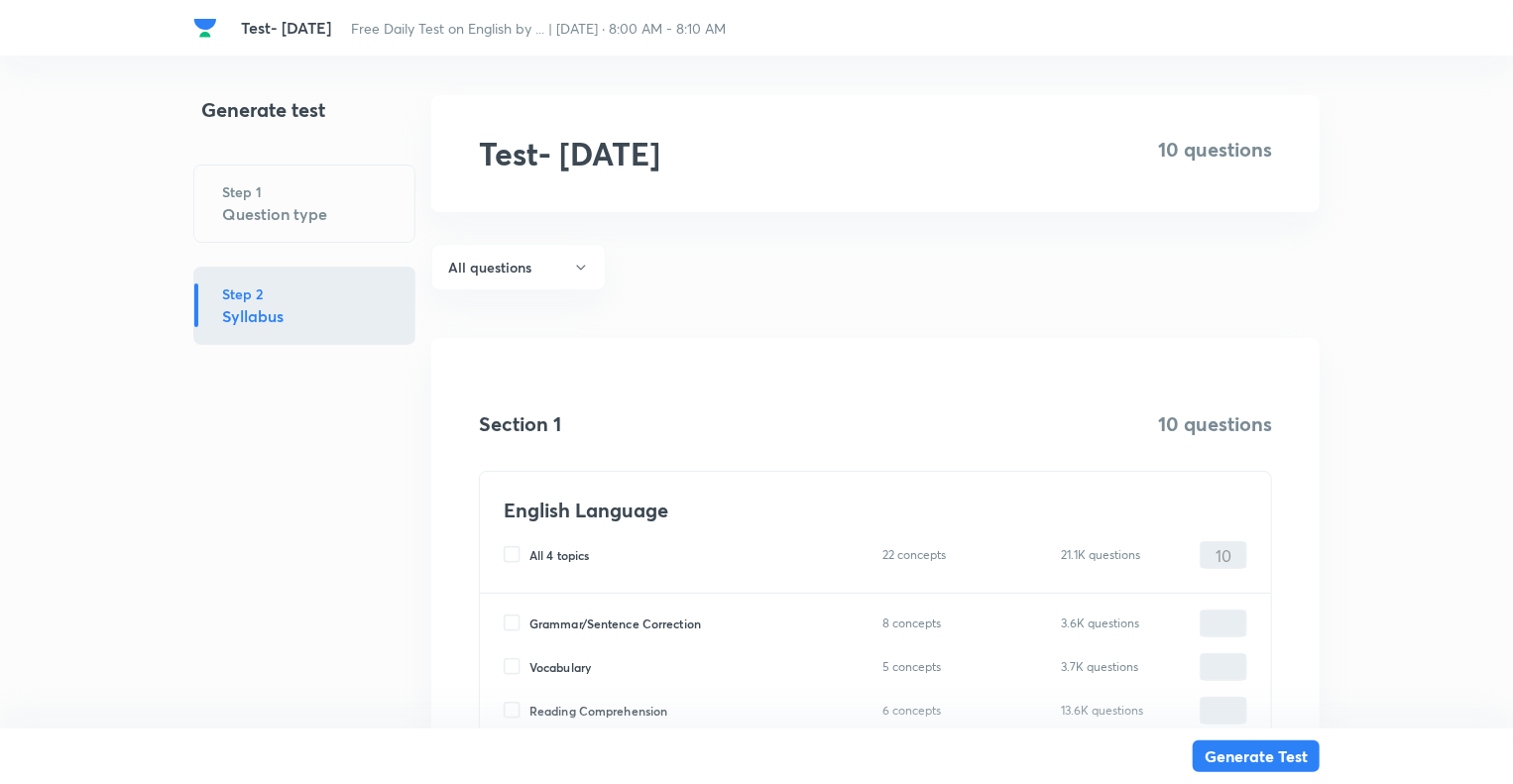 click on "Generate test Step 1 Question type Step 2 Syllabus" at bounding box center [304, 496] 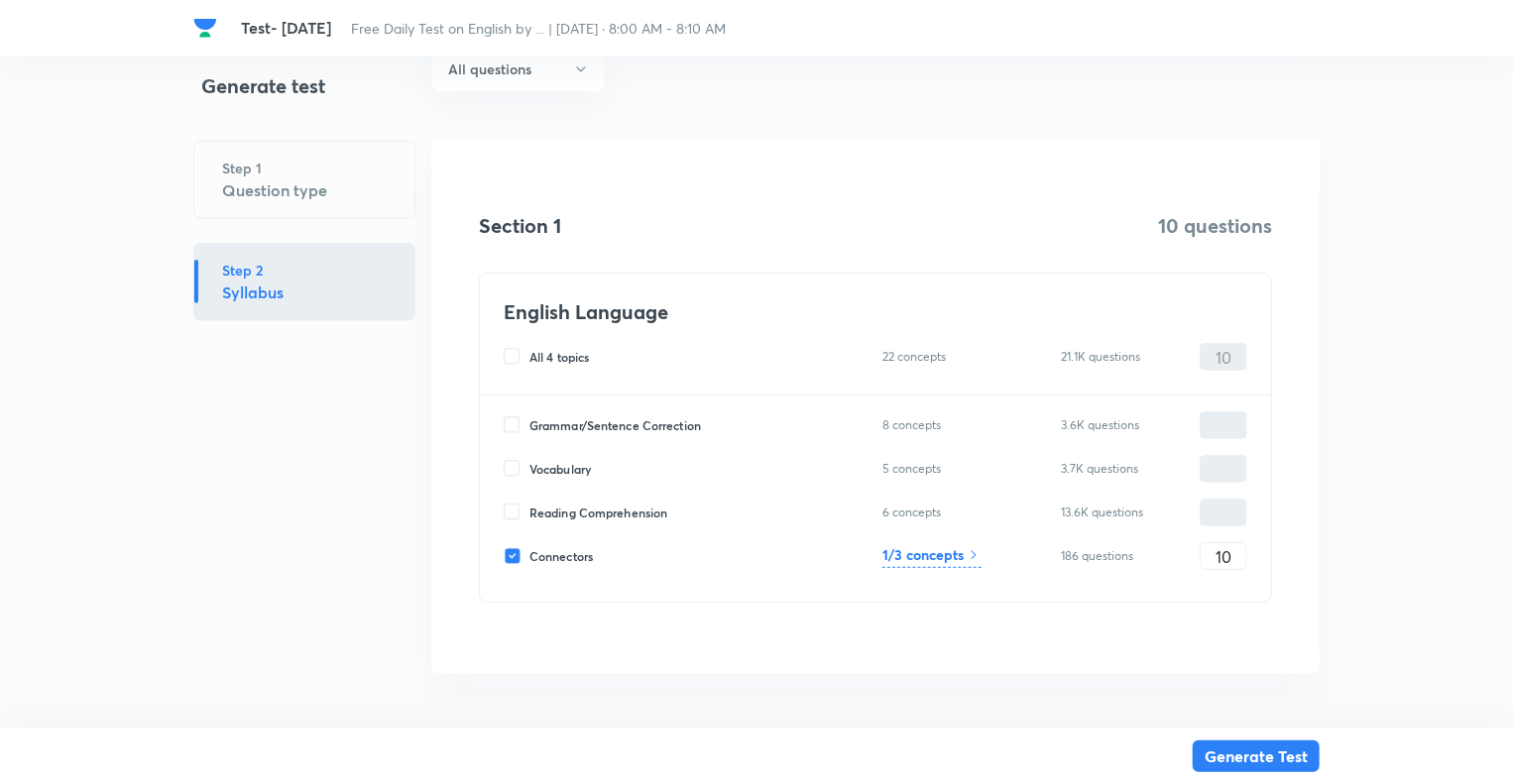 scroll, scrollTop: 206, scrollLeft: 0, axis: vertical 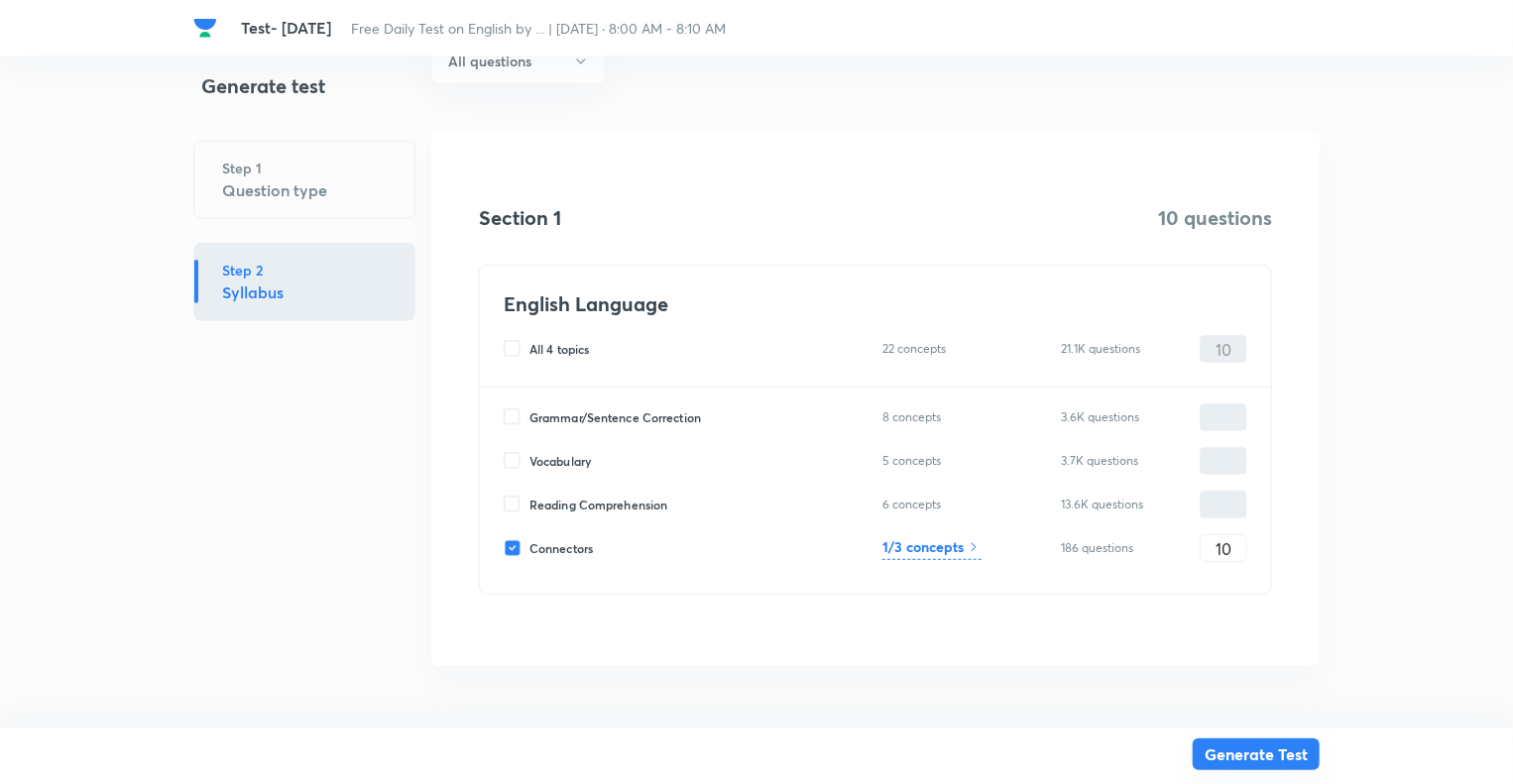 click on "Generate Test" at bounding box center [1256, 754] 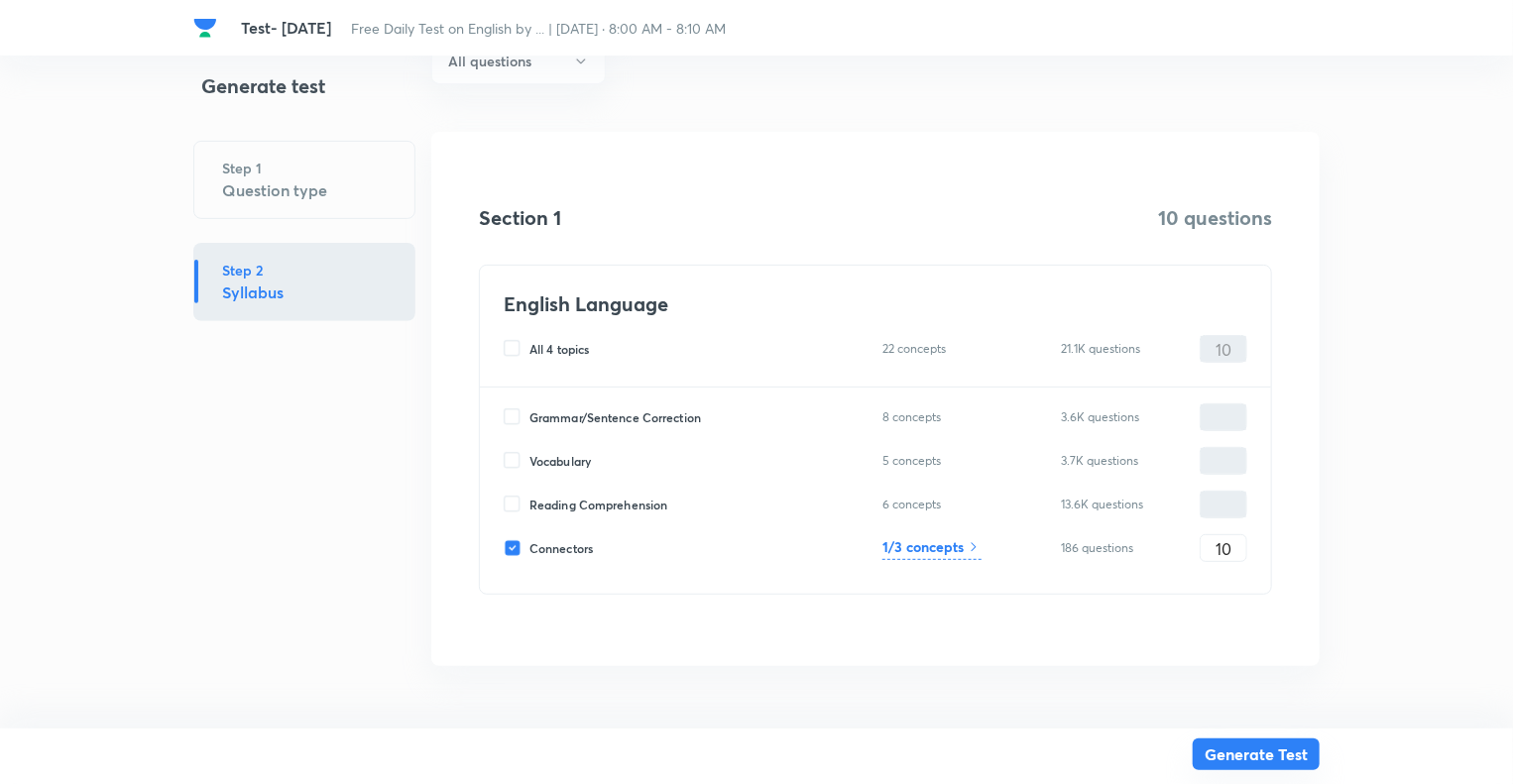 click on "Generate Test" at bounding box center (1256, 754) 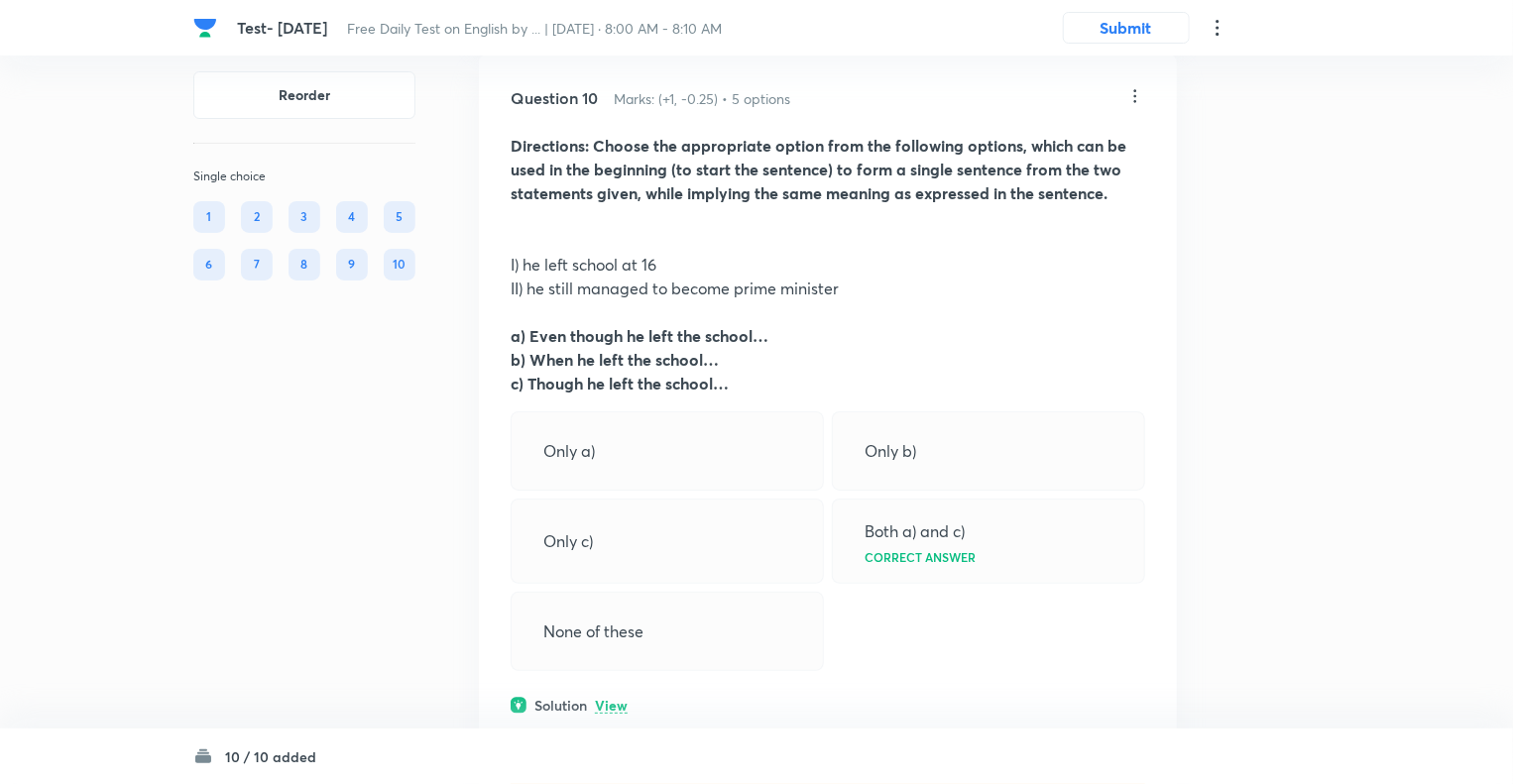 scroll, scrollTop: 7678, scrollLeft: 0, axis: vertical 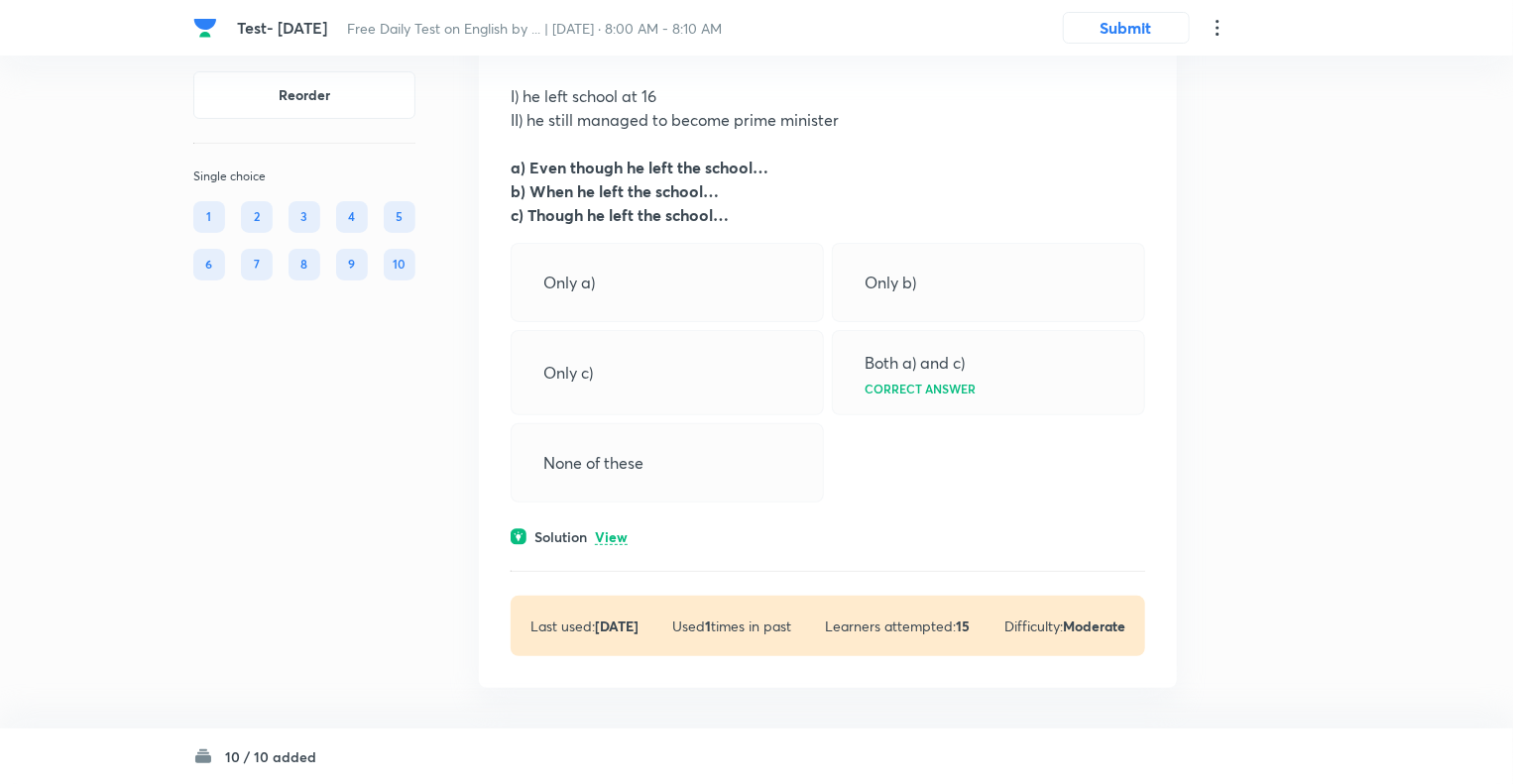 click on "Test- 1st August, 2025 Free Daily Test on English by ... | Aug 1, 2025 · 8:00 AM - 8:10 AM Submit Reorder Single choice 1 2 3 4 5 6 7 8 9 10 All Types English Question 1 Marks: (+1, -0.25) • 5 options Directions(20-23): Select the phrase/connector (STARTERS) from the given three options which can be used to form a single sentence from the two sentences given below, implying the same meaning as expressed in the statement sentences. 1- The sun set below the horizon. 2- The sky turned shades of orange and pink. a- As soon as the sun set _____________________________ b- By seeing that the sky turned ___________________________ c- Acknowledging the sky turned _________________________ Both a and c Both b and c Only a Correct answer Only c Only b Solution View Last used:  1 year ago Used  2  times in past Learners attempted:  357 Difficulty: Easy Question 2 Marks: (+1, -0.25) • 5 options 1.  The new marketing strategy has significantly increased customer engagement. 2. A. B.  C. Both A and C Only A Only C 1" at bounding box center (756, -3436) 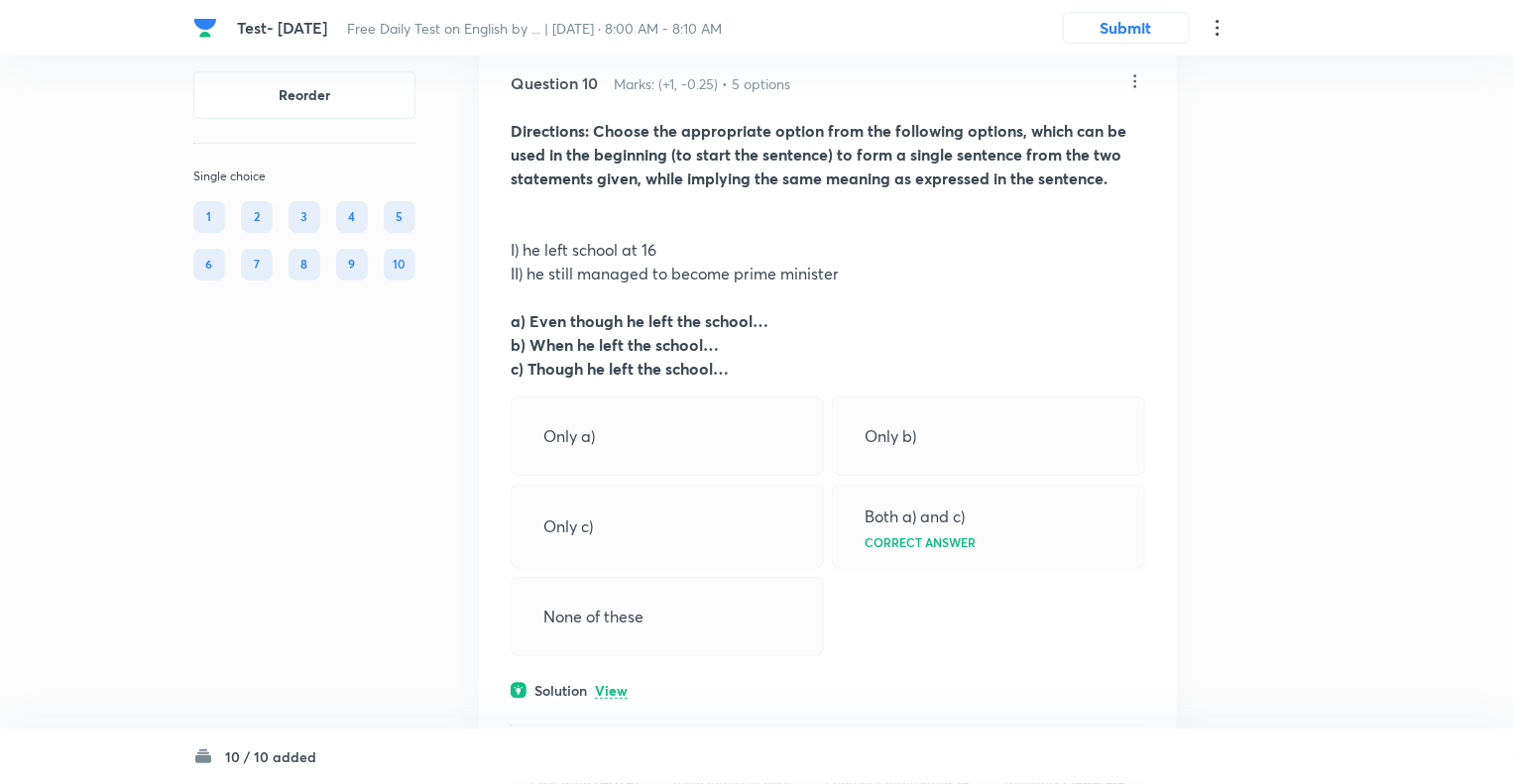 scroll, scrollTop: 7678, scrollLeft: 0, axis: vertical 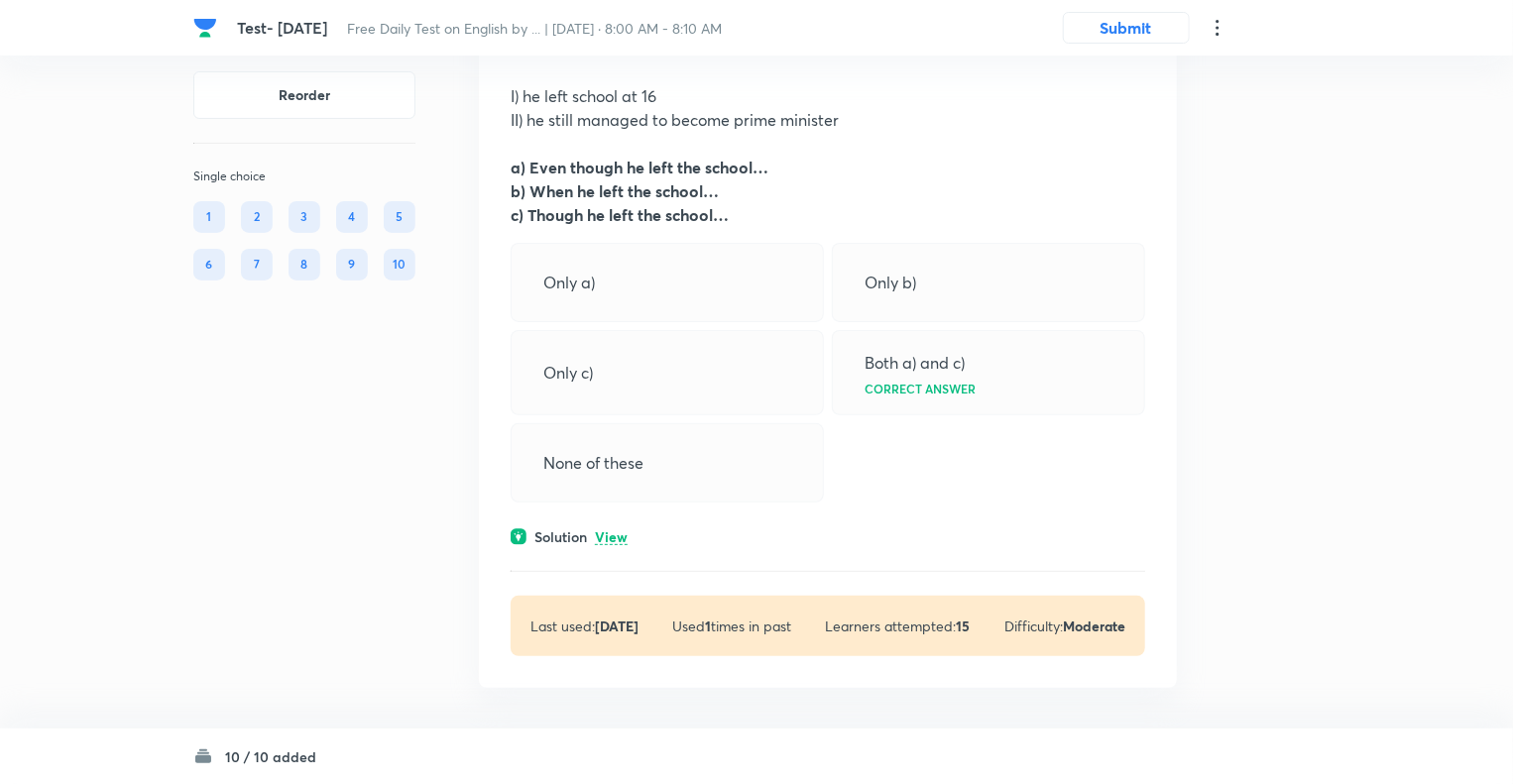click on "View" at bounding box center (611, 537) 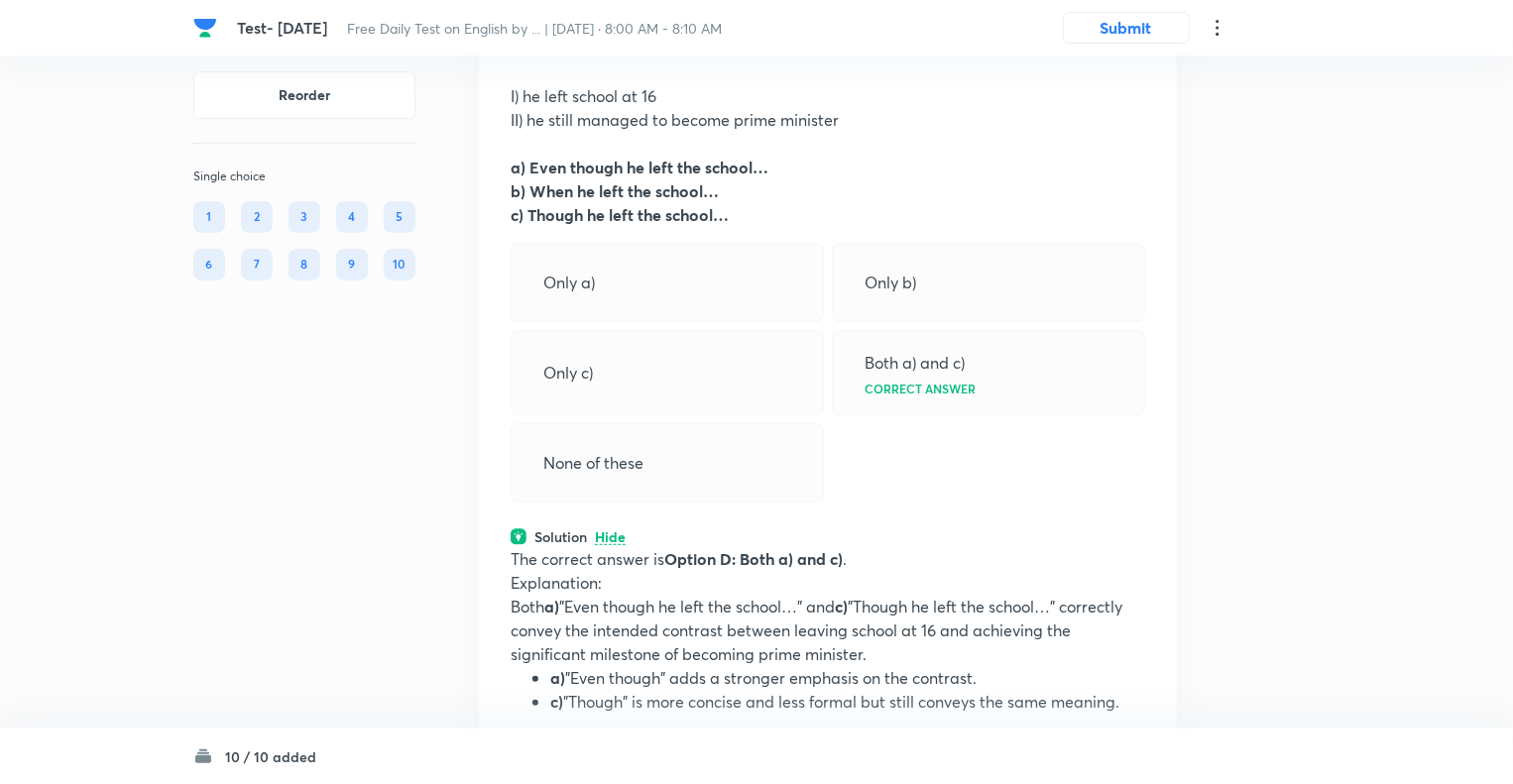 click on "Reorder Single choice 1 2 3 4 5 6 7 8 9 10" at bounding box center [304, -3263] 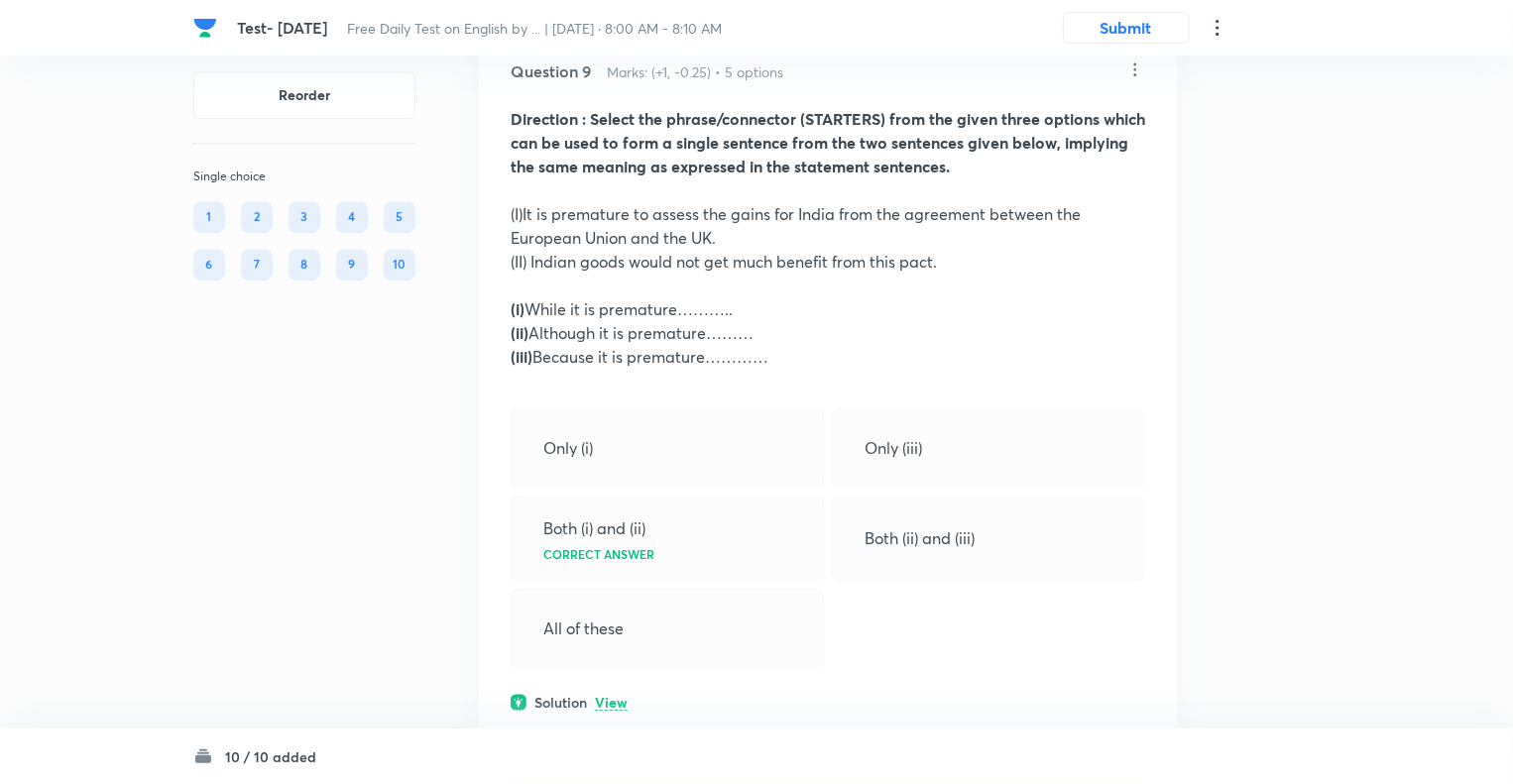 scroll, scrollTop: 6648, scrollLeft: 0, axis: vertical 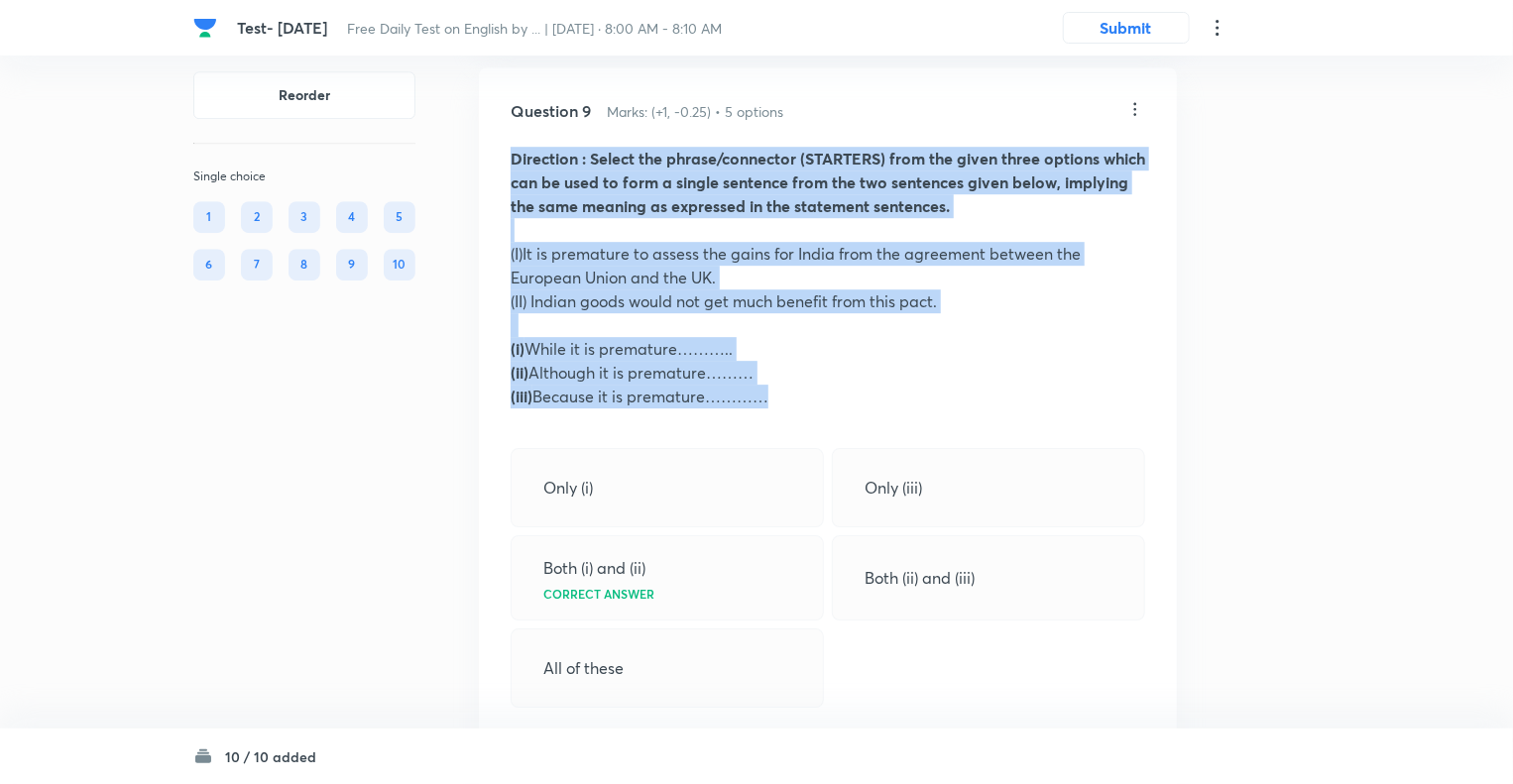 drag, startPoint x: 789, startPoint y: 379, endPoint x: 506, endPoint y: 141, distance: 369.77426 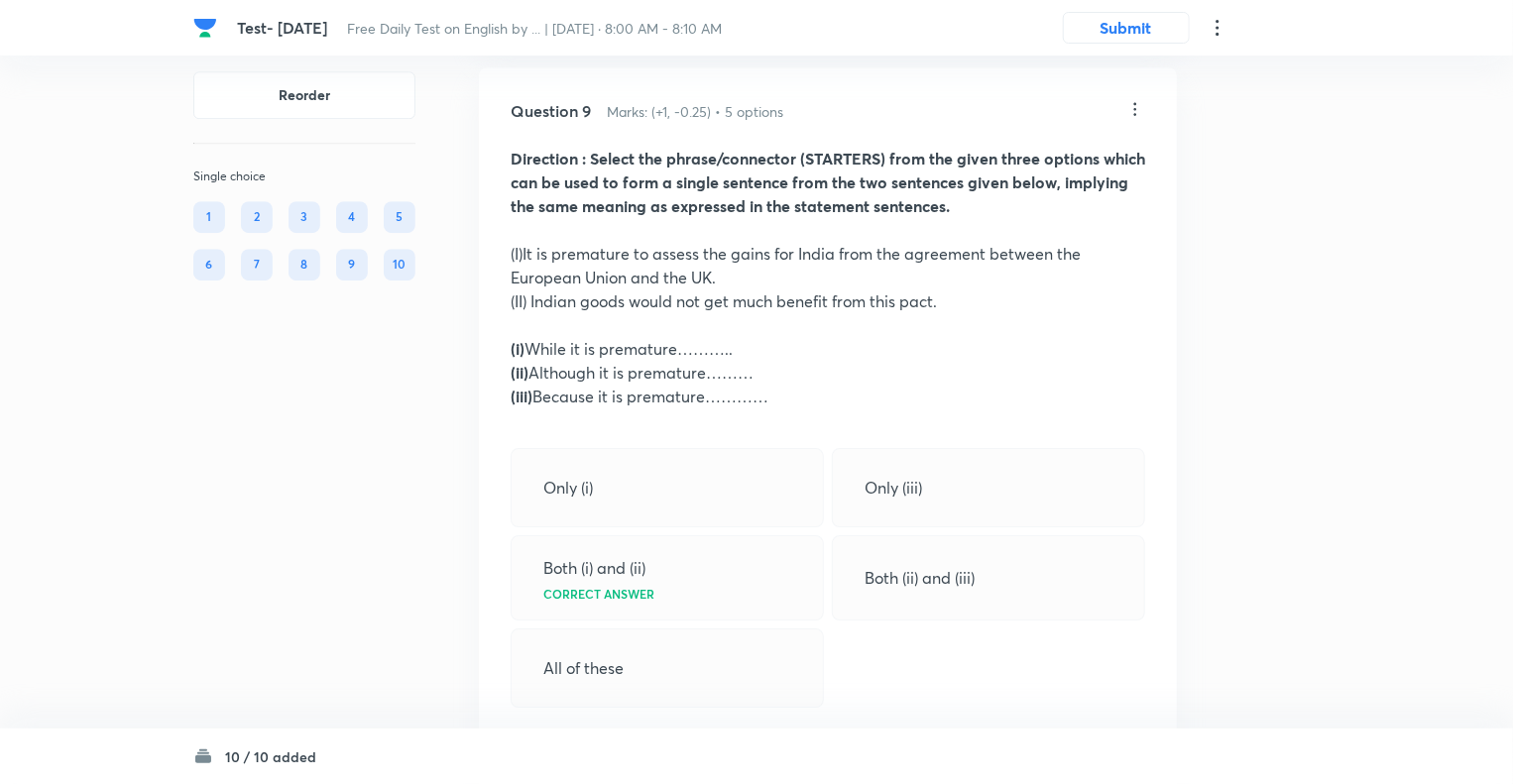 click on "Reorder Single choice 1 2 3 4 5 6 7 8 9 10" at bounding box center [304, -2232] 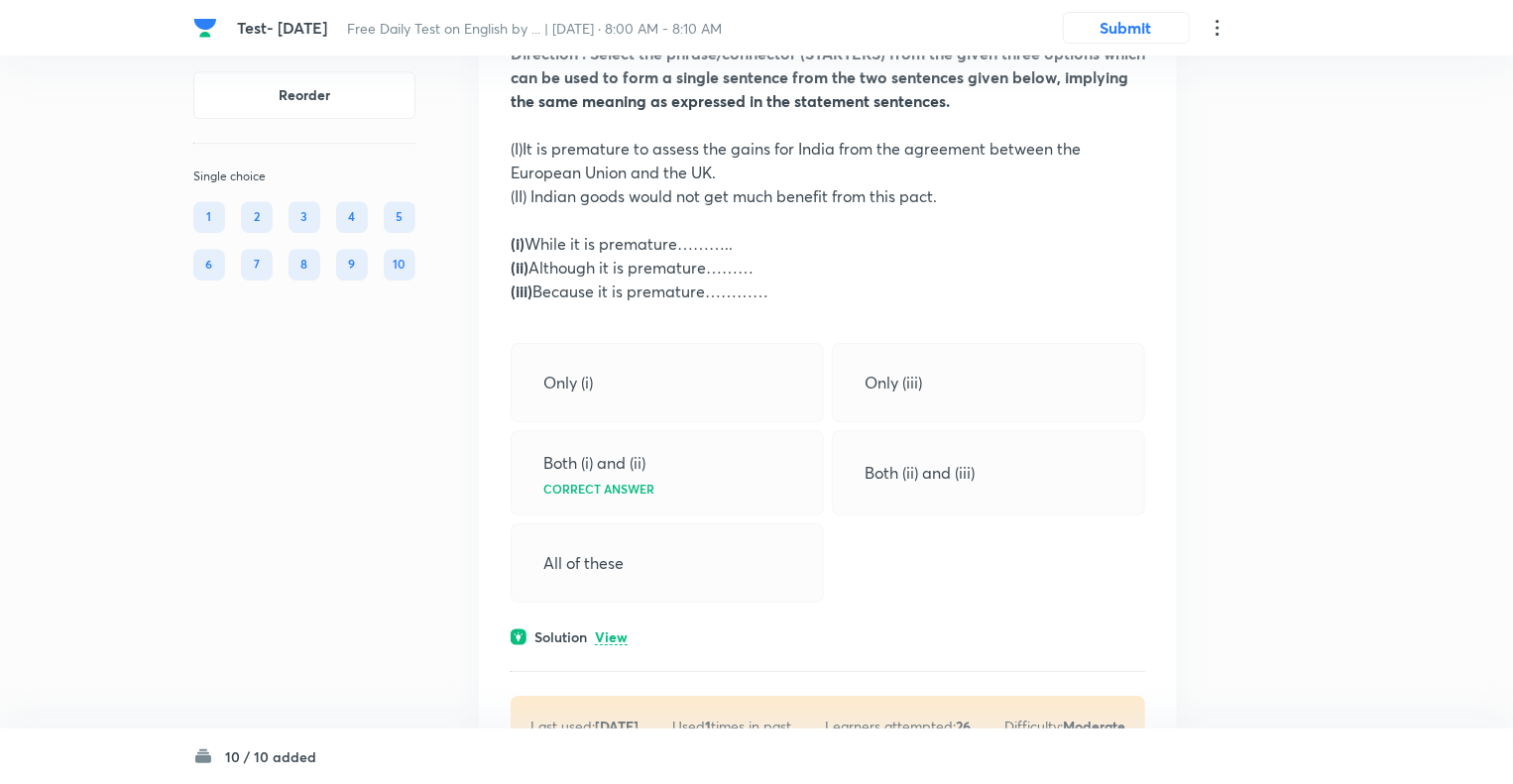 scroll, scrollTop: 6965, scrollLeft: 0, axis: vertical 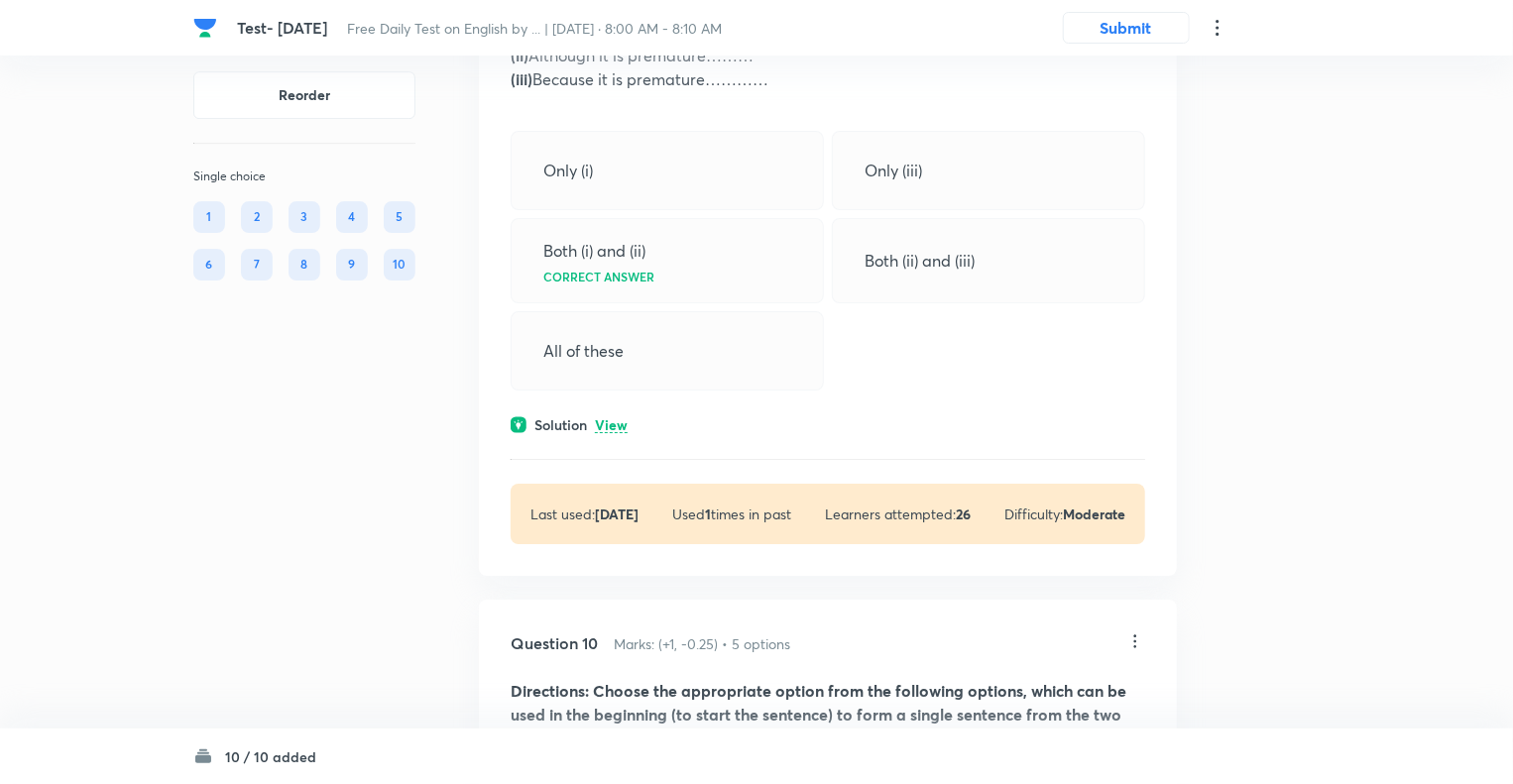 click on "View" at bounding box center [611, 425] 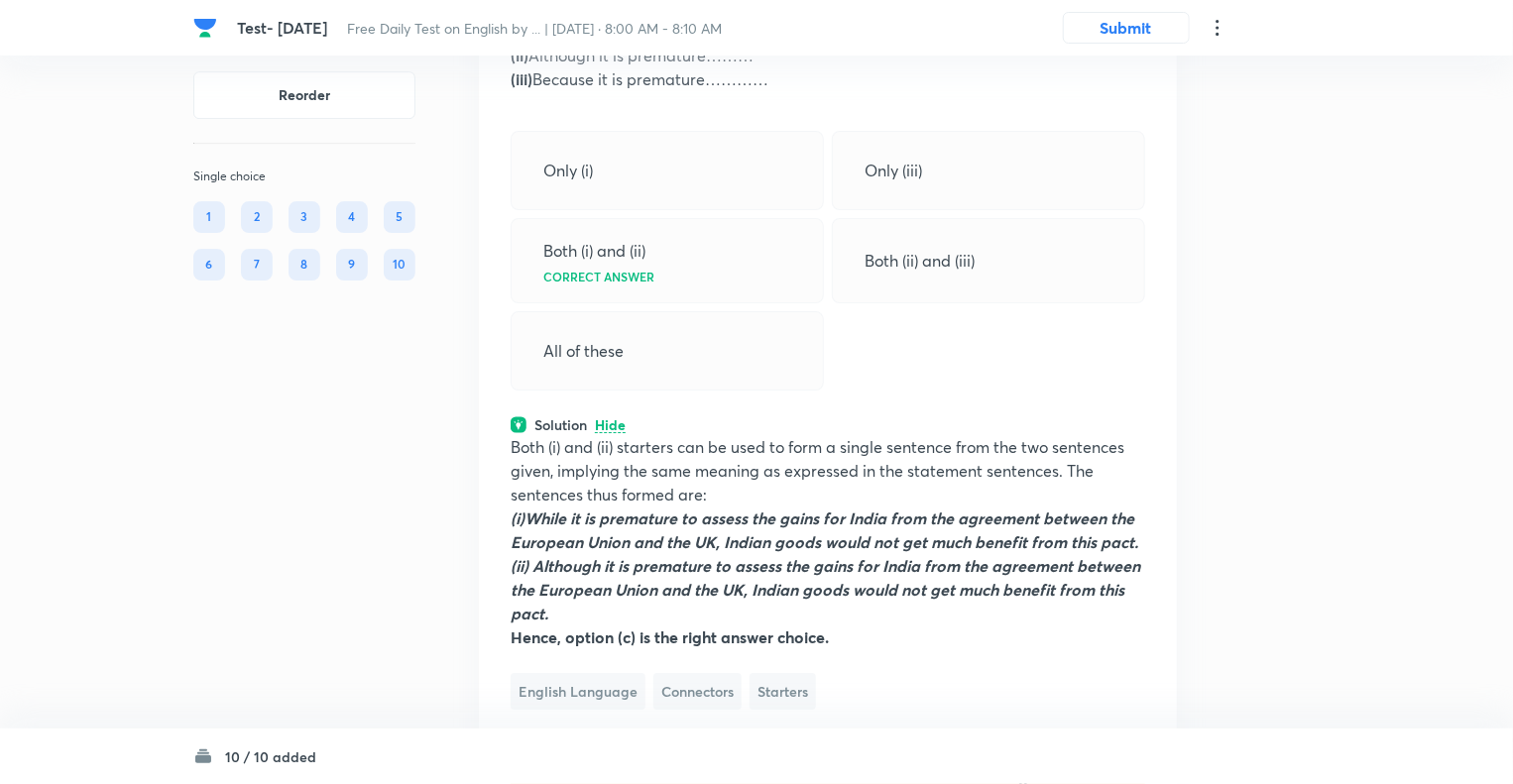 click on "Reorder Single choice 1 2 3 4 5 6 7 8 9 10" at bounding box center [304, -2412] 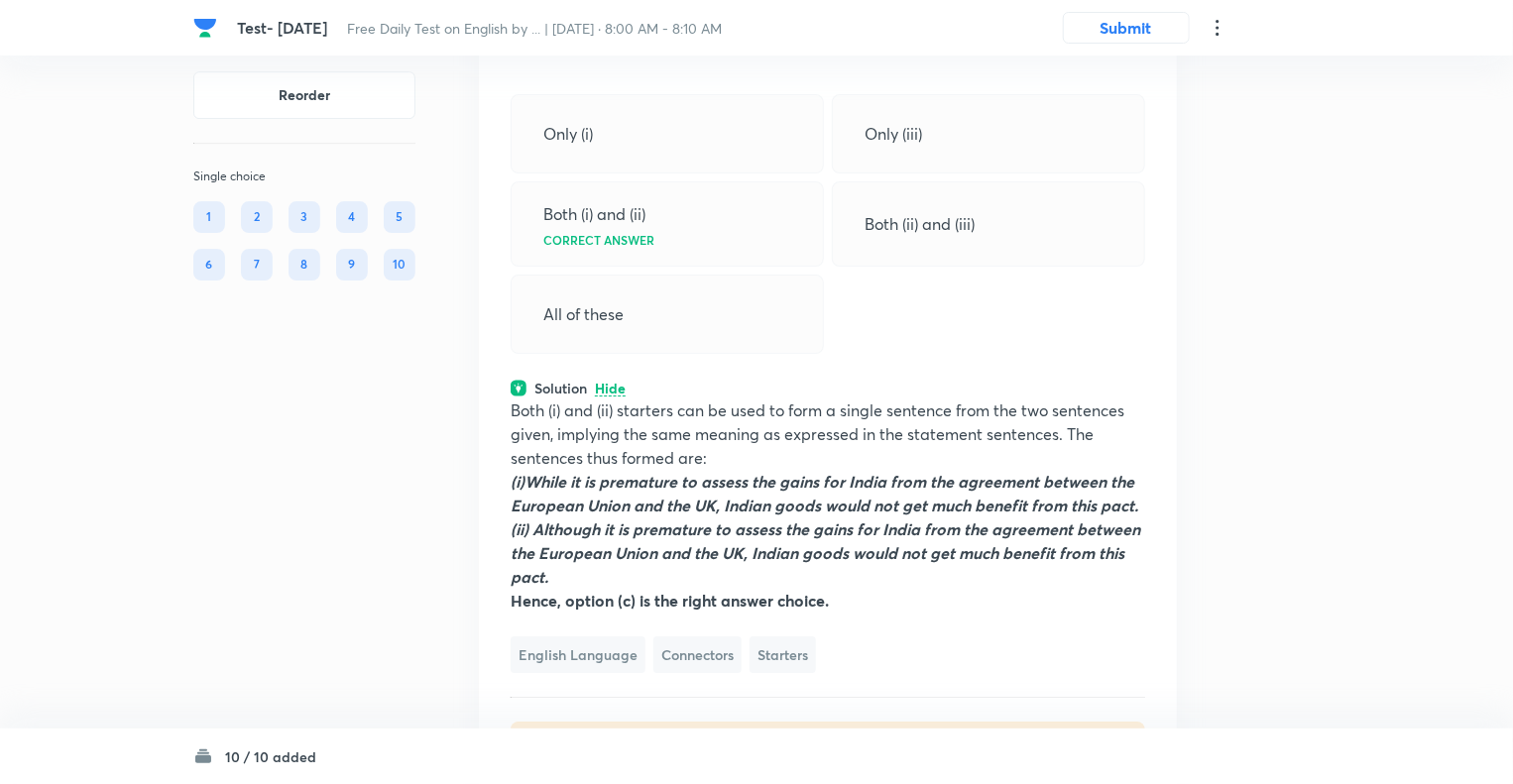 scroll, scrollTop: 7004, scrollLeft: 0, axis: vertical 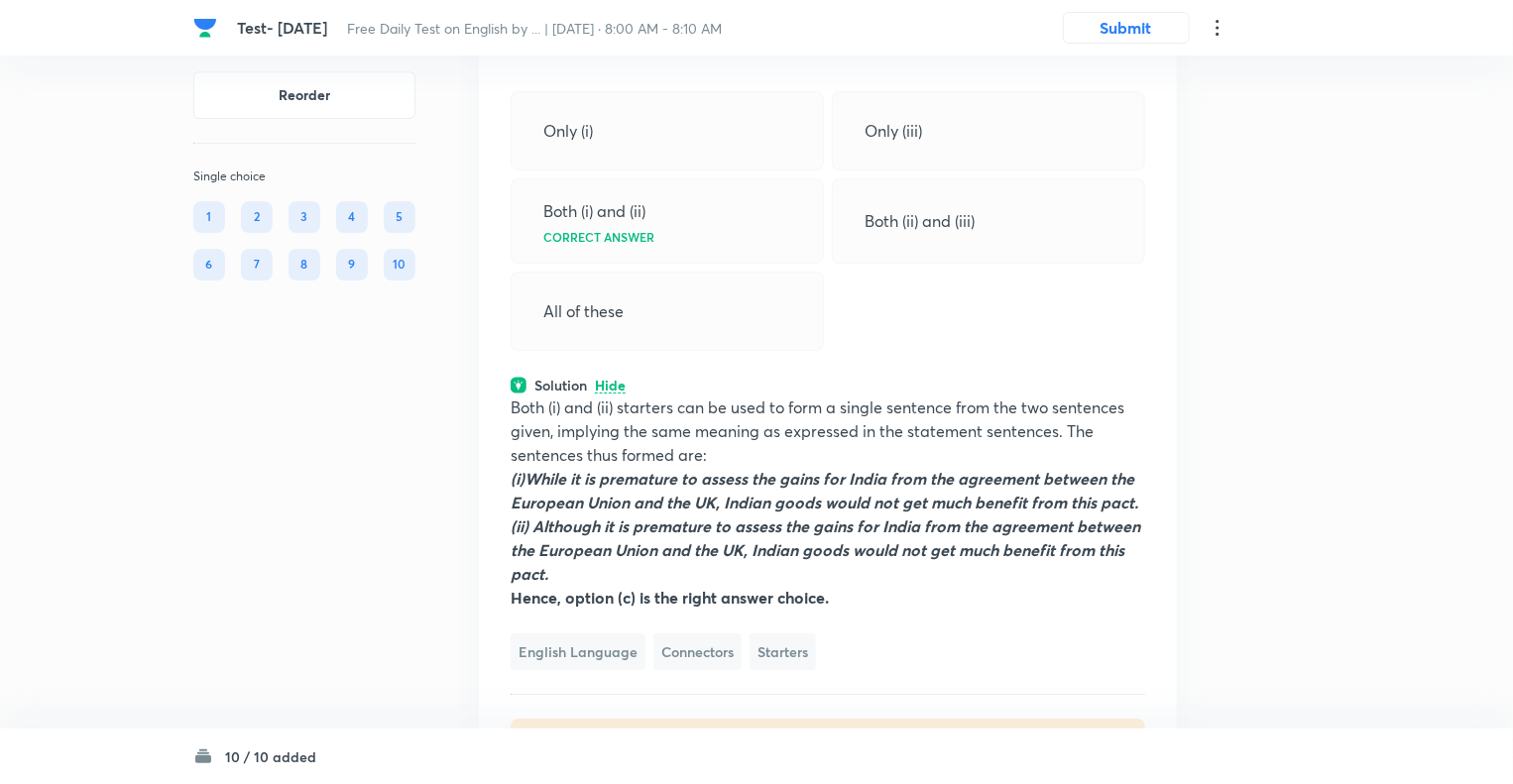 drag, startPoint x: 835, startPoint y: 581, endPoint x: 507, endPoint y: 381, distance: 384.16663 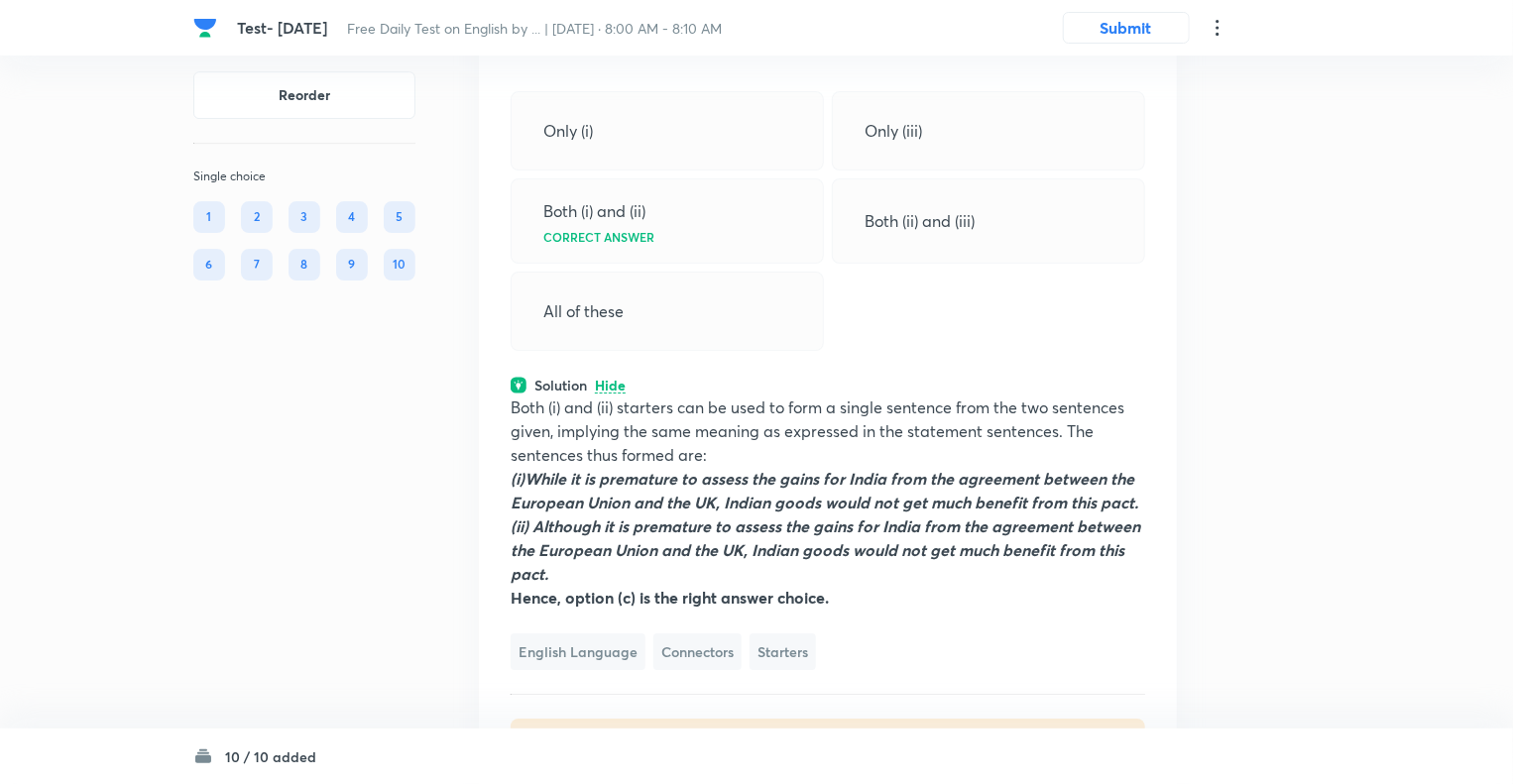 click on "Reorder Single choice 1 2 3 4 5 6 7 8 9 10" at bounding box center [304, -2452] 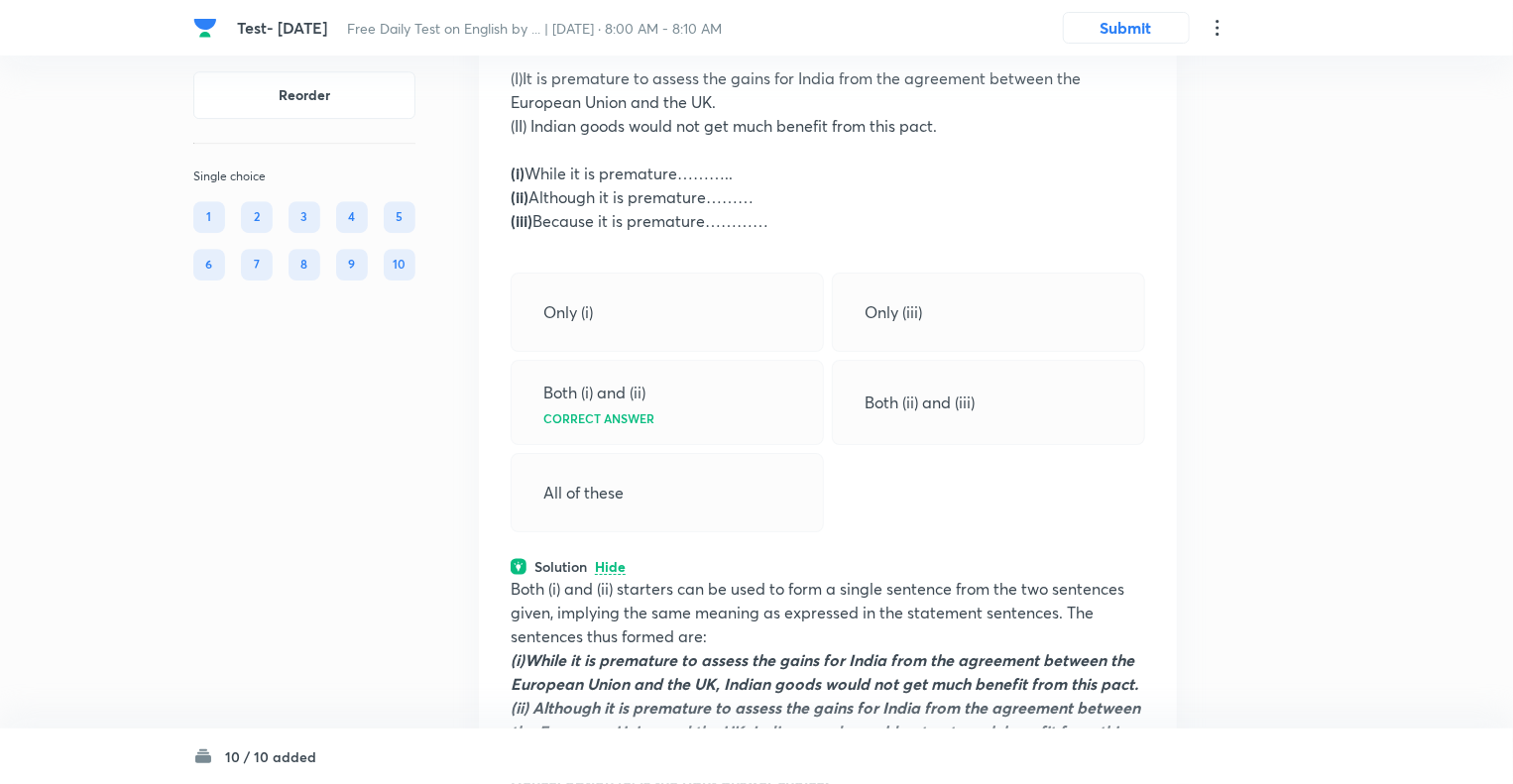 scroll, scrollTop: 6806, scrollLeft: 0, axis: vertical 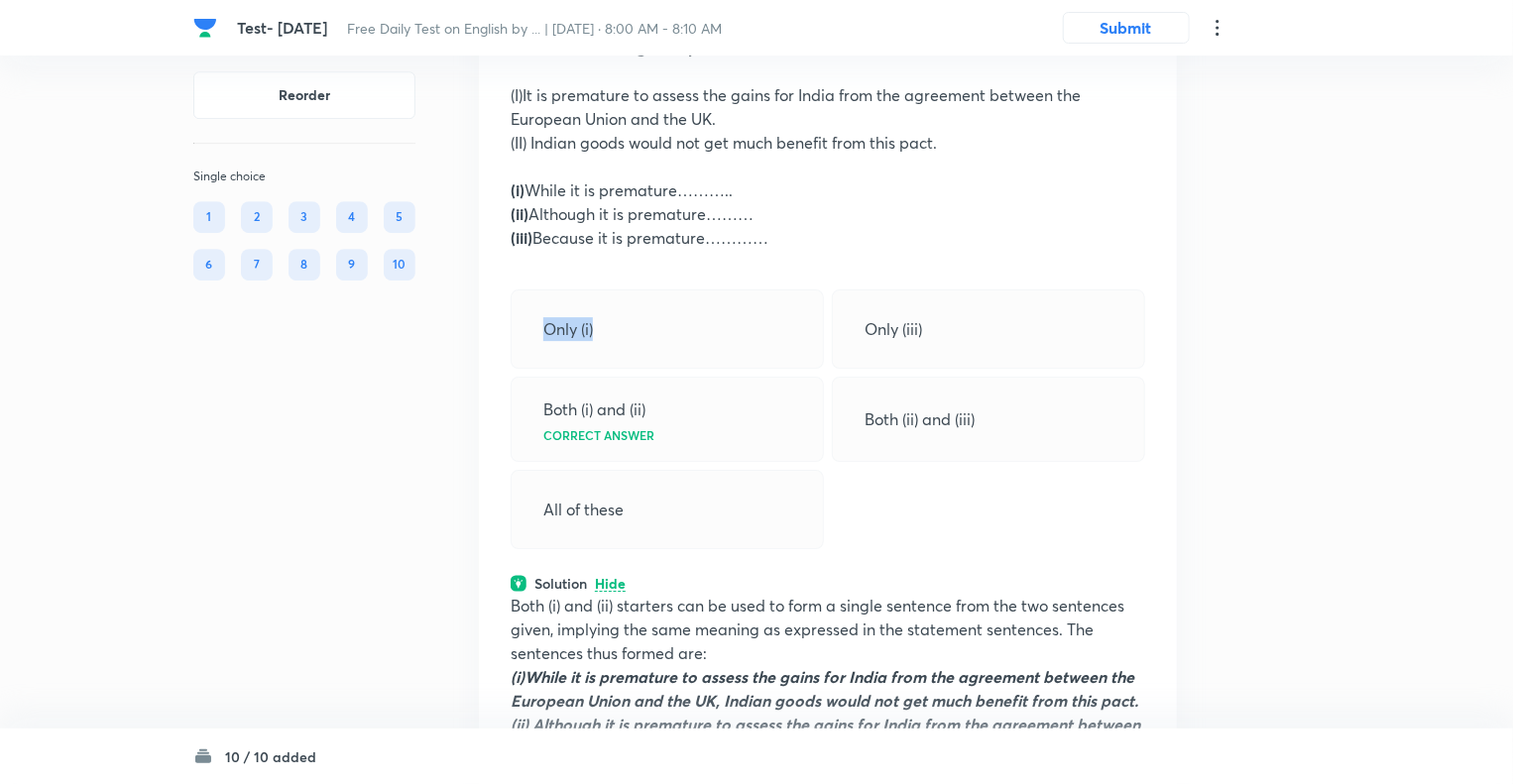 drag, startPoint x: 602, startPoint y: 308, endPoint x: 544, endPoint y: 308, distance: 58 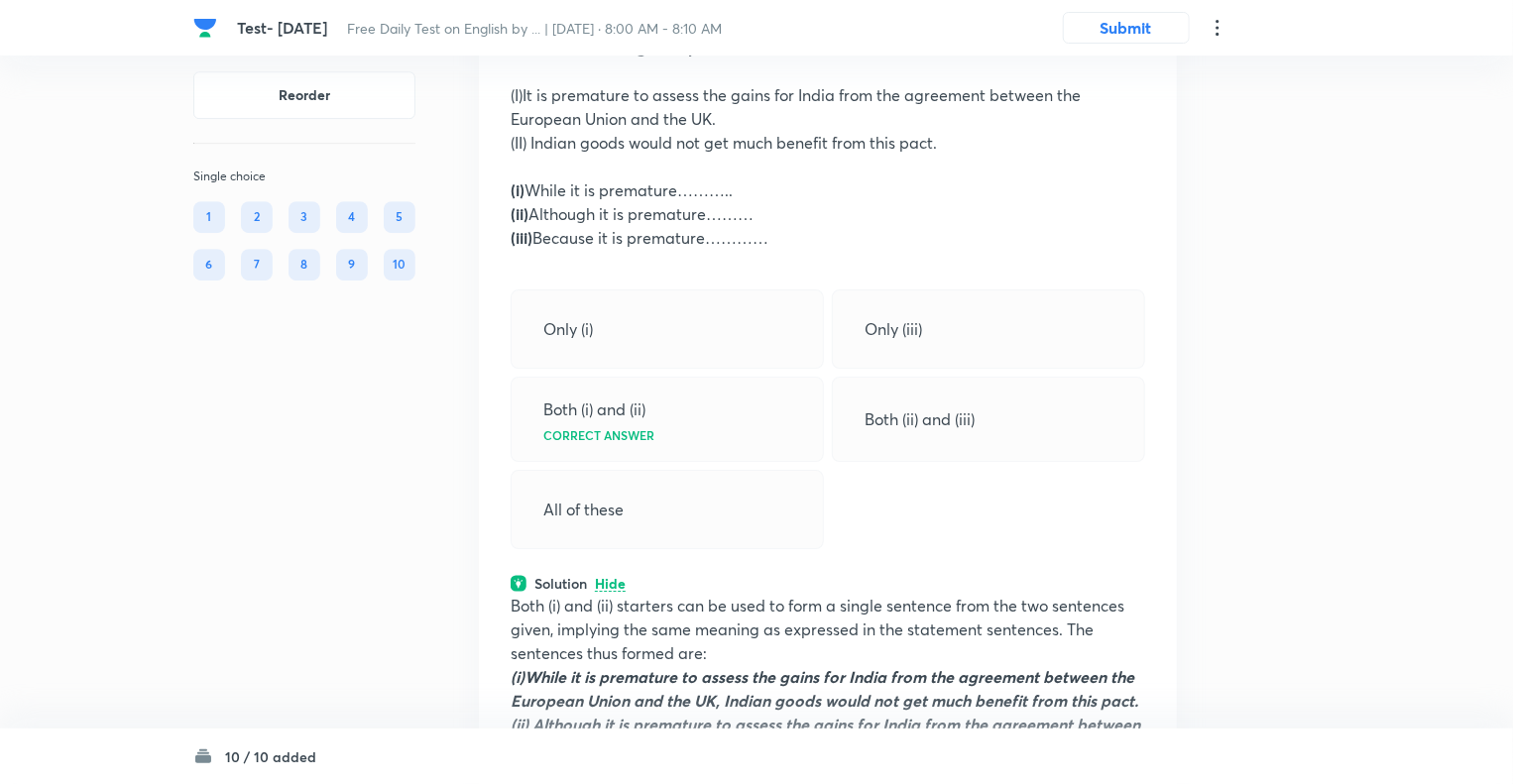 click on "Reorder Single choice 1 2 3 4 5 6 7 8 9 10" at bounding box center (304, -2254) 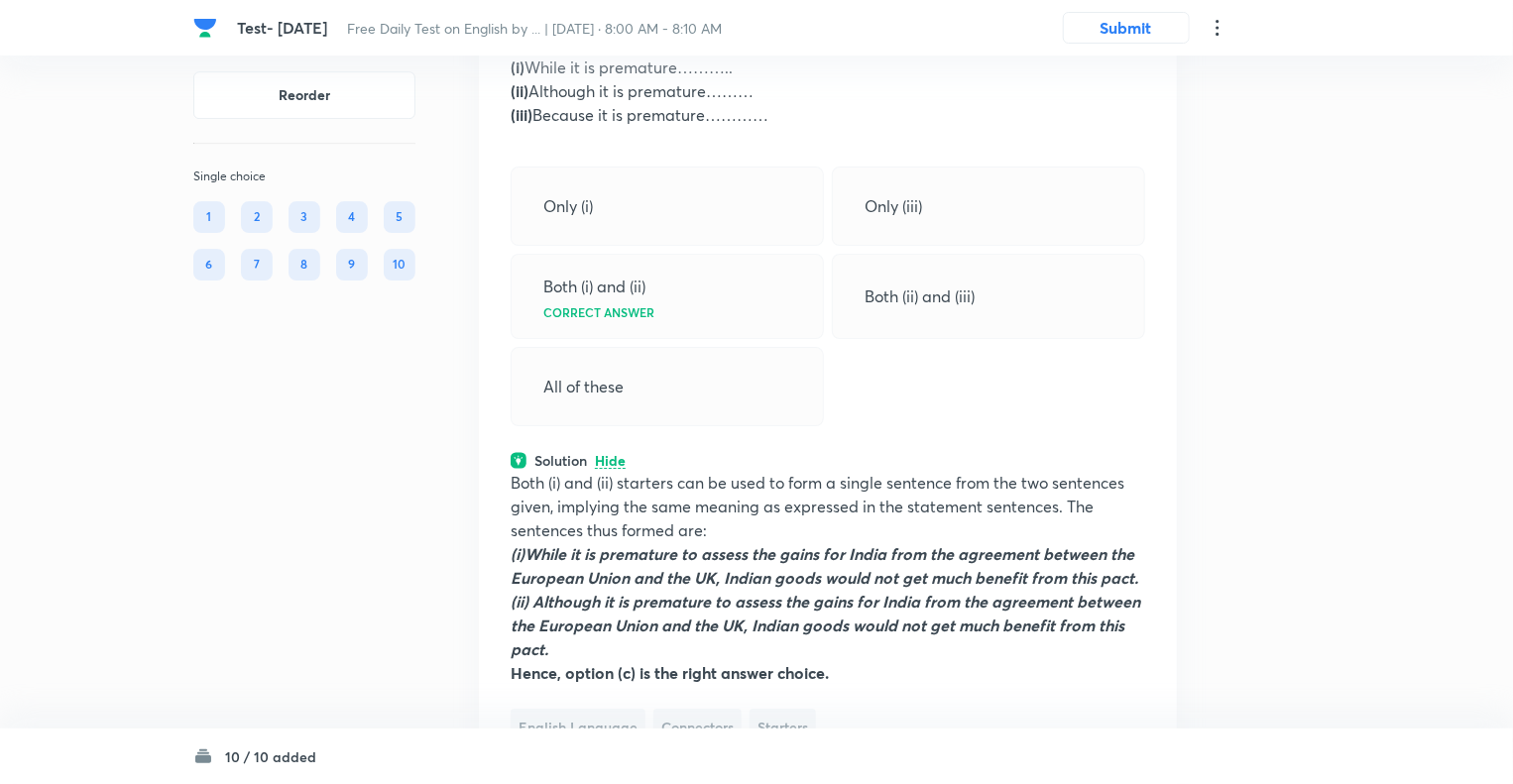 scroll, scrollTop: 6965, scrollLeft: 0, axis: vertical 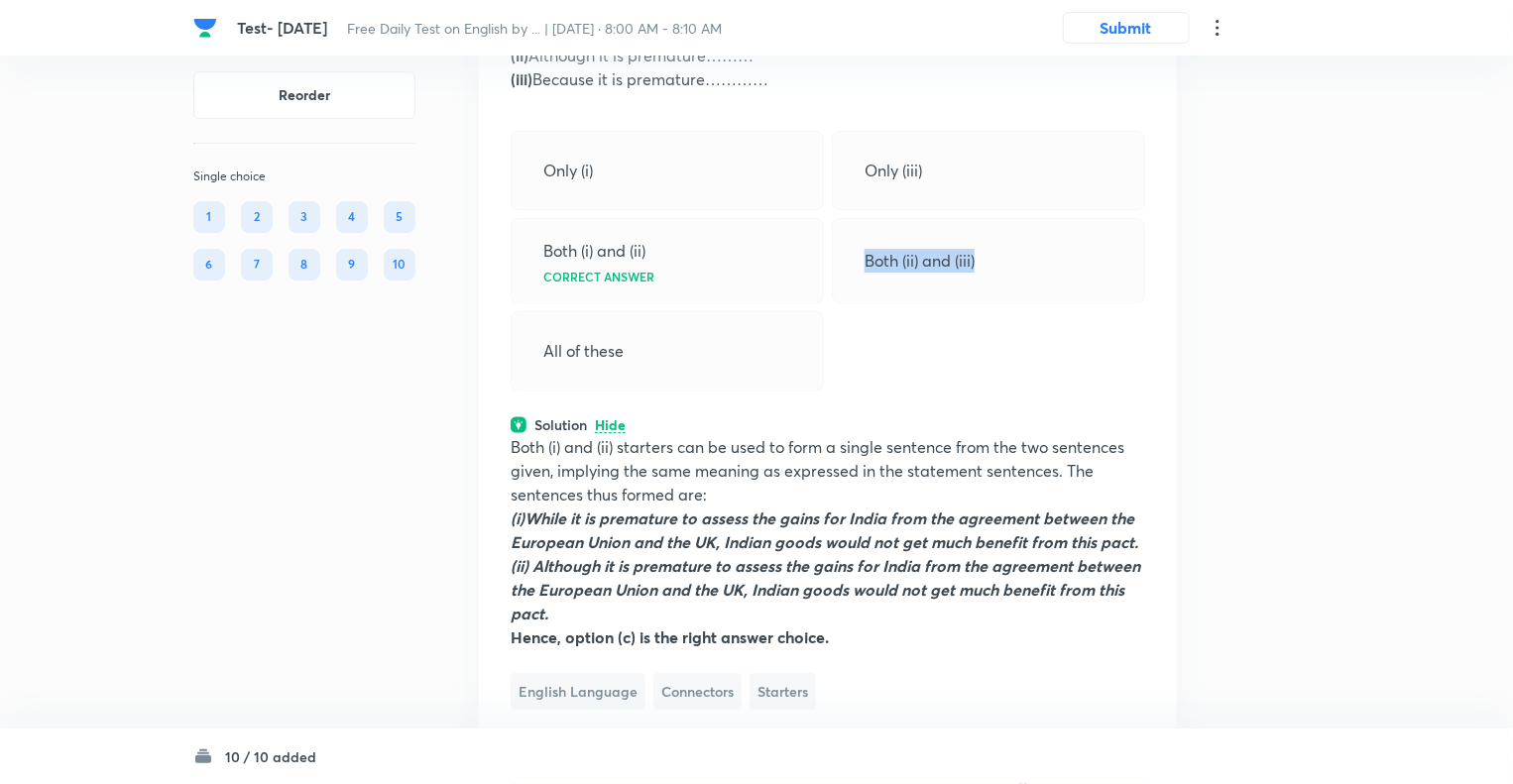 drag, startPoint x: 980, startPoint y: 238, endPoint x: 865, endPoint y: 240, distance: 115.01739 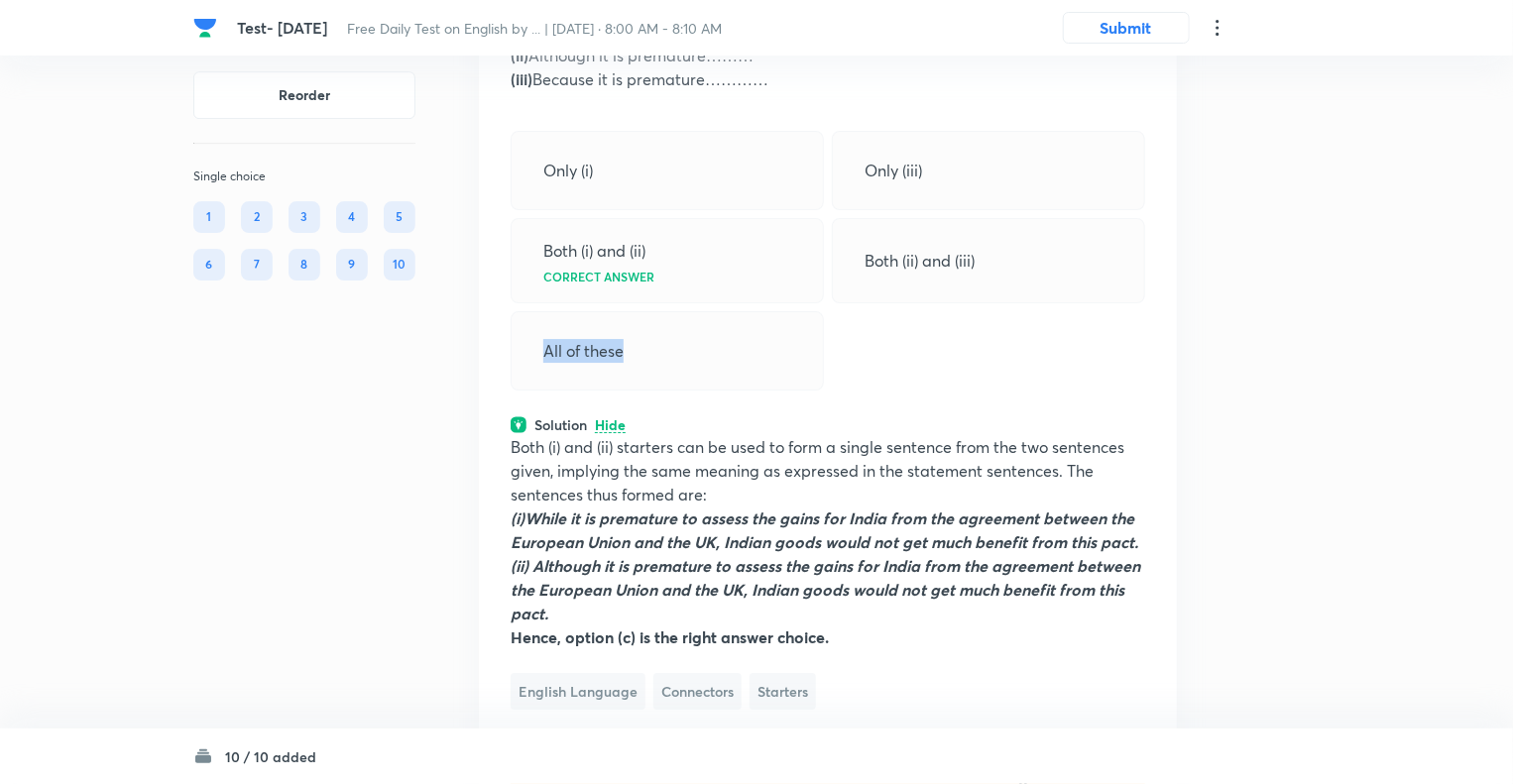 drag, startPoint x: 622, startPoint y: 331, endPoint x: 508, endPoint y: 327, distance: 114.07015 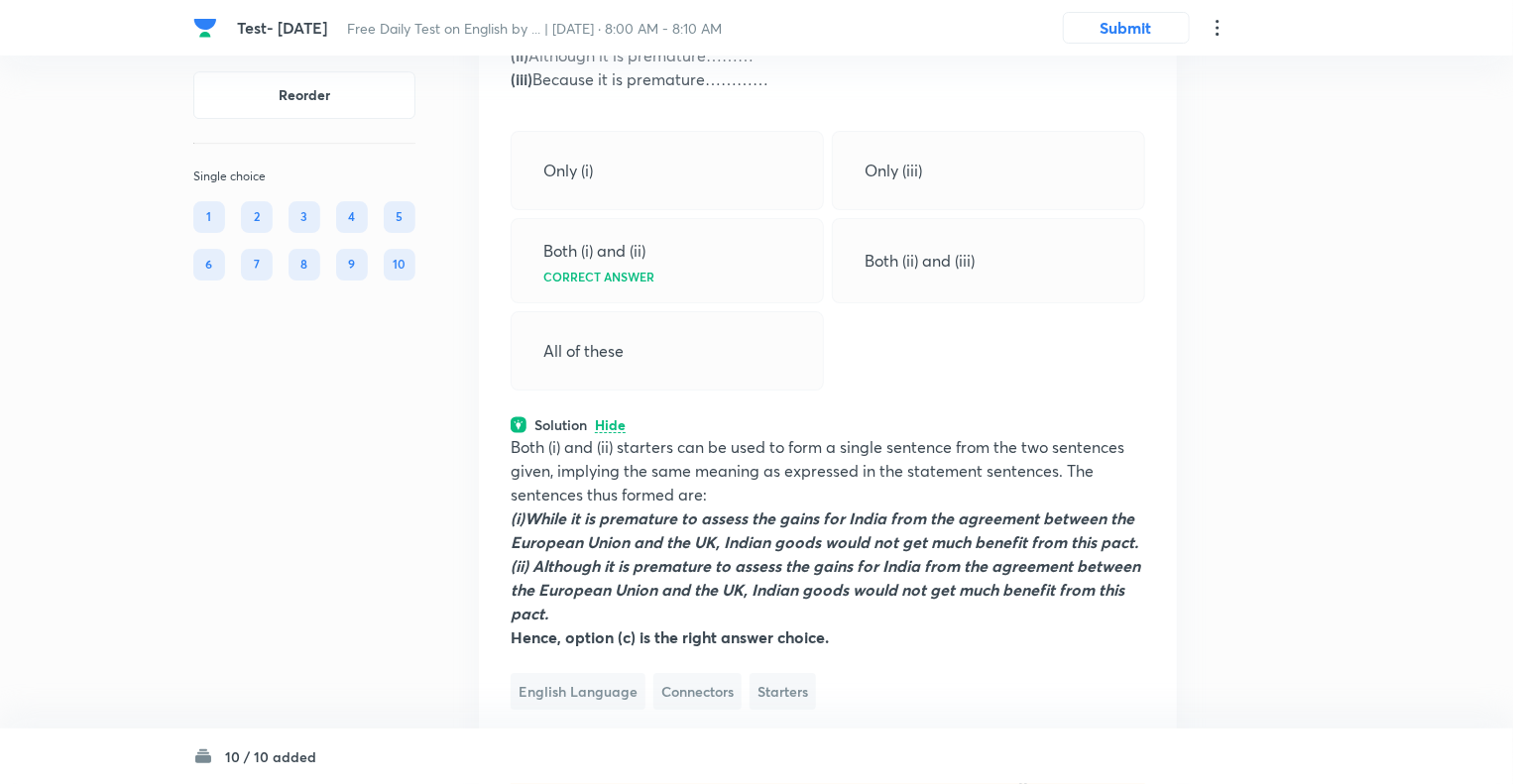 click on "Reorder Single choice 1 2 3 4 5 6 7 8 9 10 All Types English Question 1 Marks: (+1, -0.25) • 5 options Directions(20-23): Select the phrase/connector (STARTERS) from the given three options which can be used to form a single sentence from the two sentences given below, implying the same meaning as expressed in the statement sentences. 1- The sun set below the horizon. 2- The sky turned shades of orange and pink. a- As soon as the sun set _____________________________ b- By seeing that the sky turned ___________________________ c- Acknowledging the sky turned _________________________ Both a and c Both b and c Only a Correct answer Only c Only b Solution View Last used:  1 year ago Used  2  times in past Learners attempted:  357 Difficulty: Easy Question 2 Marks: (+1, -0.25) • 5 options 1.  The new marketing strategy has significantly increased customer engagement. 2.  Our sales have been steadily rising over the past quarter. A.  Since our sales have been steadily ____________________________ B.  C. 1" at bounding box center [756, -2412] 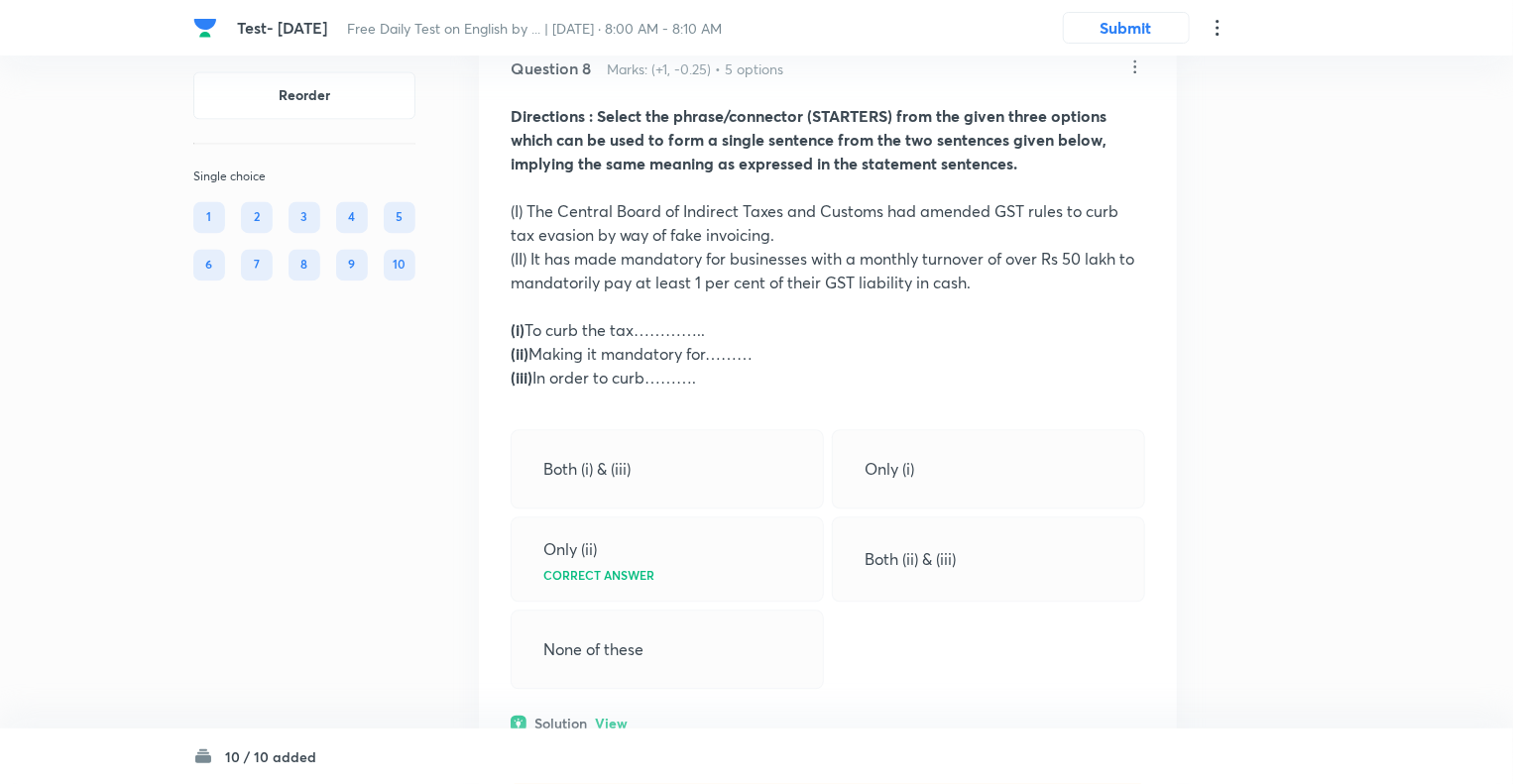 scroll, scrollTop: 5815, scrollLeft: 0, axis: vertical 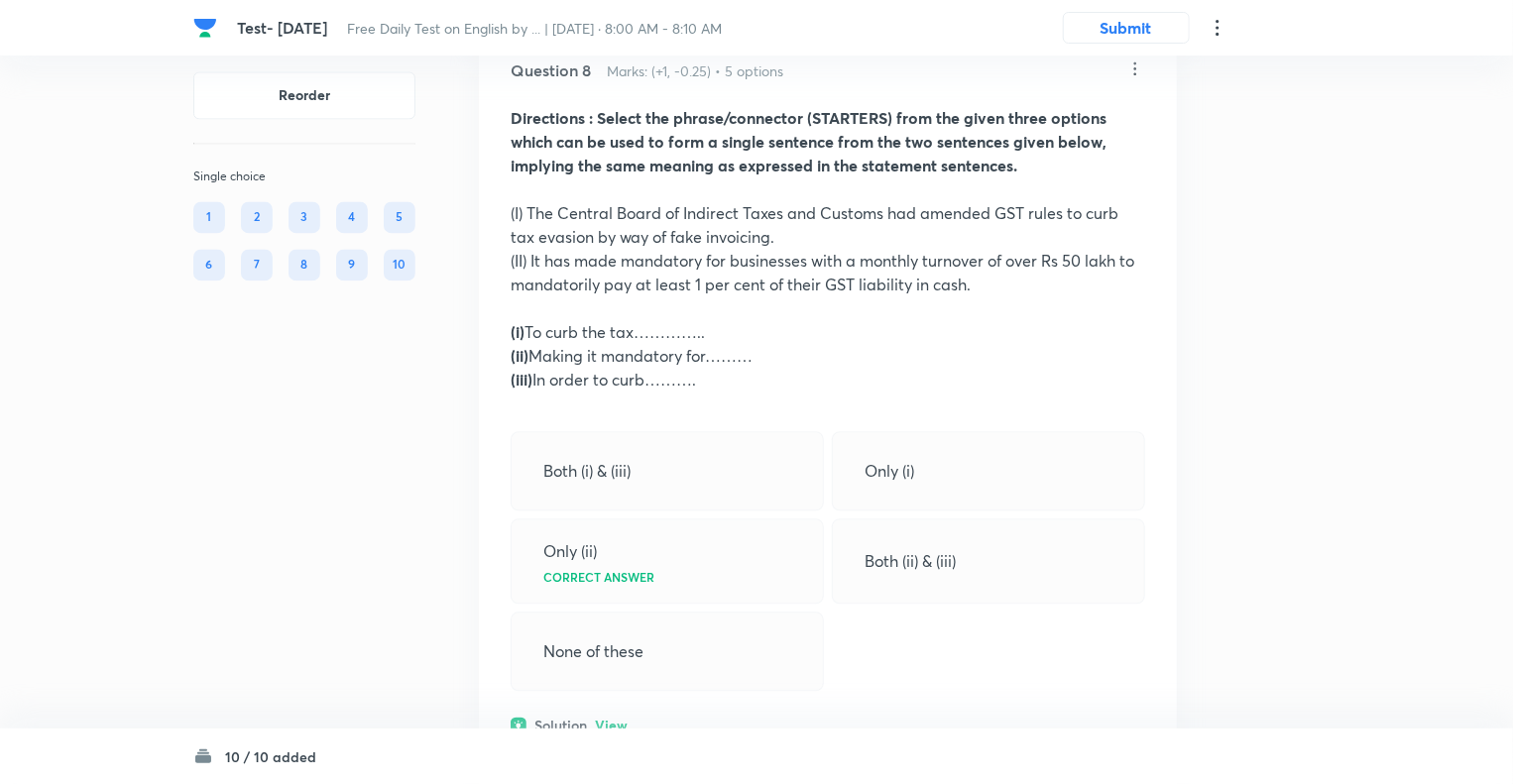 click on "View" at bounding box center [611, 726] 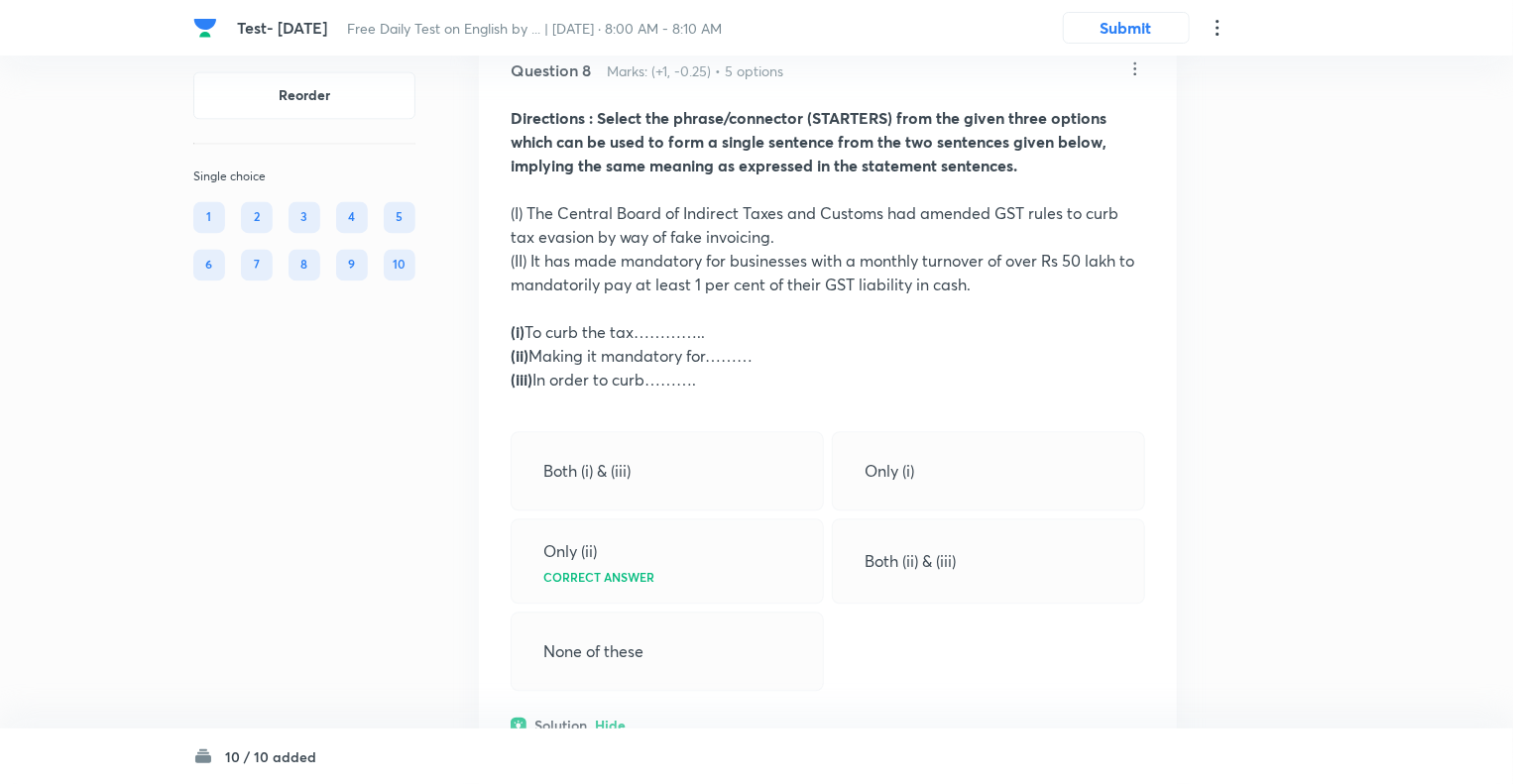 click on "Reorder Single choice 1 2 3 4 5 6 7 8 9 10" at bounding box center [304, -1137] 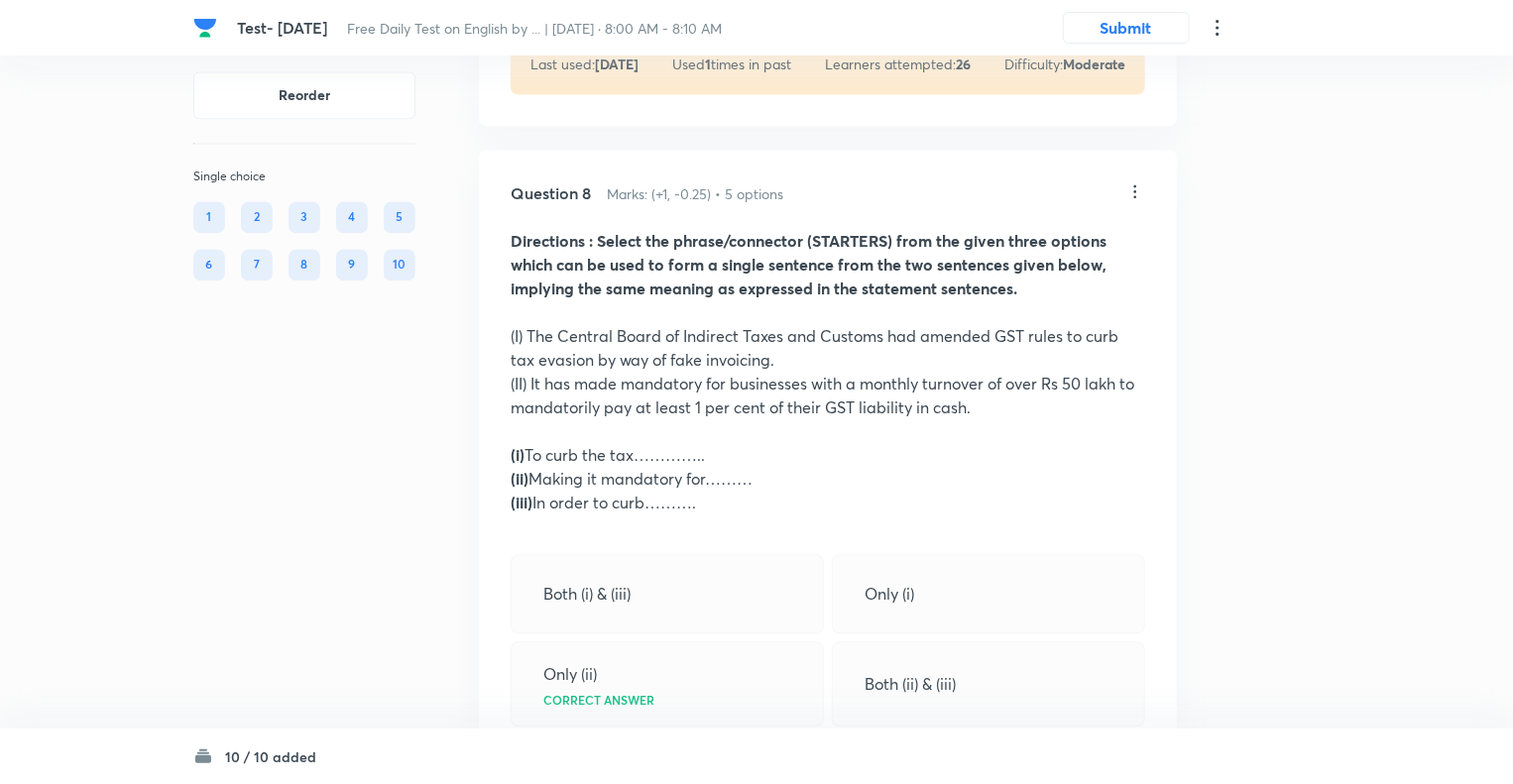 scroll, scrollTop: 5656, scrollLeft: 0, axis: vertical 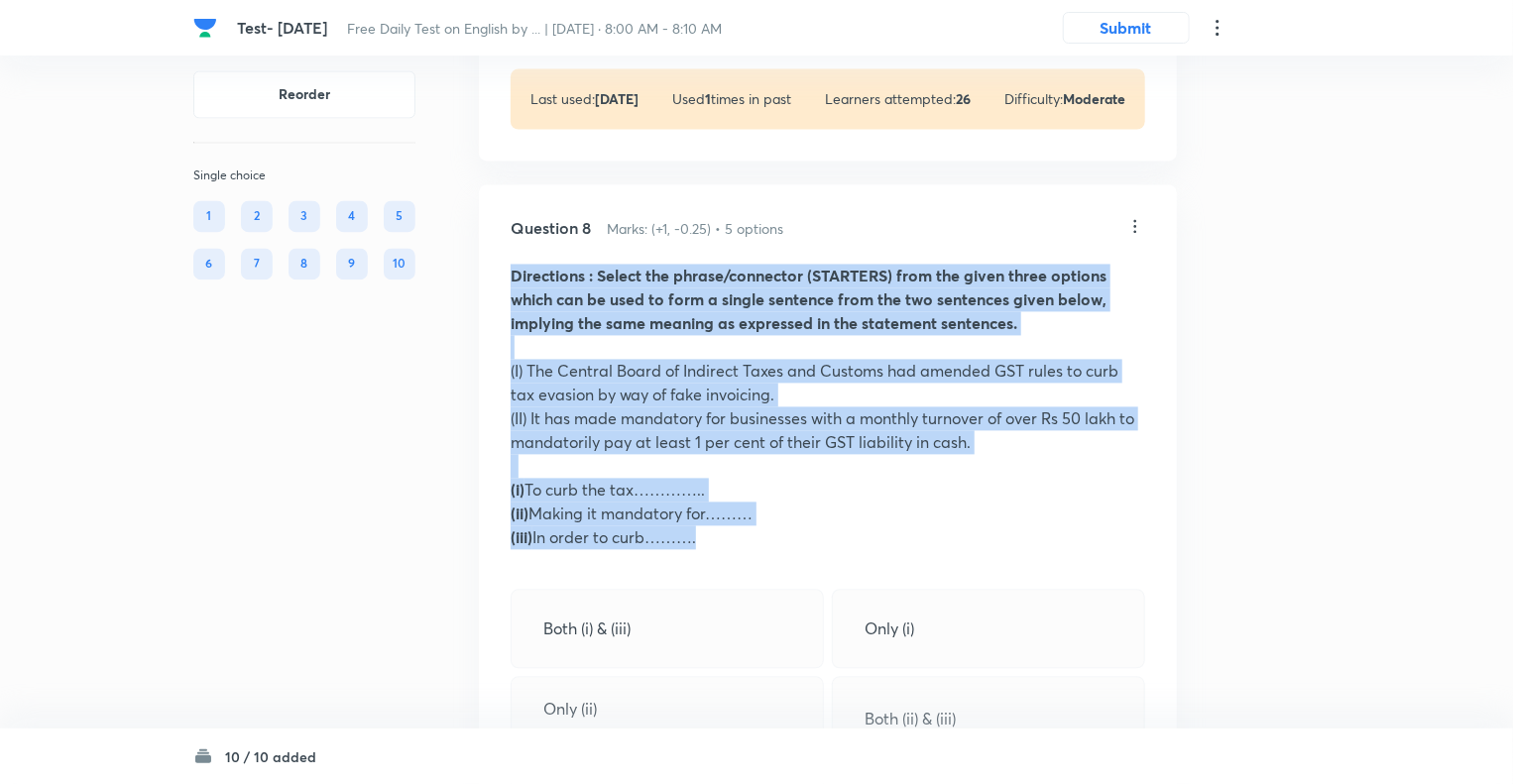 drag, startPoint x: 715, startPoint y: 521, endPoint x: 489, endPoint y: 246, distance: 355.9508 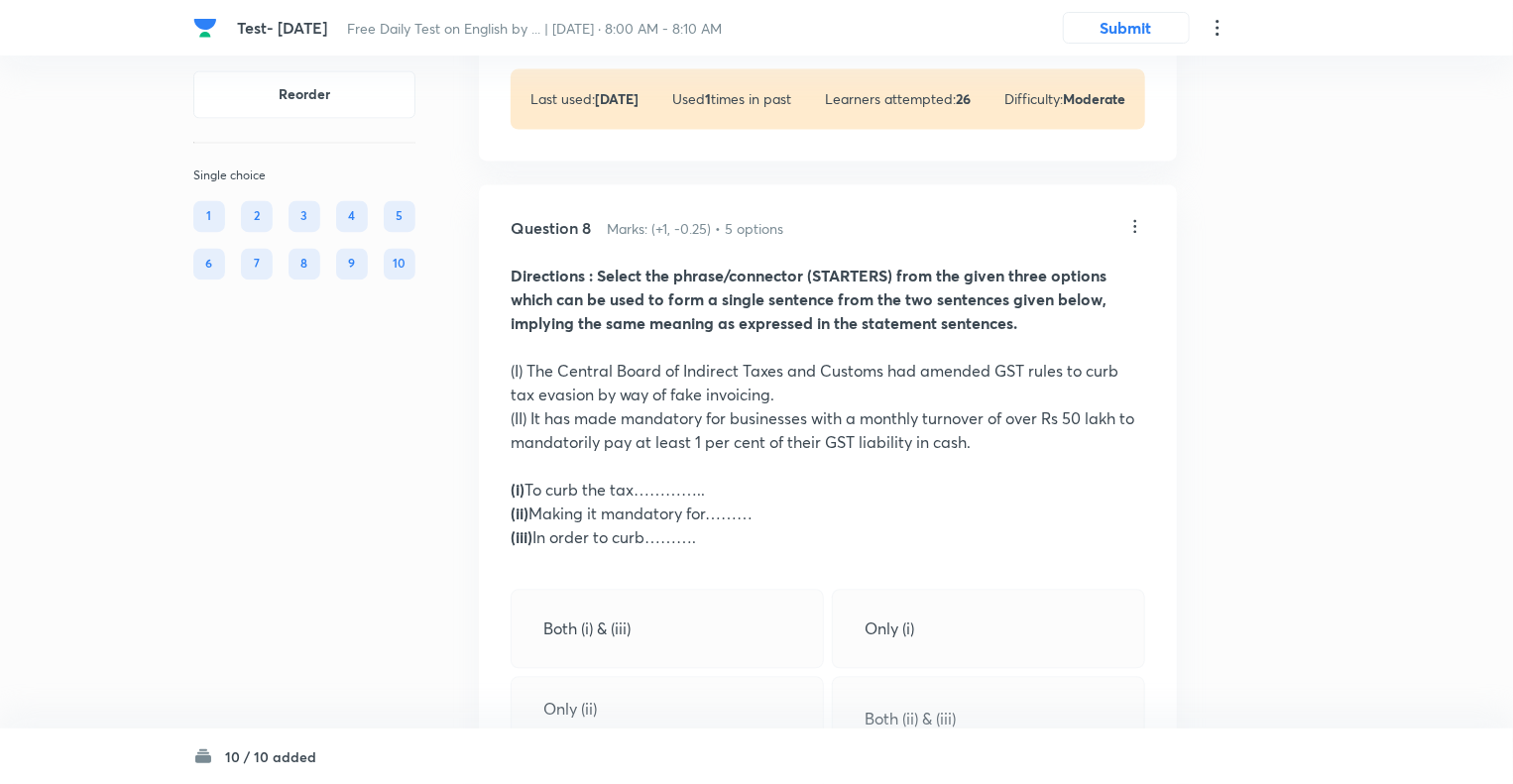 click on "Reorder Single choice 1 2 3 4 5 6 7 8 9 10" at bounding box center (304, -978) 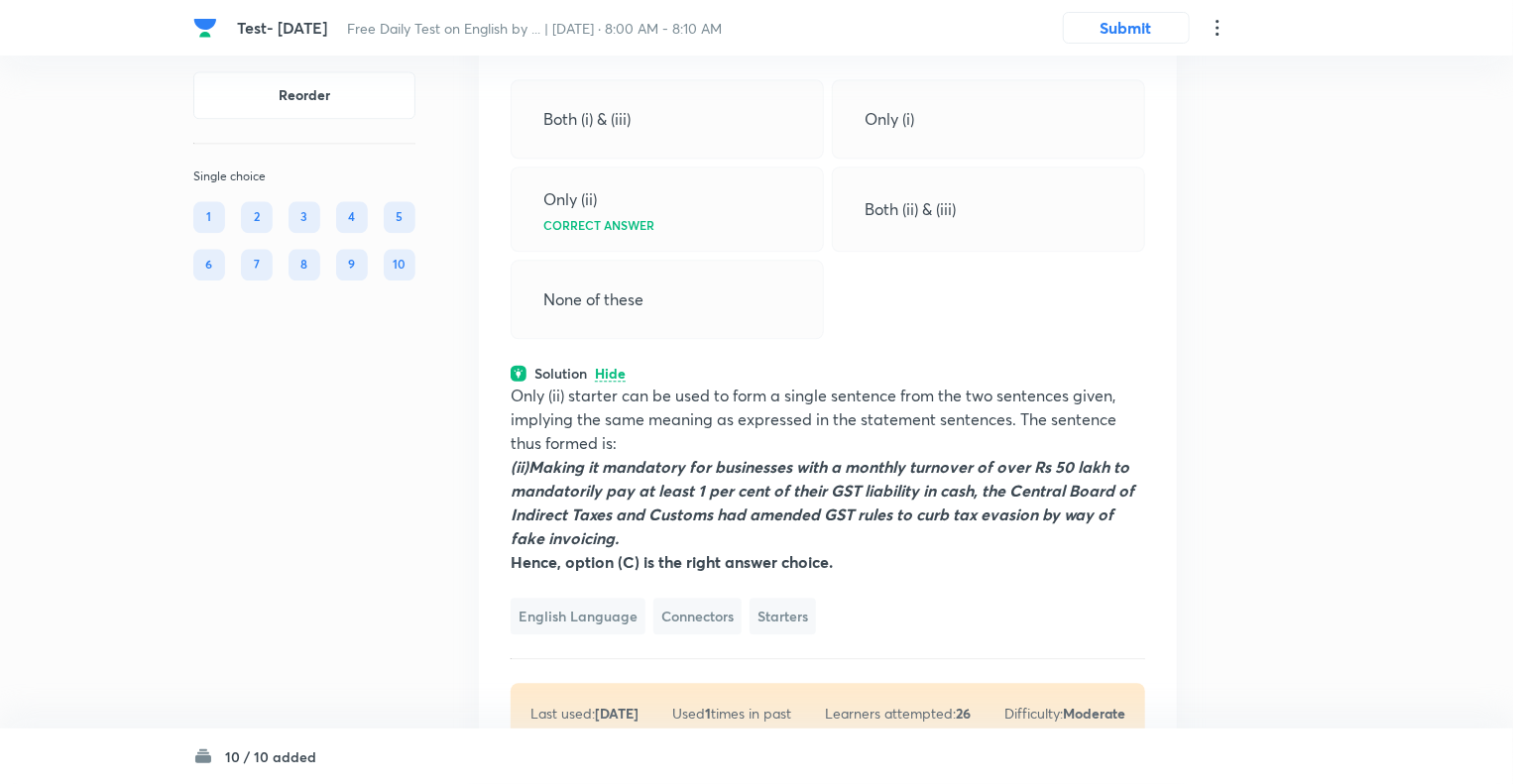 scroll, scrollTop: 6172, scrollLeft: 0, axis: vertical 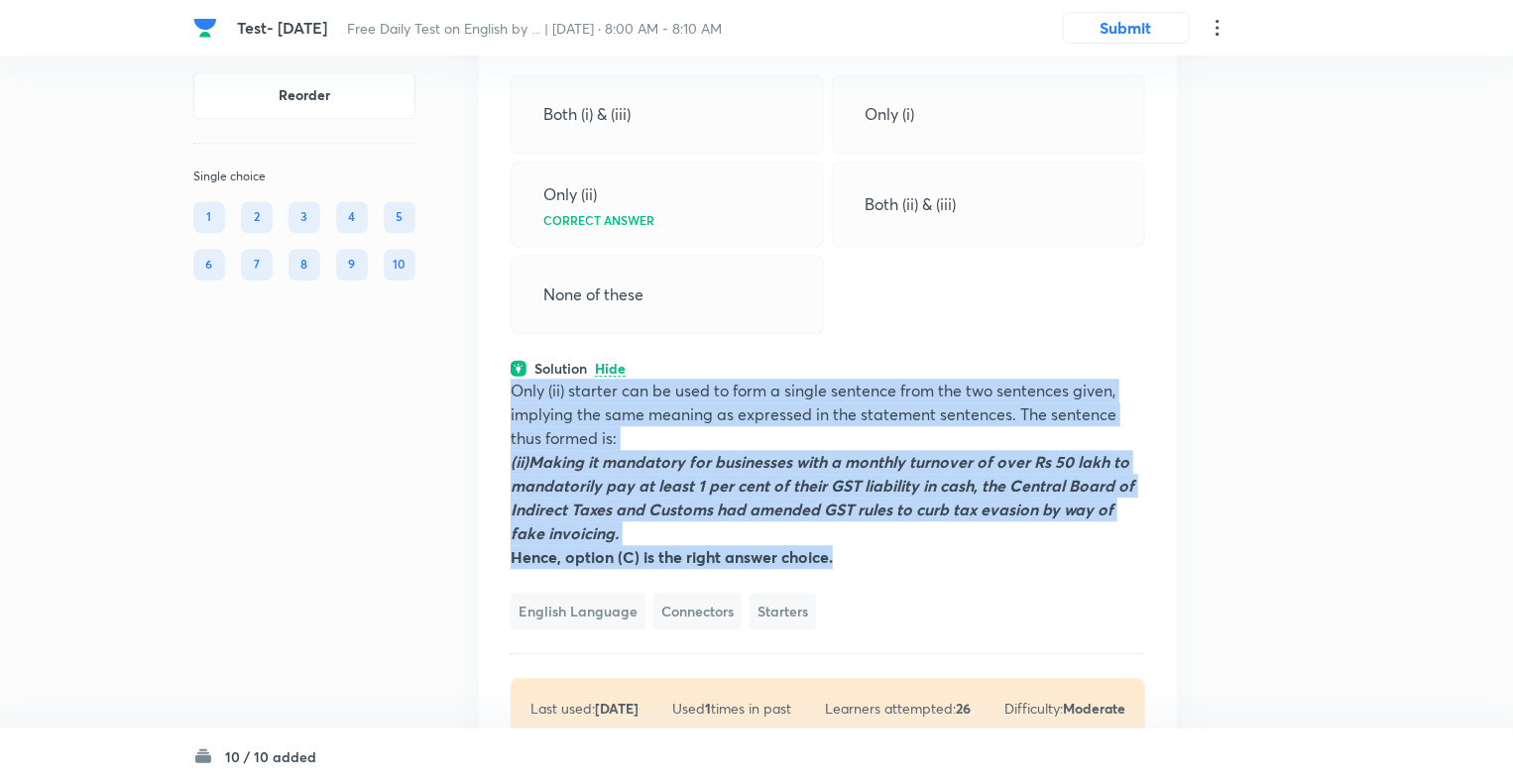 drag, startPoint x: 841, startPoint y: 534, endPoint x: 508, endPoint y: 372, distance: 370.3147 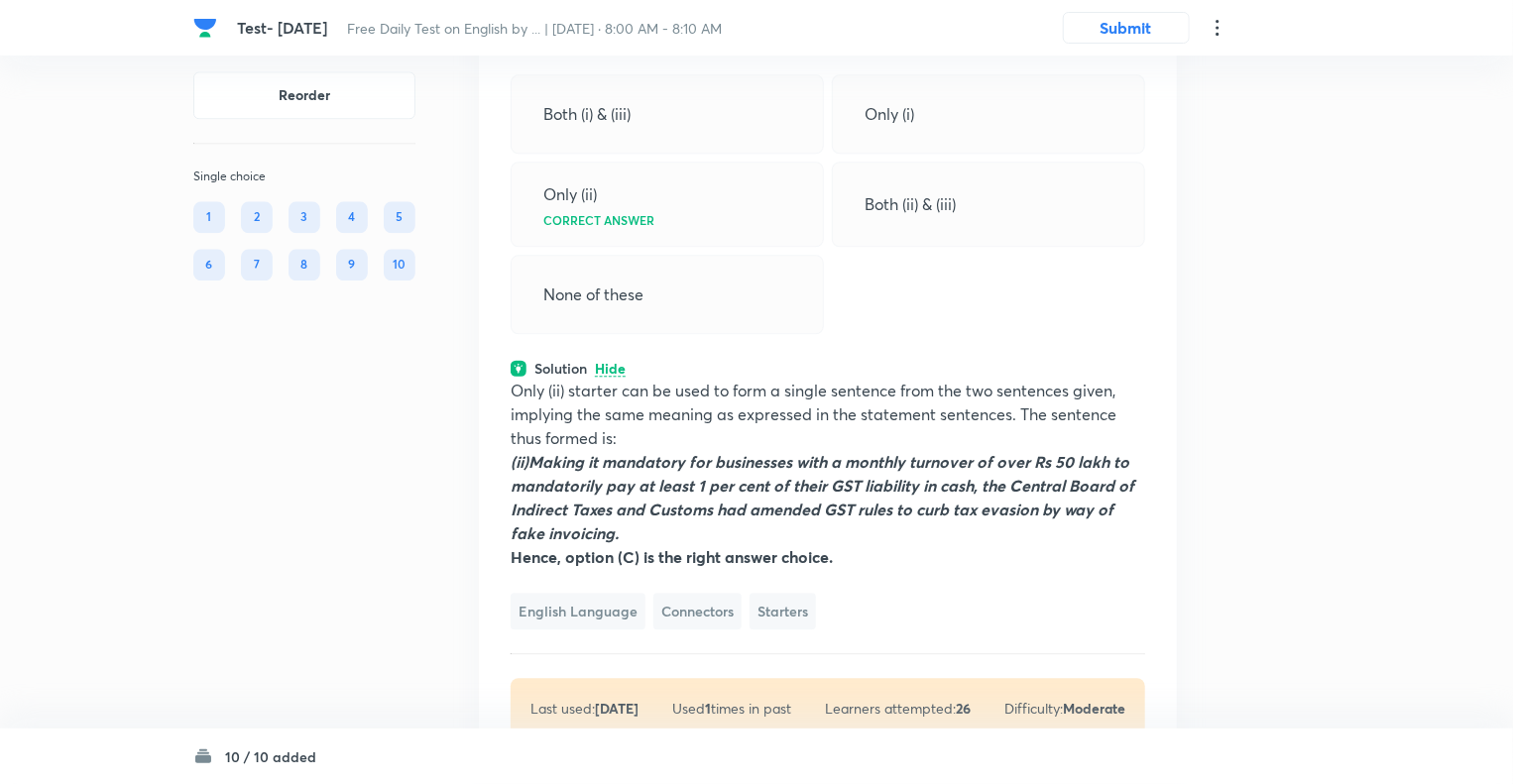 click on "Reorder Single choice 1 2 3 4 5 6 7 8 9 10" at bounding box center (304, -1494) 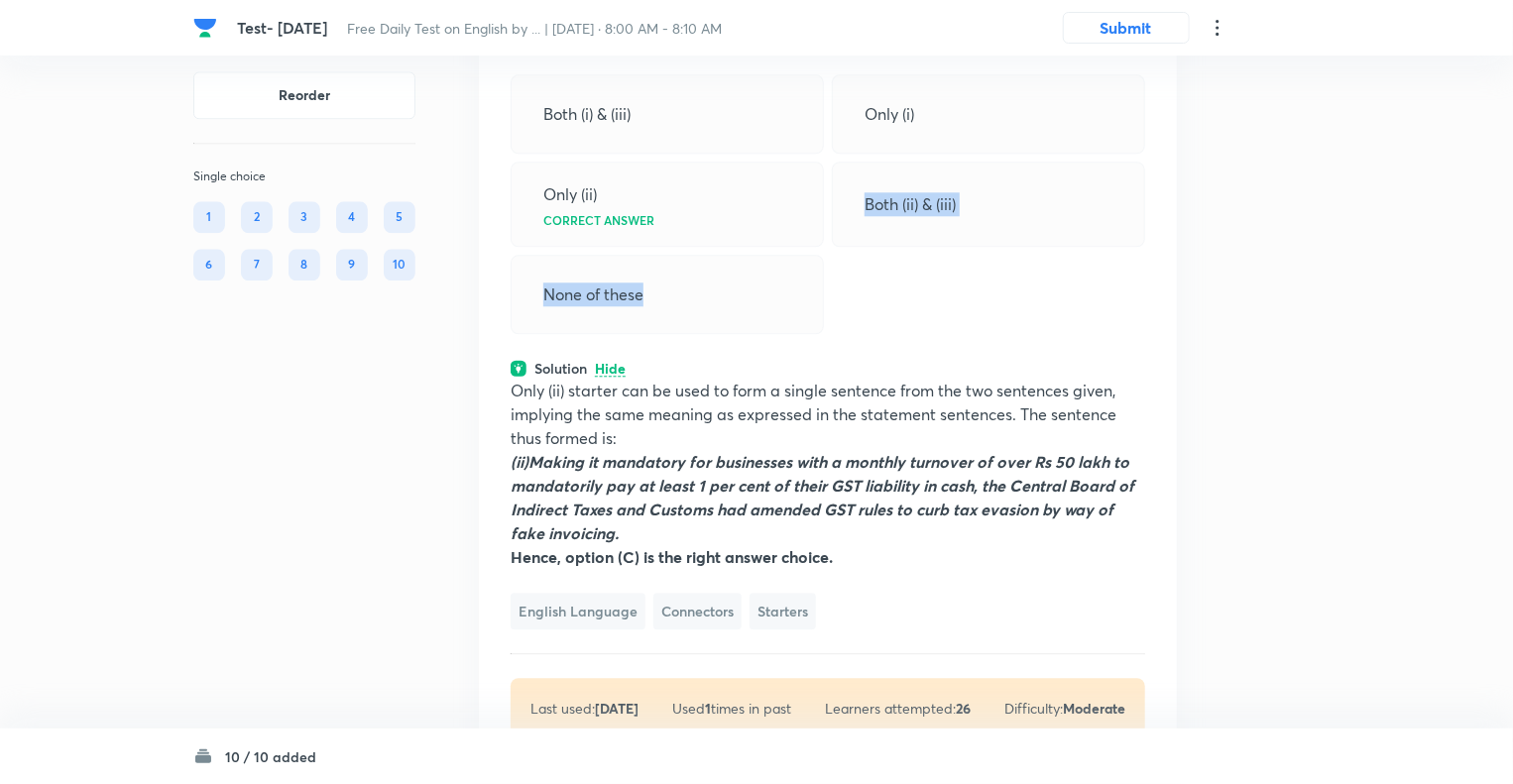 drag, startPoint x: 650, startPoint y: 265, endPoint x: 860, endPoint y: 170, distance: 230.48861 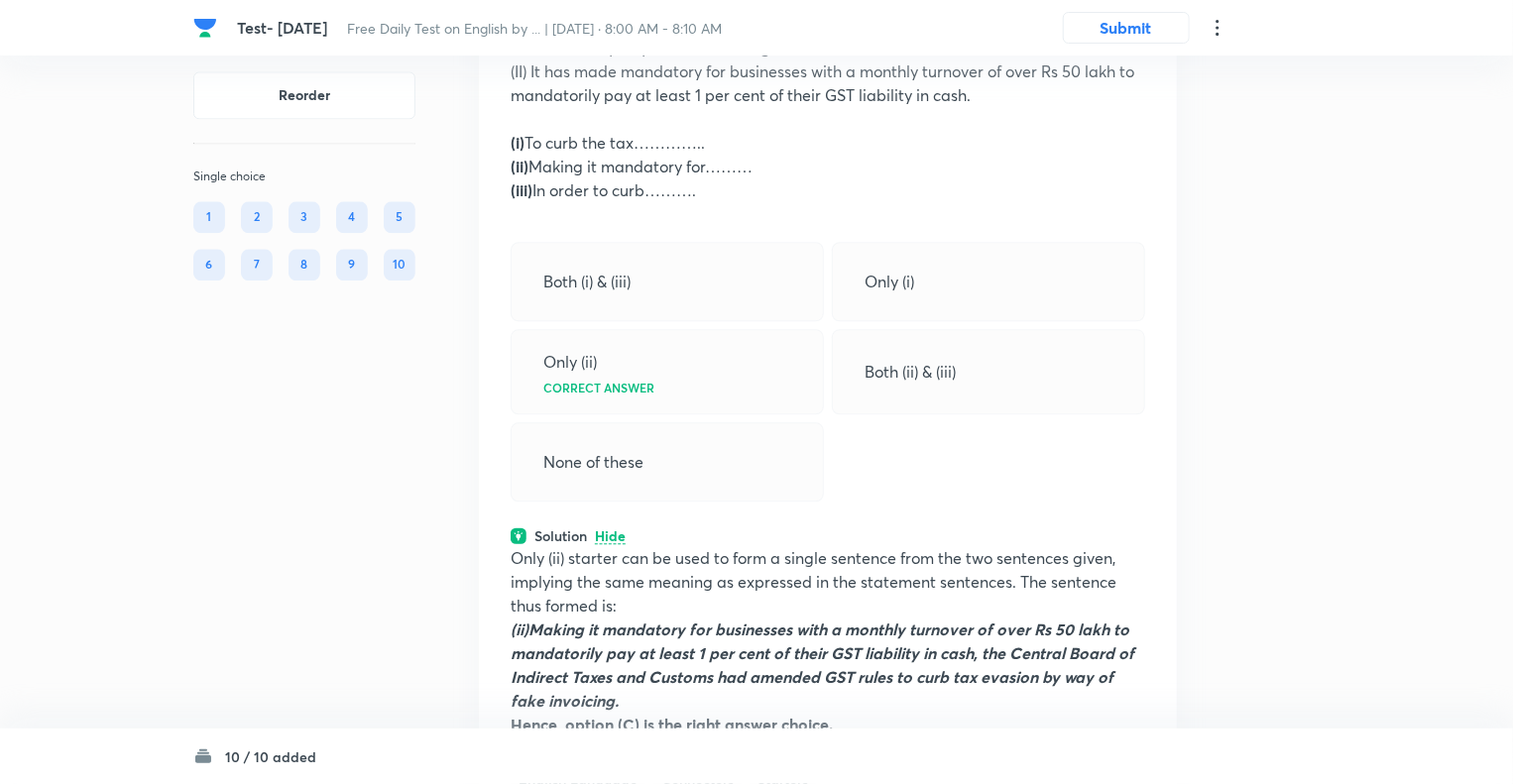 scroll, scrollTop: 5974, scrollLeft: 0, axis: vertical 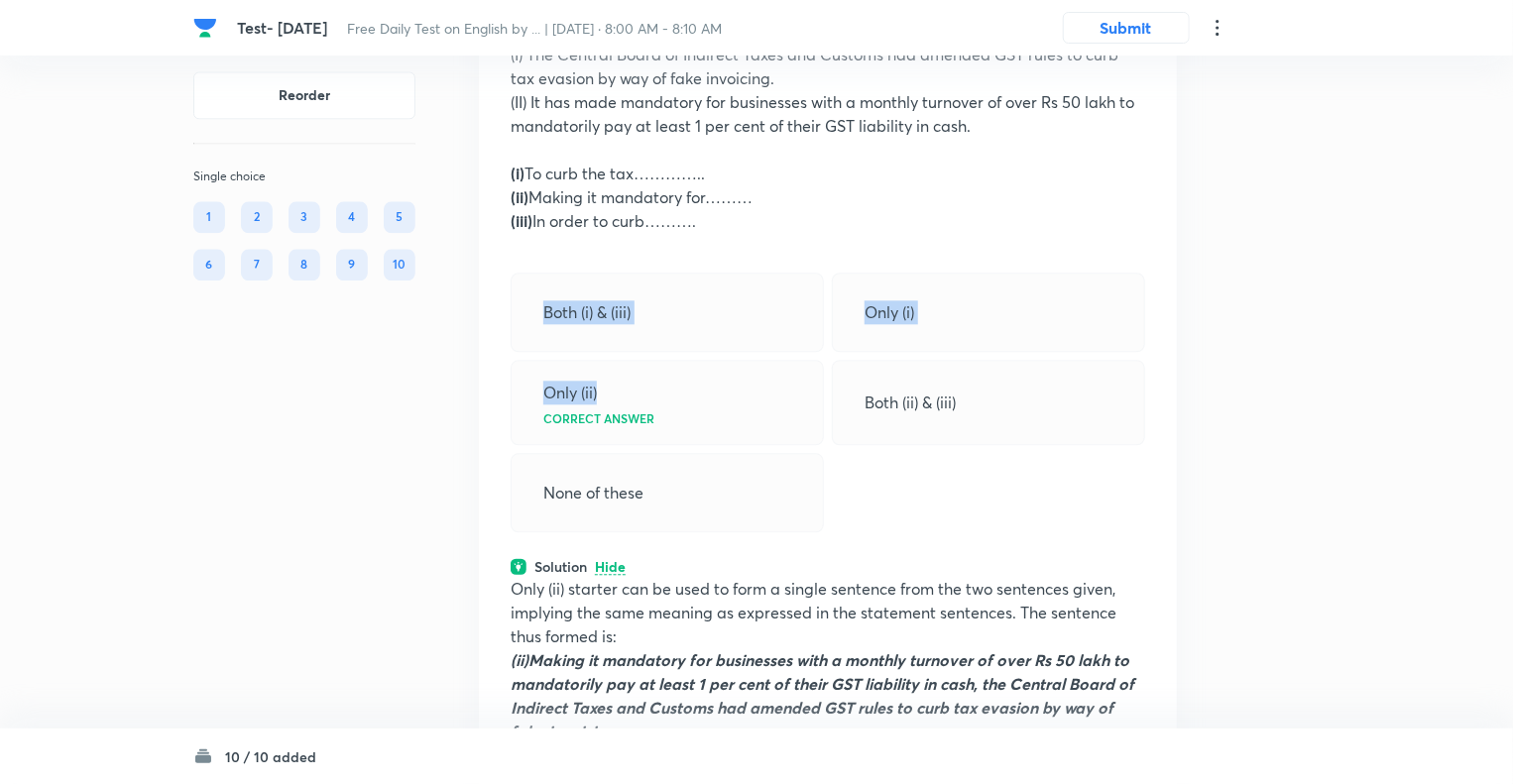 drag, startPoint x: 603, startPoint y: 368, endPoint x: 535, endPoint y: 296, distance: 99.03535 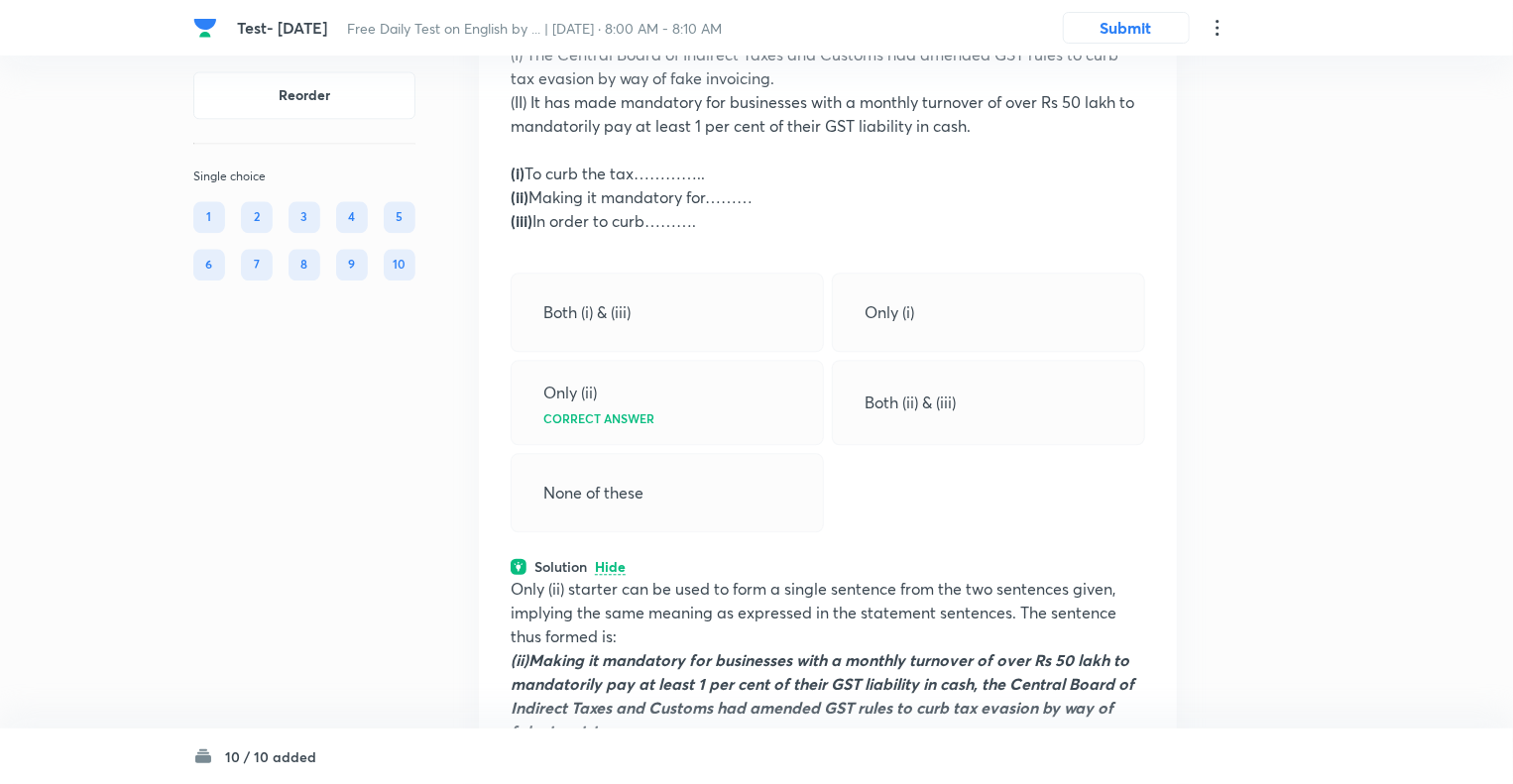 click on "Reorder Single choice 1 2 3 4 5 6 7 8 9 10" at bounding box center [304, -1295] 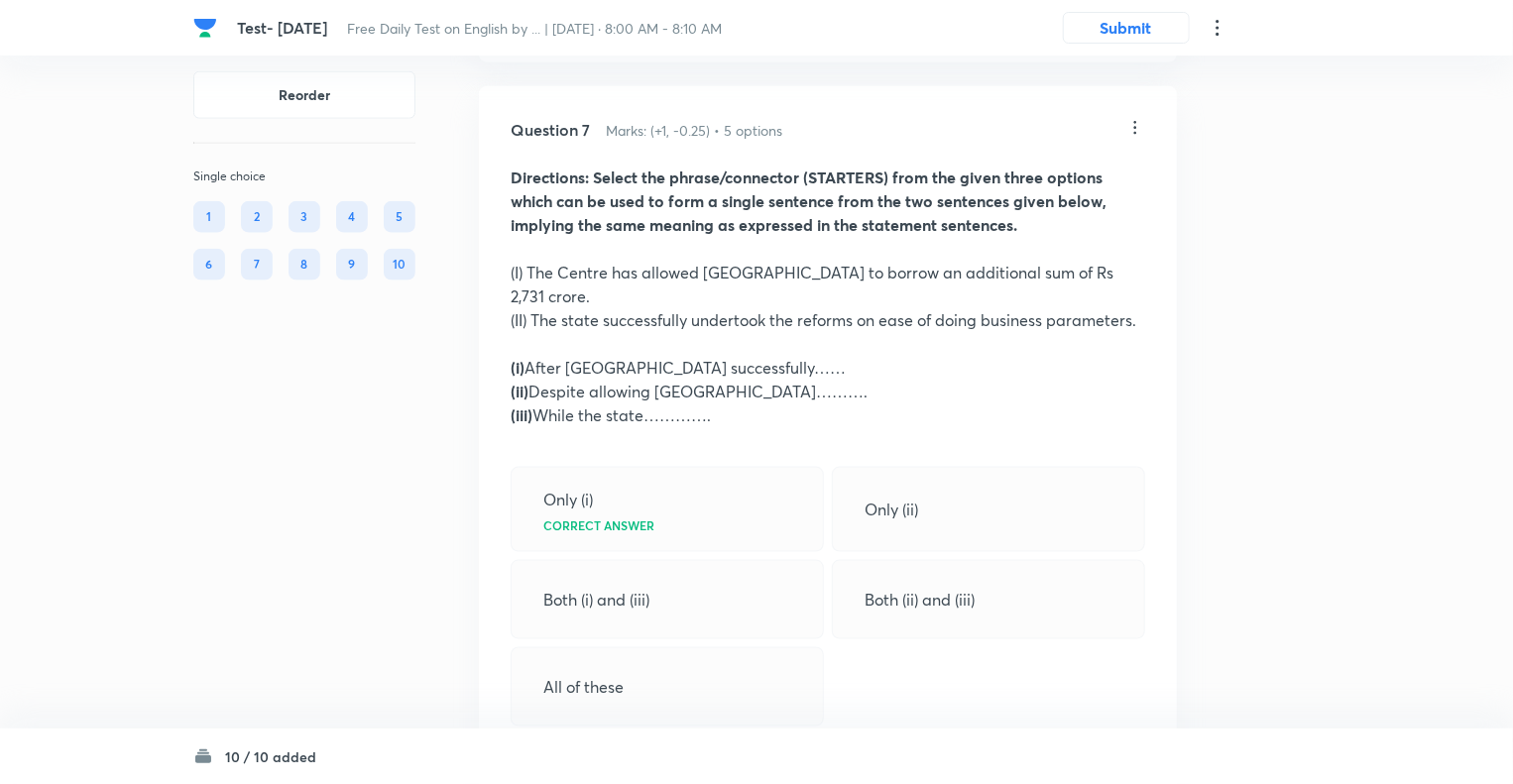 scroll, scrollTop: 4903, scrollLeft: 0, axis: vertical 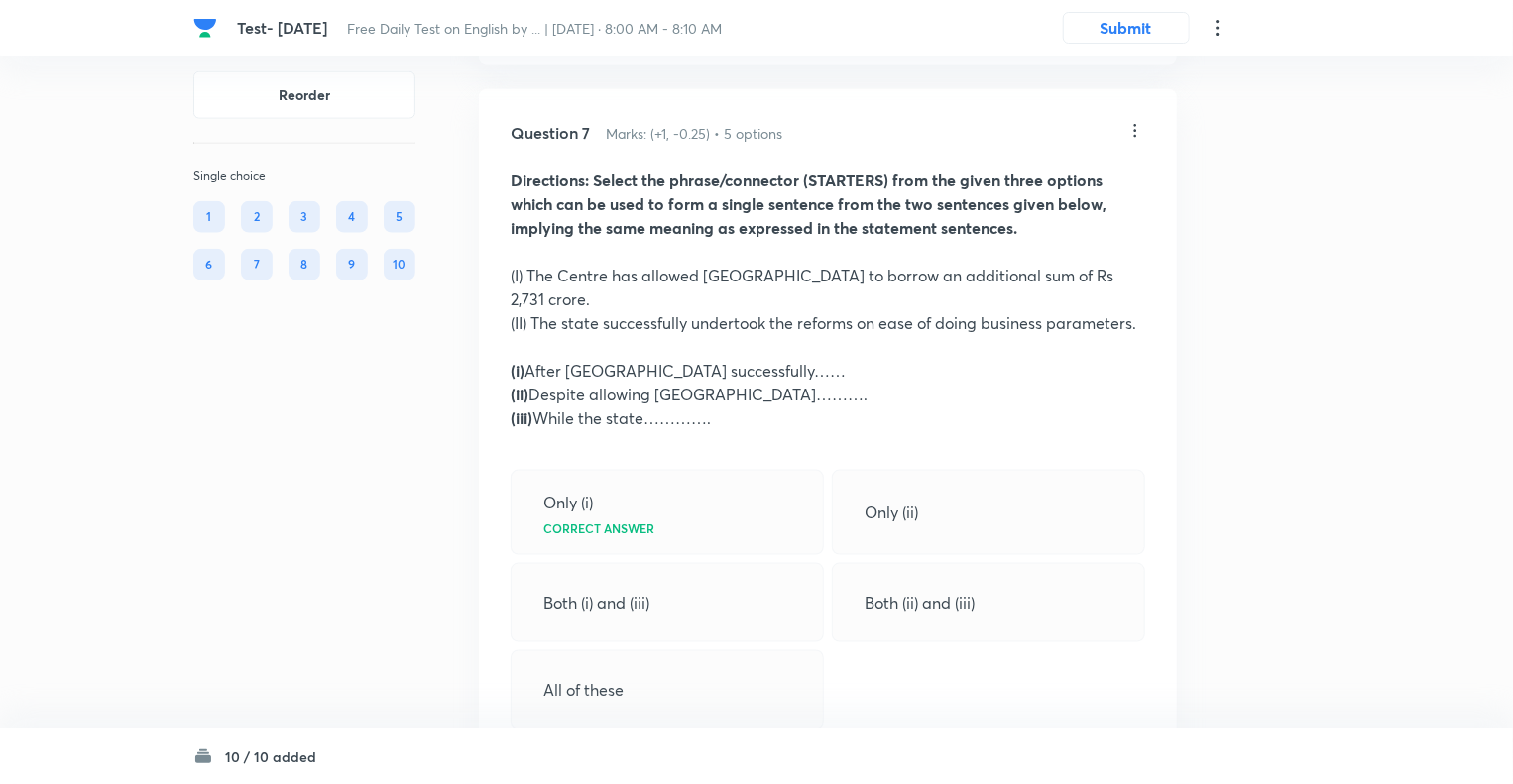 click on "(iii)  While the state…………." at bounding box center [828, 418] 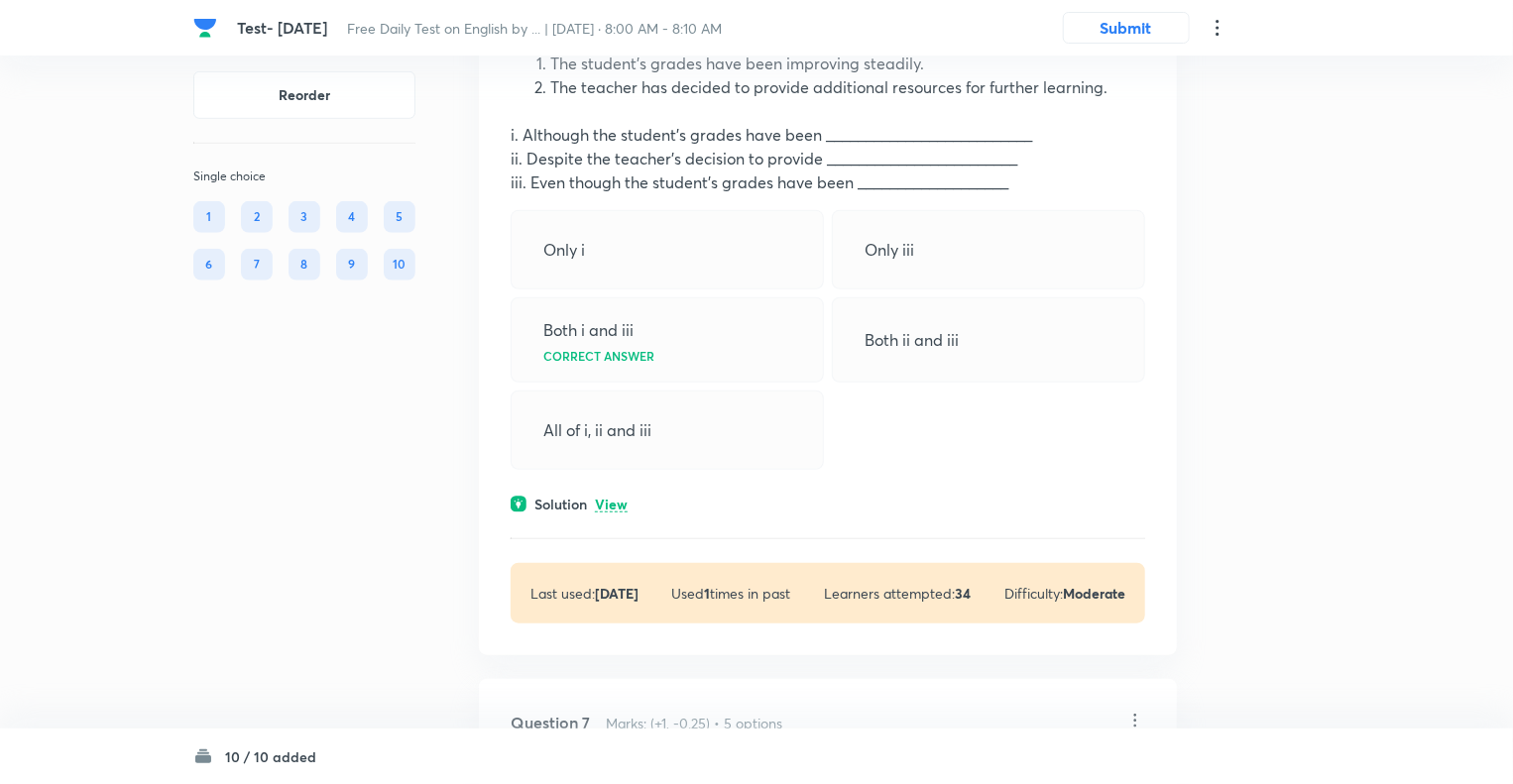 scroll, scrollTop: 4229, scrollLeft: 0, axis: vertical 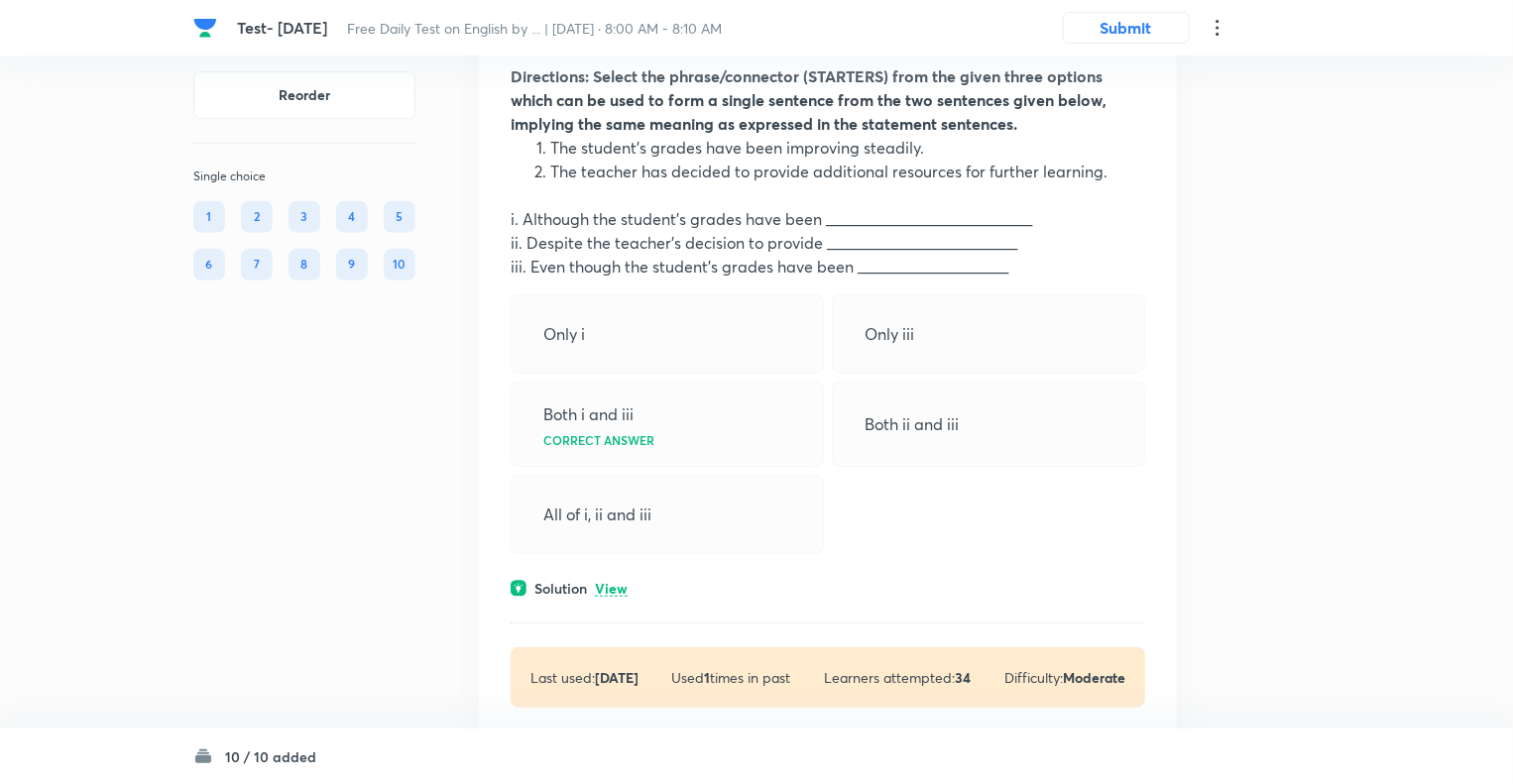click on "View" at bounding box center (611, 589) 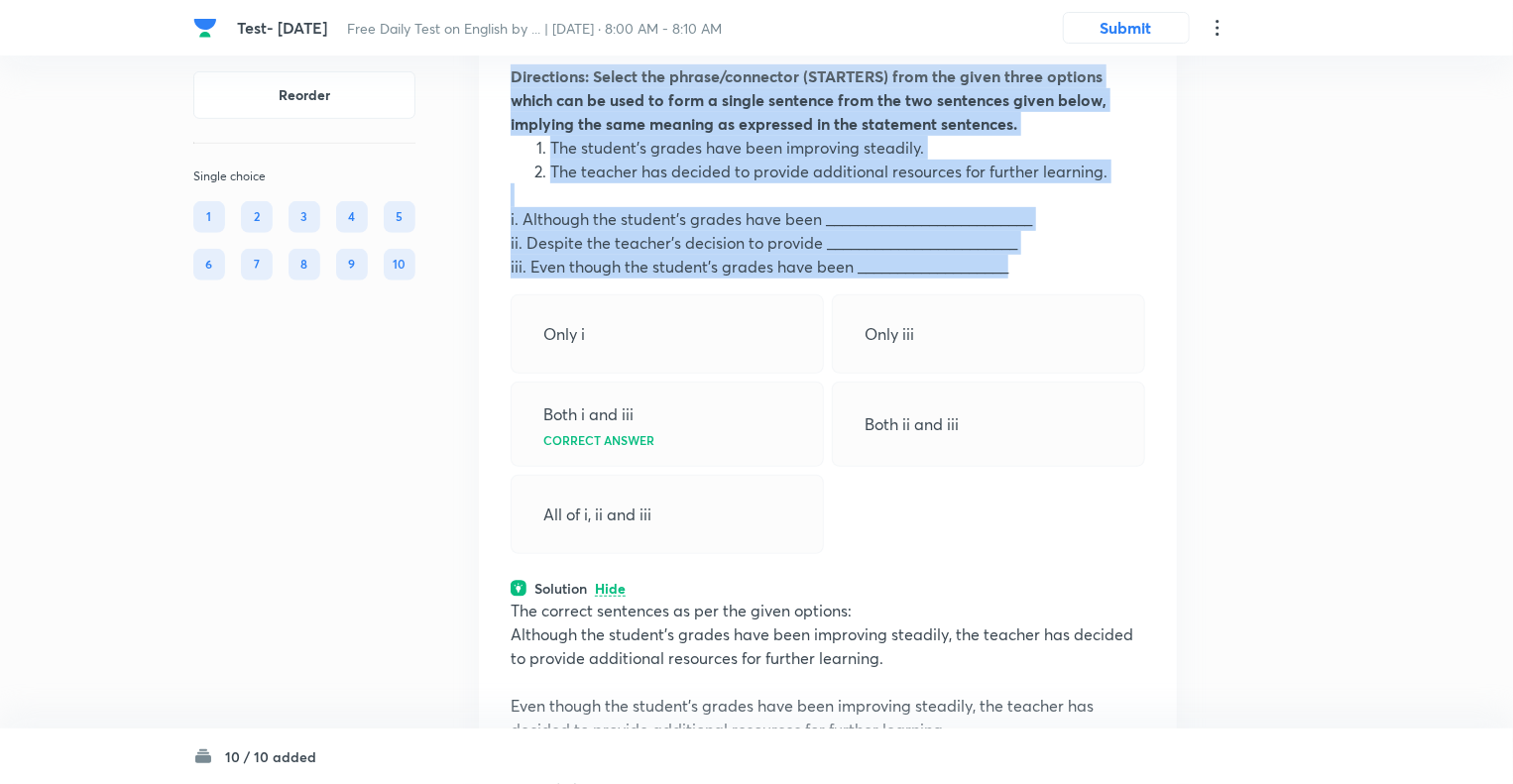 drag, startPoint x: 1032, startPoint y: 273, endPoint x: 510, endPoint y: 83, distance: 555.5034 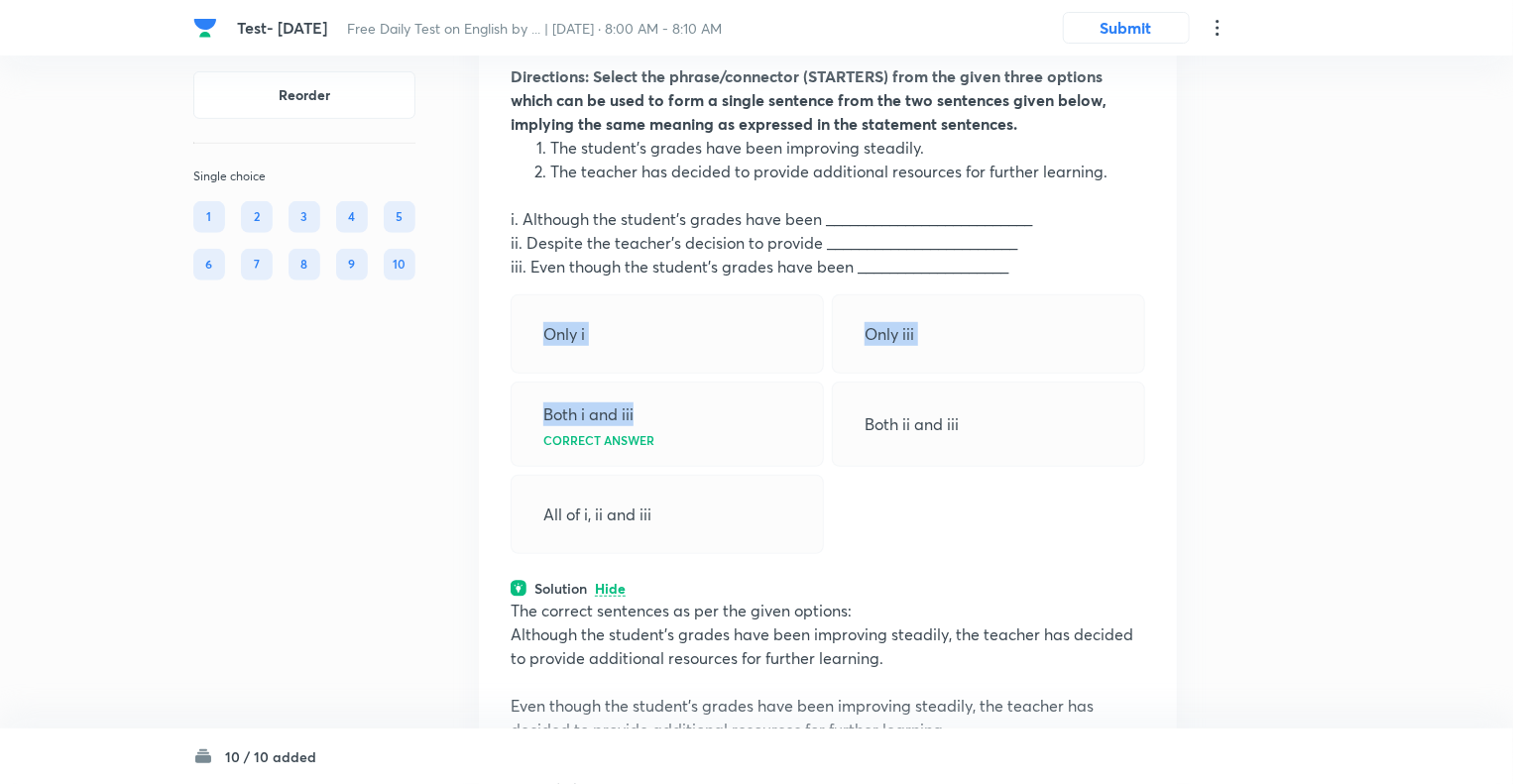 drag, startPoint x: 640, startPoint y: 411, endPoint x: 543, endPoint y: 339, distance: 120.80149 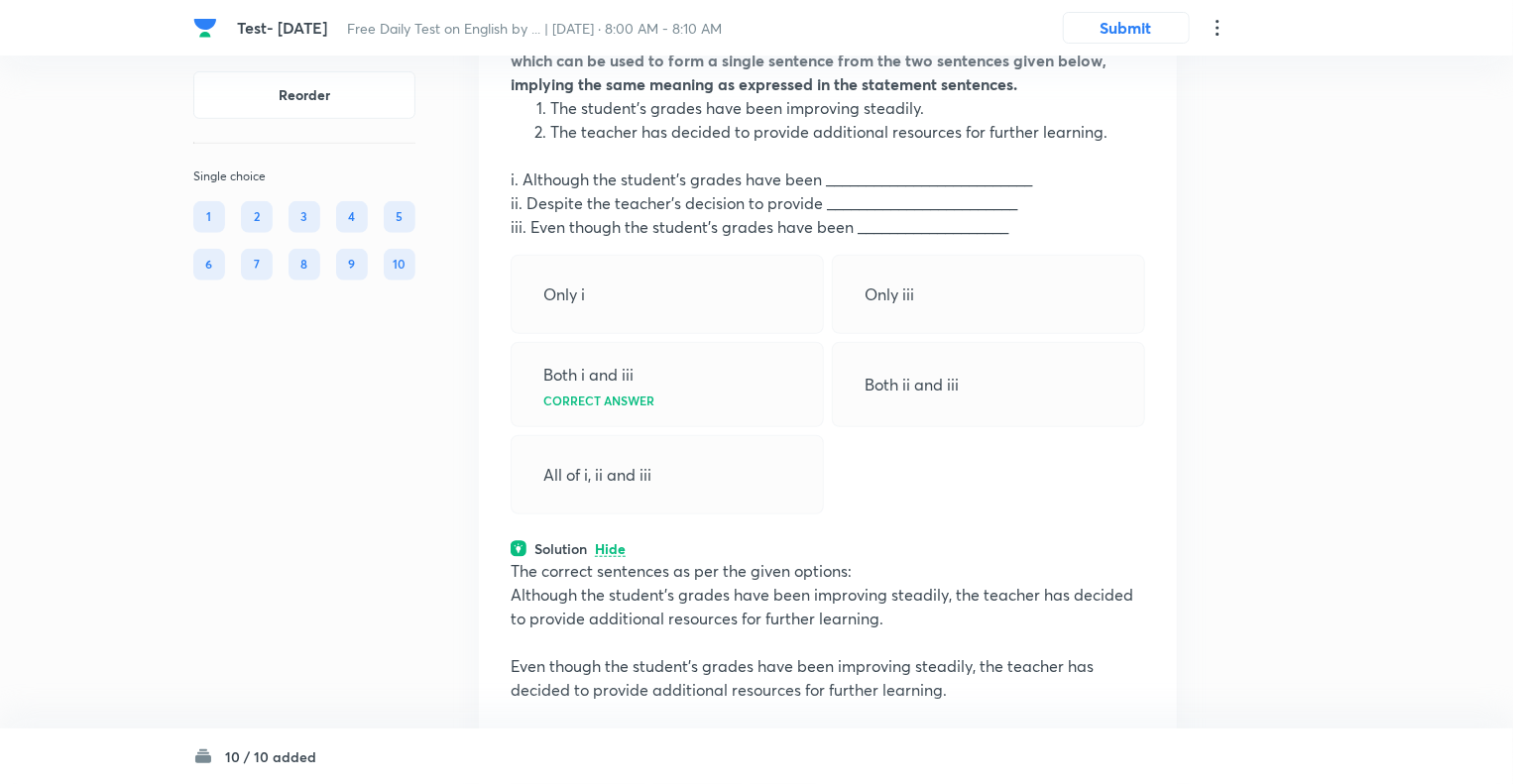 scroll, scrollTop: 4427, scrollLeft: 0, axis: vertical 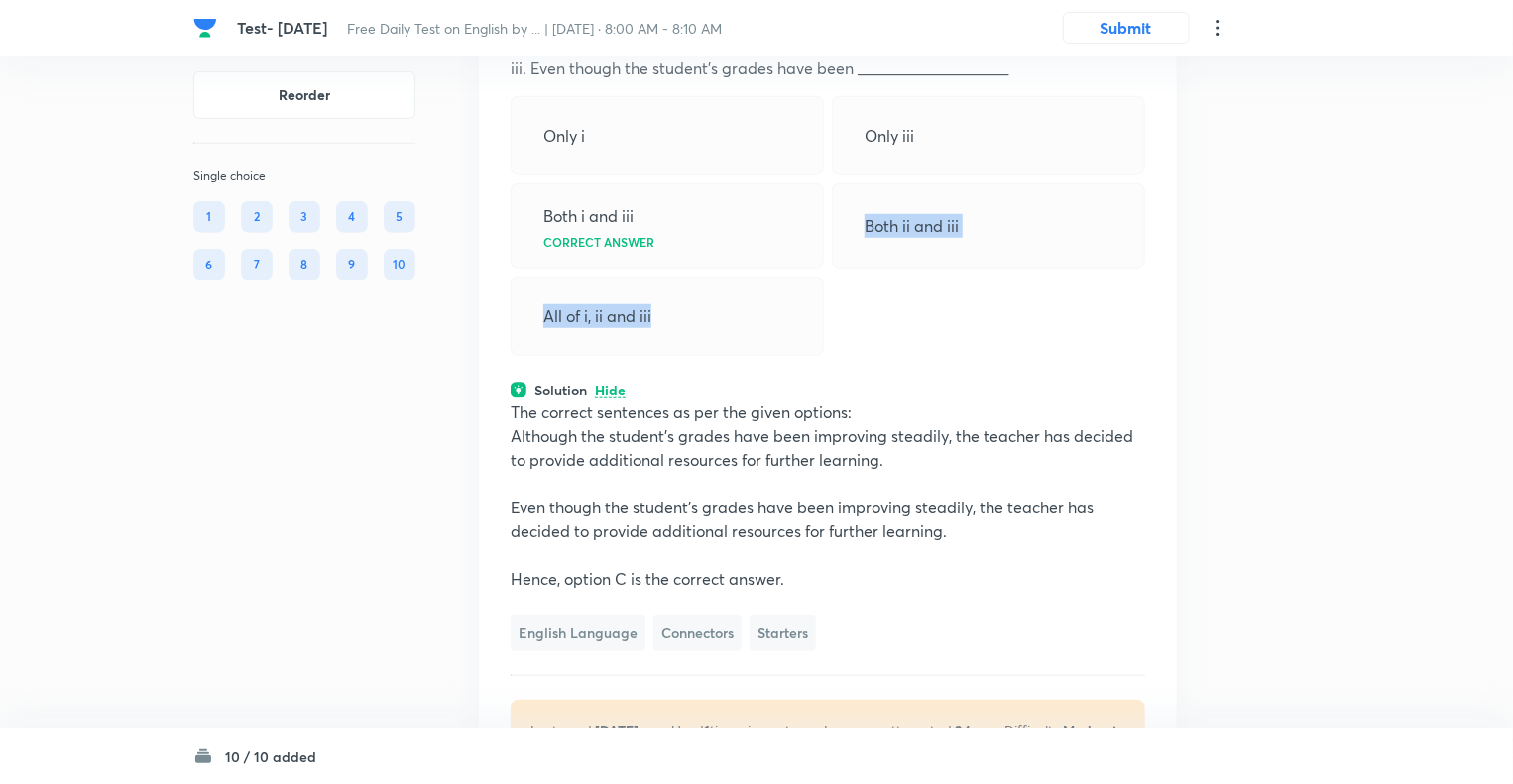 drag, startPoint x: 861, startPoint y: 217, endPoint x: 658, endPoint y: 297, distance: 218.1949 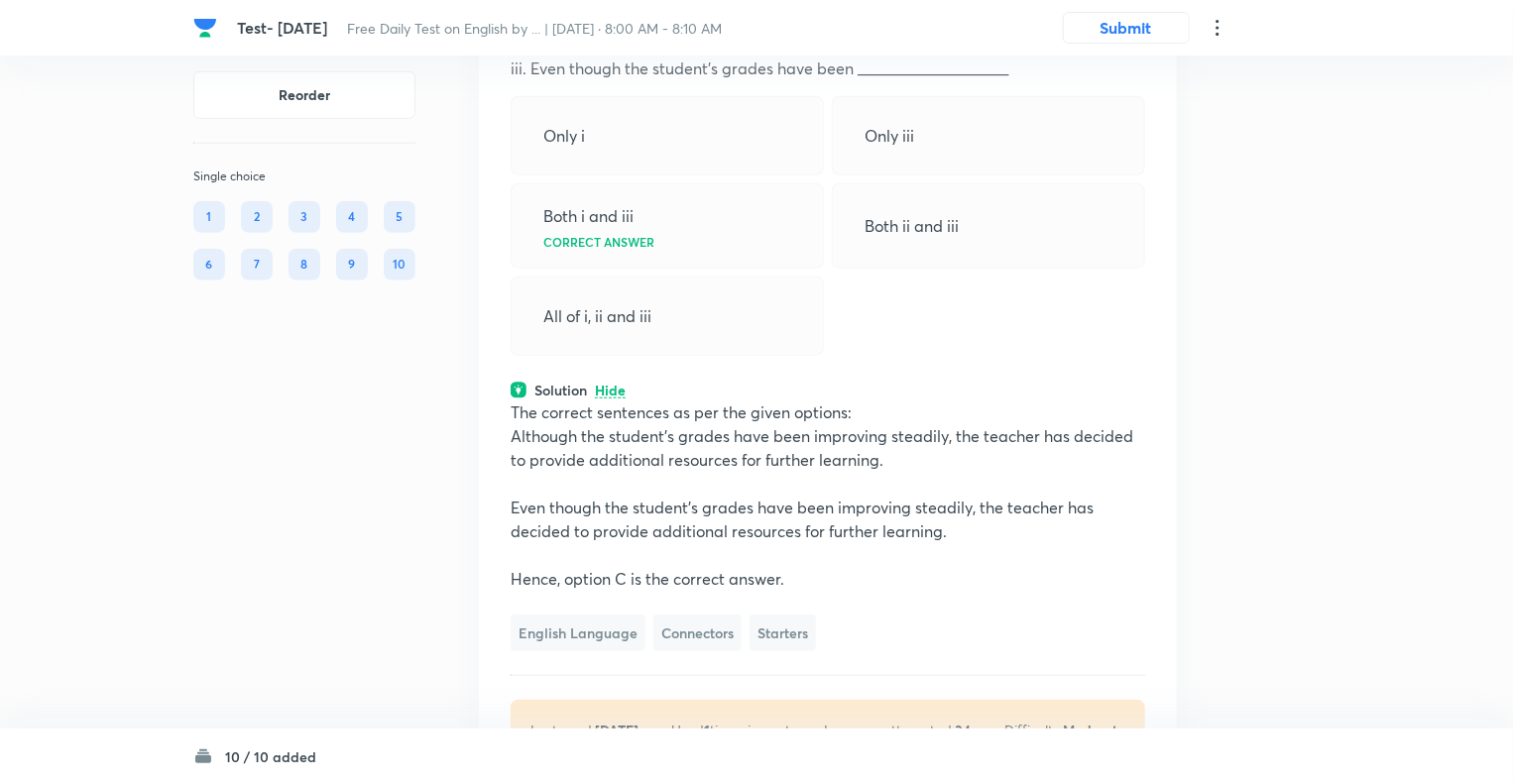 click on "Reorder Single choice 1 2 3 4 5 6 7 8 9 10" at bounding box center [304, 376] 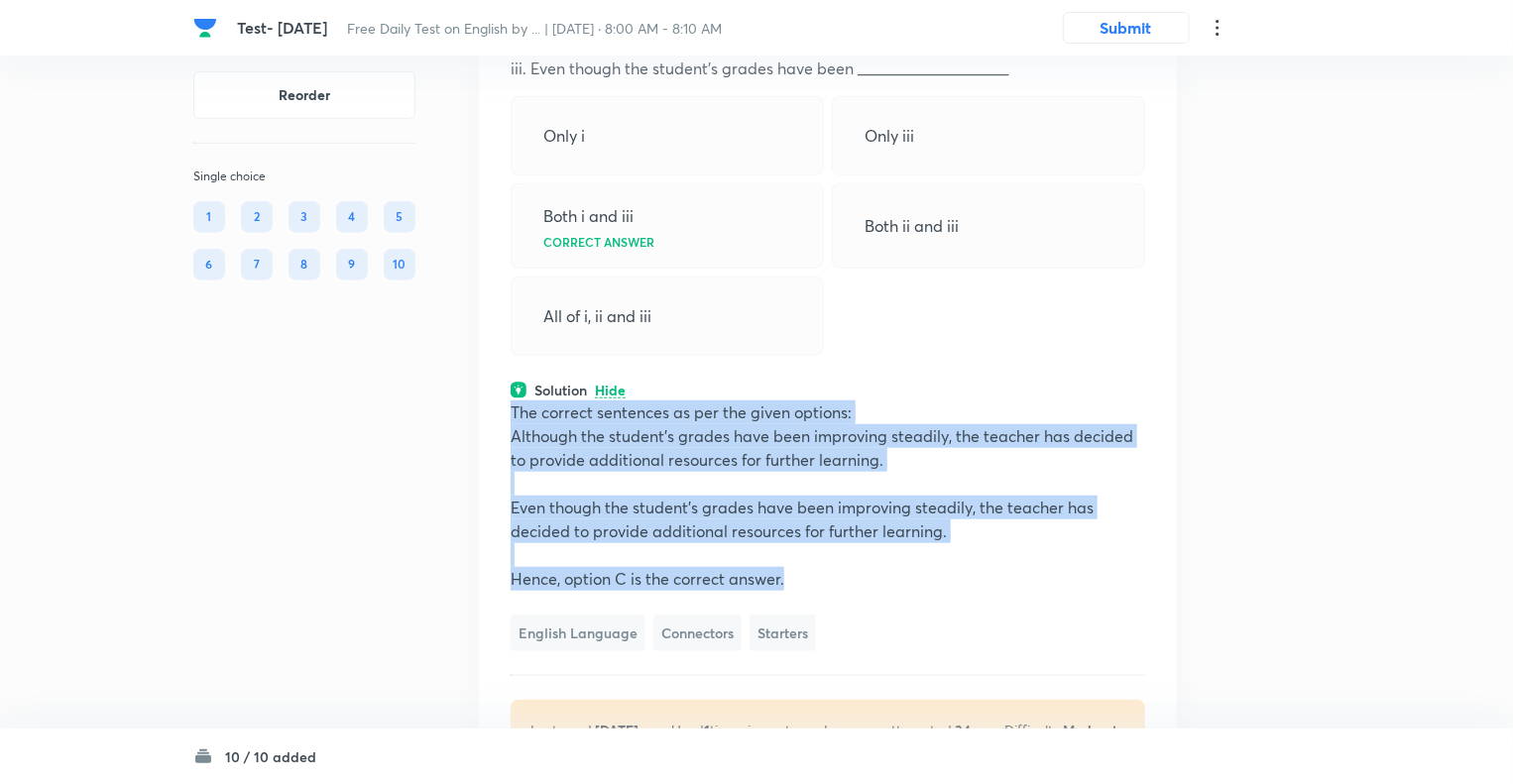drag, startPoint x: 786, startPoint y: 578, endPoint x: 506, endPoint y: 416, distance: 323.48725 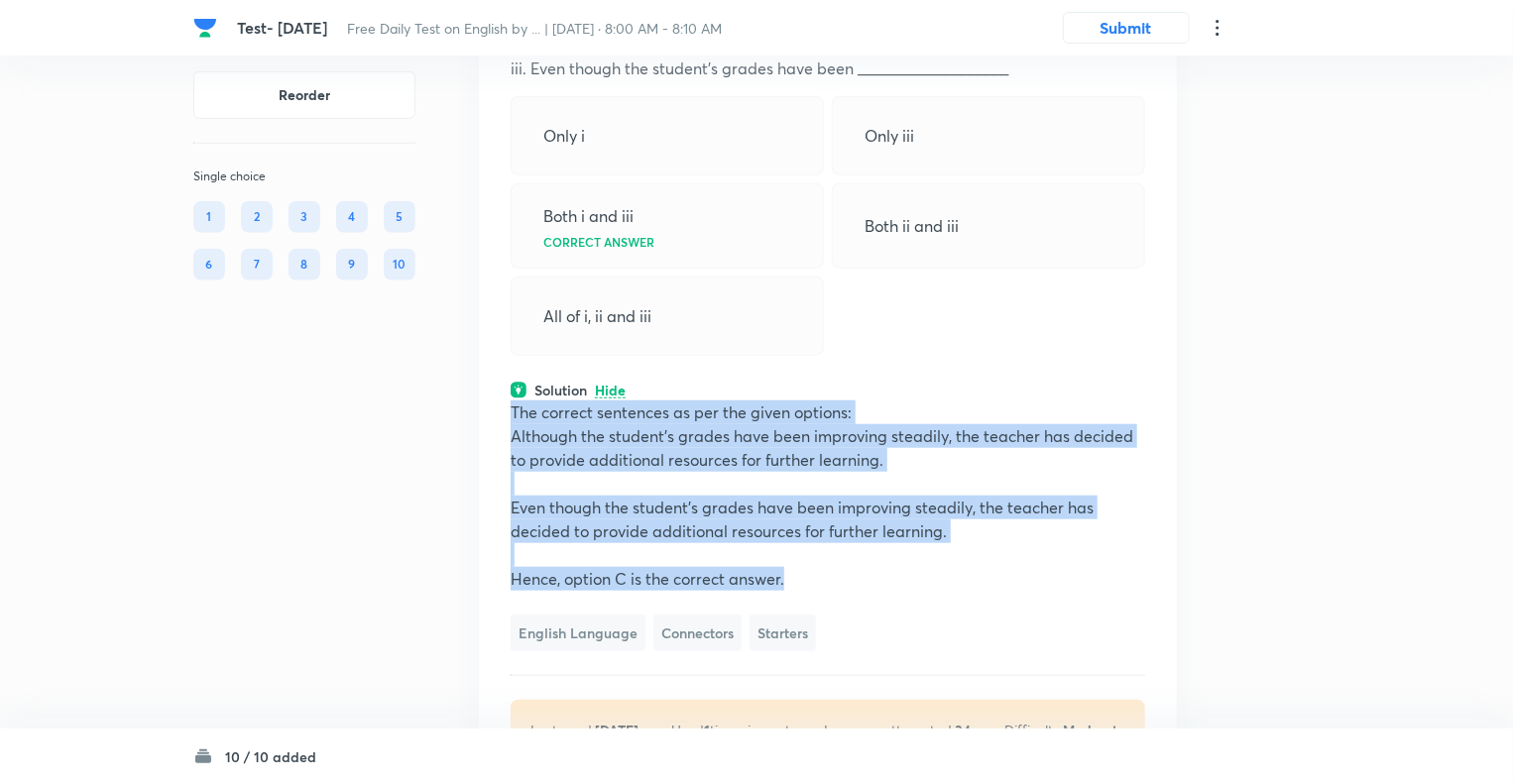 click on "Reorder Single choice 1 2 3 4 5 6 7 8 9 10" at bounding box center (304, 376) 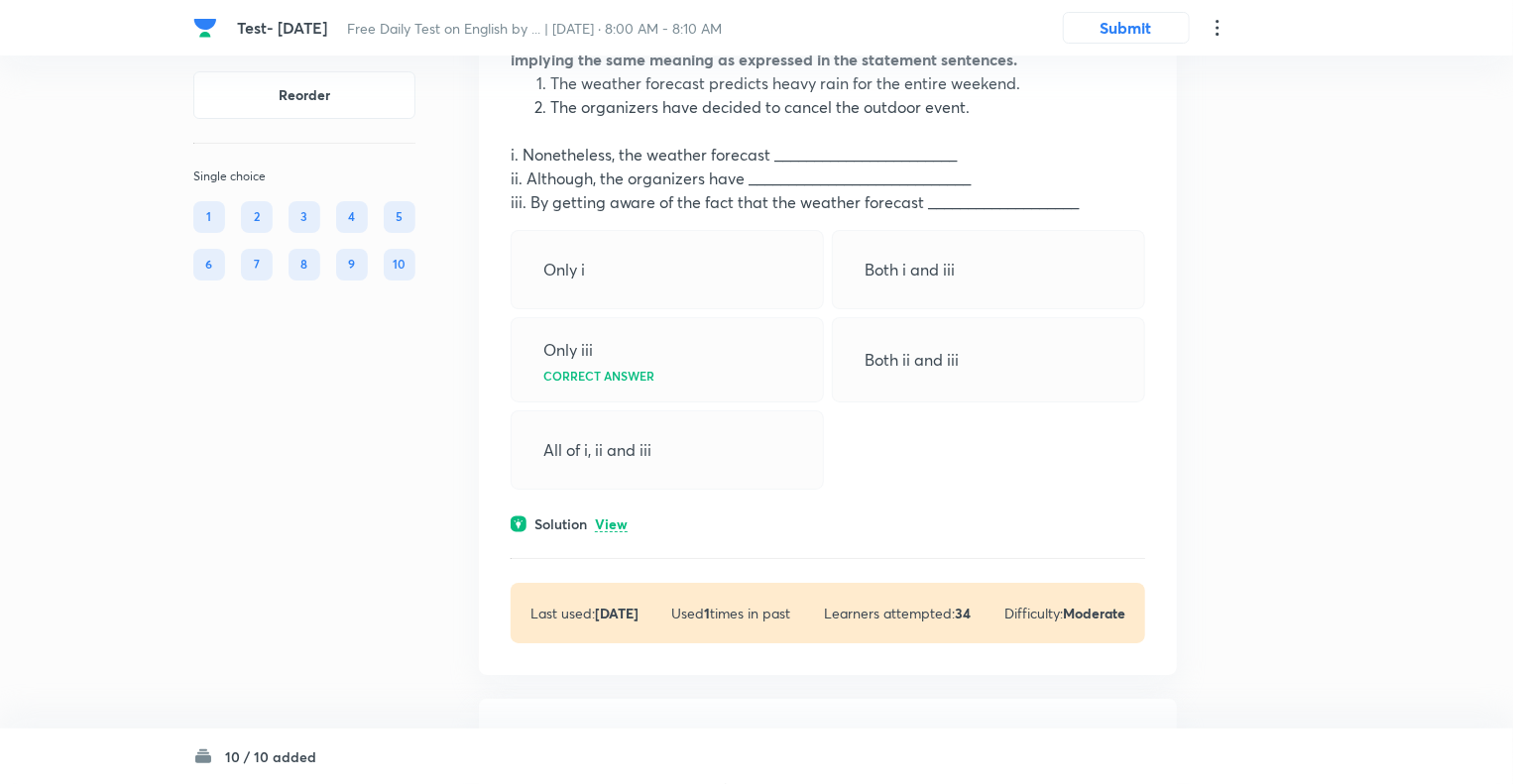 scroll, scrollTop: 3397, scrollLeft: 0, axis: vertical 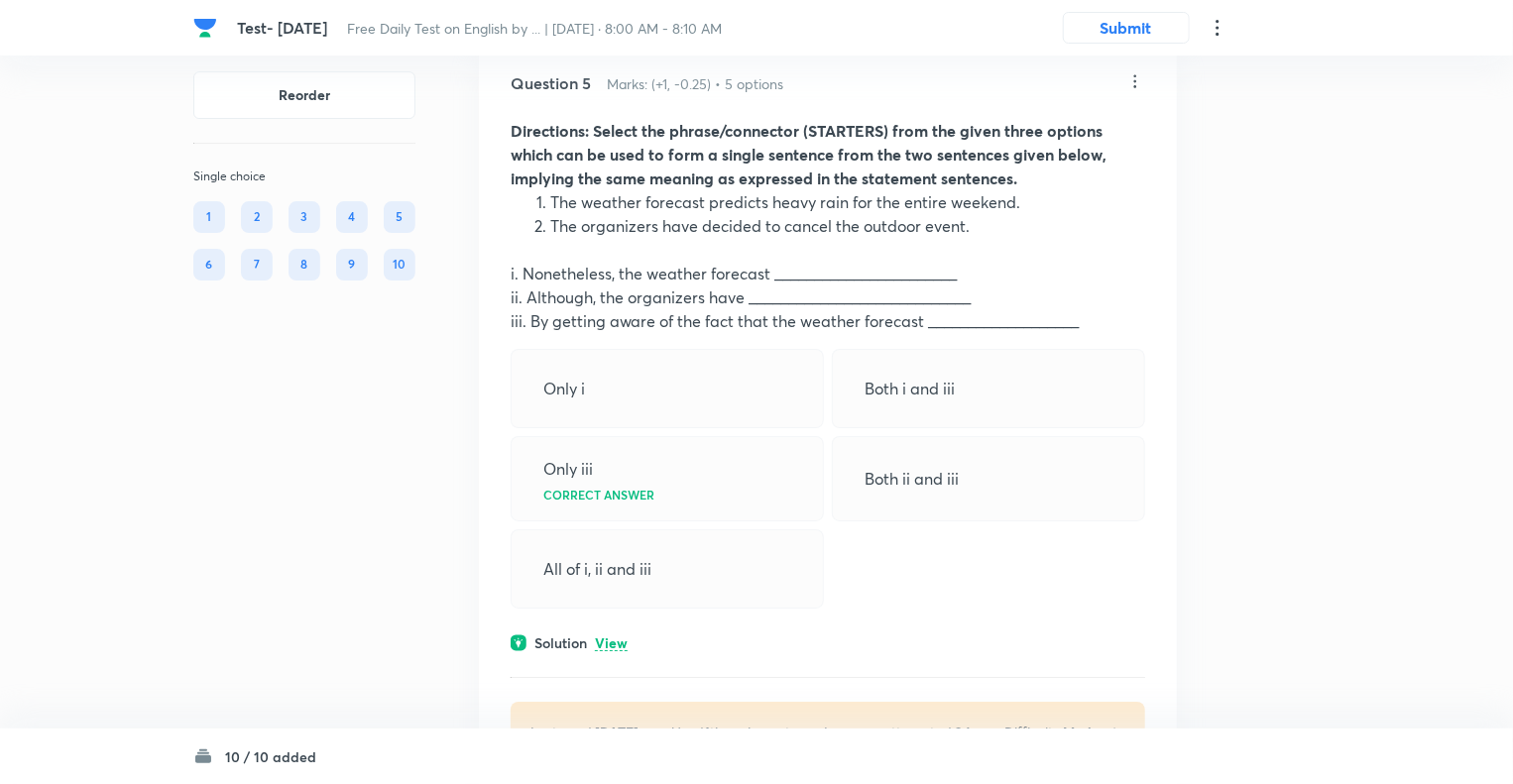 click on "View" at bounding box center (611, 643) 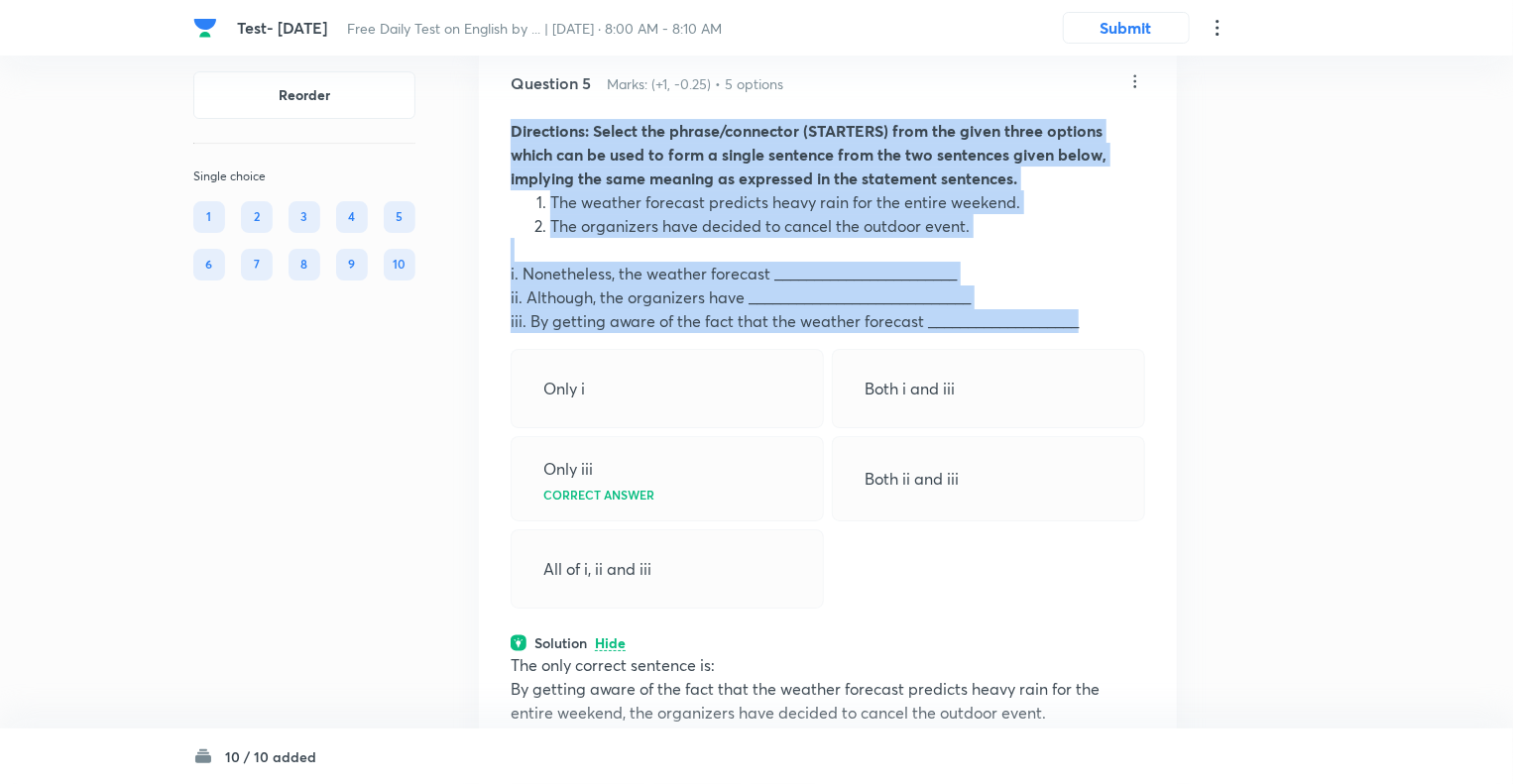 drag, startPoint x: 1099, startPoint y: 327, endPoint x: 510, endPoint y: 137, distance: 618.8869 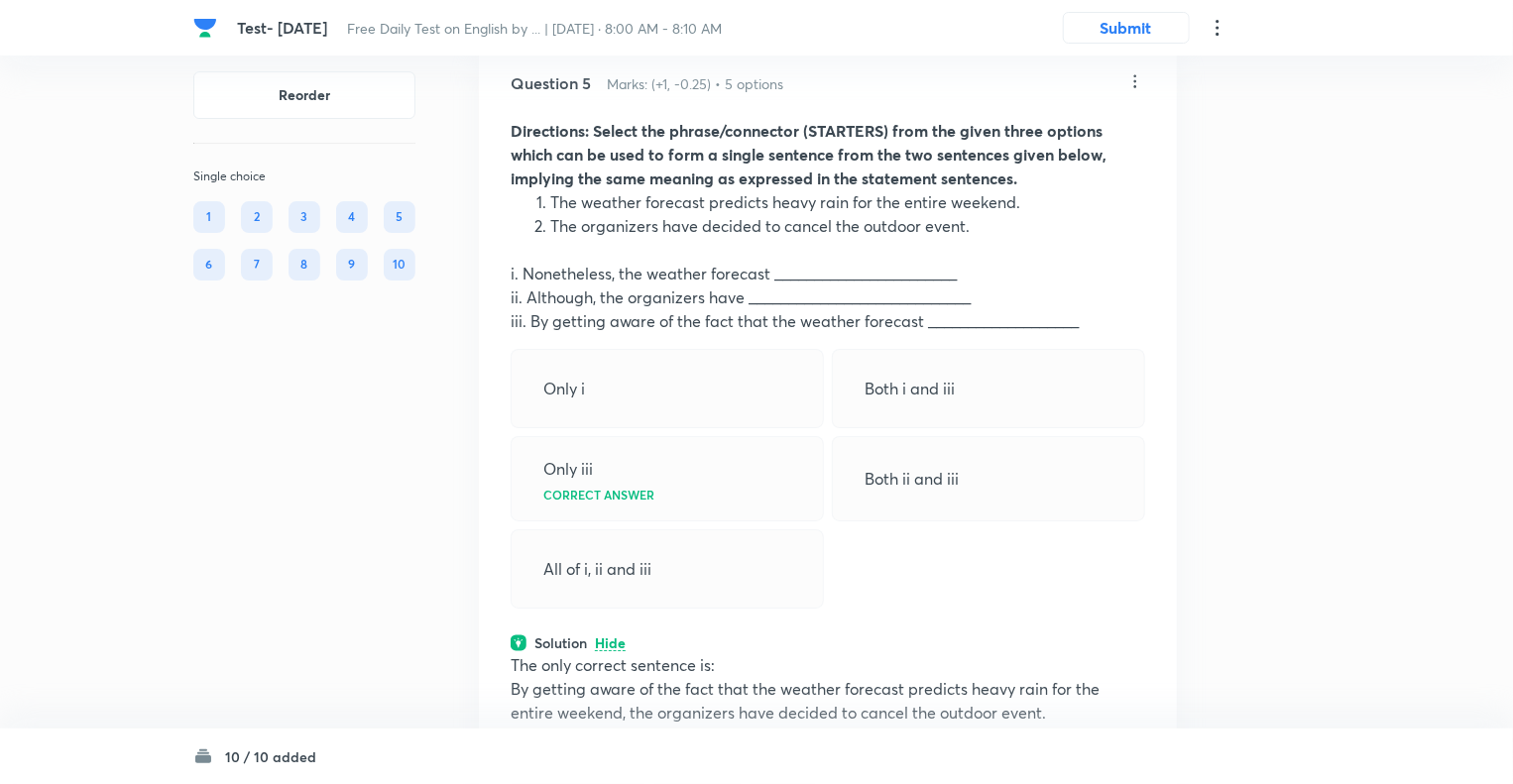 click on "Reorder Single choice 1 2 3 4 5 6 7 8 9 10 All Types English Question 1 Marks: (+1, -0.25) • 5 options Directions(20-23): Select the phrase/connector (STARTERS) from the given three options which can be used to form a single sentence from the two sentences given below, implying the same meaning as expressed in the statement sentences. 1- The sun set below the horizon. 2- The sky turned shades of orange and pink. a- As soon as the sun set _____________________________ b- By seeing that the sky turned ___________________________ c- Acknowledging the sky turned _________________________ Both a and c Both b and c Only a Correct answer Only c Only b Solution View Last used:  1 year ago Used  2  times in past Learners attempted:  357 Difficulty: Easy Question 2 Marks: (+1, -0.25) • 5 options 1.  The new marketing strategy has significantly increased customer engagement. 2.  Our sales have been steadily rising over the past quarter. A.  Since our sales have been steadily ____________________________ B.  C. 1" at bounding box center [756, 1473] 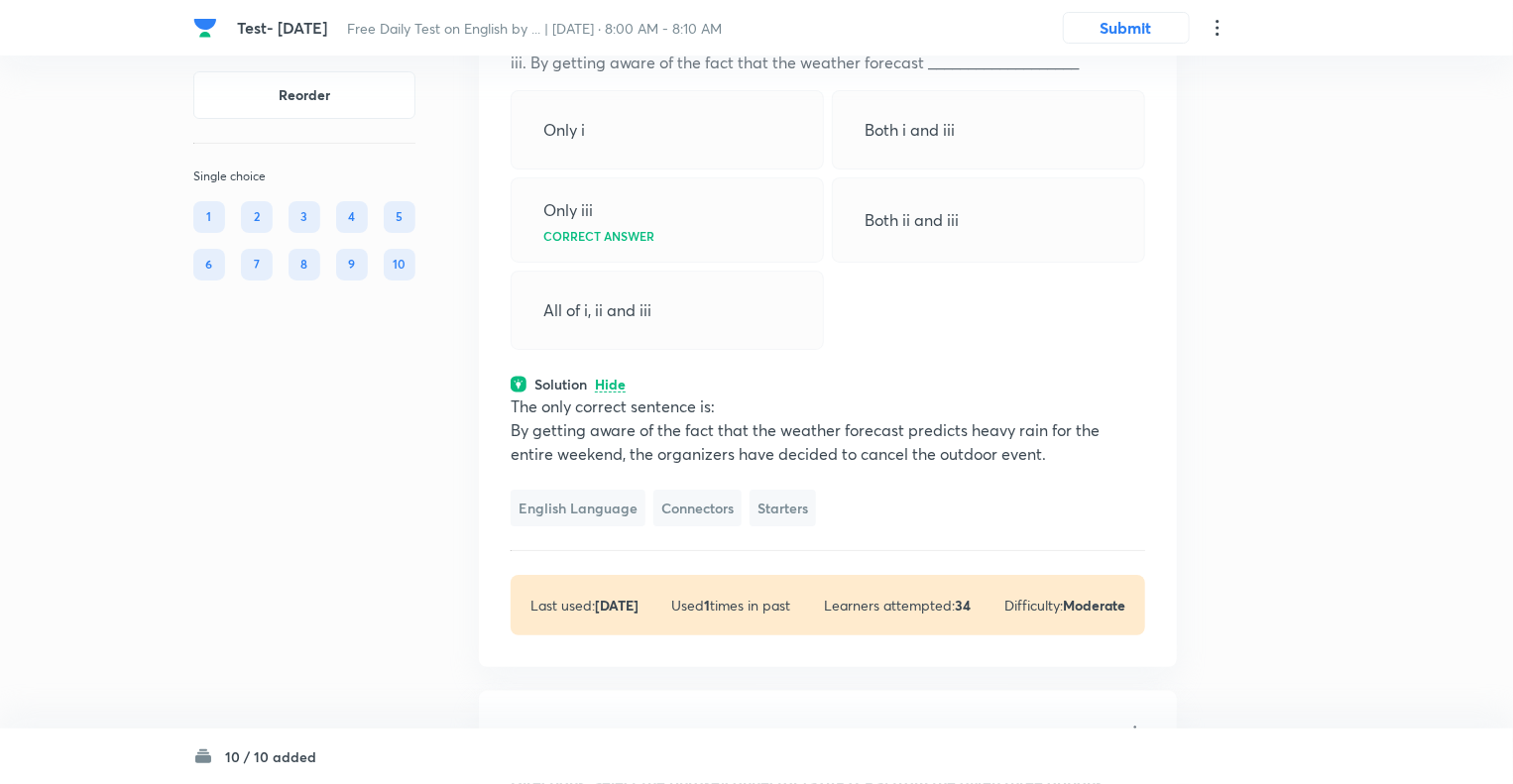 scroll, scrollTop: 3674, scrollLeft: 0, axis: vertical 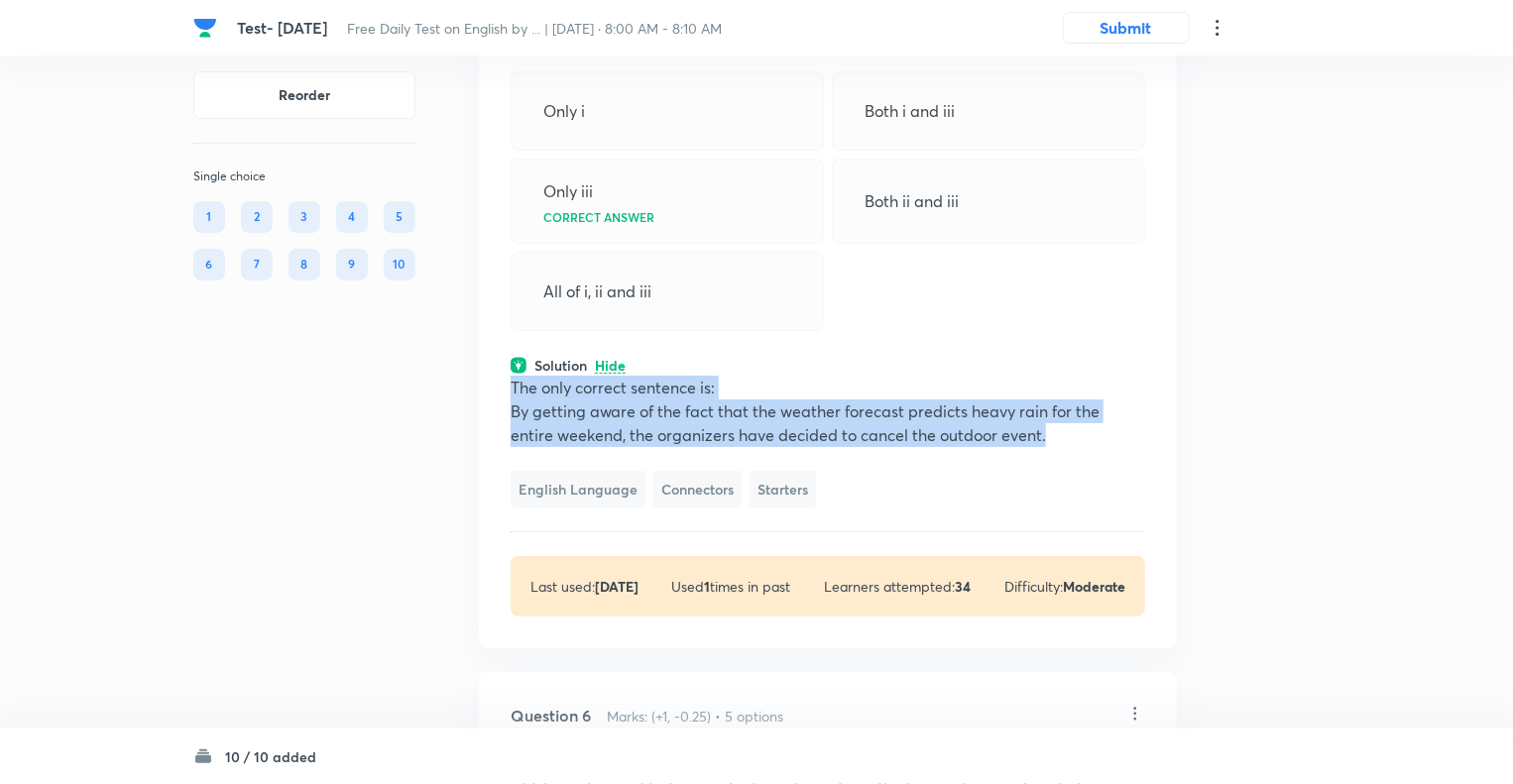 drag, startPoint x: 1057, startPoint y: 437, endPoint x: 502, endPoint y: 394, distance: 556.66327 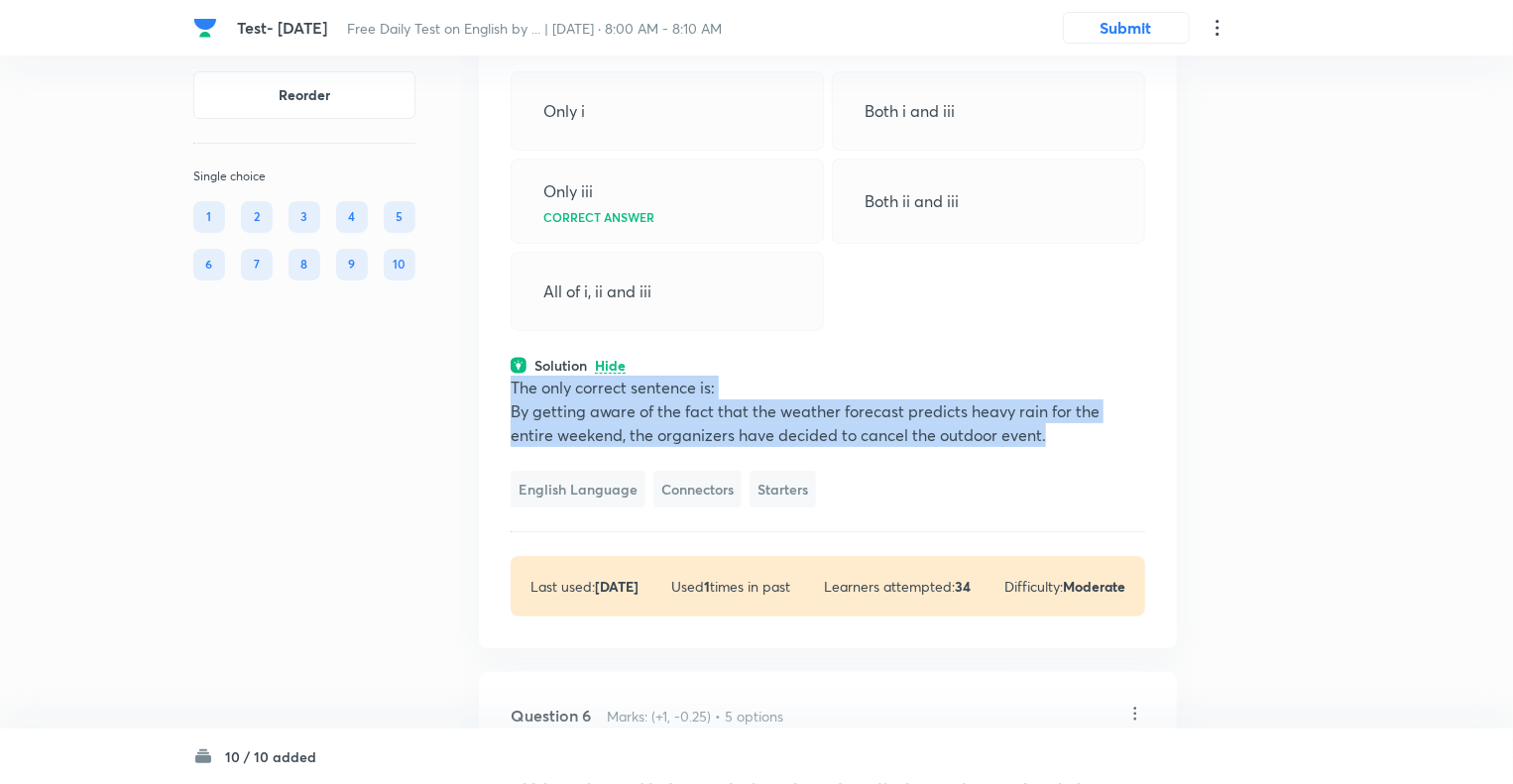 click on "Reorder Single choice 1 2 3 4 5 6 7 8 9 10" at bounding box center (304, 1195) 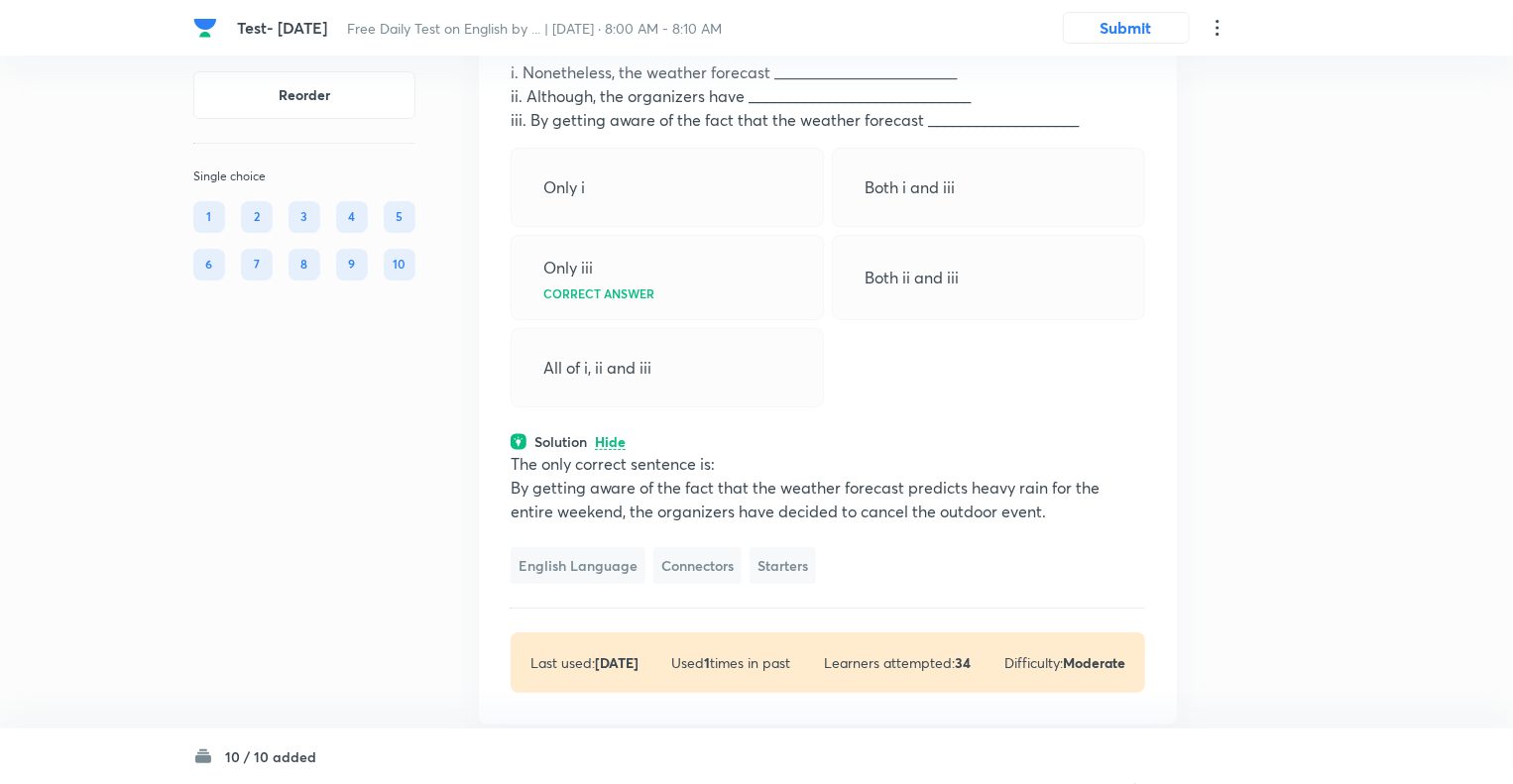 scroll, scrollTop: 3595, scrollLeft: 0, axis: vertical 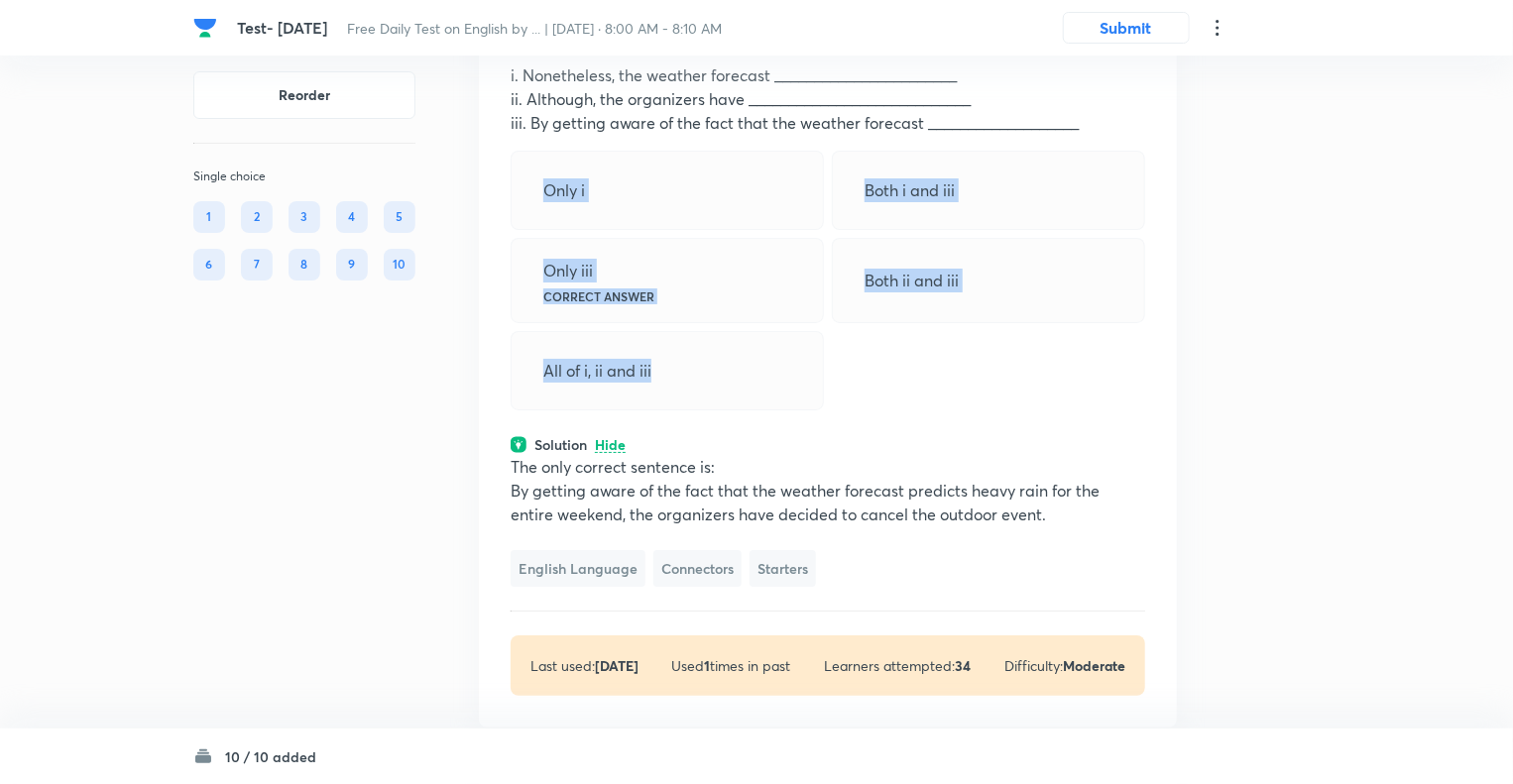 drag, startPoint x: 658, startPoint y: 375, endPoint x: 536, endPoint y: 184, distance: 226.63848 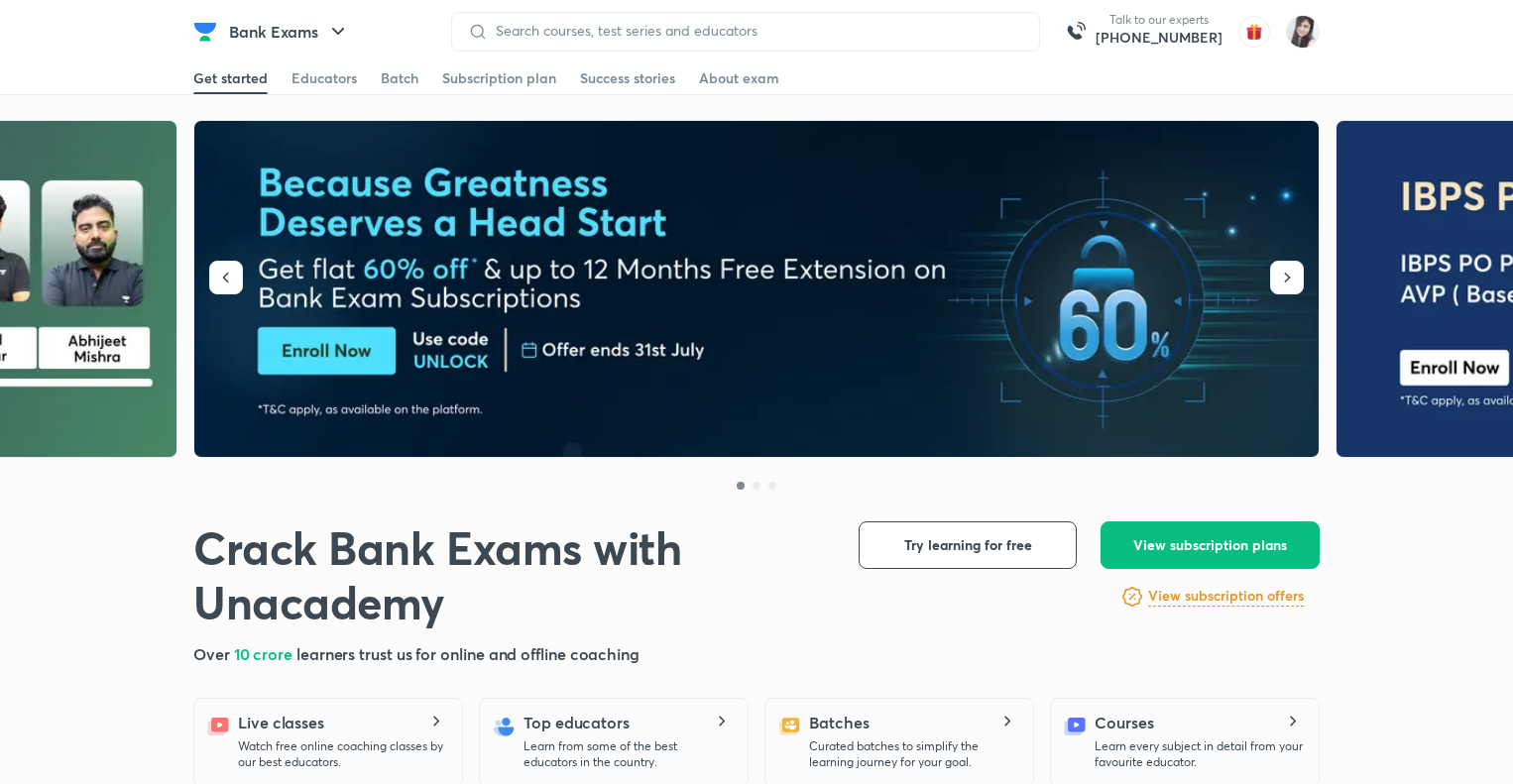scroll, scrollTop: 0, scrollLeft: 0, axis: both 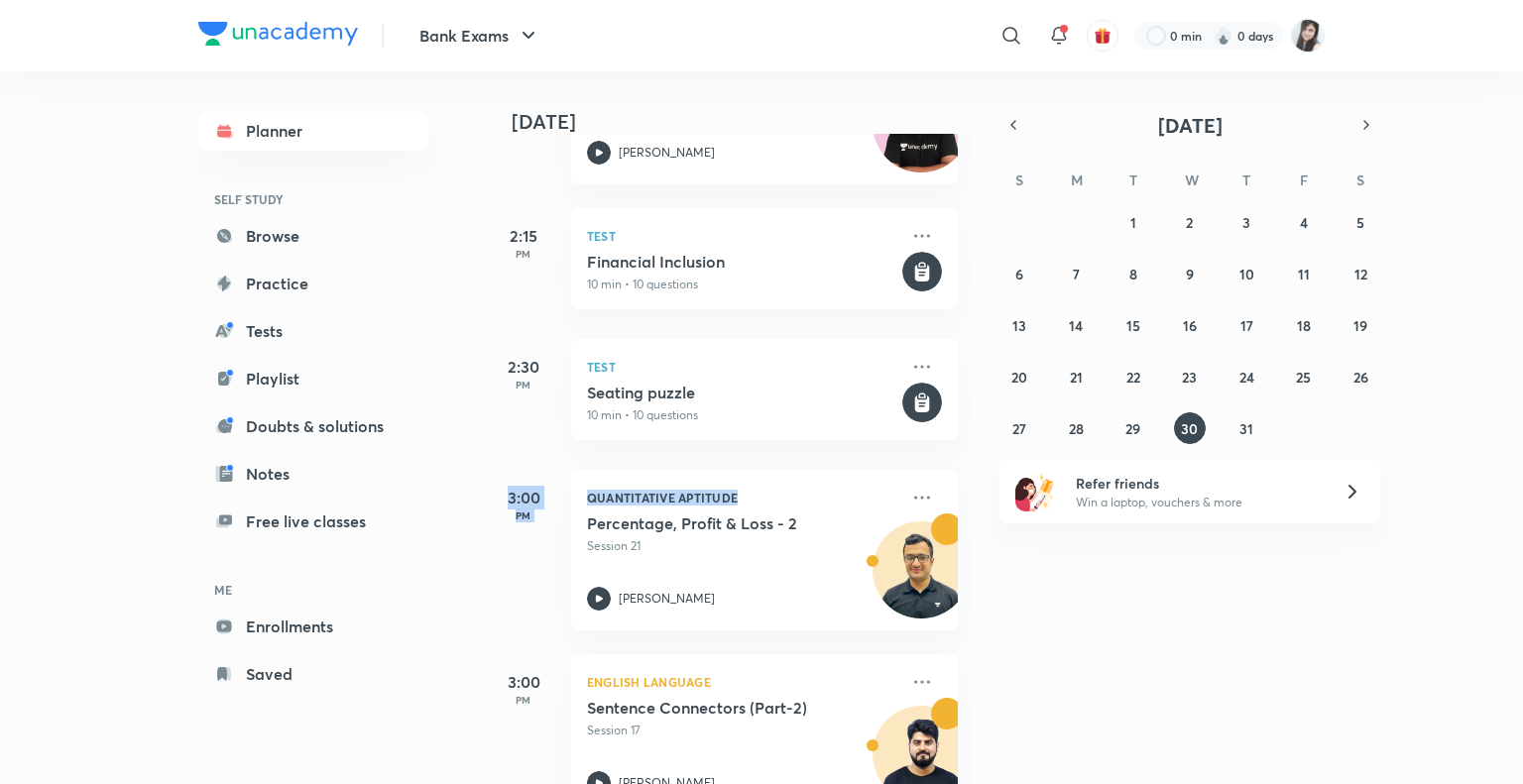 drag, startPoint x: 983, startPoint y: 390, endPoint x: 983, endPoint y: 459, distance: 69 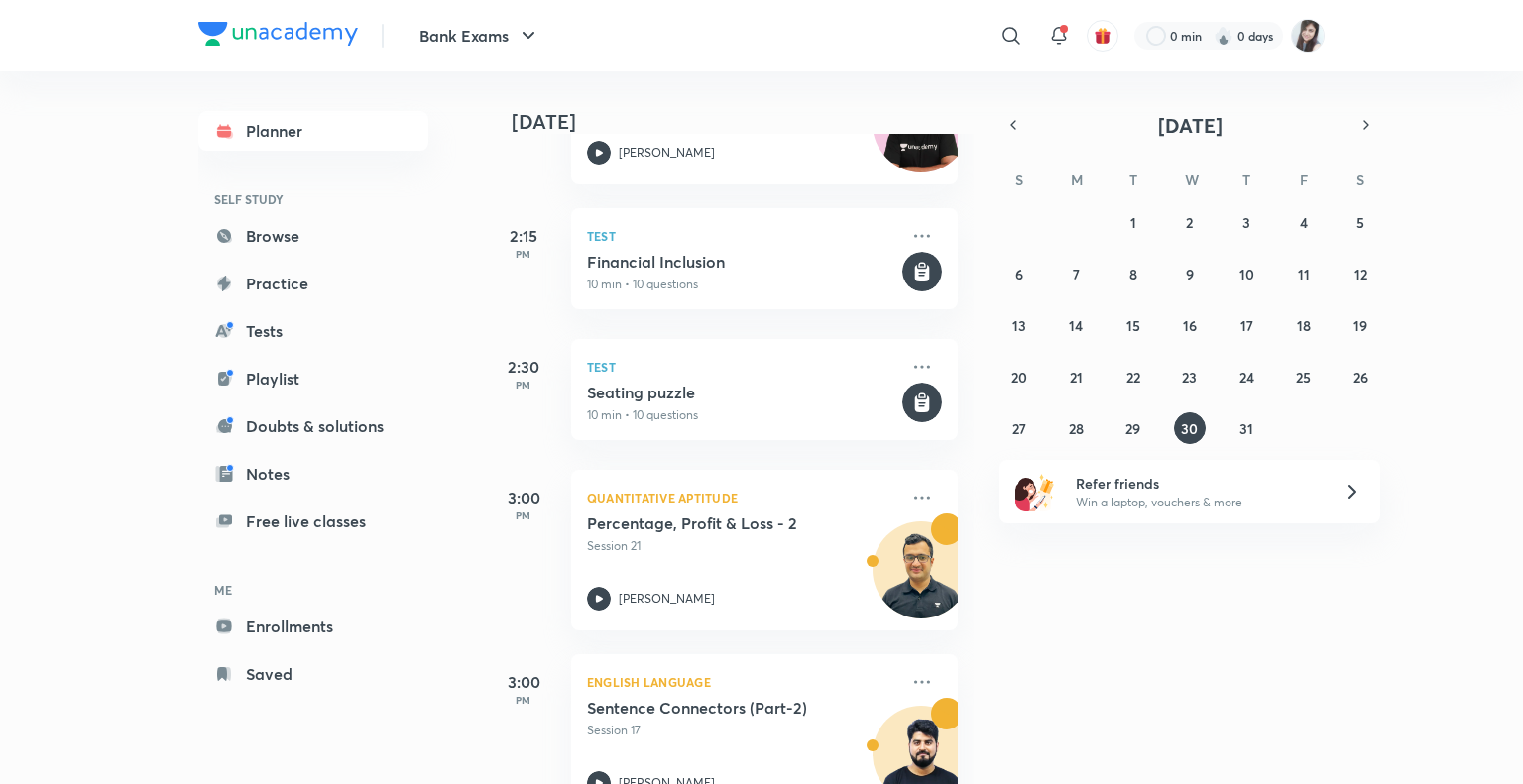 click on "[DATE] Good morning, [PERSON_NAME] You have 13 events [DATE] 8:00 AM Test Test- [DATE] 10 min • 10 questions 11:30 AM Quantitative Aptitude Data Sufficiency-1 Session 17 [PERSON_NAME] Verma 12:45 PM Test Data Sufficiency Test-1 10 min • 0 questions 1:00 PM Awareness Financial Inclusion Session 14 [PERSON_NAME] 2:15 PM Test Financial Inclusion 10 min • 10 questions 2:30 PM Test Seating puzzle 10 min • 10 questions 3:00 PM Quantitative Aptitude Percentage, Profit & Loss - 2 Session 21 [PERSON_NAME] Verma 3:00 PM English Language Sentence Connectors (Part-2) Session 17 [PERSON_NAME] 4:15 PM Test Sentence Connectors (Part-2) 15 min • 0 questions 4:45 PM Test Percentage, Profit-Loss Test-2 10 min • 0 questions 6:00 PM Reasoning Month, Day & Year Mains Level Puzzle - V Session 17 [PERSON_NAME] 7:00 PM English Language Word Fillers (Part-1) Session 19 [PERSON_NAME] 9:00 PM Test Month day puzzle 10 min • 5 questions" at bounding box center (1001, 427) 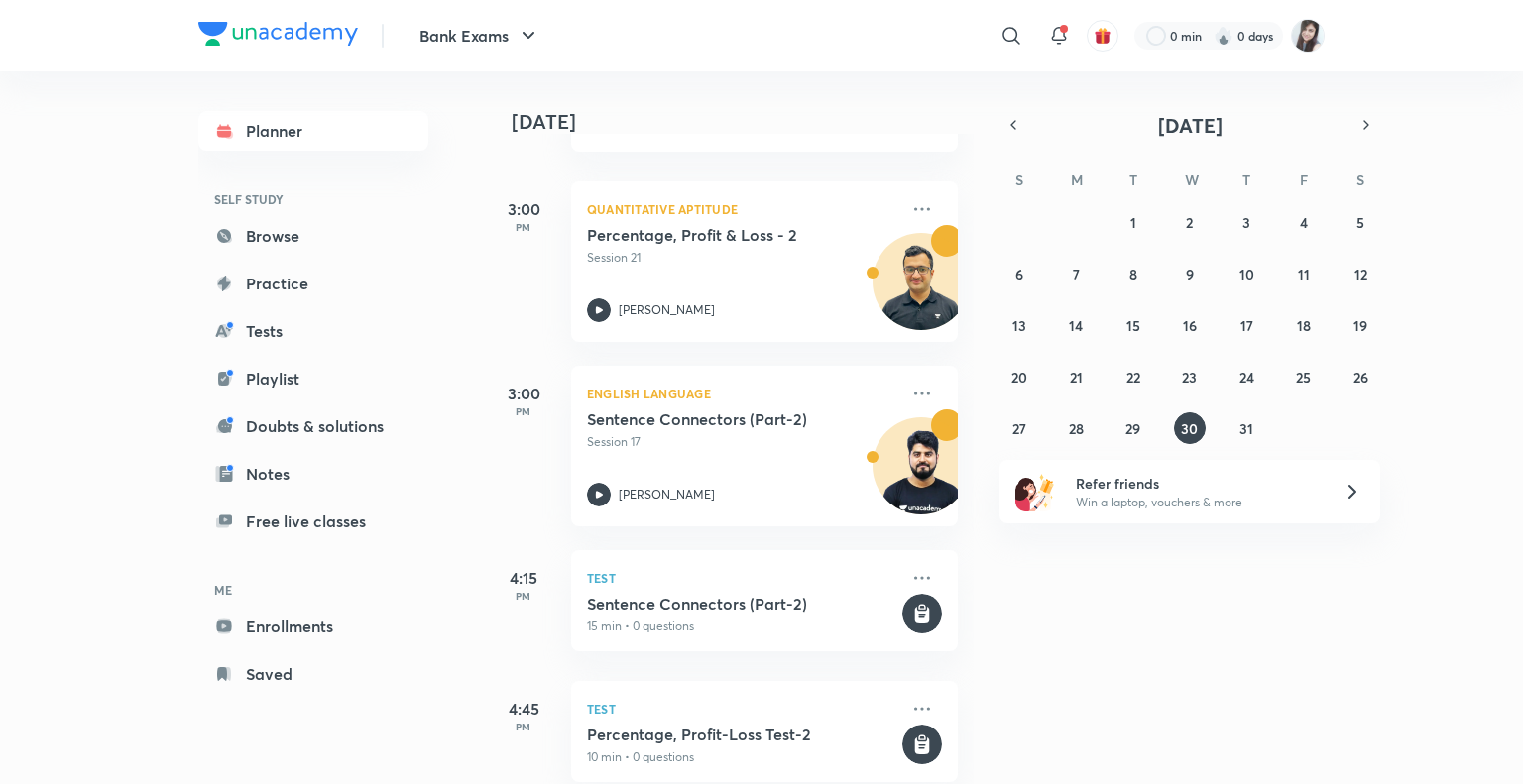 scroll, scrollTop: 969, scrollLeft: 0, axis: vertical 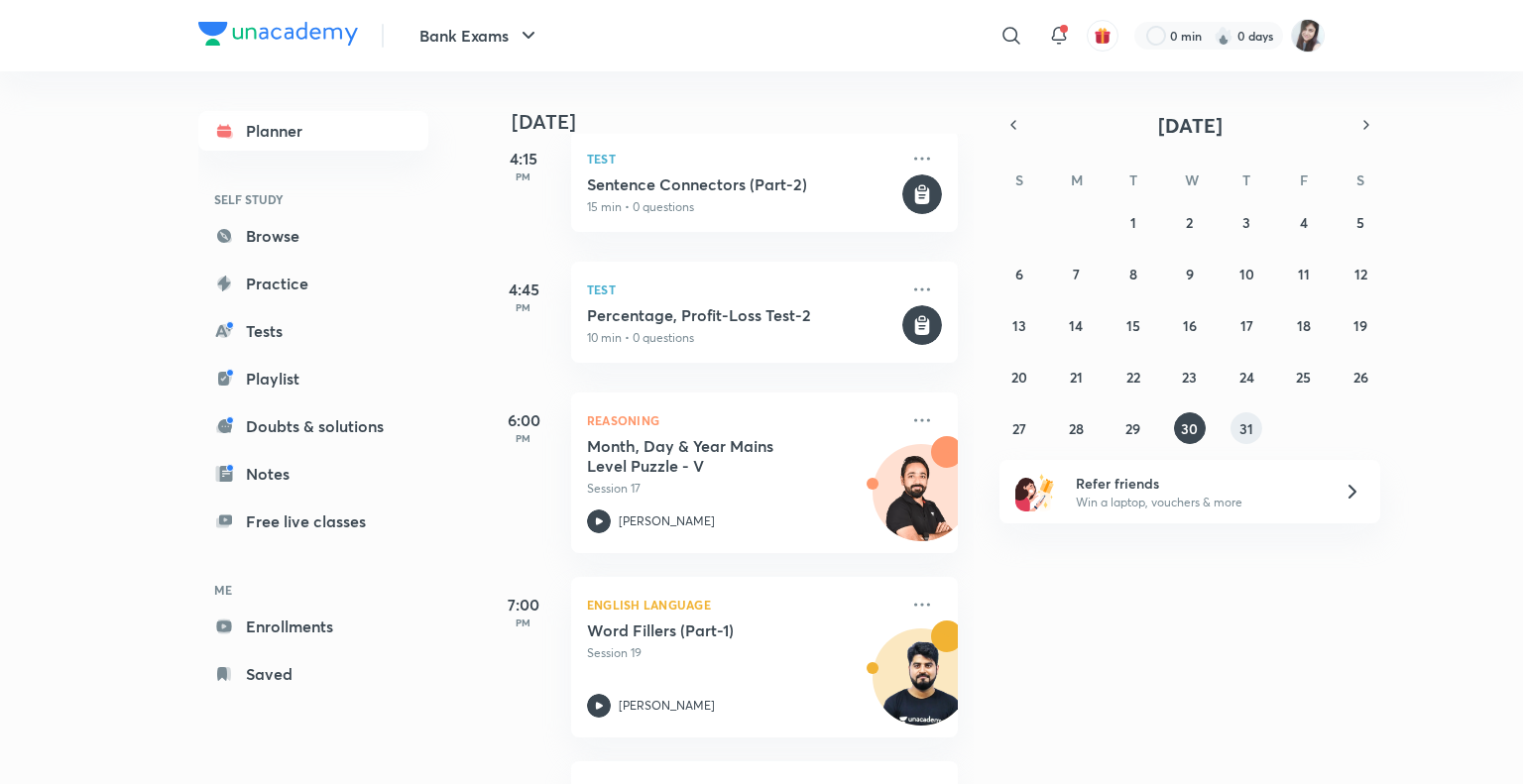 click on "31" at bounding box center [1246, 428] 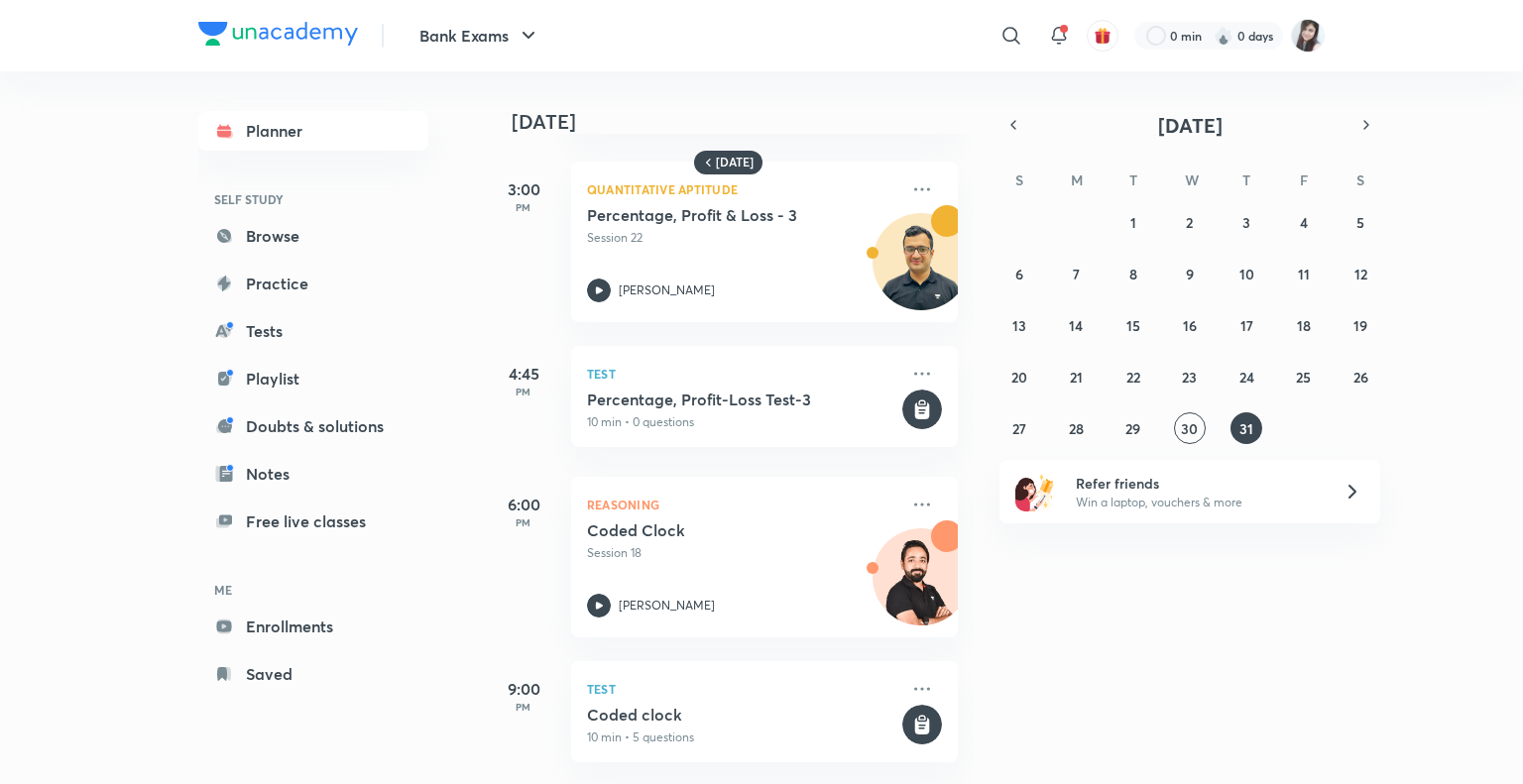scroll, scrollTop: 0, scrollLeft: 0, axis: both 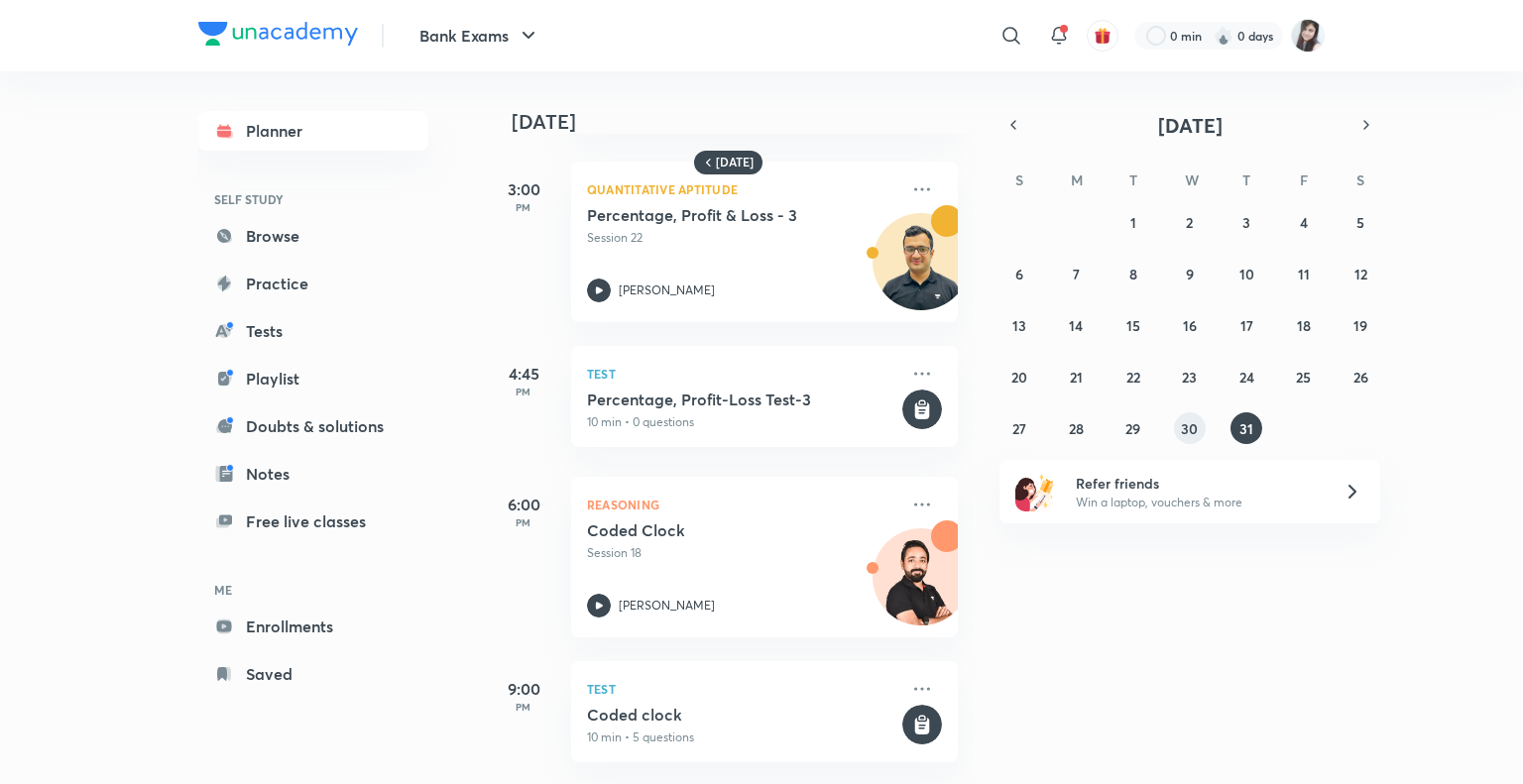 click on "30" at bounding box center (1189, 428) 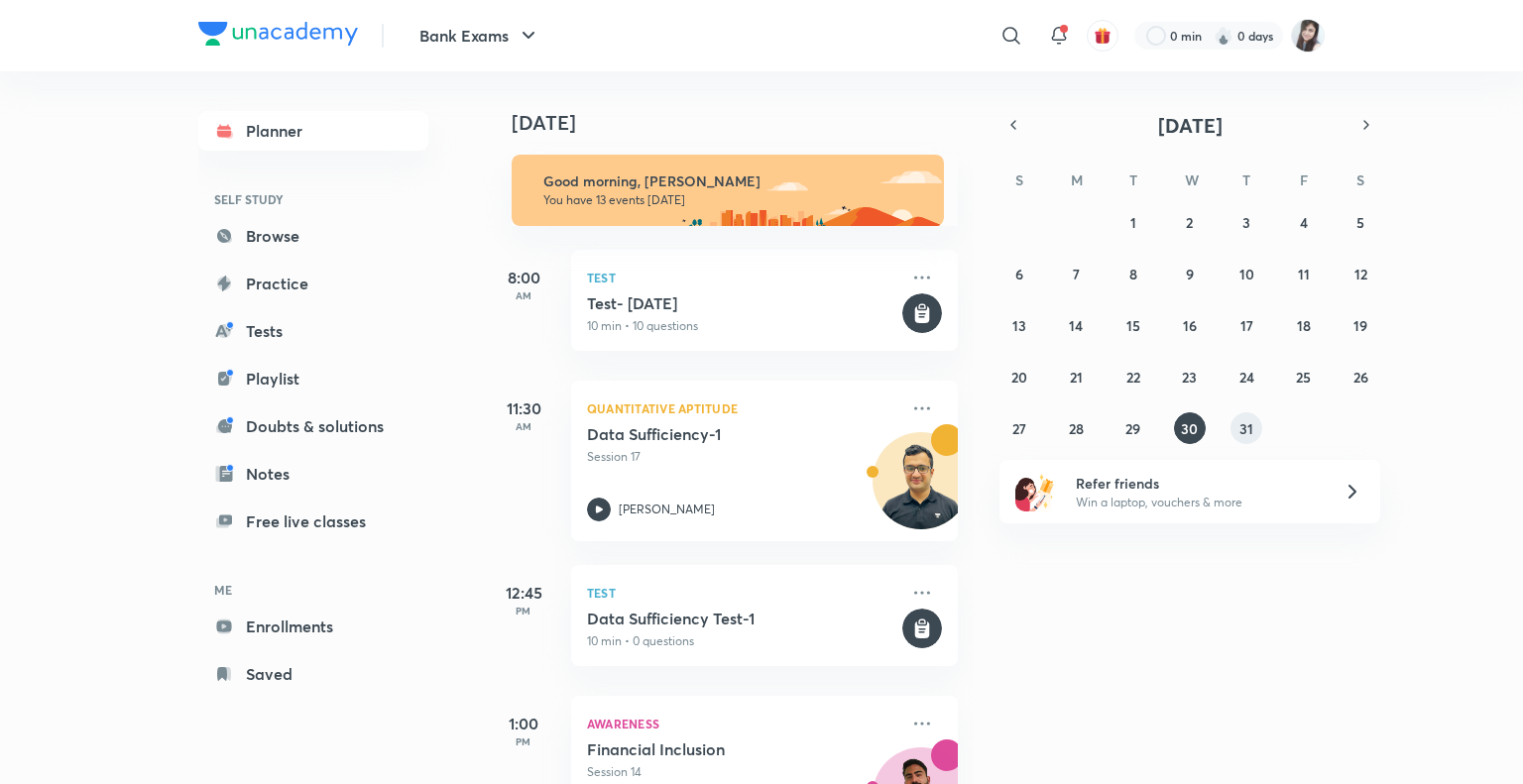 click on "31" at bounding box center (1246, 428) 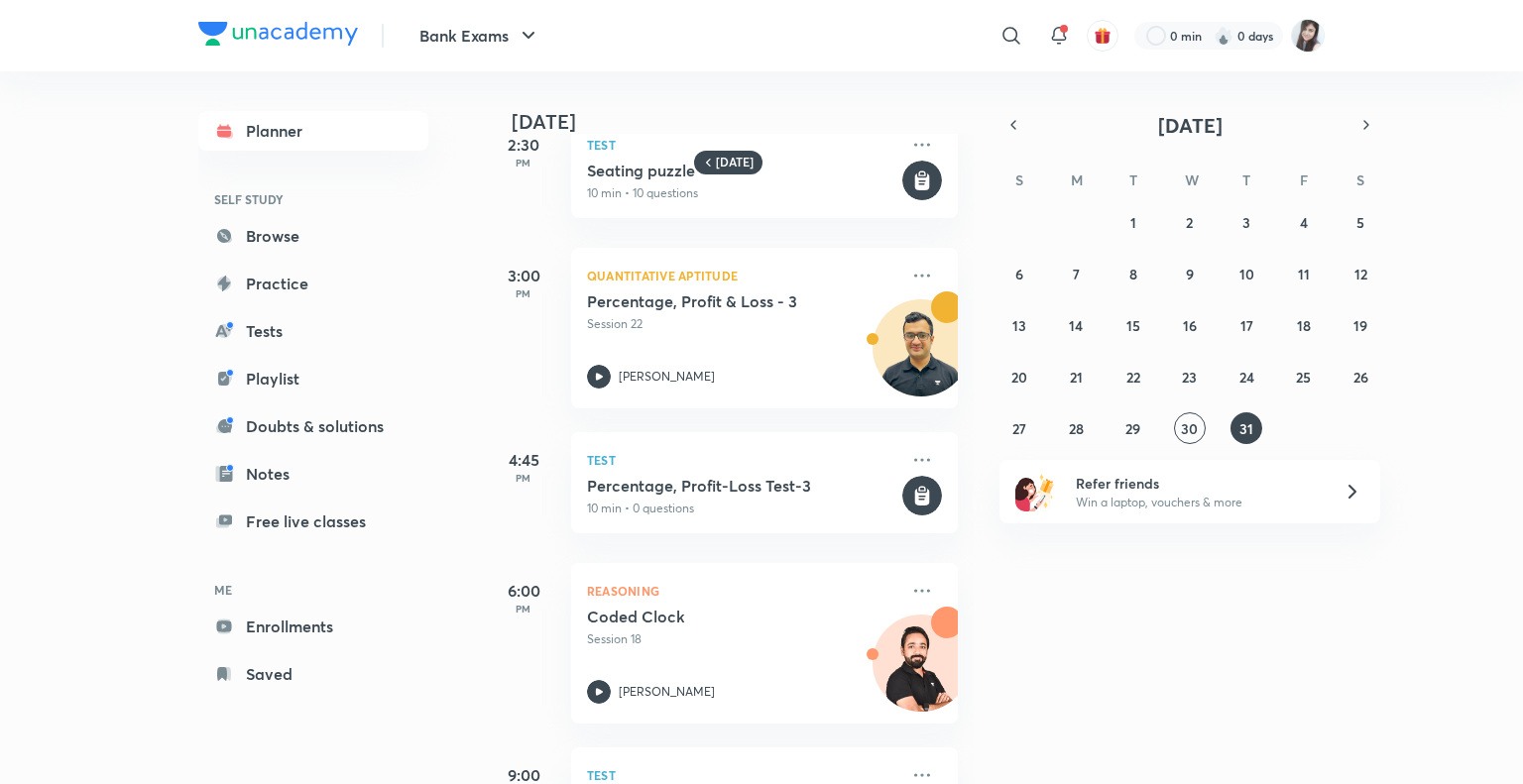 scroll, scrollTop: 642, scrollLeft: 0, axis: vertical 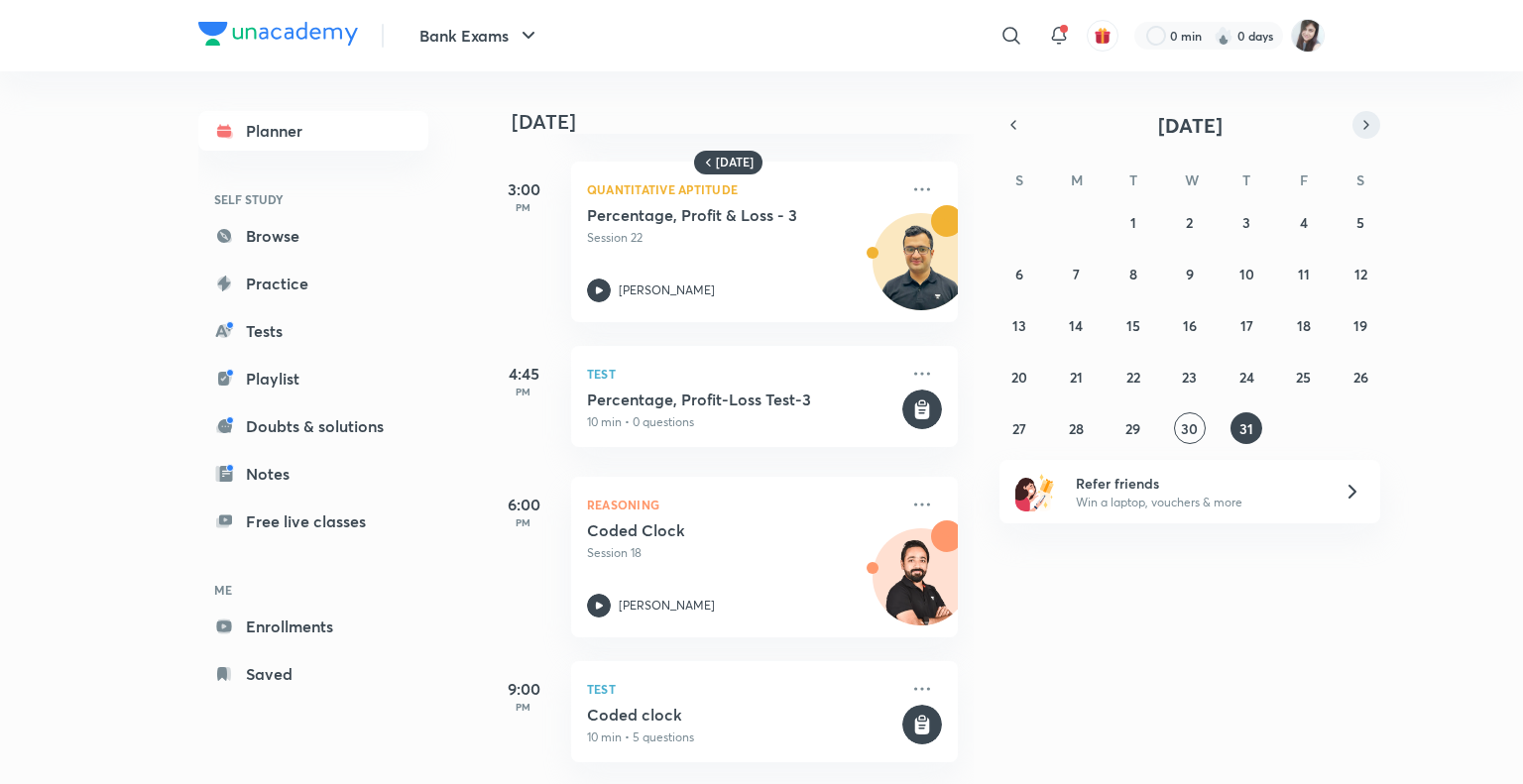 click 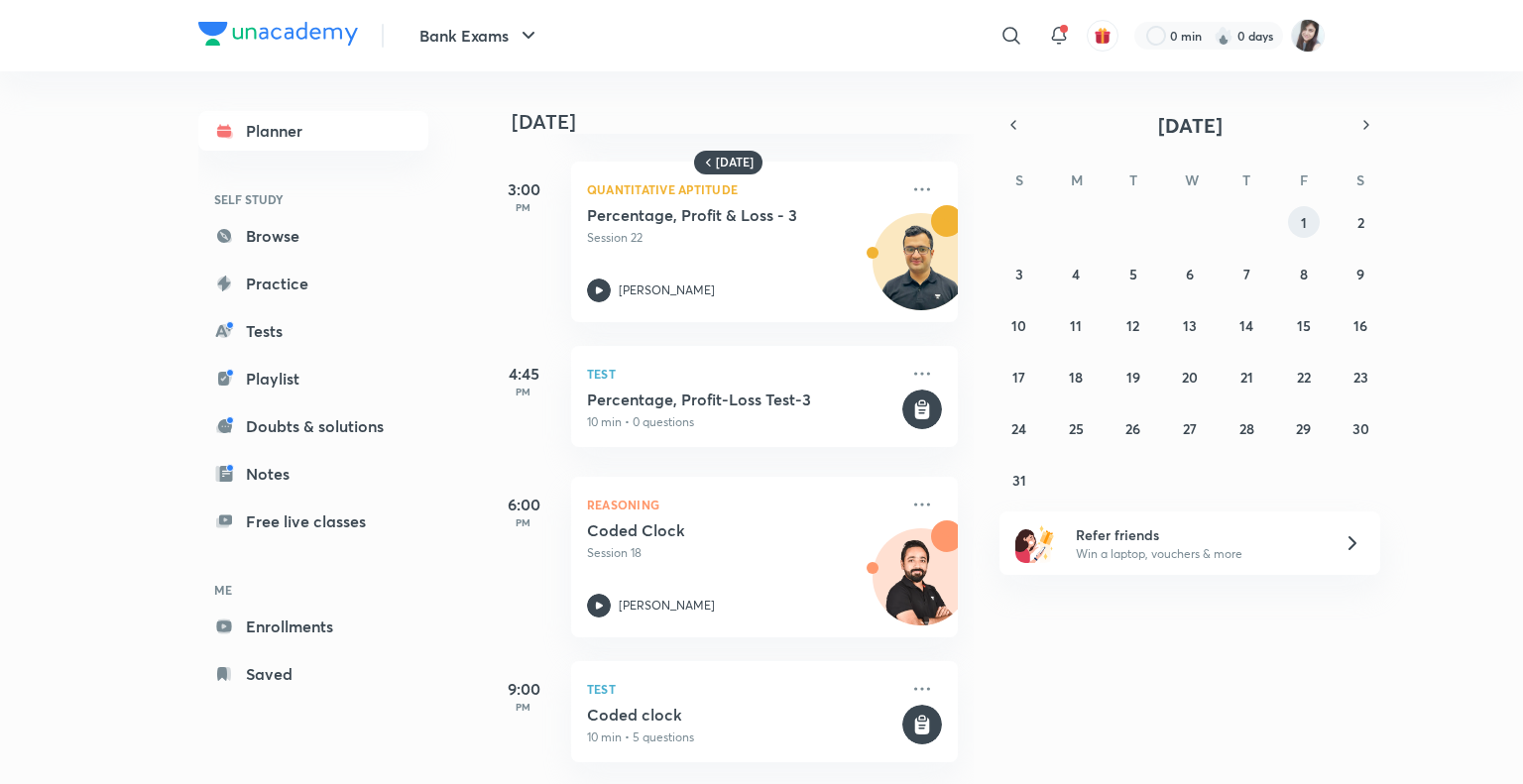 click on "1" at bounding box center [1304, 222] 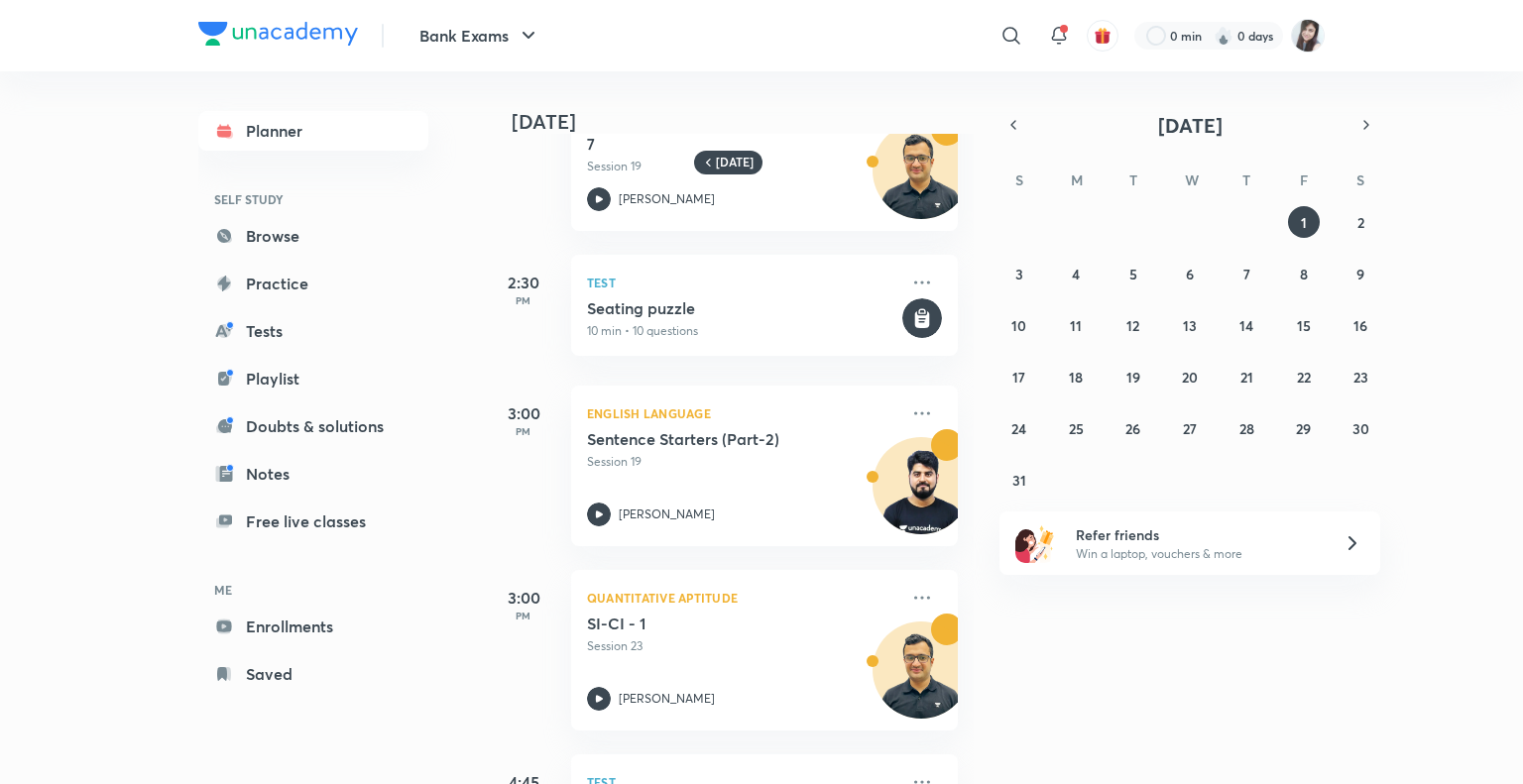 scroll, scrollTop: 228, scrollLeft: 0, axis: vertical 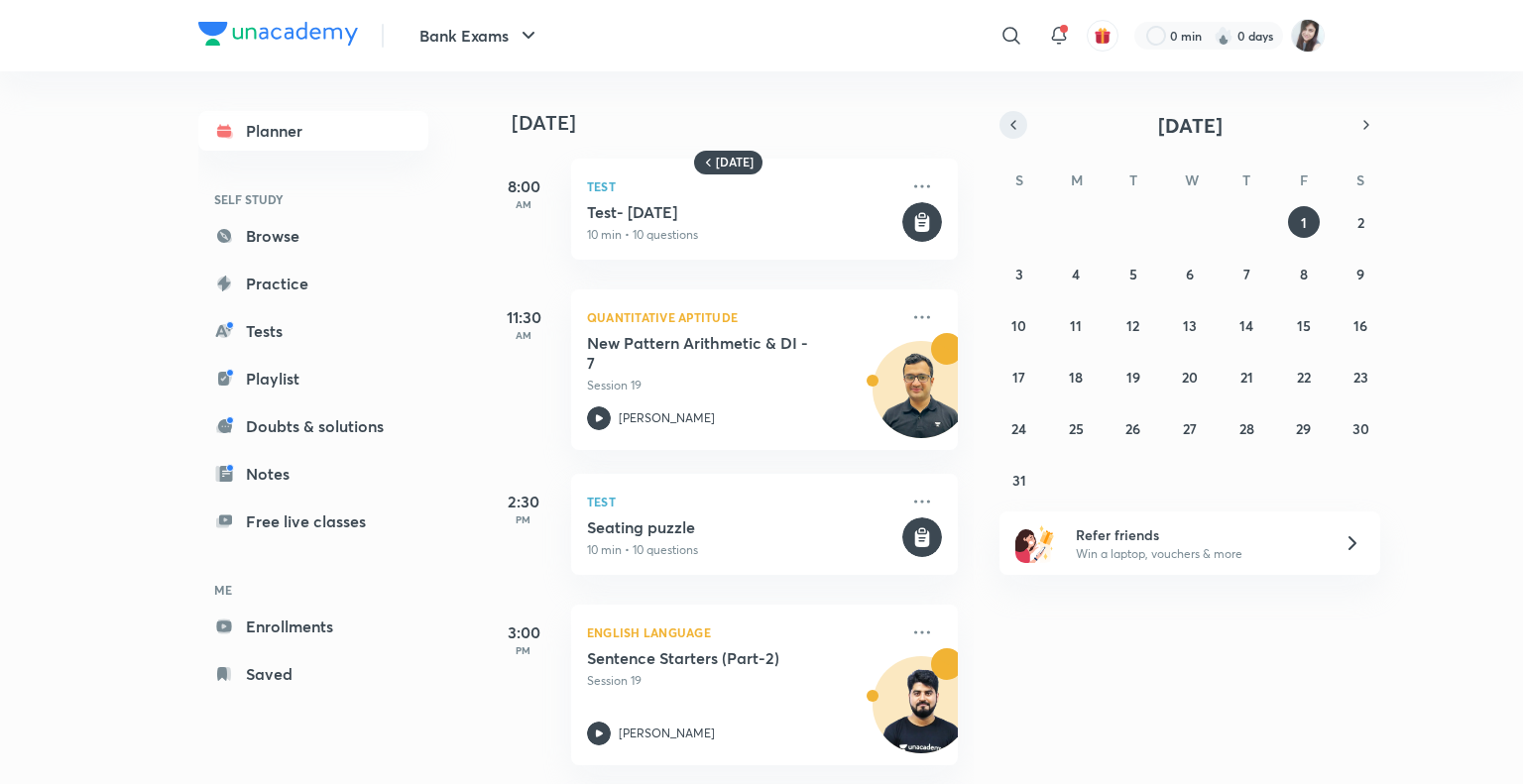 click 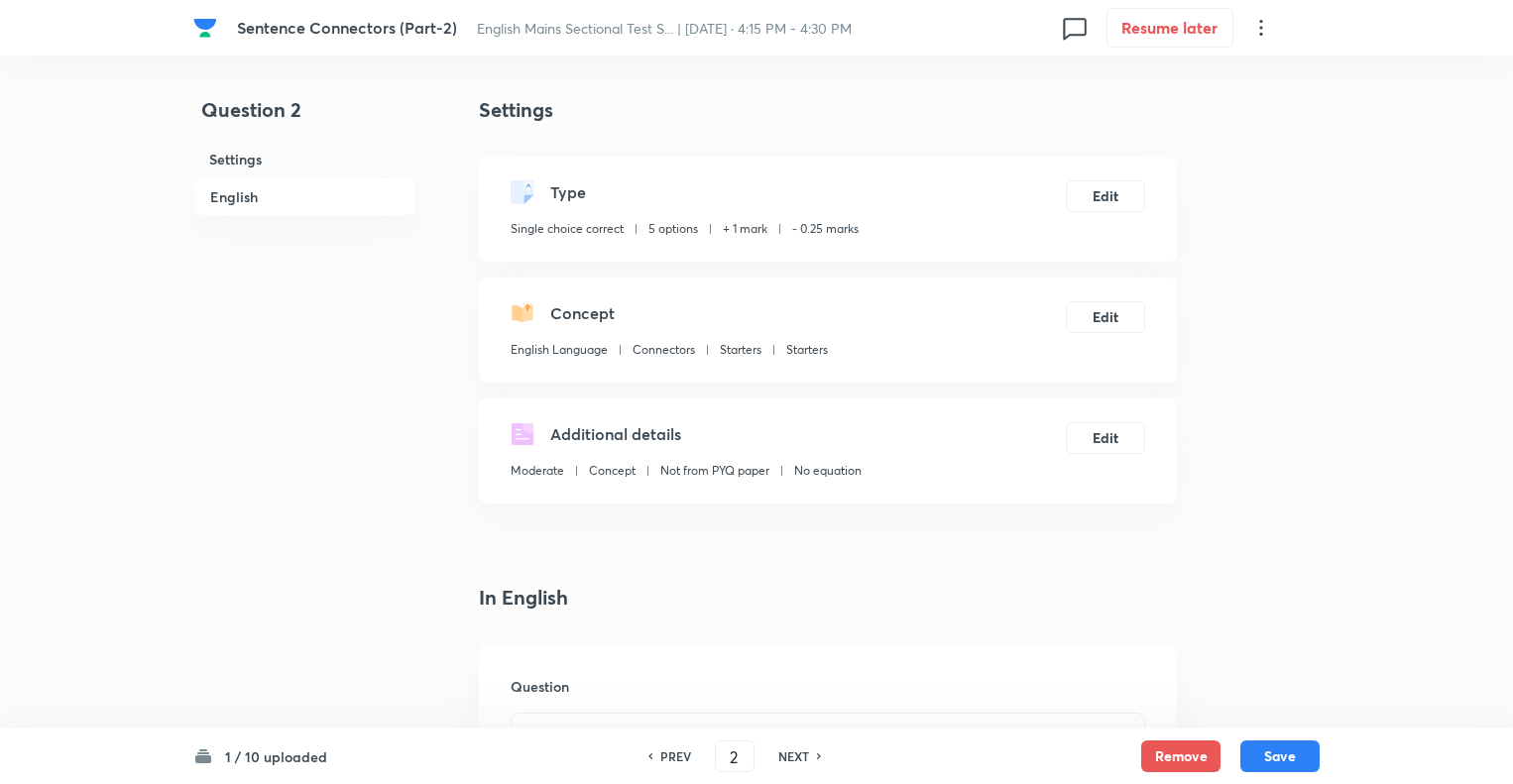scroll, scrollTop: 0, scrollLeft: 0, axis: both 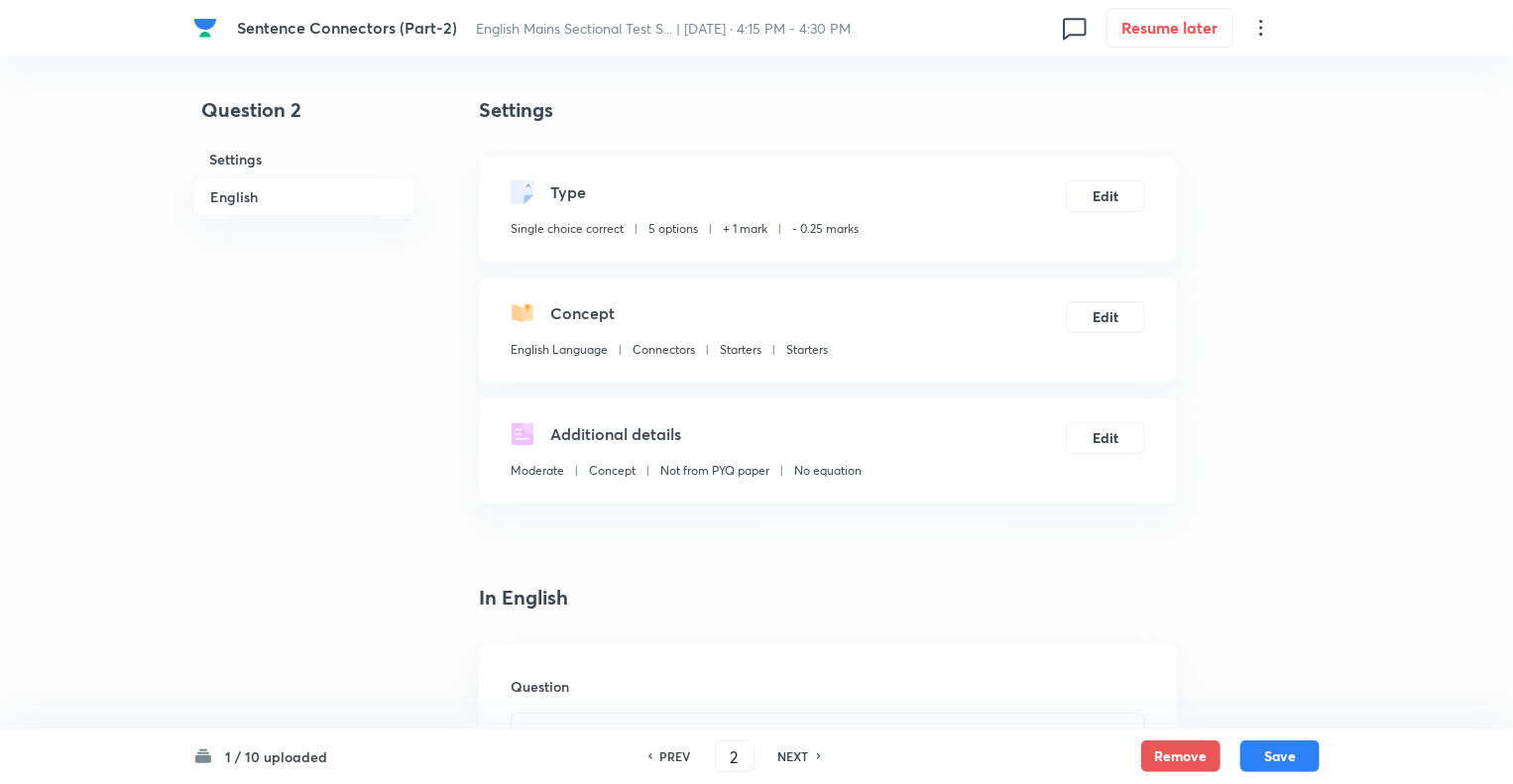 click on "Question 2 Settings English" at bounding box center [304, 1493] 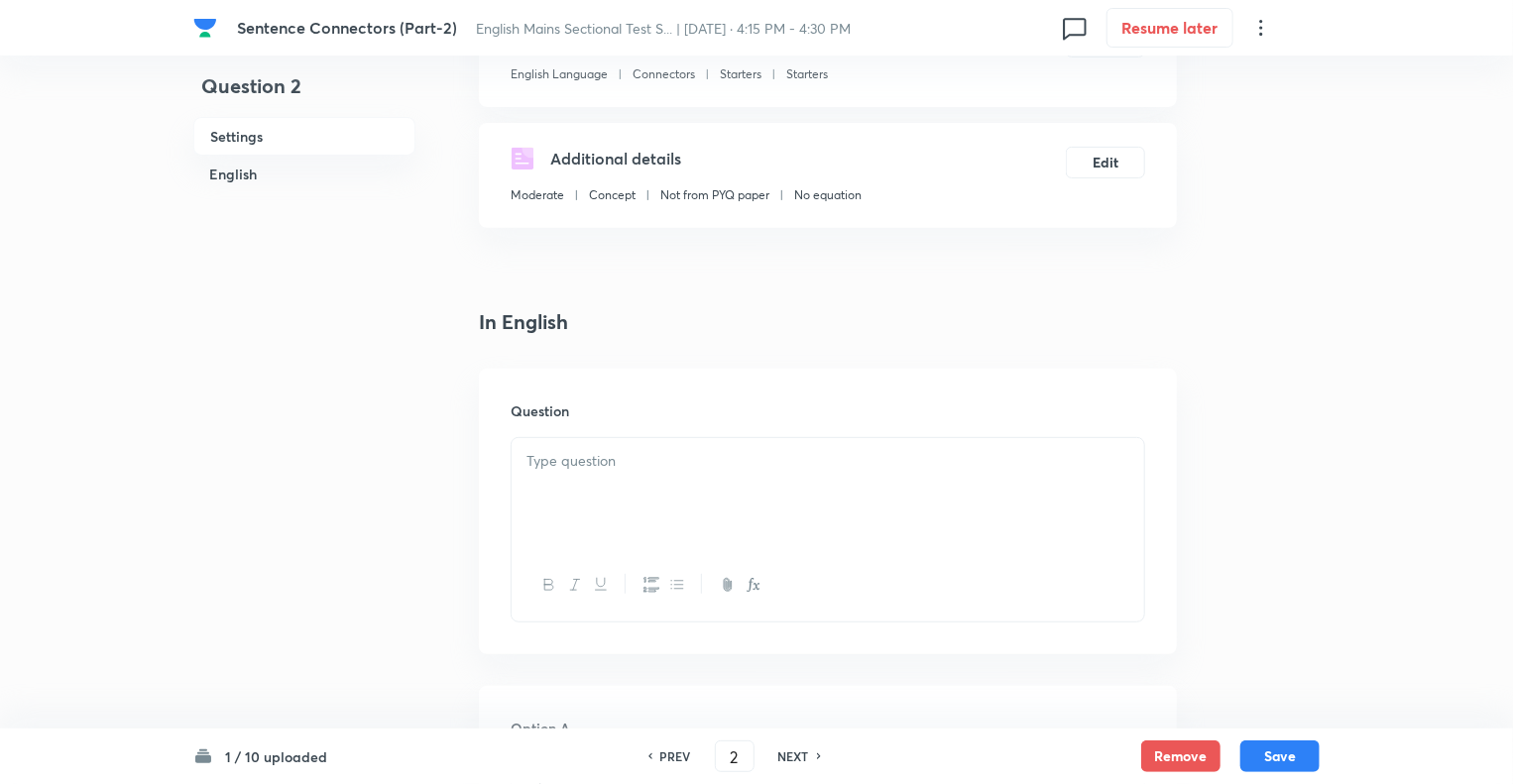 scroll, scrollTop: 476, scrollLeft: 0, axis: vertical 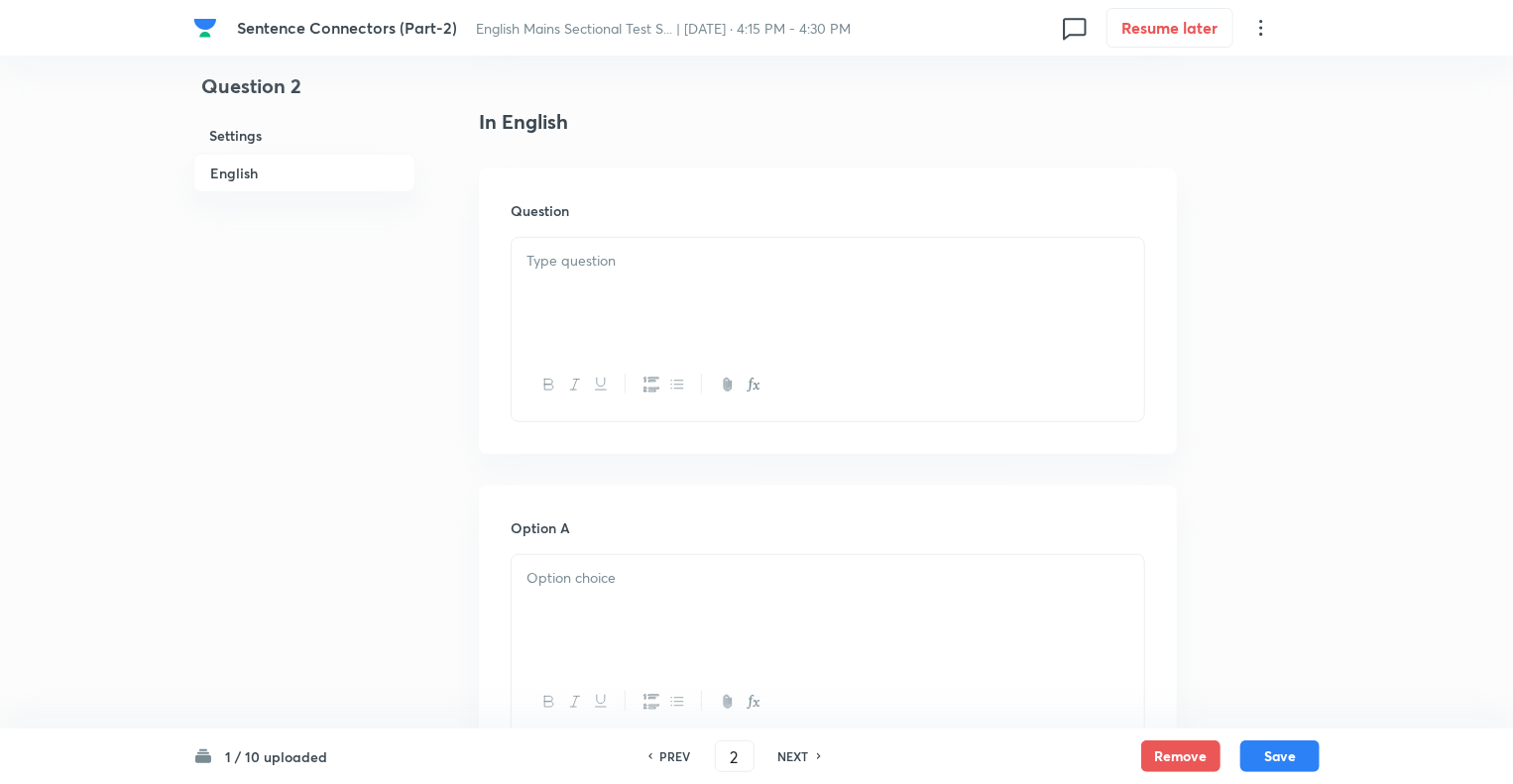 click at bounding box center [828, 293] 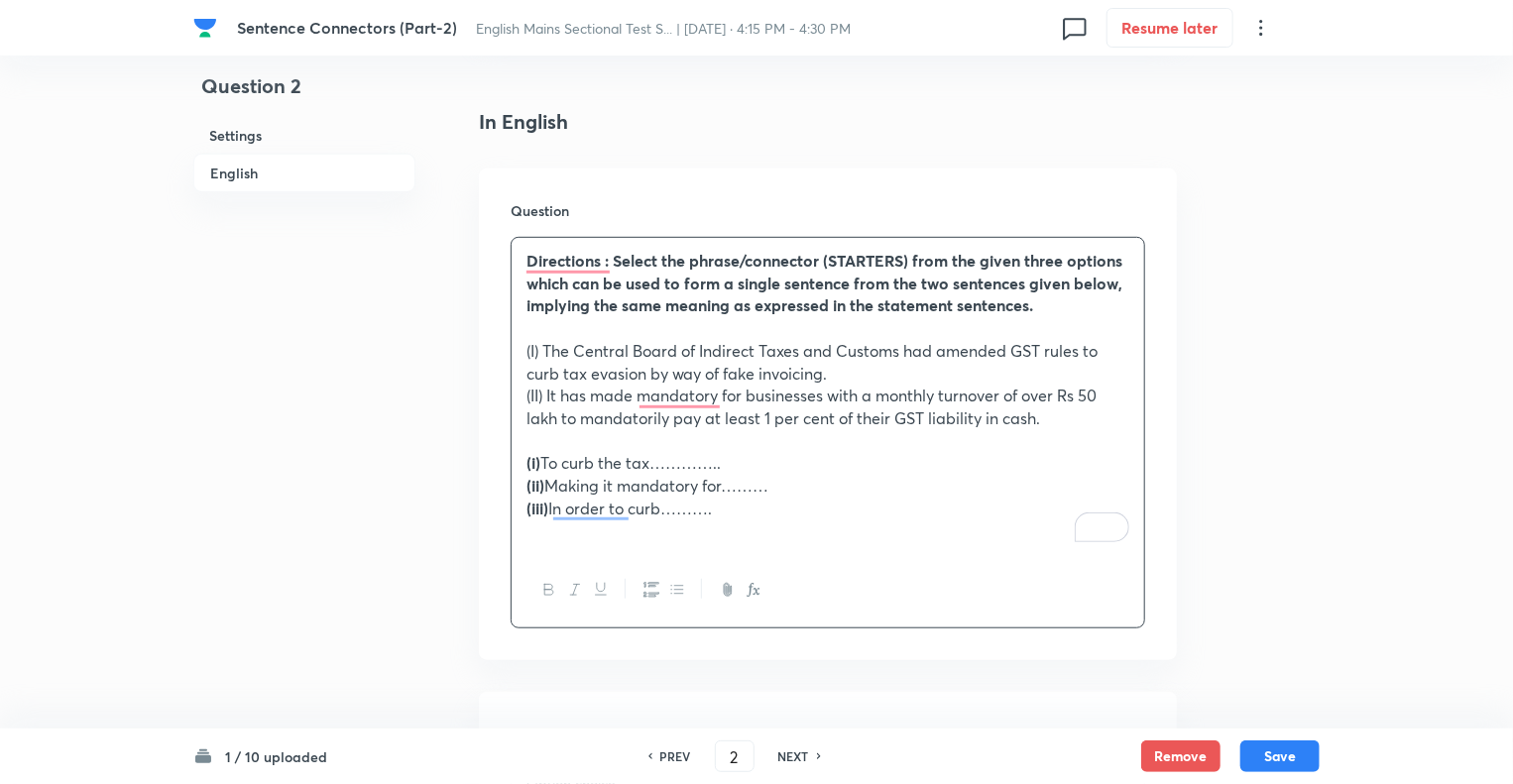 click on "Question 2 Settings English Settings Type Single choice correct 5 options + 1 mark - 0.25 marks Edit Concept English Language Connectors Starters Starters Edit Additional details Moderate Concept Not from PYQ paper No equation Edit In English Question Directions : Select the phrase/connector (STARTERS) from the given three options which can be used to form a single sentence from the two sentences given below, implying the same meaning as expressed in the statement sentences. (I) The Central Board of Indirect Taxes and Customs had amended GST rules to curb tax evasion by way of fake invoicing. (II) It has made mandatory for businesses with a monthly turnover of over Rs 50 lakh to mandatorily pay at least 1 per cent of their GST liability in cash.   (i)  To curb the tax………….. (ii) Making it mandatory for……… (iii)  In order to curb………. Option A Mark as correct answer Option B [PERSON_NAME] as correct answer Option C [PERSON_NAME] as correct answer Option D [PERSON_NAME] as correct answer Option E Solution" at bounding box center [756, 1120] 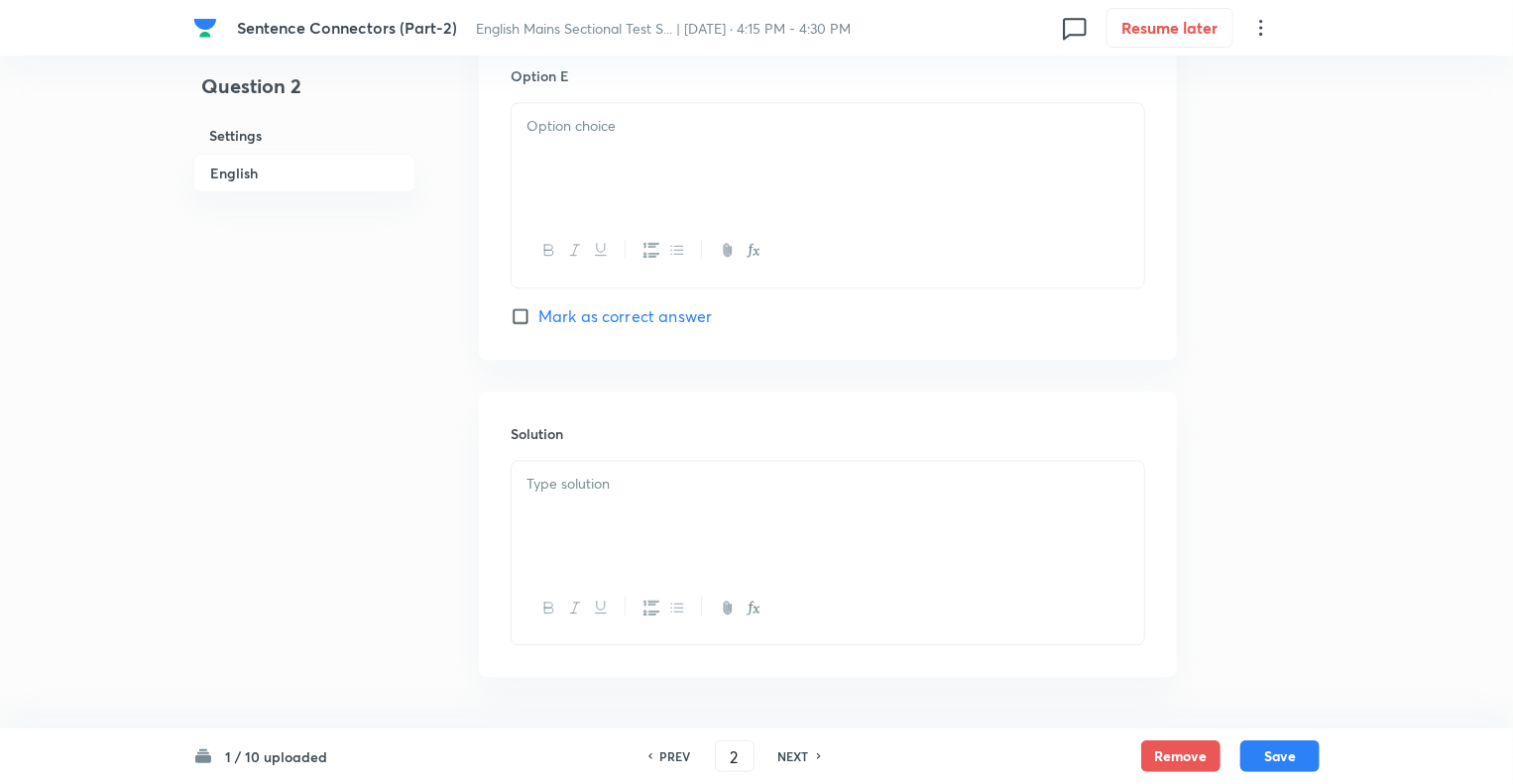 scroll, scrollTop: 2403, scrollLeft: 0, axis: vertical 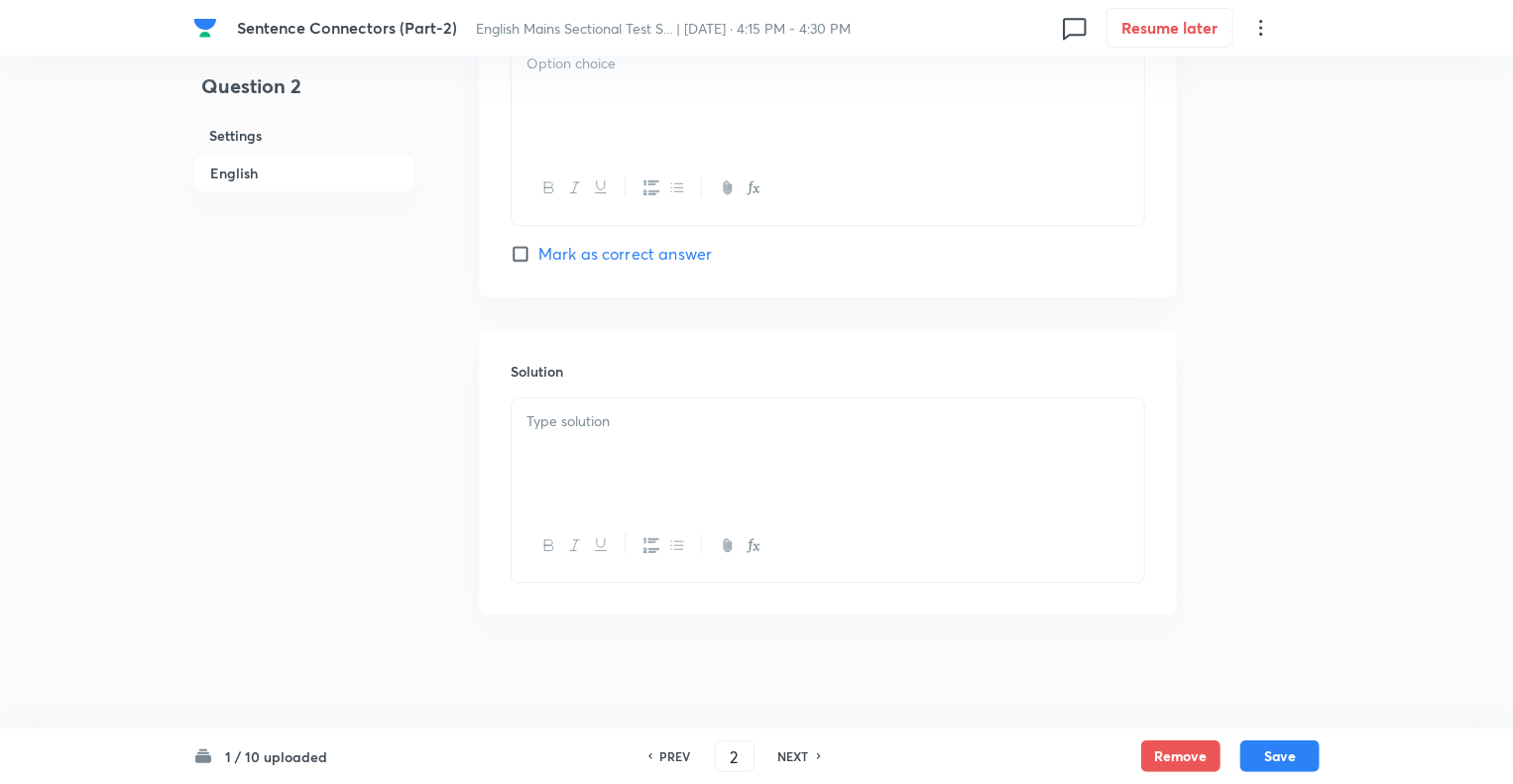 click at bounding box center [828, 421] 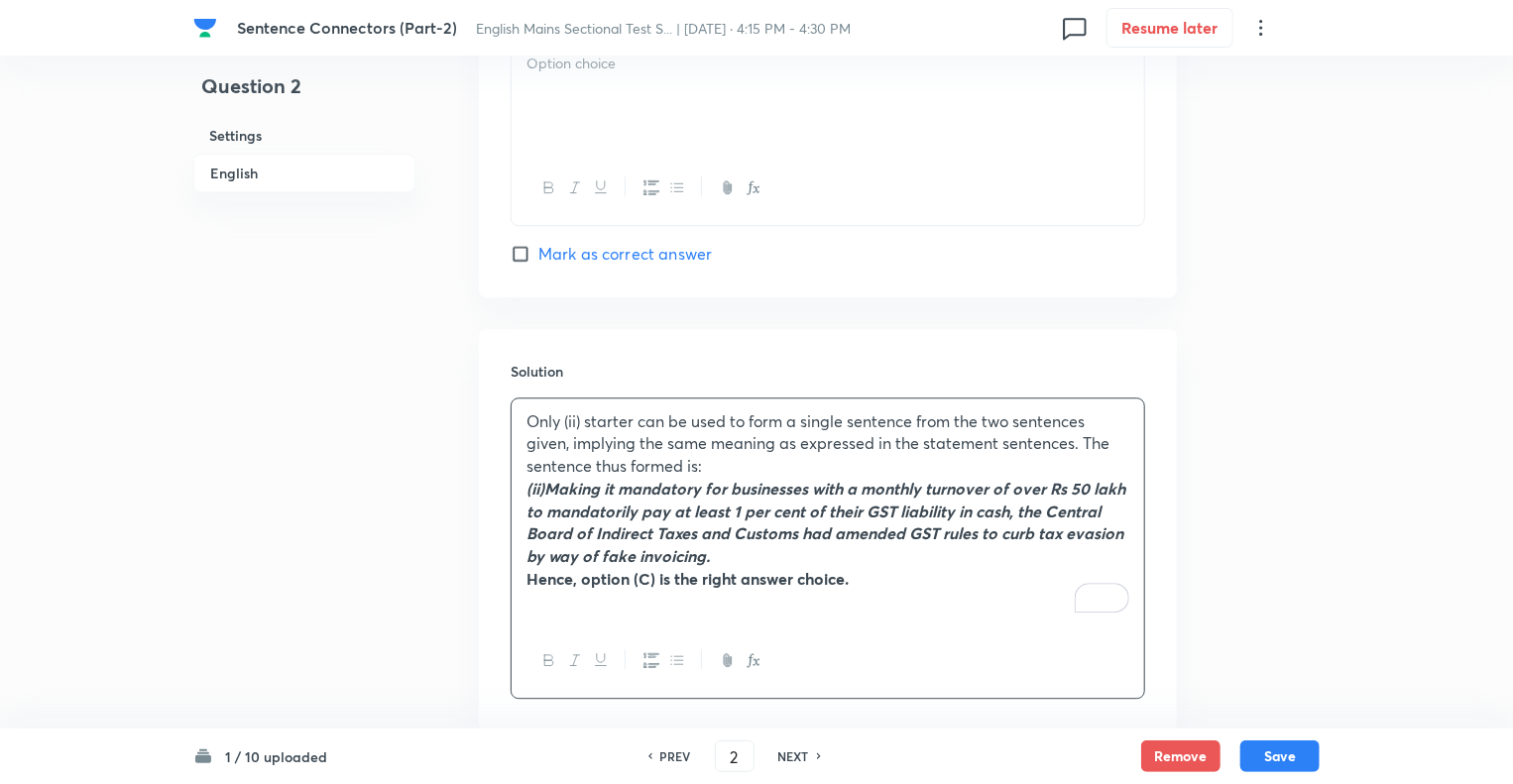 click on "Question 2 Settings English" at bounding box center (304, -749) 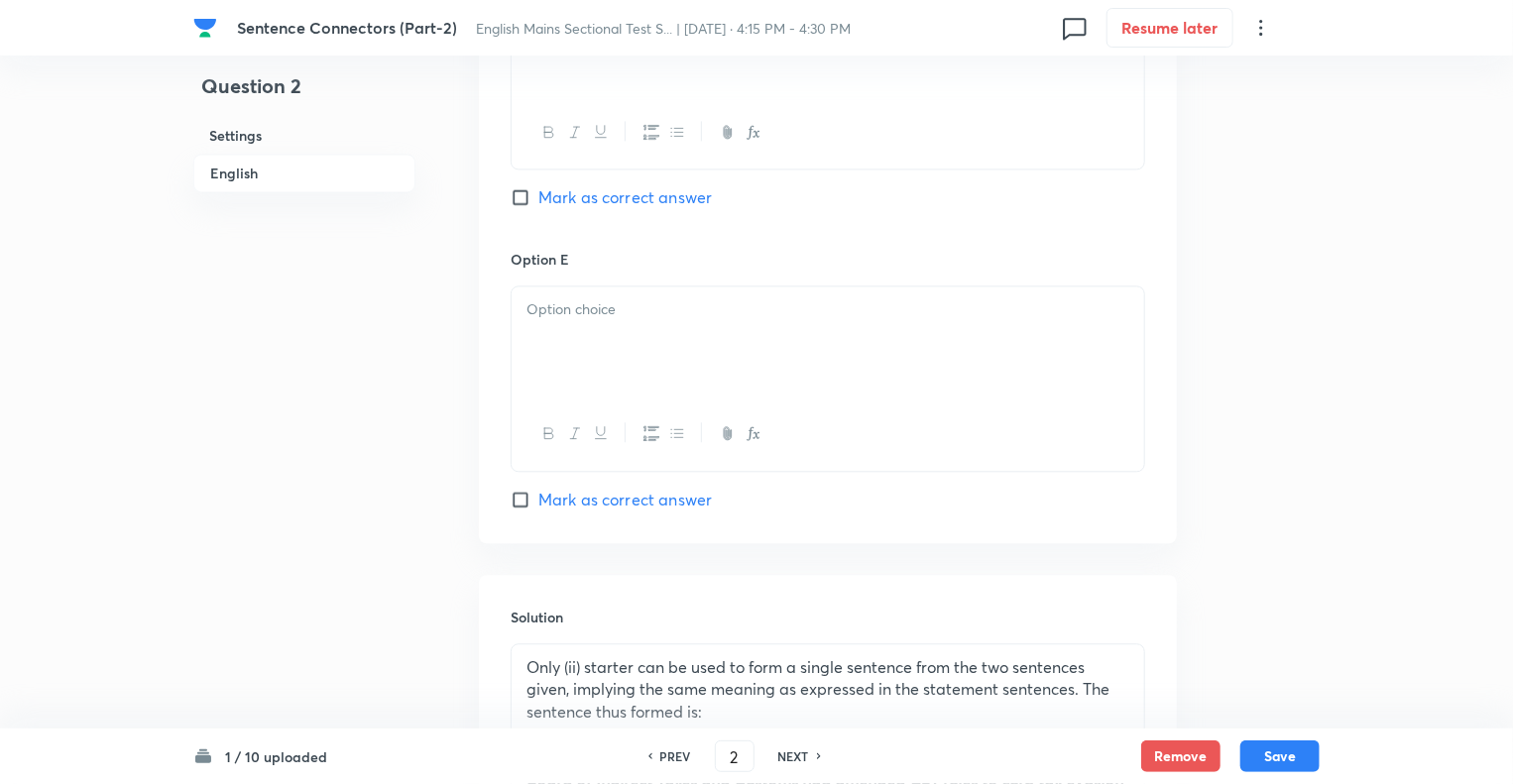 scroll, scrollTop: 2125, scrollLeft: 0, axis: vertical 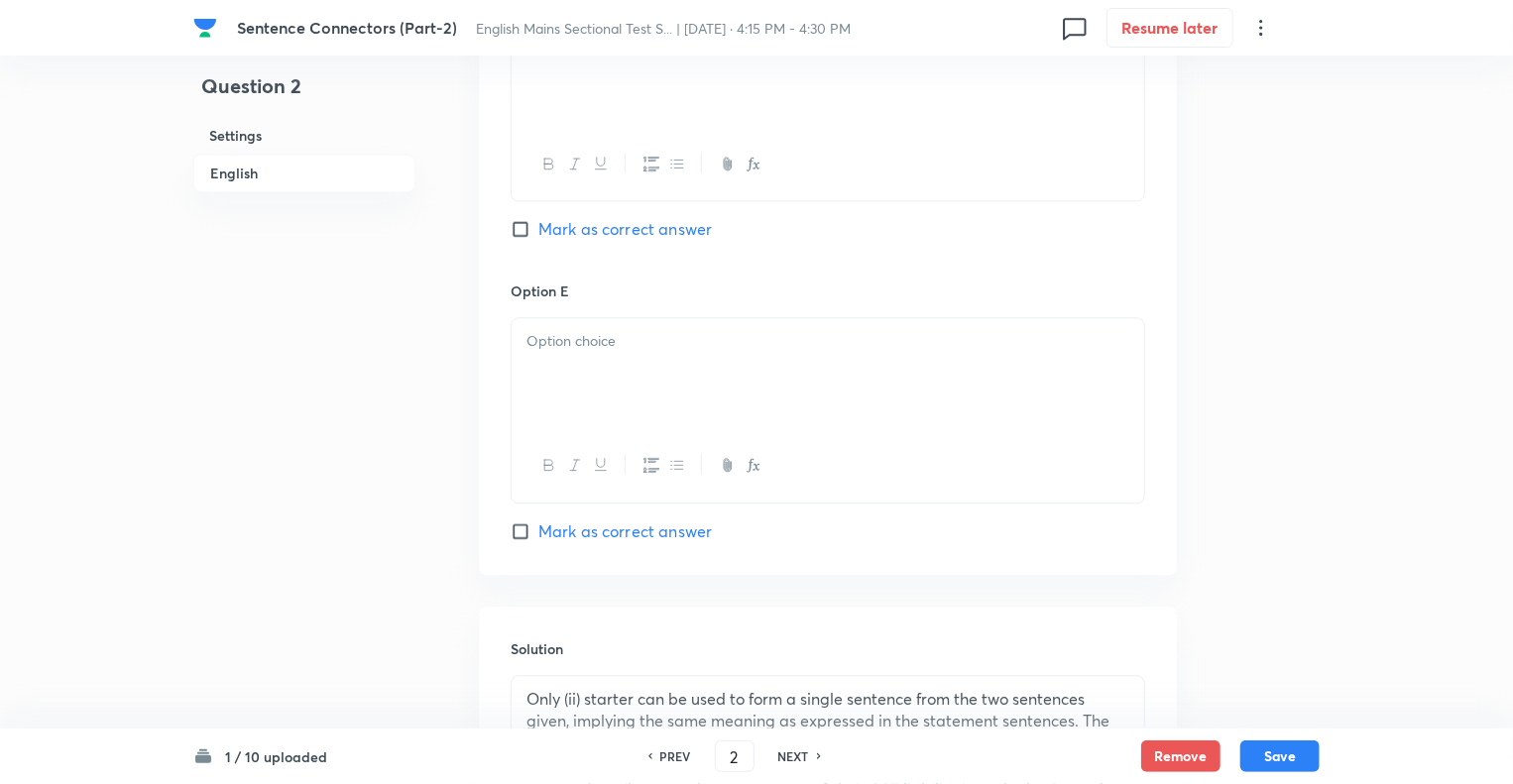 click at bounding box center [828, 374] 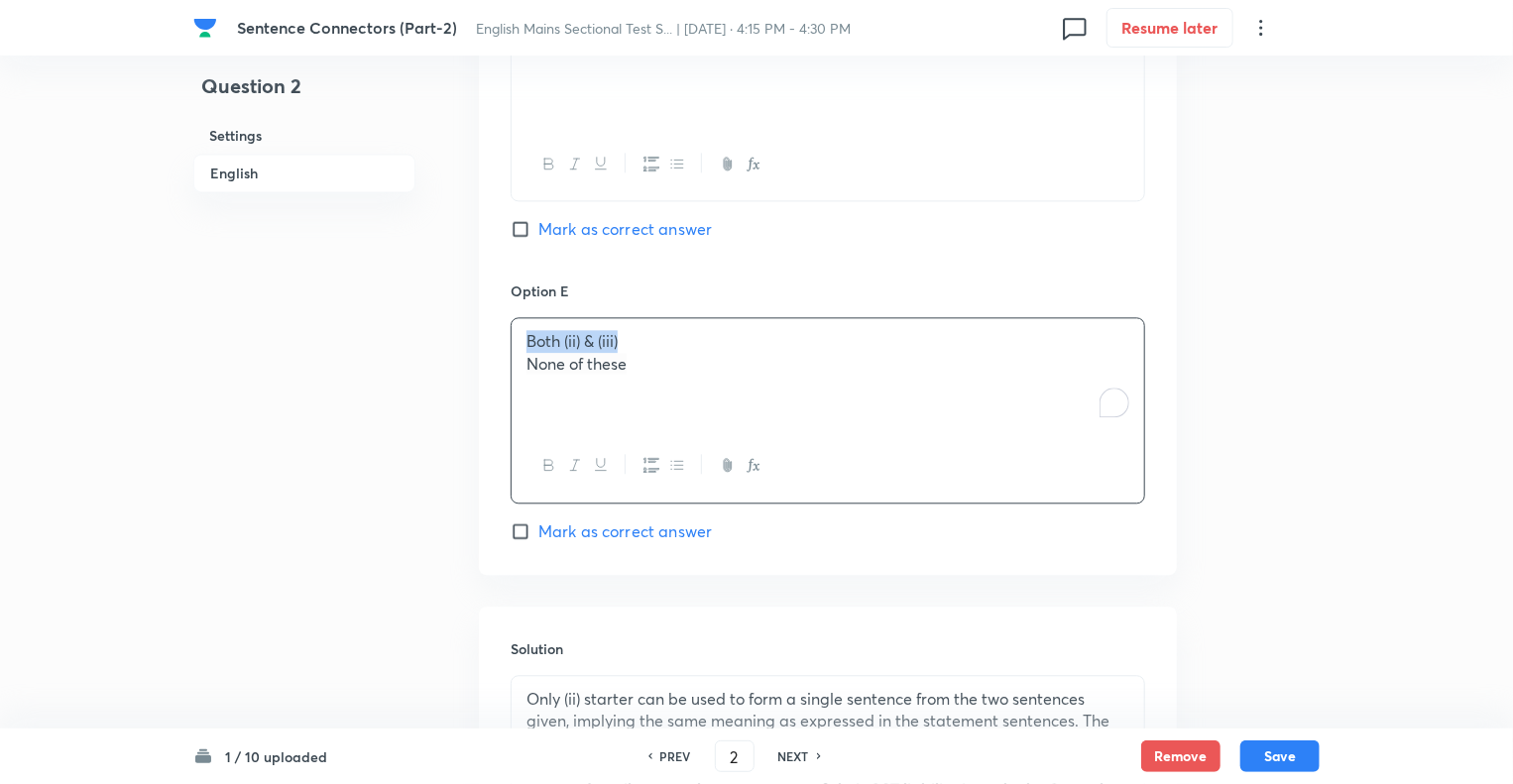 drag, startPoint x: 631, startPoint y: 331, endPoint x: 454, endPoint y: 336, distance: 177.0706 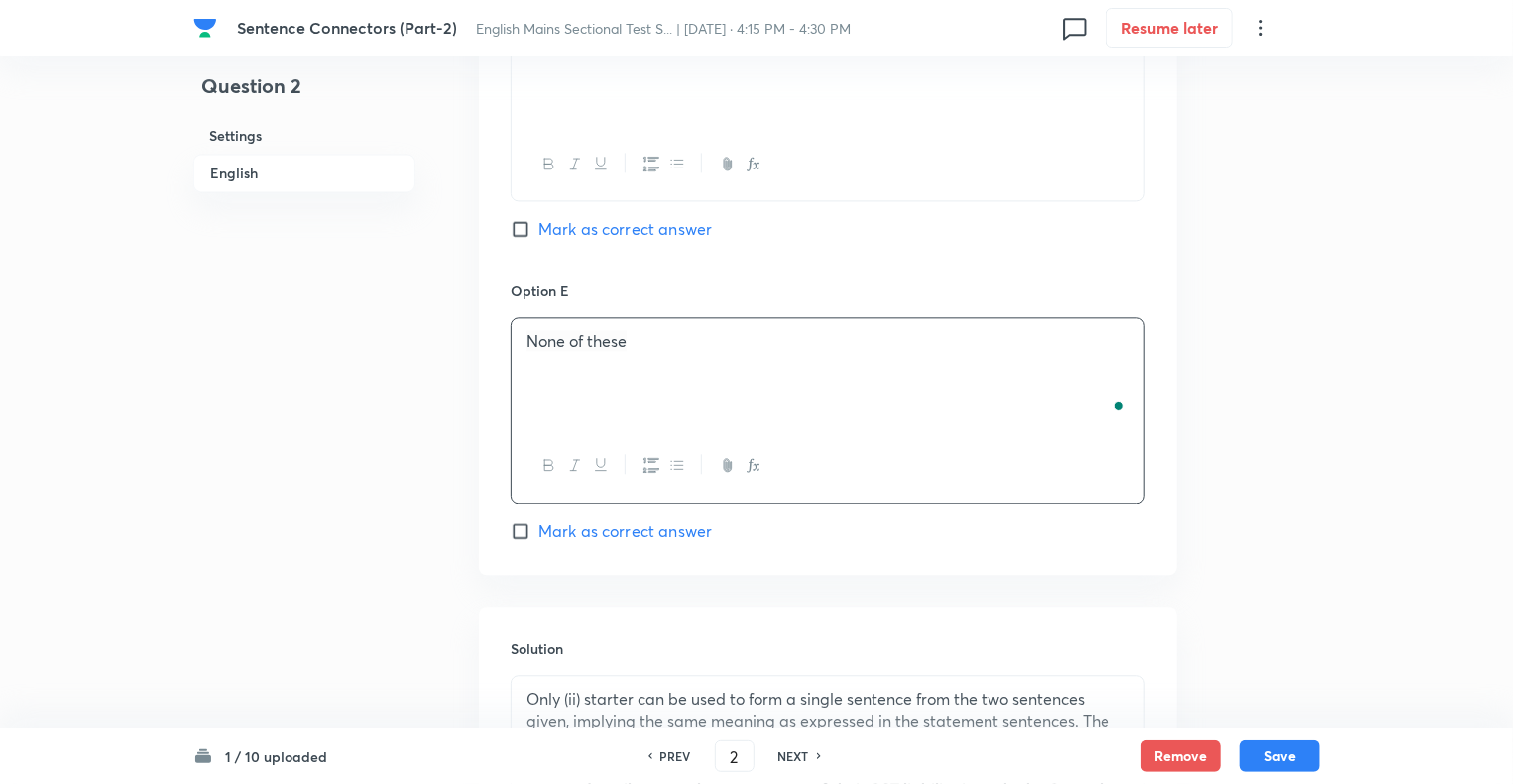 click on "Question 2 Settings English" at bounding box center [304, -472] 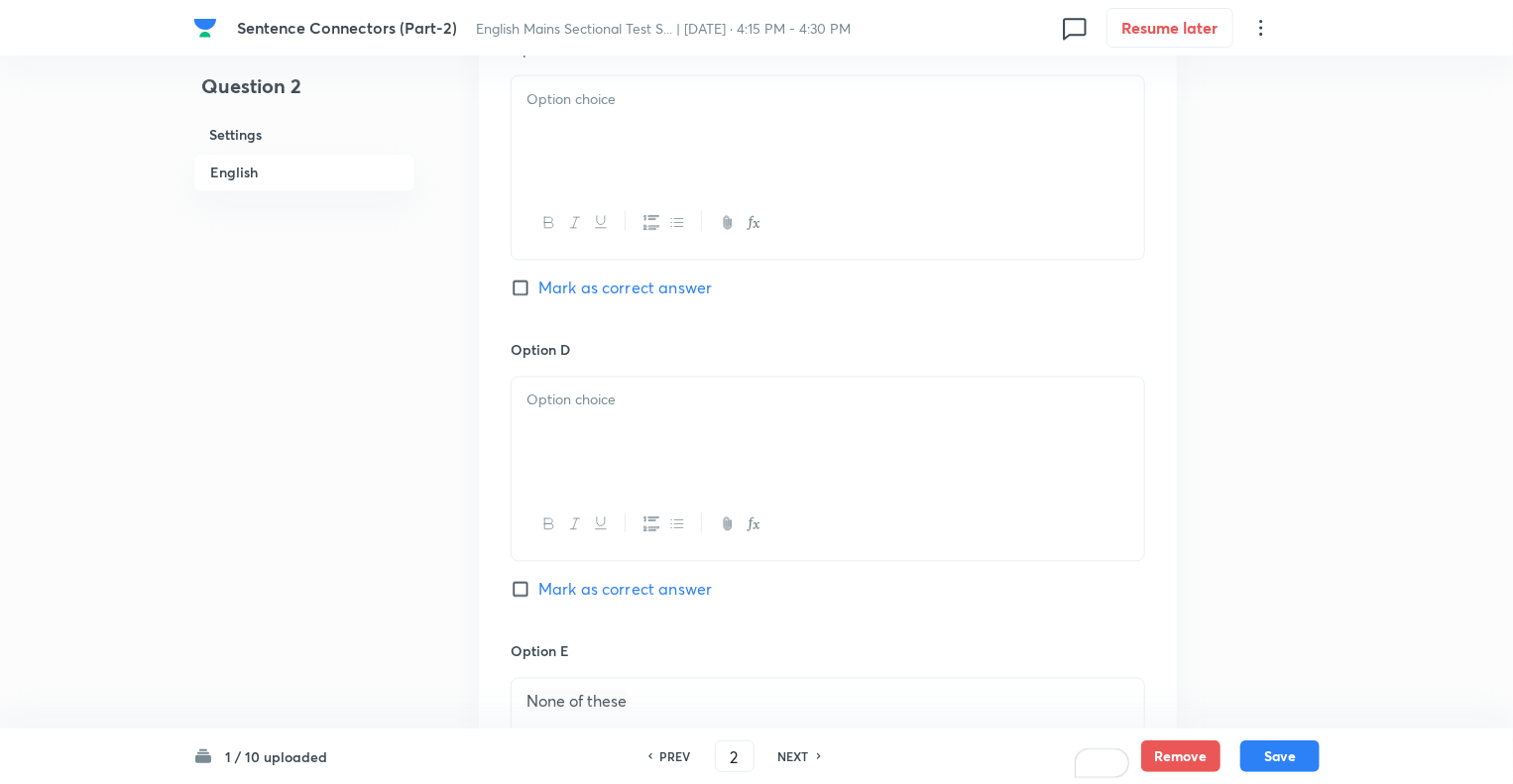 scroll, scrollTop: 1729, scrollLeft: 0, axis: vertical 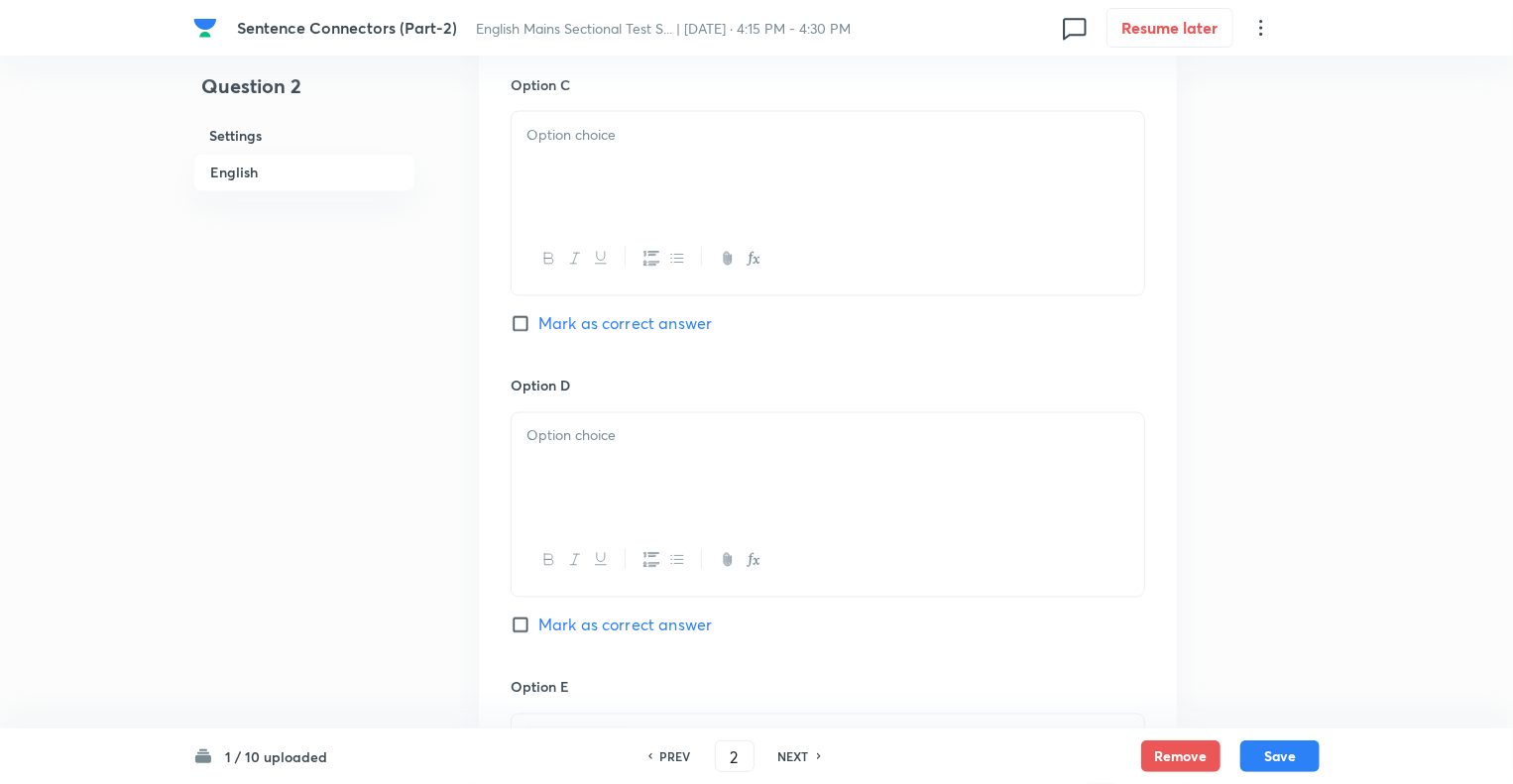click at bounding box center [828, 436] 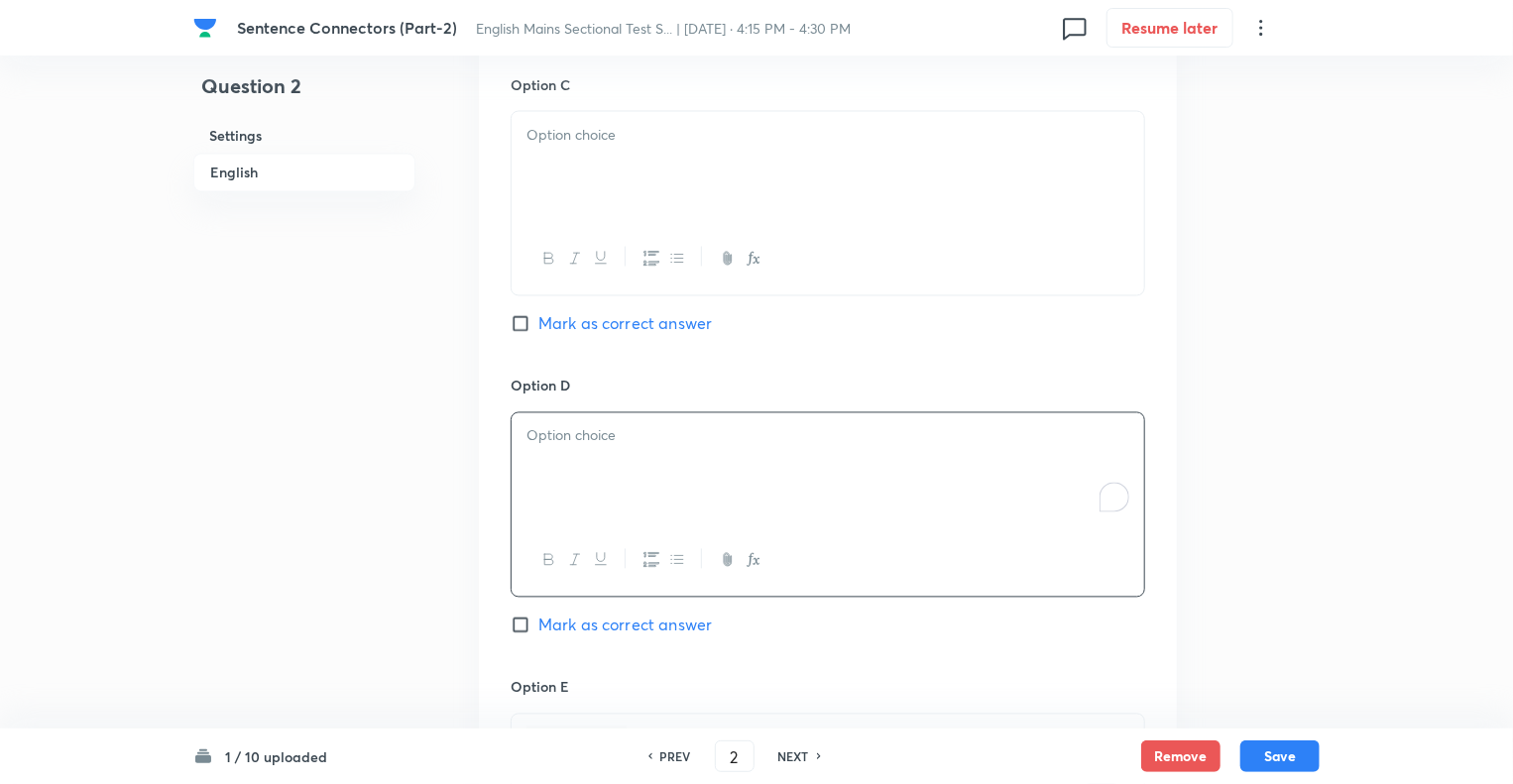 type 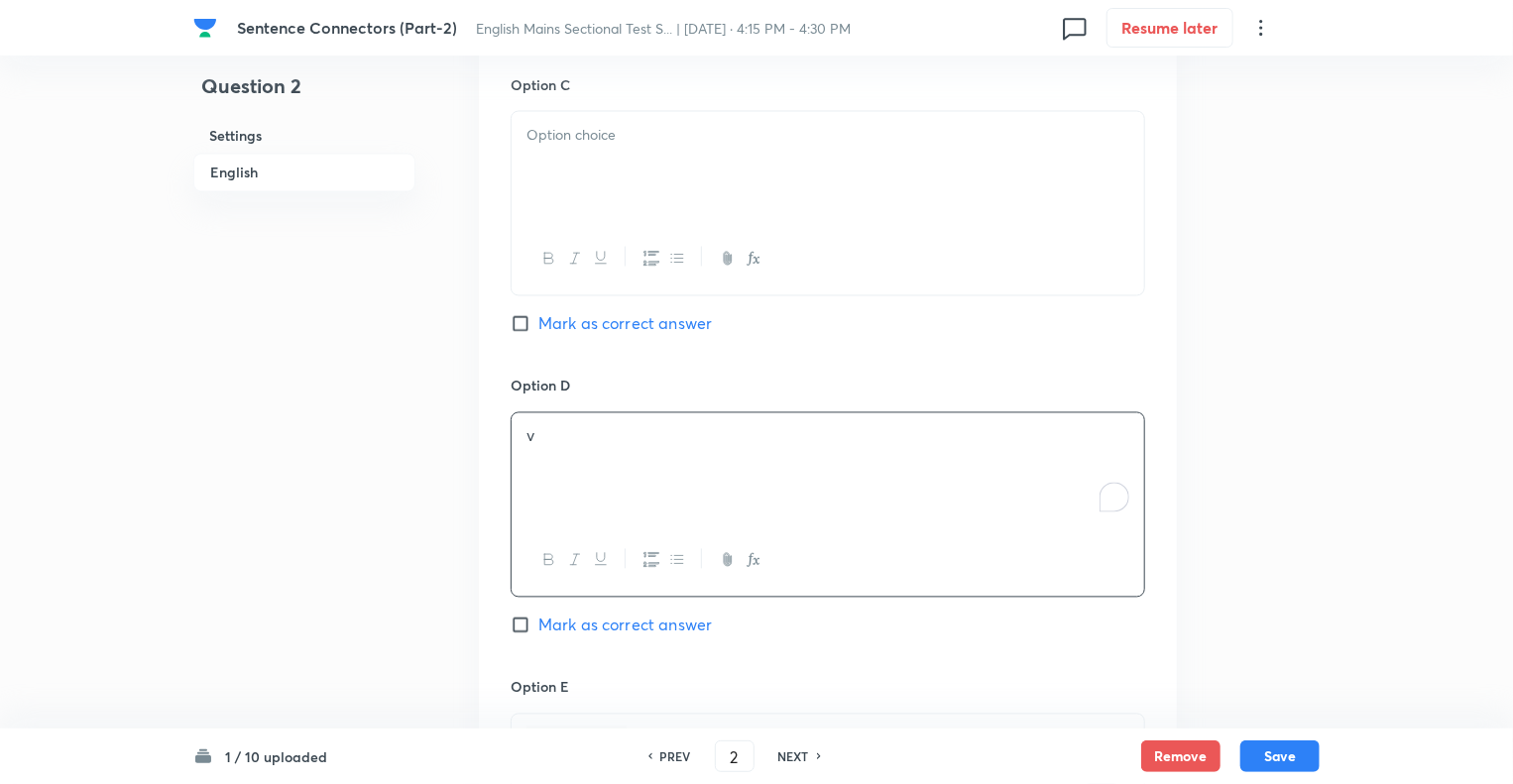 click on "v" at bounding box center (828, 436) 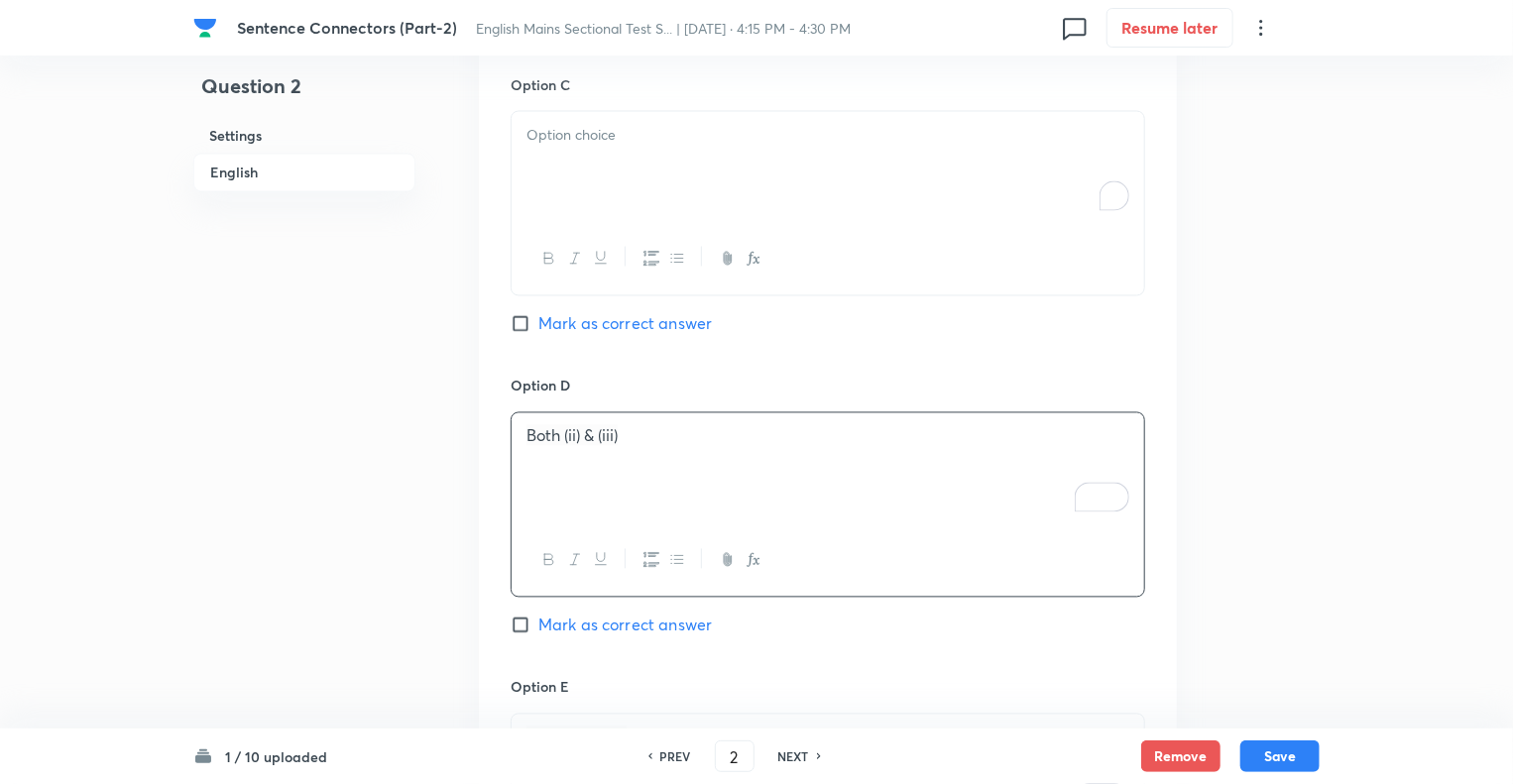 click at bounding box center [828, 168] 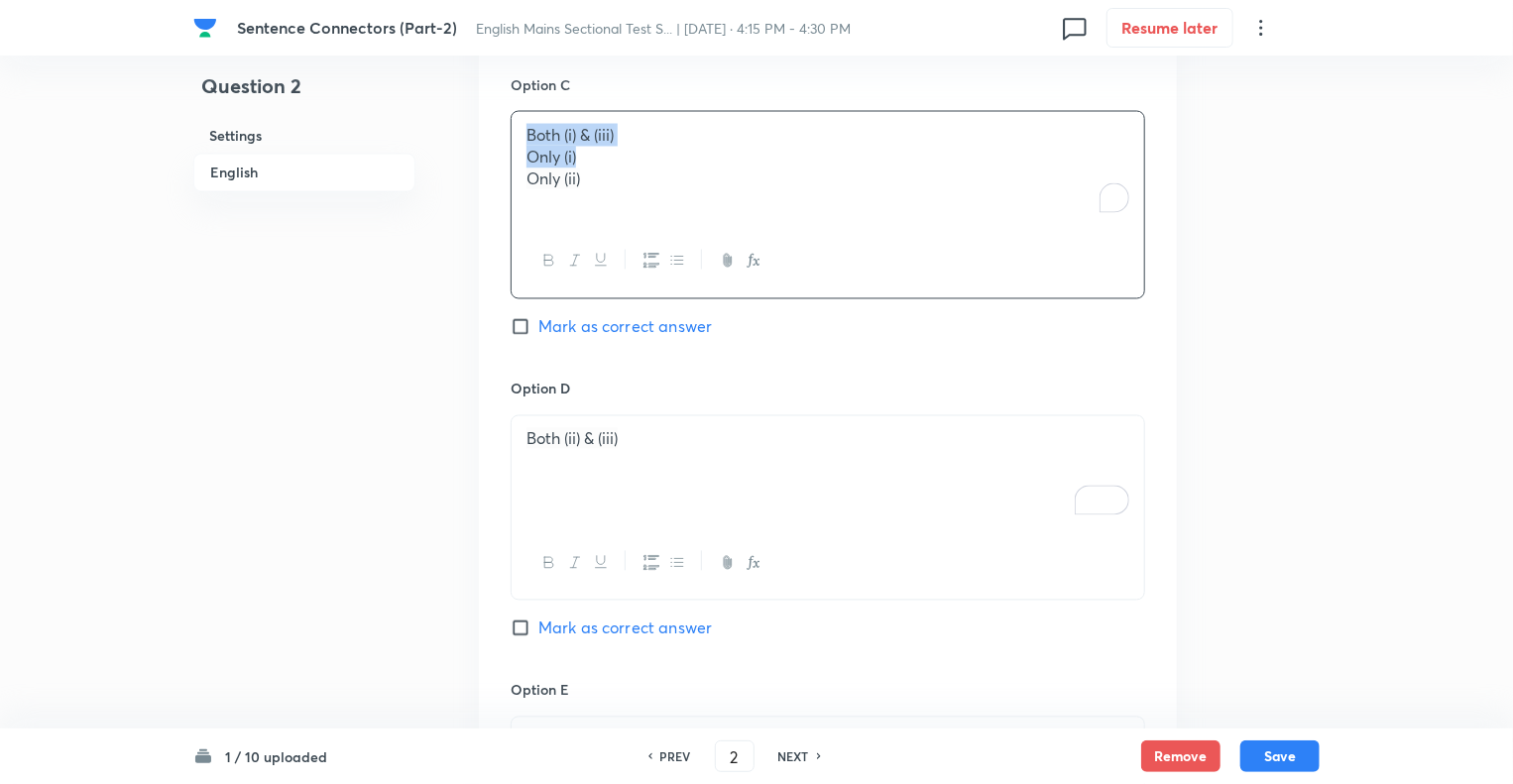 drag, startPoint x: 603, startPoint y: 150, endPoint x: 486, endPoint y: 110, distance: 123.648696 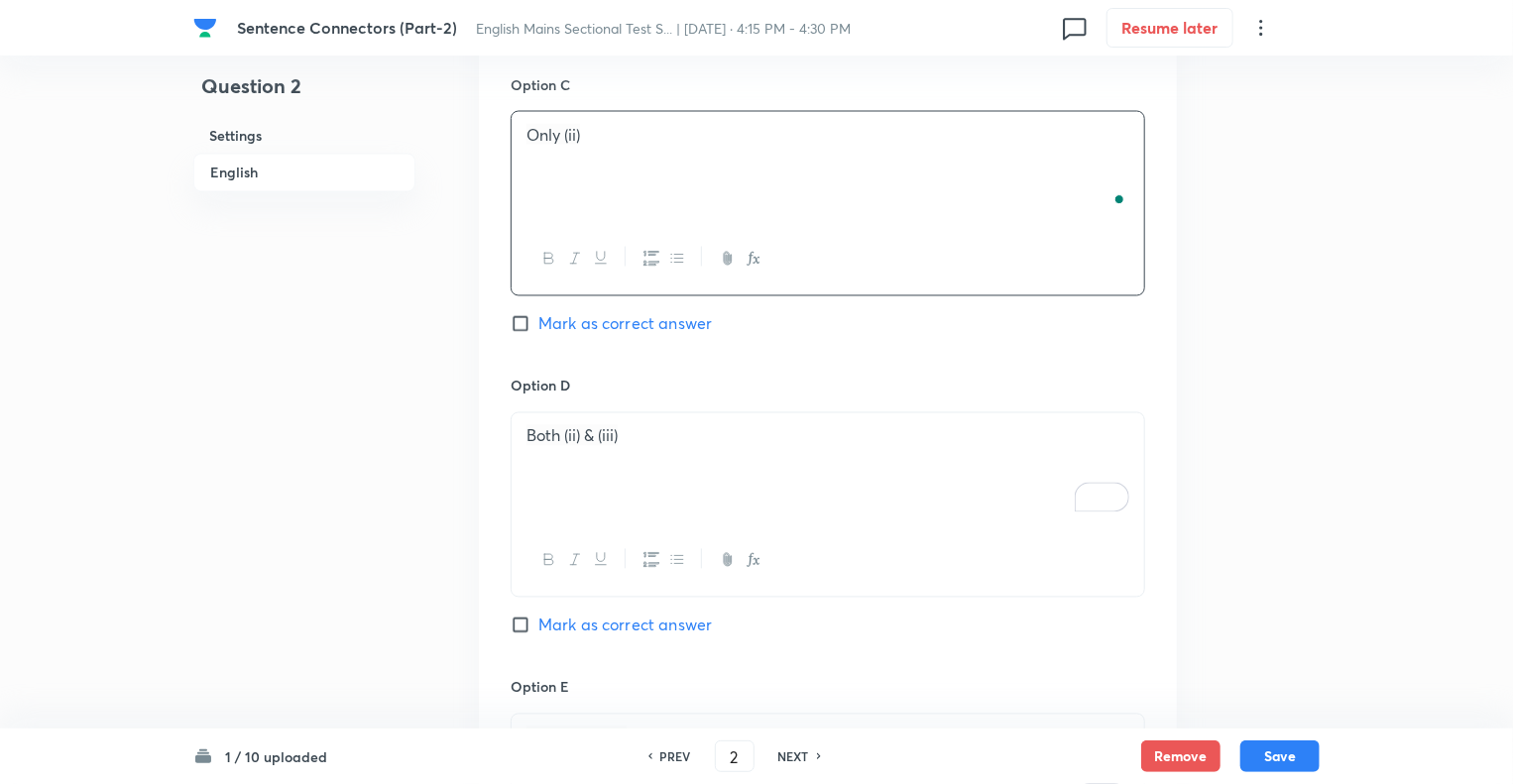 click on "Question 2 Settings English" at bounding box center (304, -75) 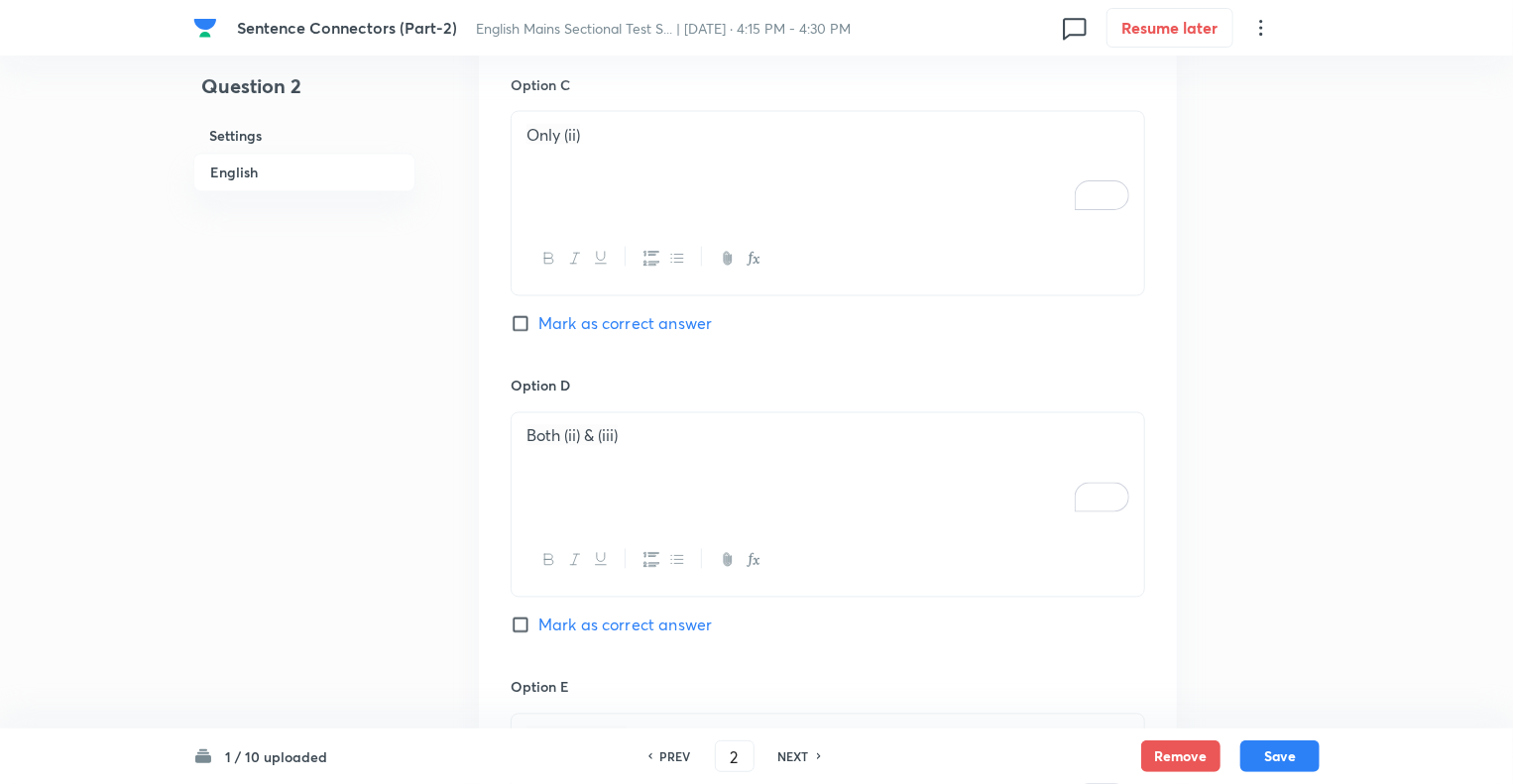 click on "Mark as correct answer" at bounding box center (524, 324) 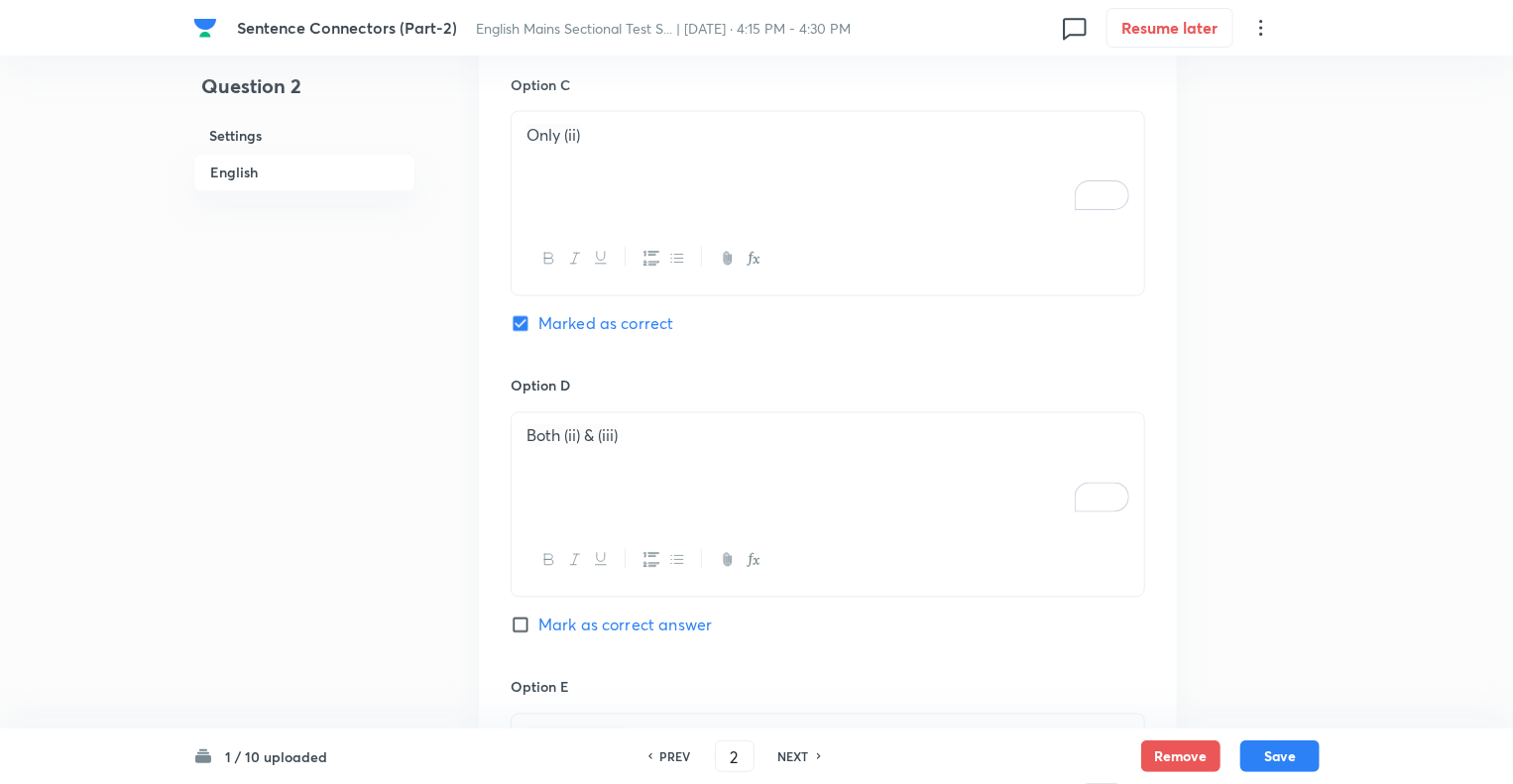 click on "Question 2 Settings English Settings Type Single choice correct 5 options + 1 mark - 0.25 marks Edit Concept English Language Connectors Starters Starters Edit Additional details Moderate Concept Not from PYQ paper No equation Edit In English Question Directions : Select the phrase/connector (STARTERS) from the given three options which can be used to form a single sentence from the two sentences given below, implying the same meaning as expressed in the statement sentences. (I) The Central Board of Indirect Taxes and Customs had amended GST rules to curb tax evasion by way of fake invoicing. (II) It has made mandatory for businesses with a monthly turnover of over Rs 50 lakh to mandatorily pay at least 1 per cent of their GST liability in cash.   (i)  To curb the tax………….. (ii) Making it mandatory for……… (iii)  In order to curb………. Option A Mark as correct answer Option B Mark as correct answer Option C Only (ii) Marked as correct Option D Both (ii) & (iii) Mark as correct answer" at bounding box center [756, -75] 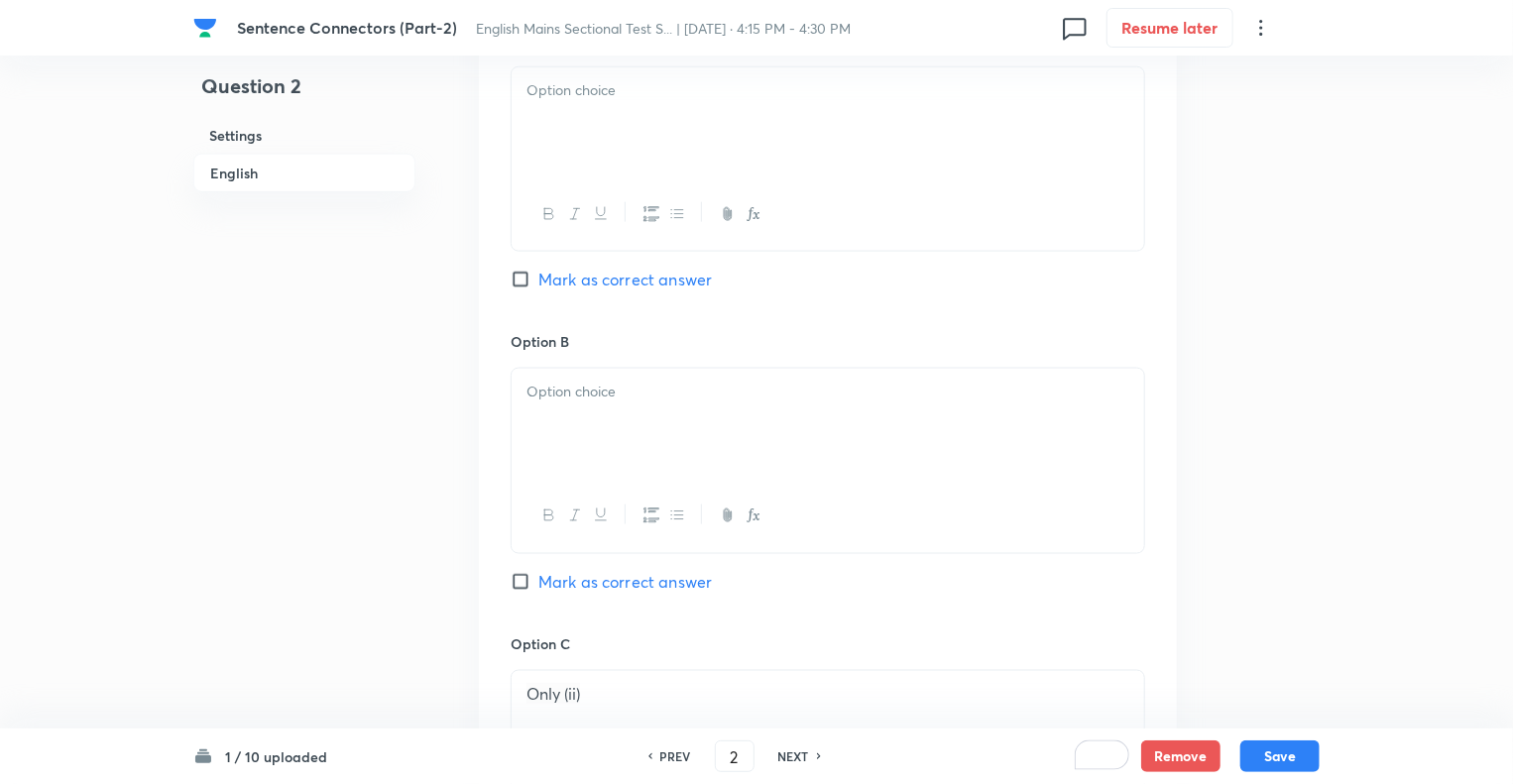 scroll, scrollTop: 1134, scrollLeft: 0, axis: vertical 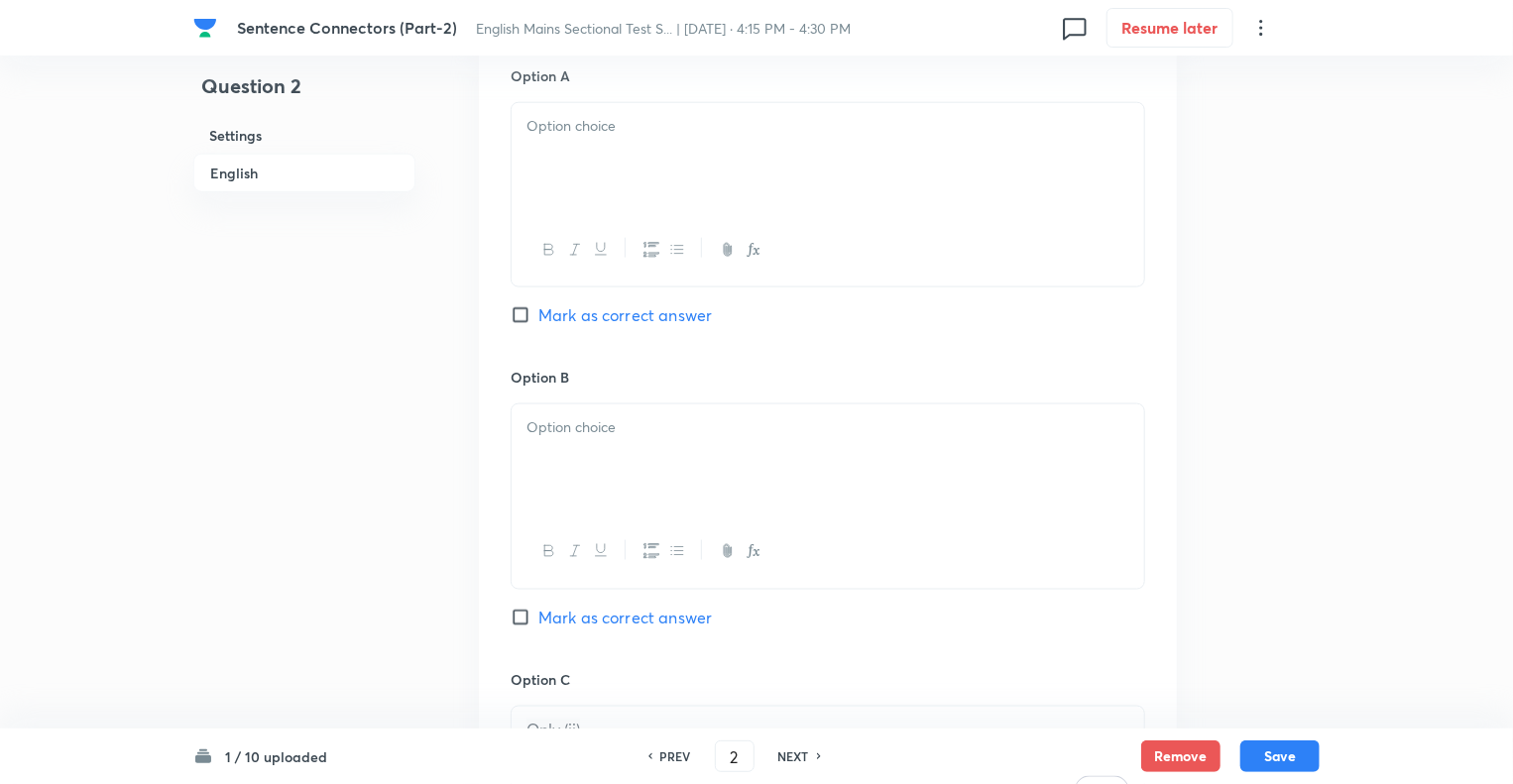 click at bounding box center (828, 427) 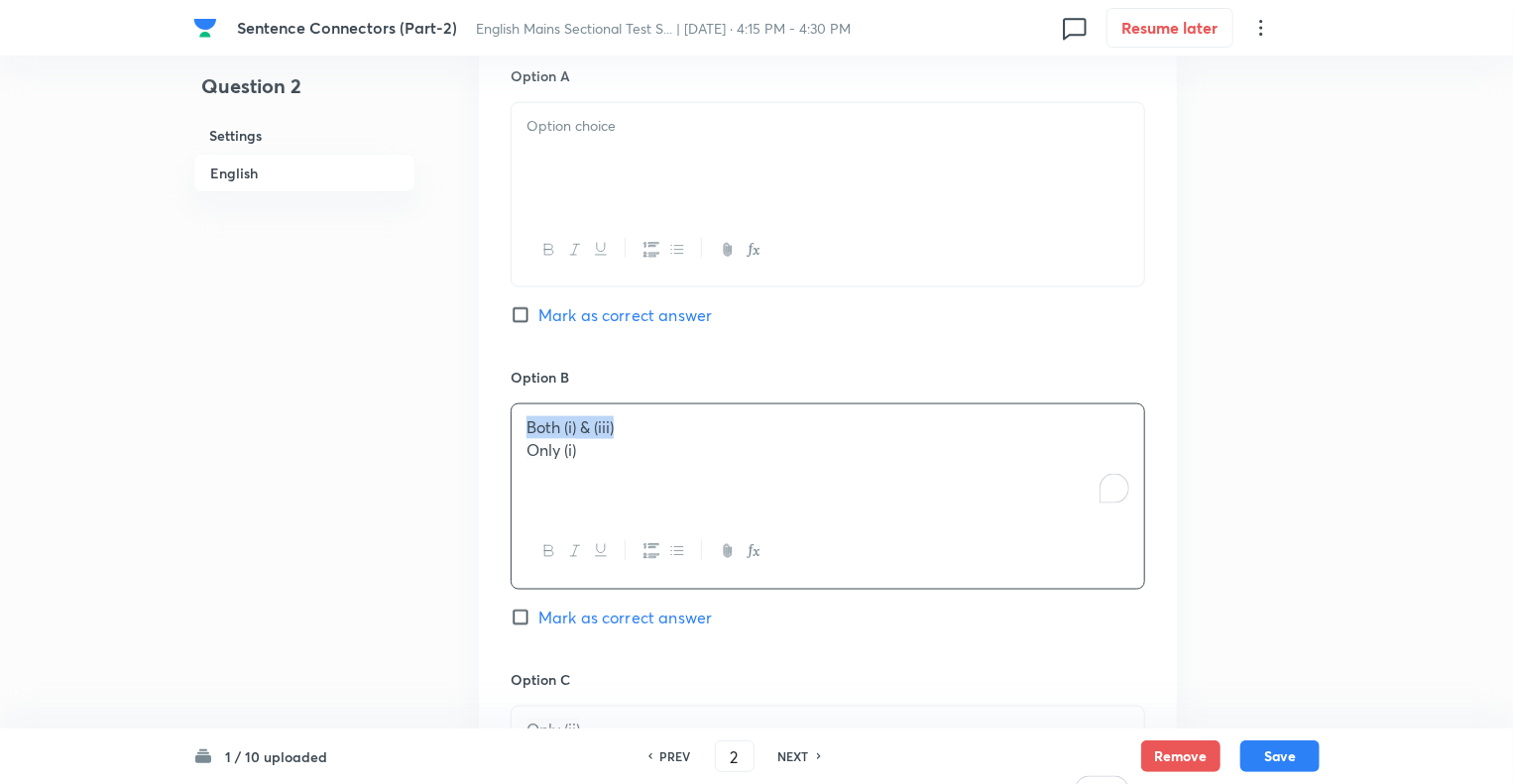 drag, startPoint x: 638, startPoint y: 418, endPoint x: 439, endPoint y: 411, distance: 199.12308 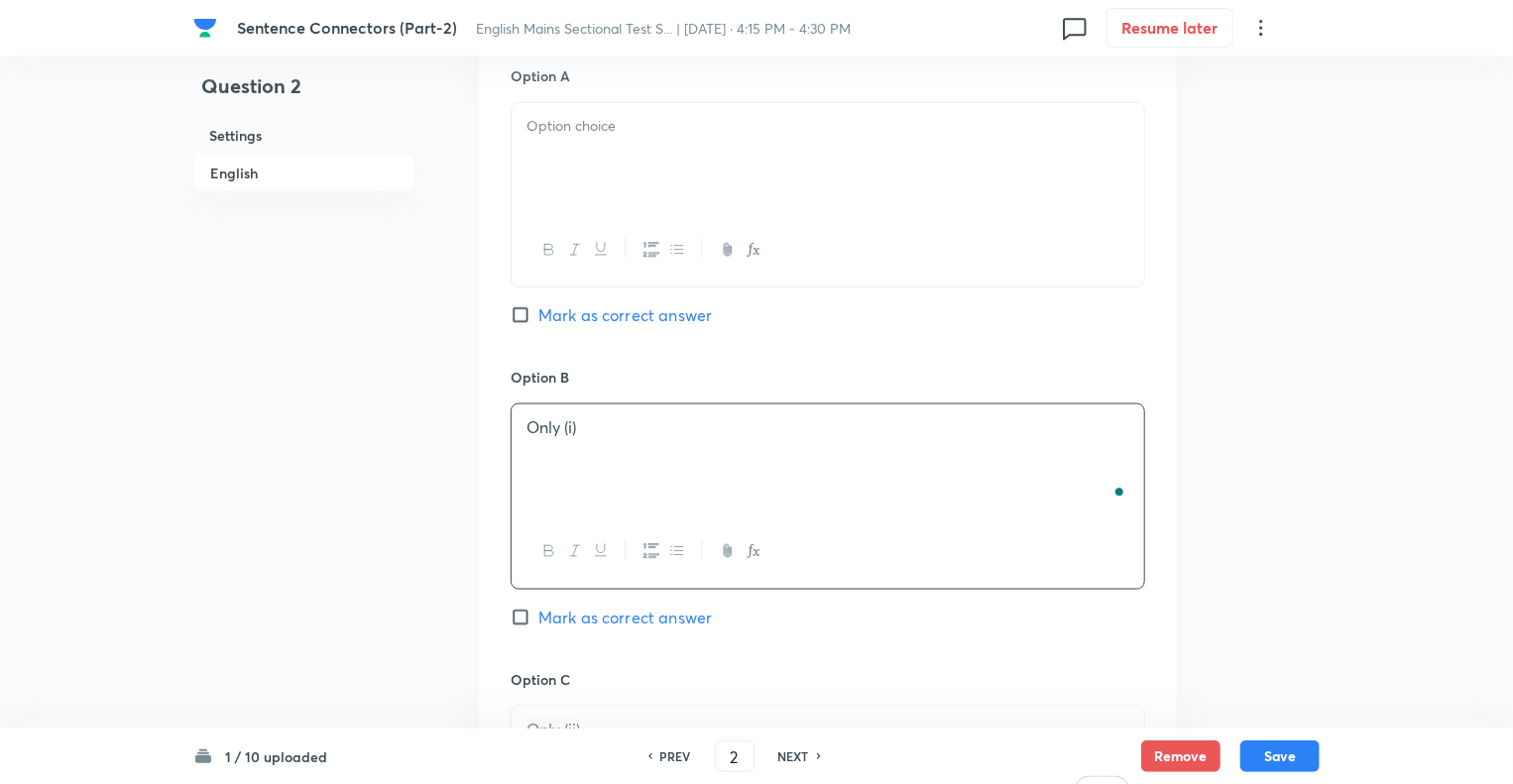 click at bounding box center (828, 159) 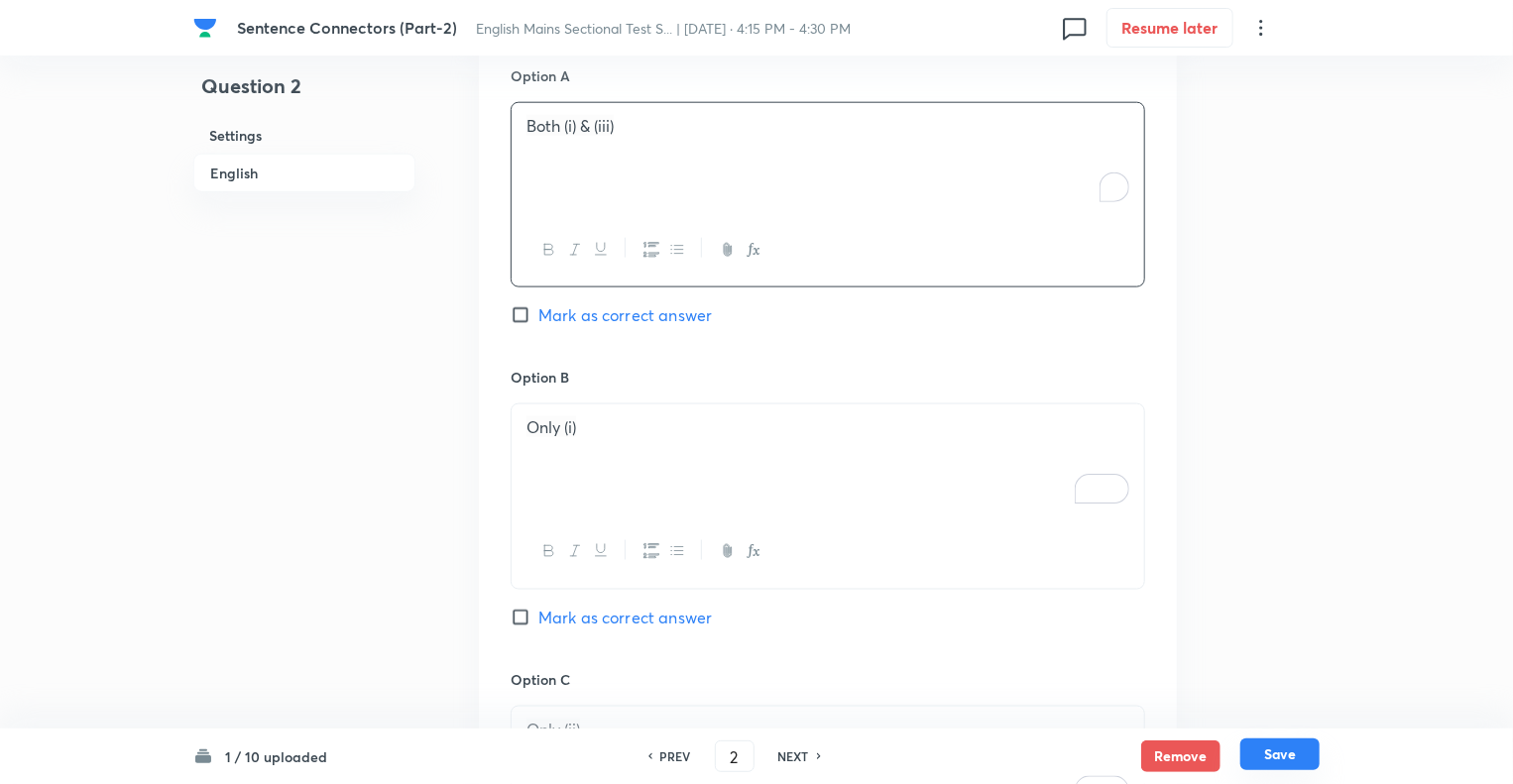 click on "Save" at bounding box center (1280, 754) 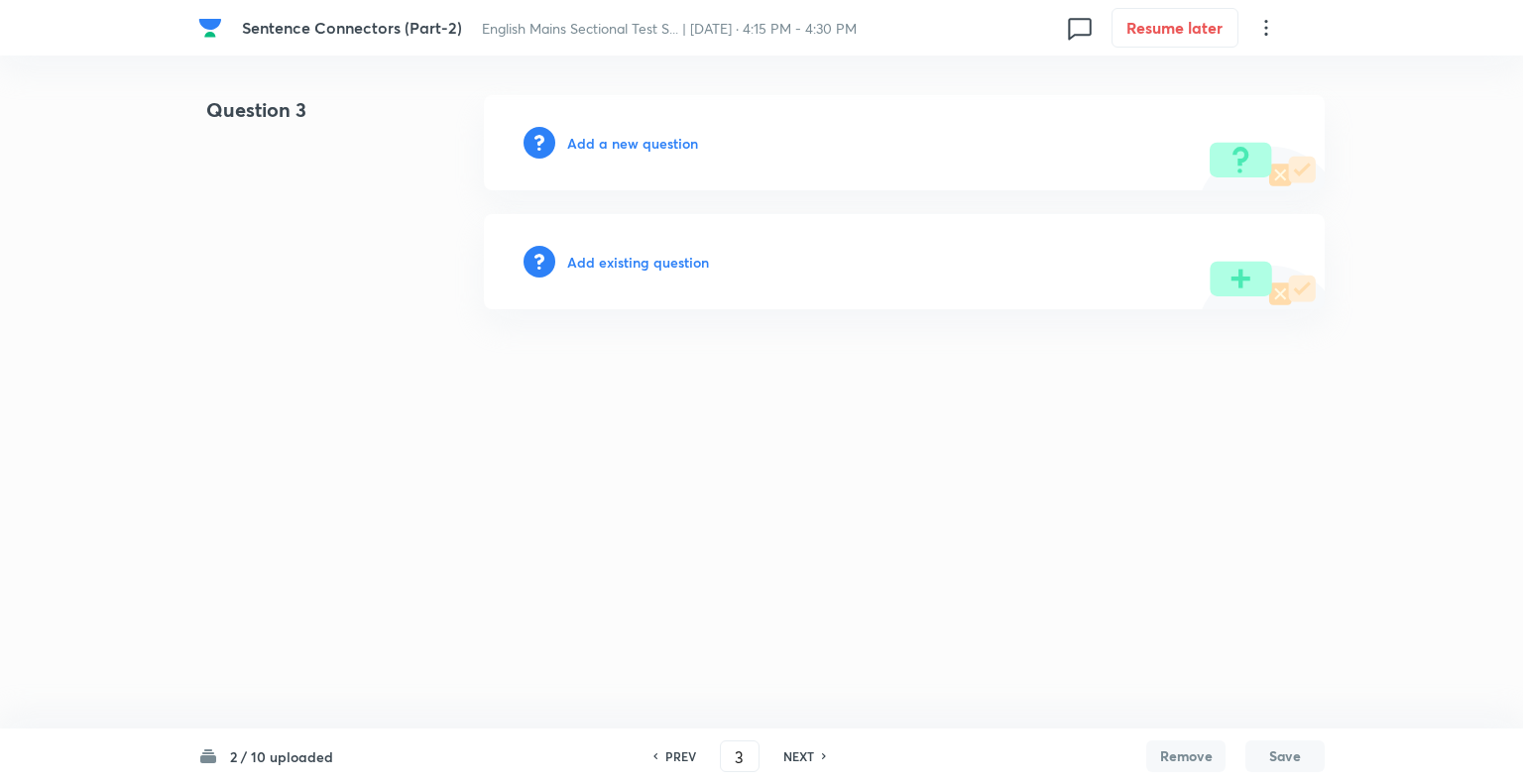 scroll, scrollTop: 0, scrollLeft: 0, axis: both 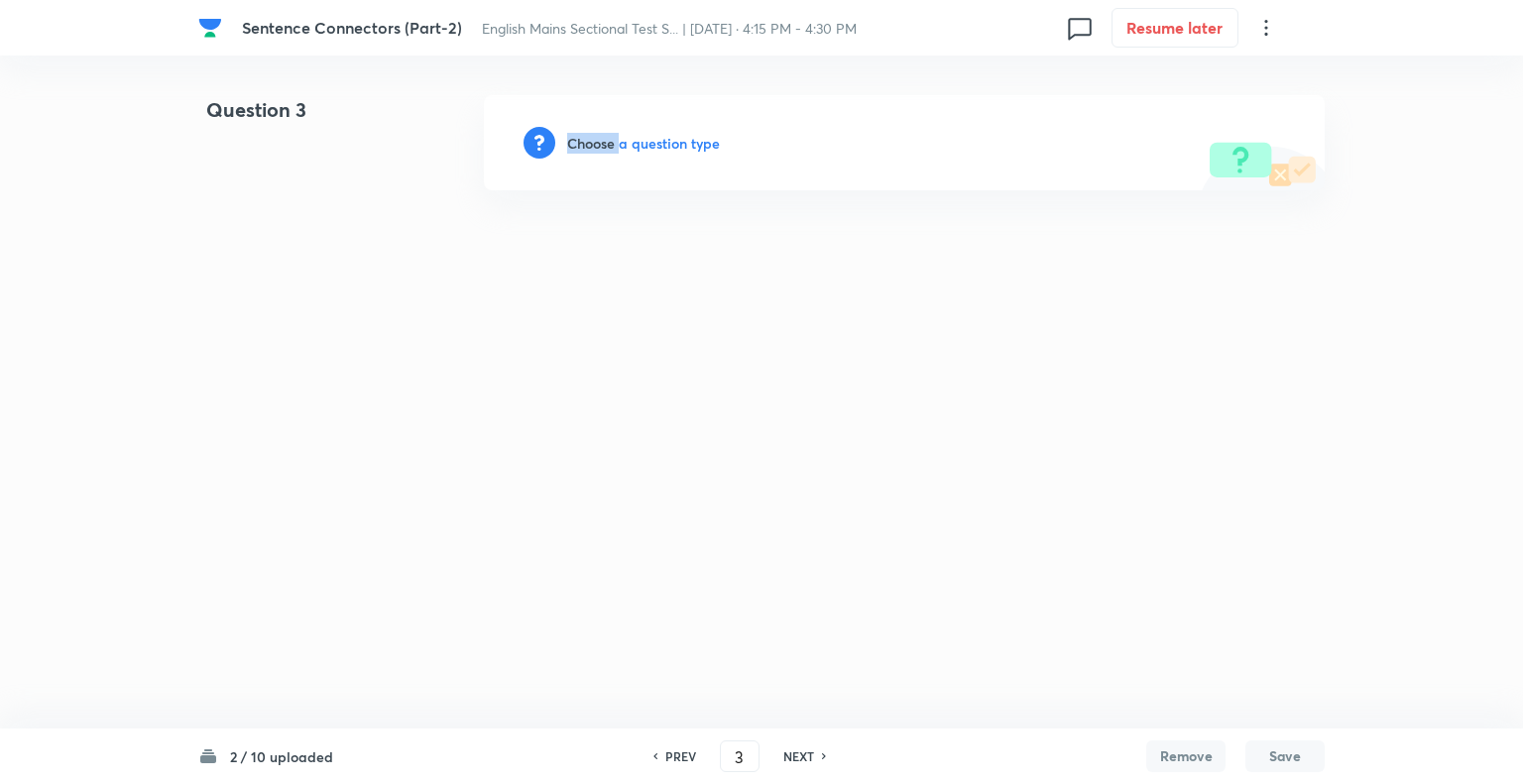 click on "Choose a question type" at bounding box center (644, 143) 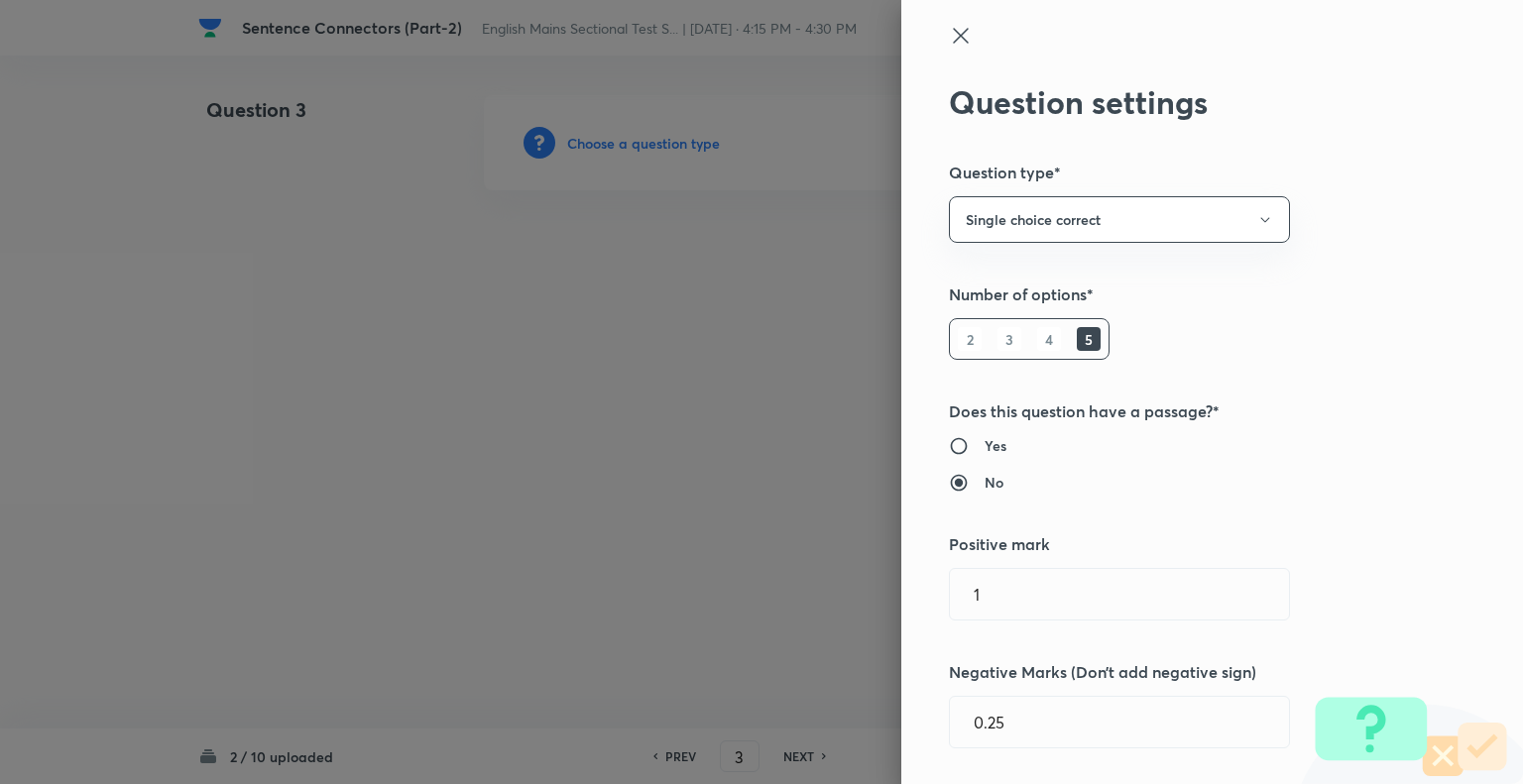type 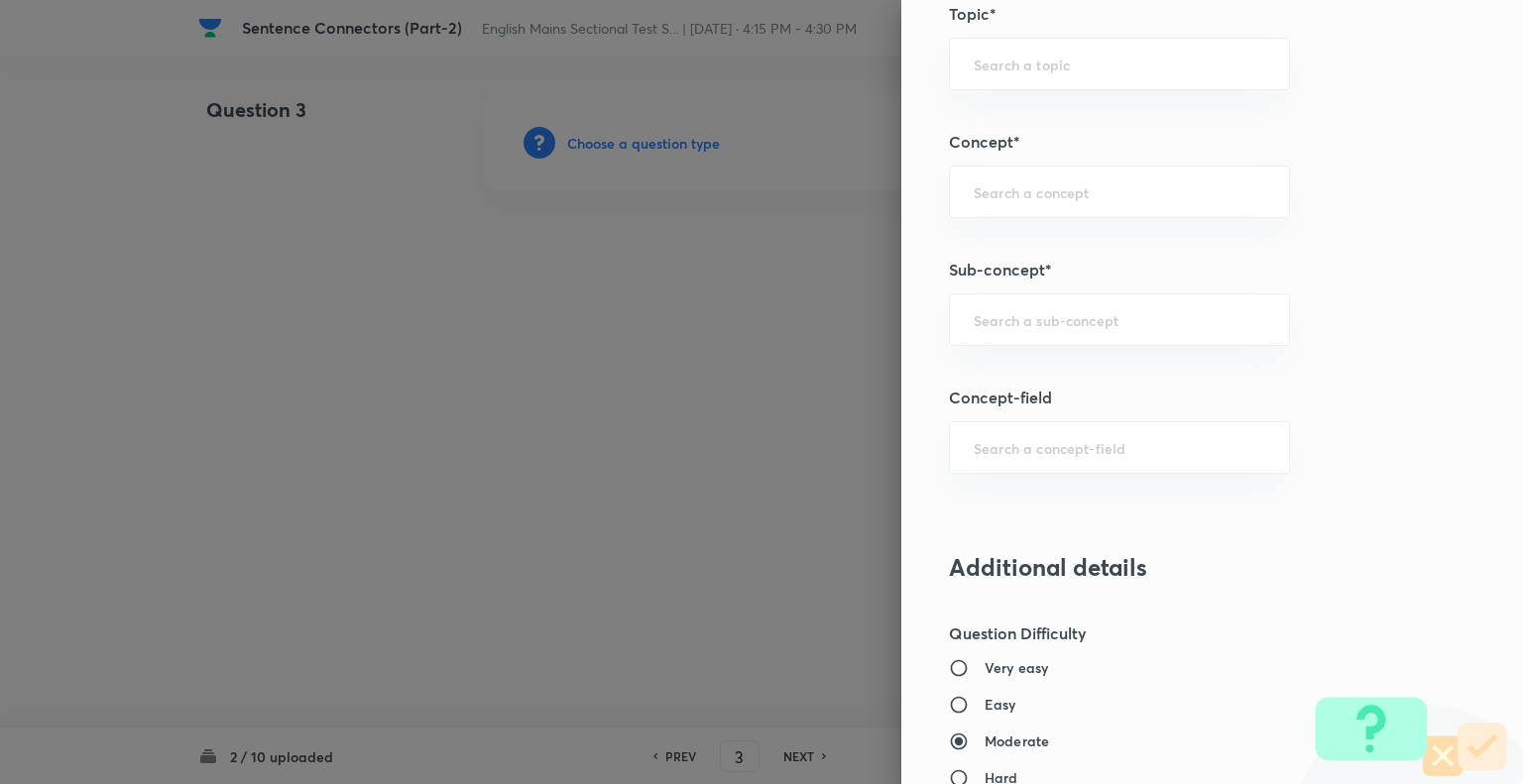 scroll, scrollTop: 1031, scrollLeft: 0, axis: vertical 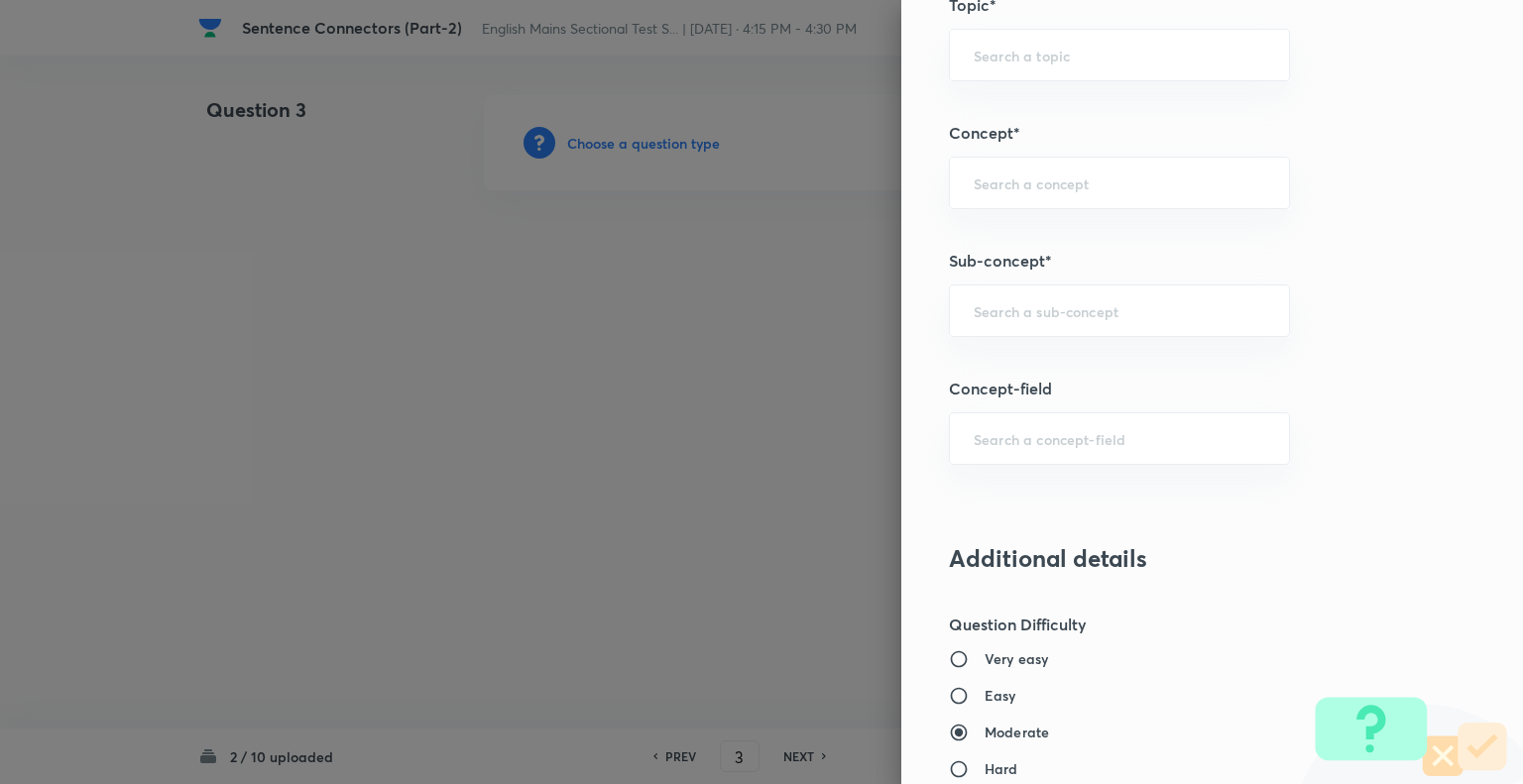 click on "Question settings Question type* Single choice correct Number of options* 2 3 4 5 Does this question have a passage?* Yes No Positive mark 1 ​ Negative Marks (Don’t add negative sign) 0.25 ​ Syllabus Topic group* ​ Topic* ​ Concept* ​ Sub-concept* ​ Concept-field ​ Additional details Question Difficulty Very easy Easy Moderate Hard Very hard Question is based on Fact Numerical Concept Previous year question Yes No Does this question have equation? Yes No Verification status Is the question verified? *Select 'yes' only if a question is verified Yes No Save" at bounding box center (1212, 392) 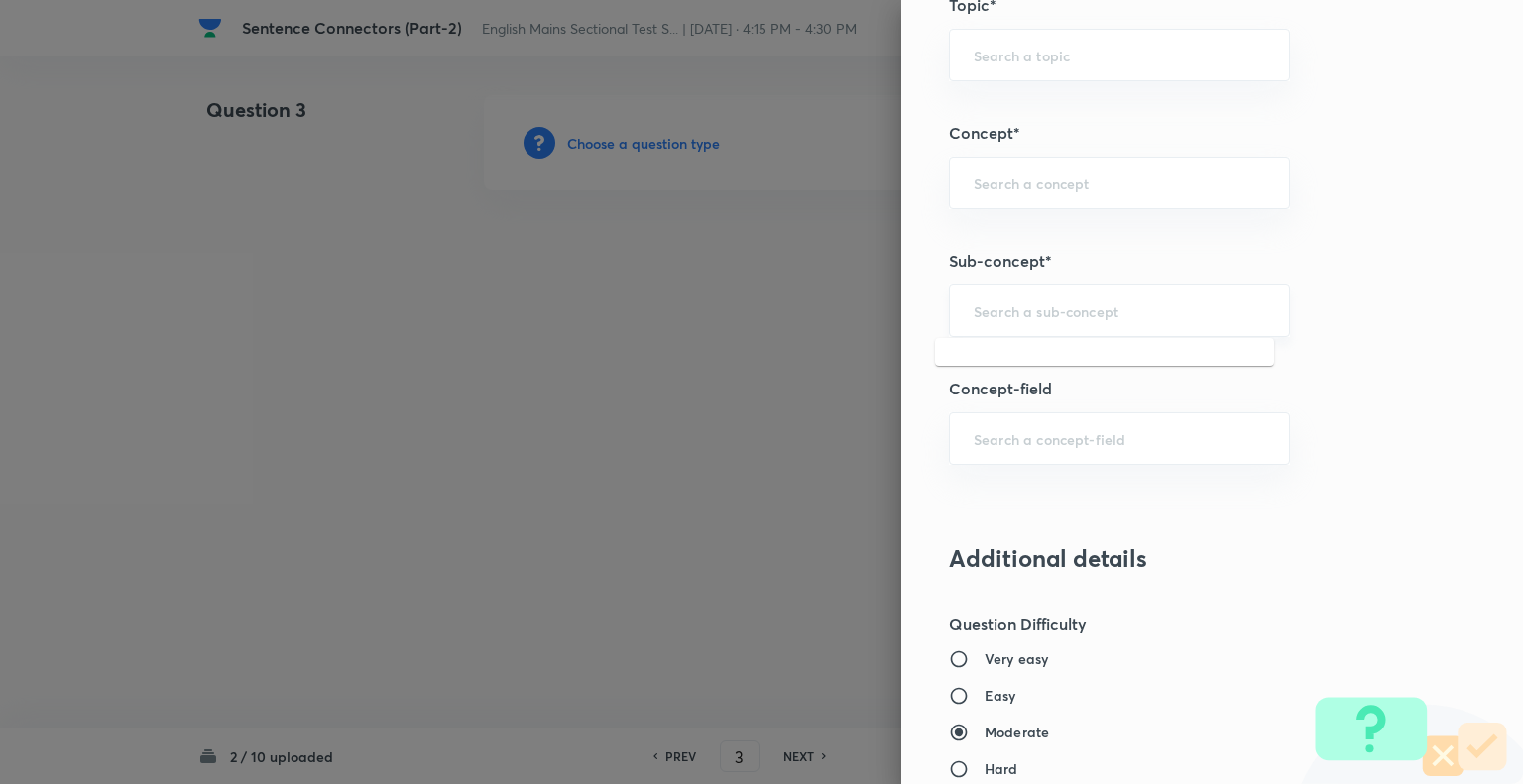 click at bounding box center (1119, 310) 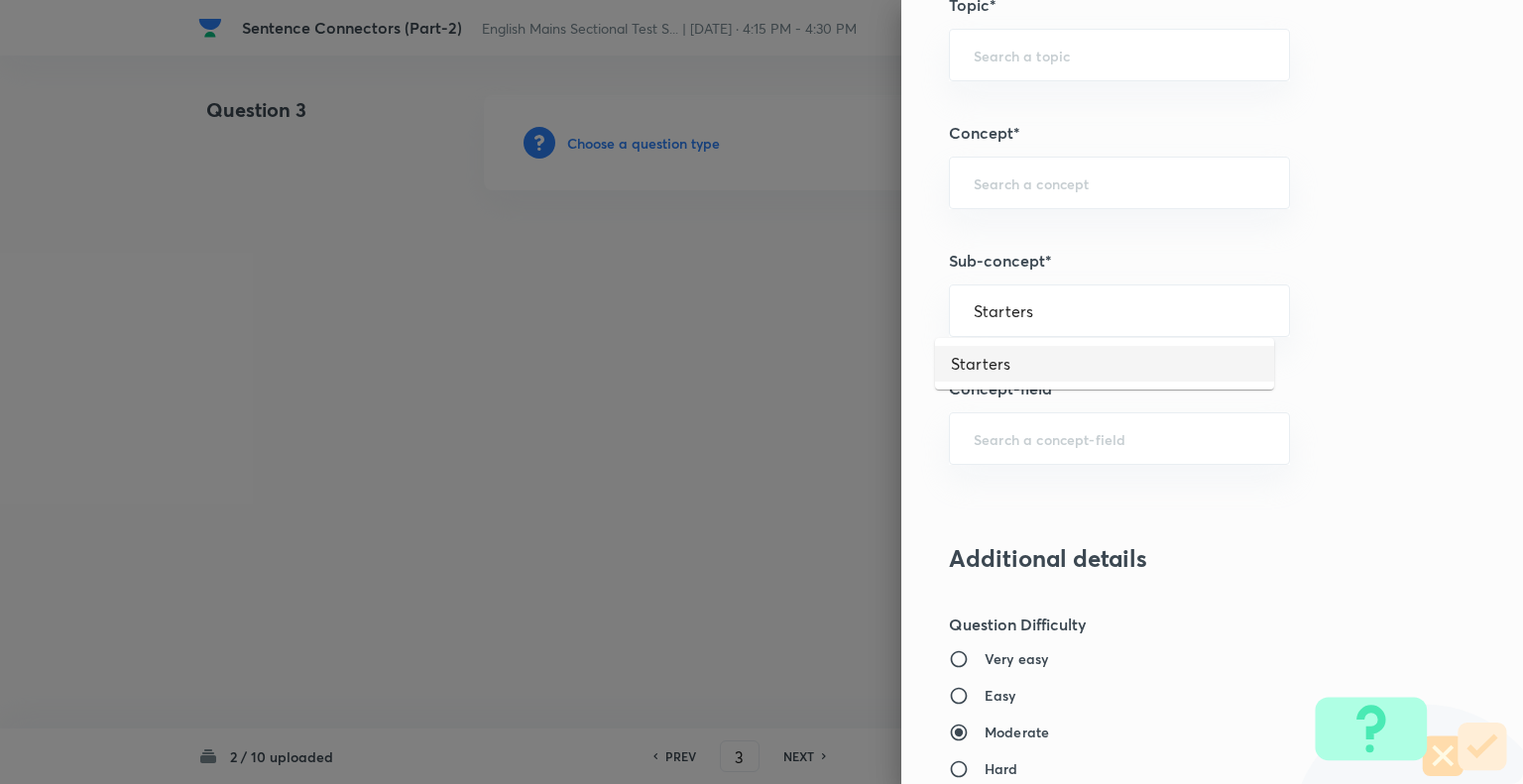 click on "Starters" at bounding box center [1105, 364] 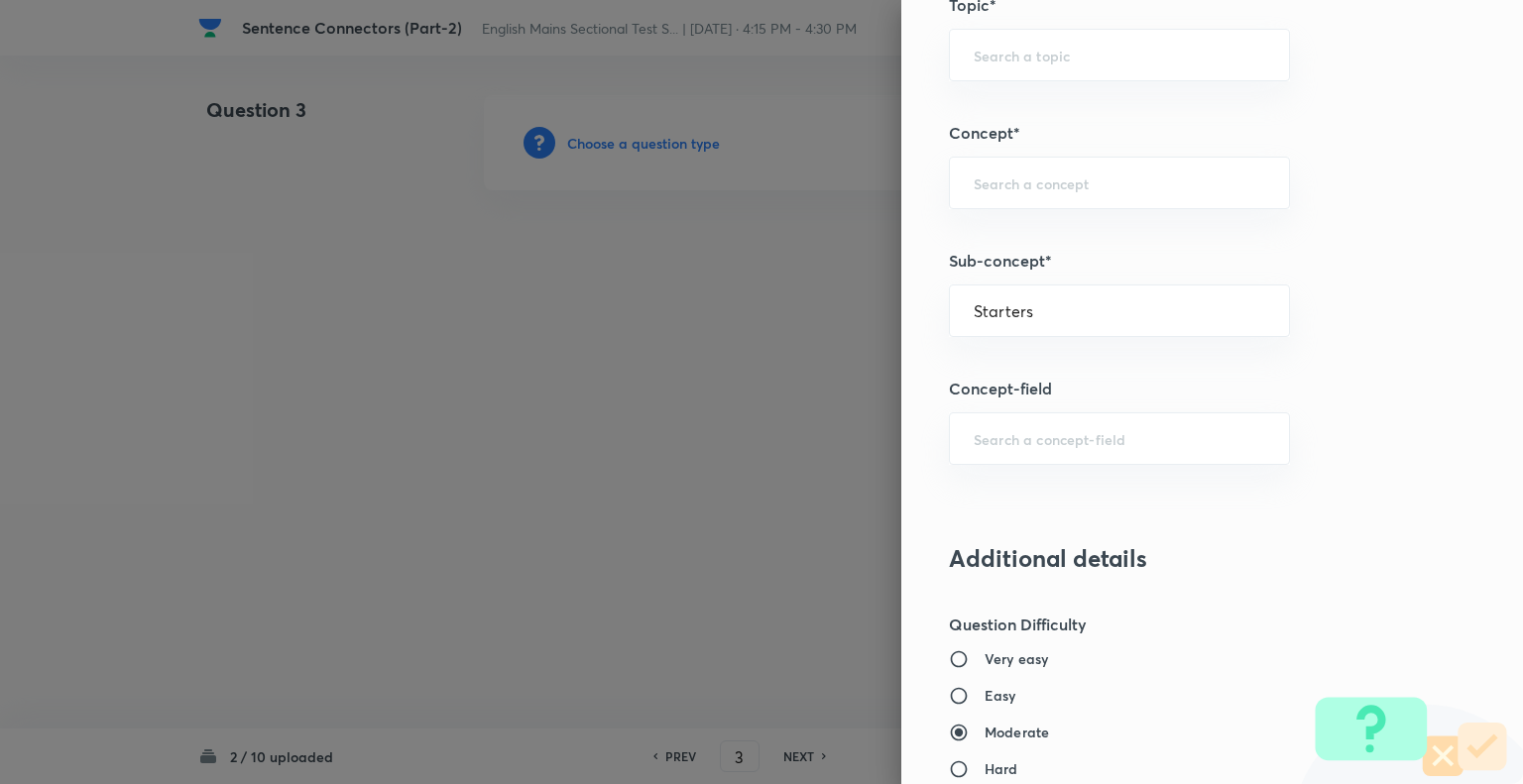 type on "English Language" 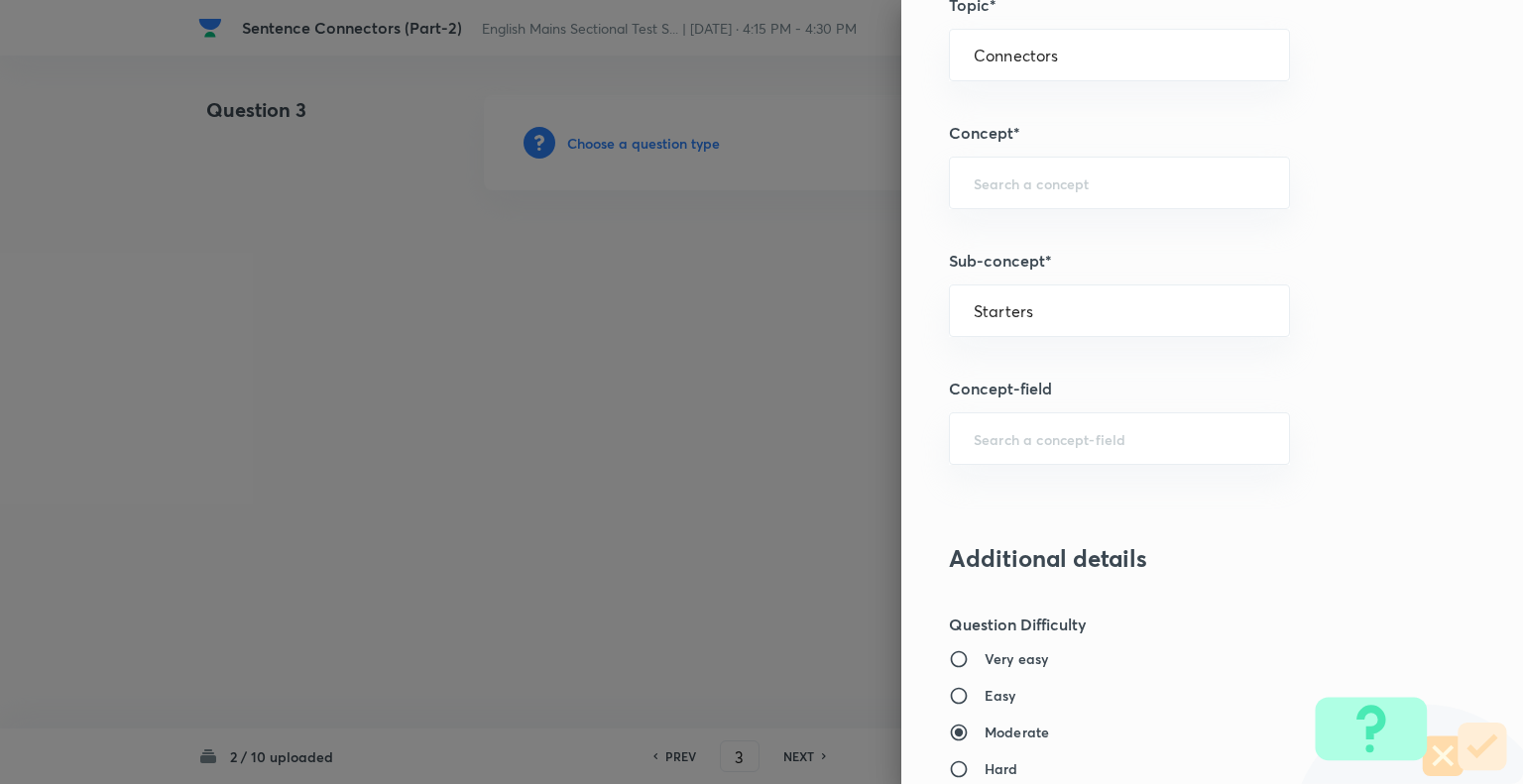 type on "Starters" 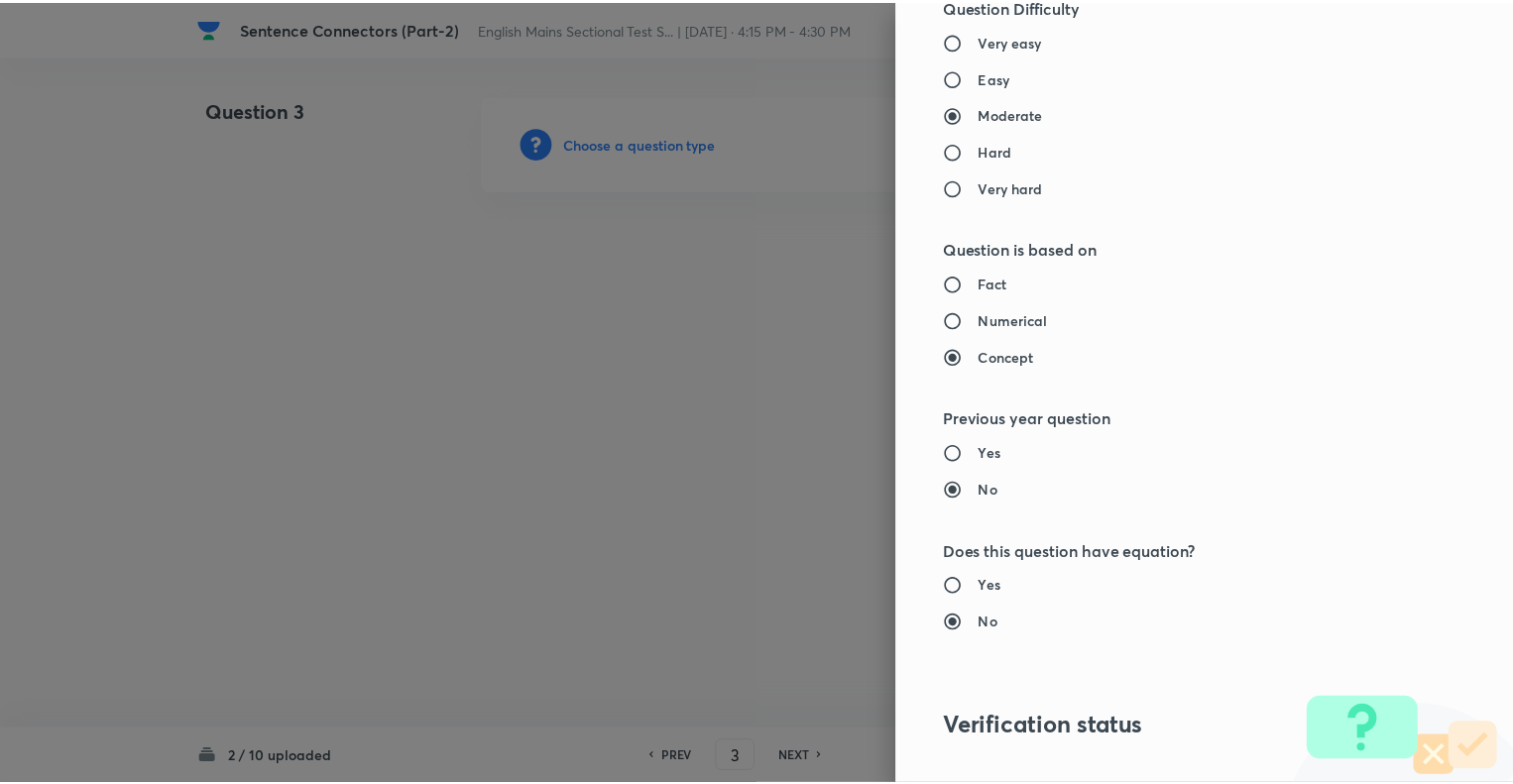 scroll, scrollTop: 1914, scrollLeft: 0, axis: vertical 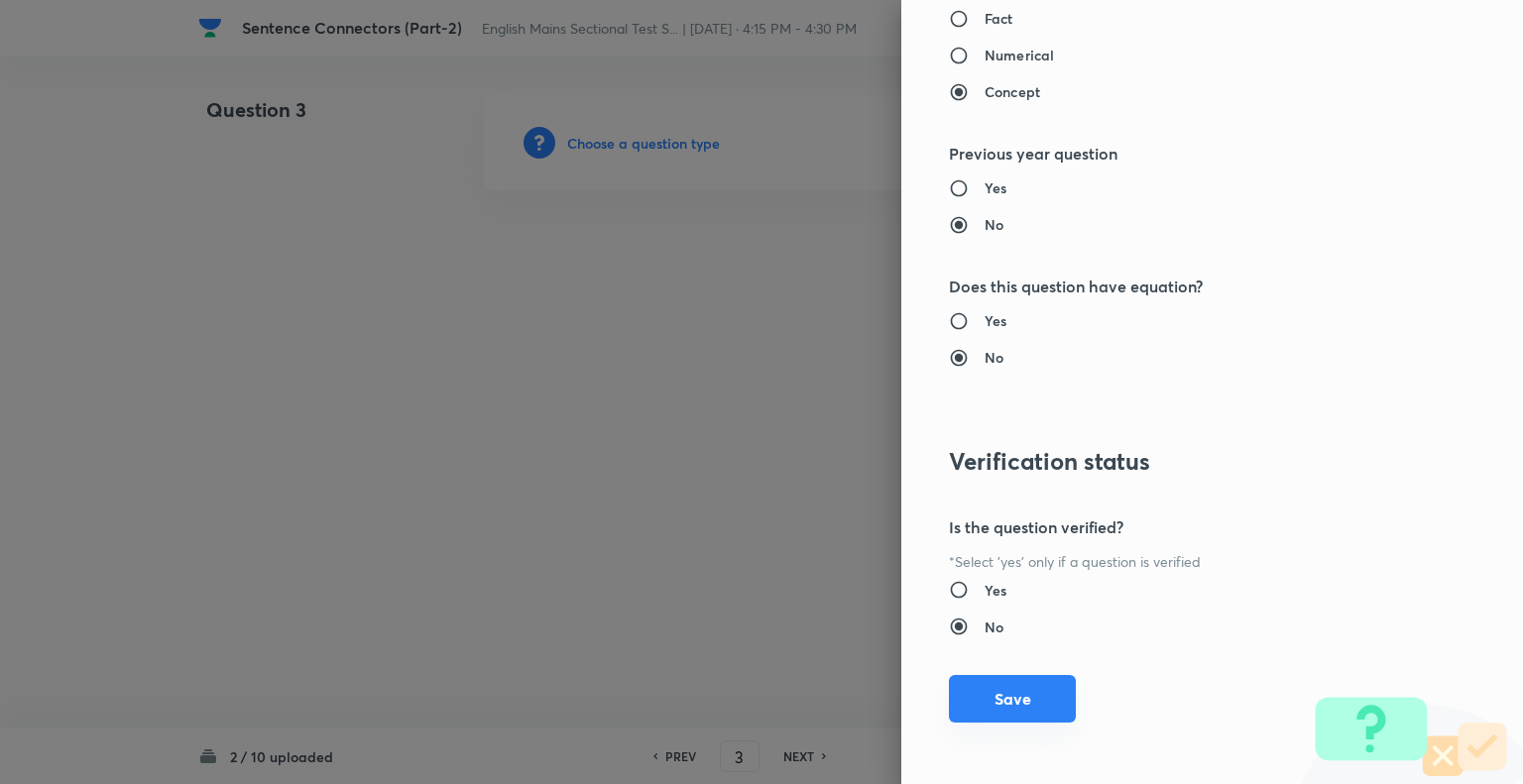 click on "Save" at bounding box center (1012, 699) 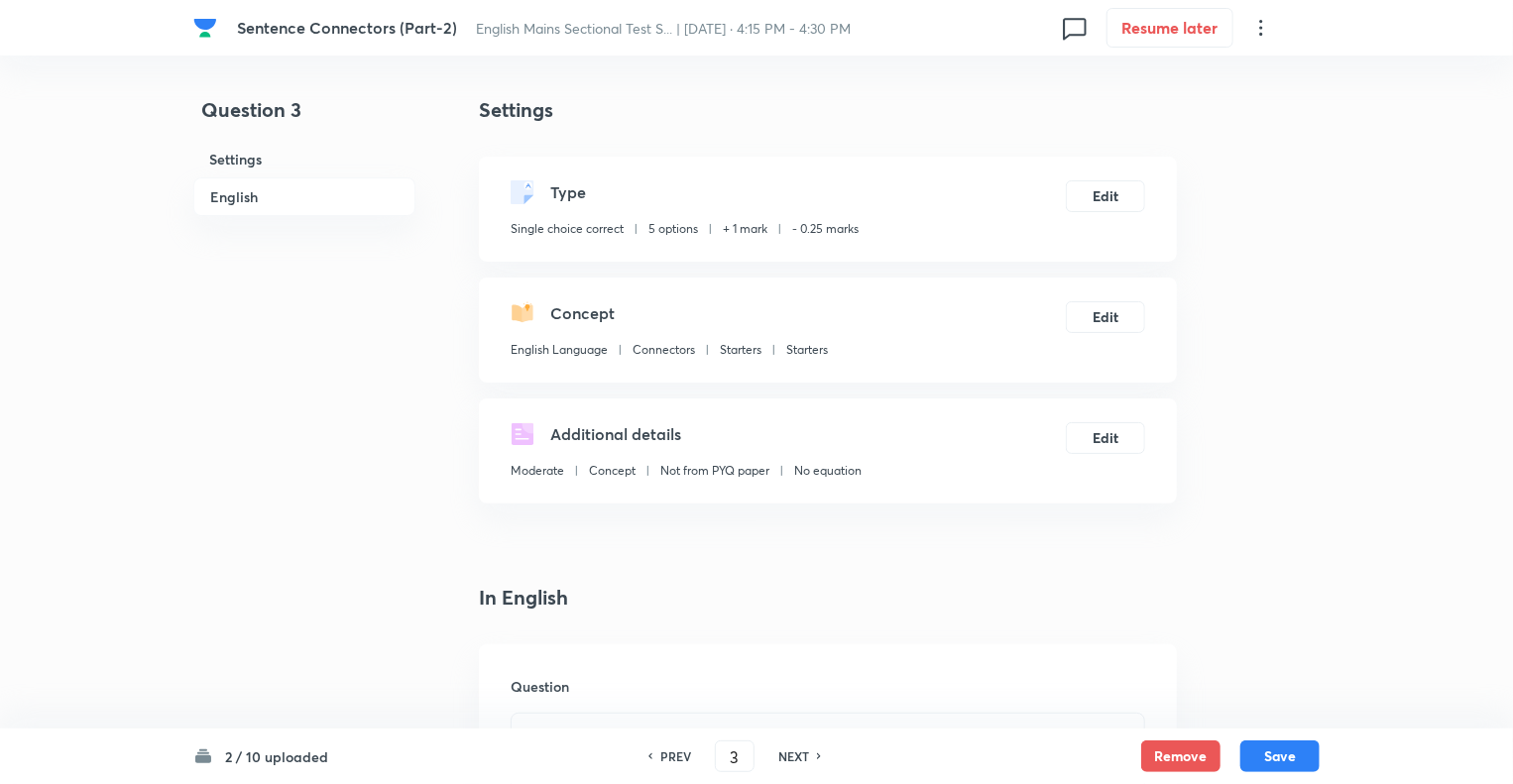 click on "Question 3 Settings English" at bounding box center [304, 1493] 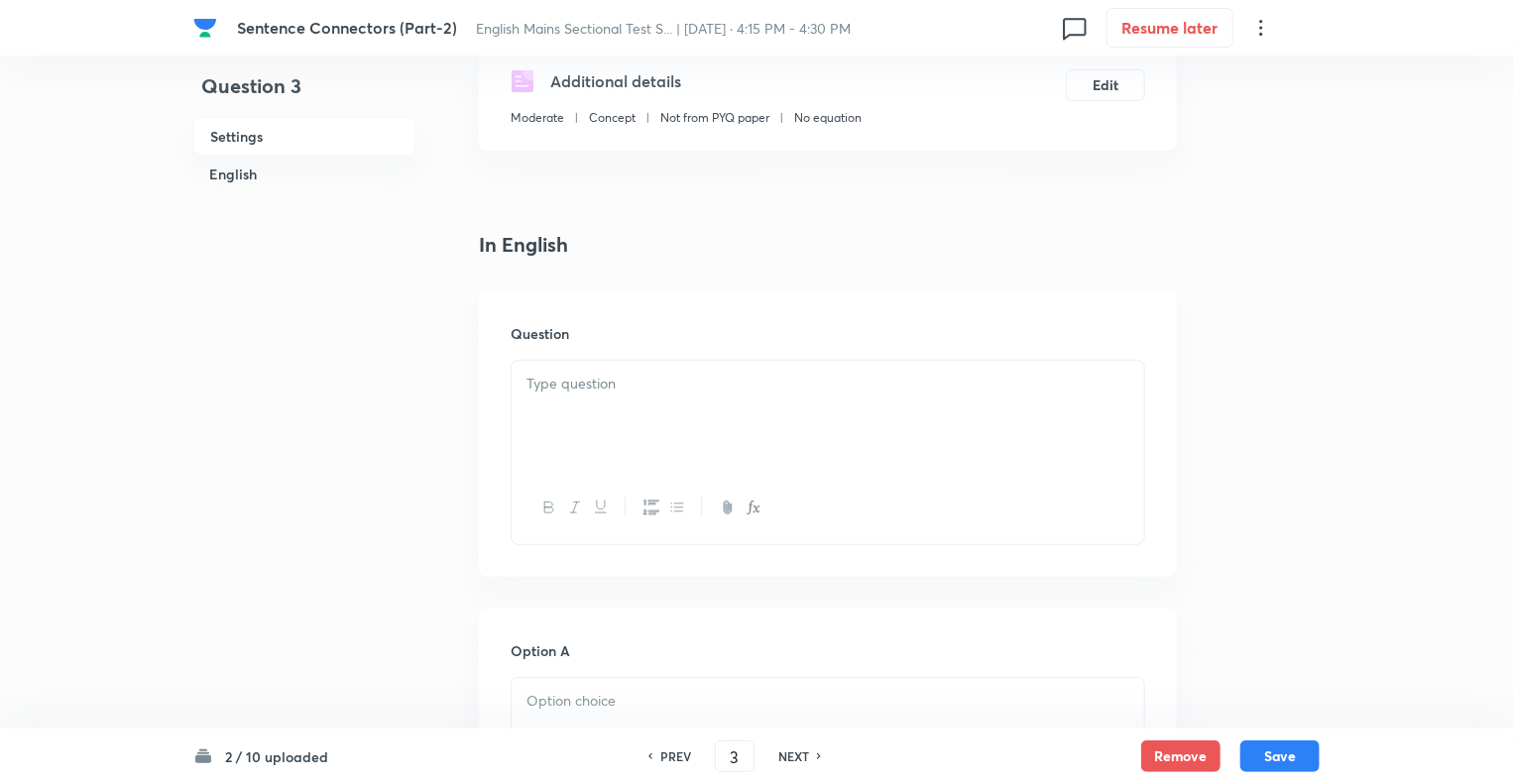 scroll, scrollTop: 436, scrollLeft: 0, axis: vertical 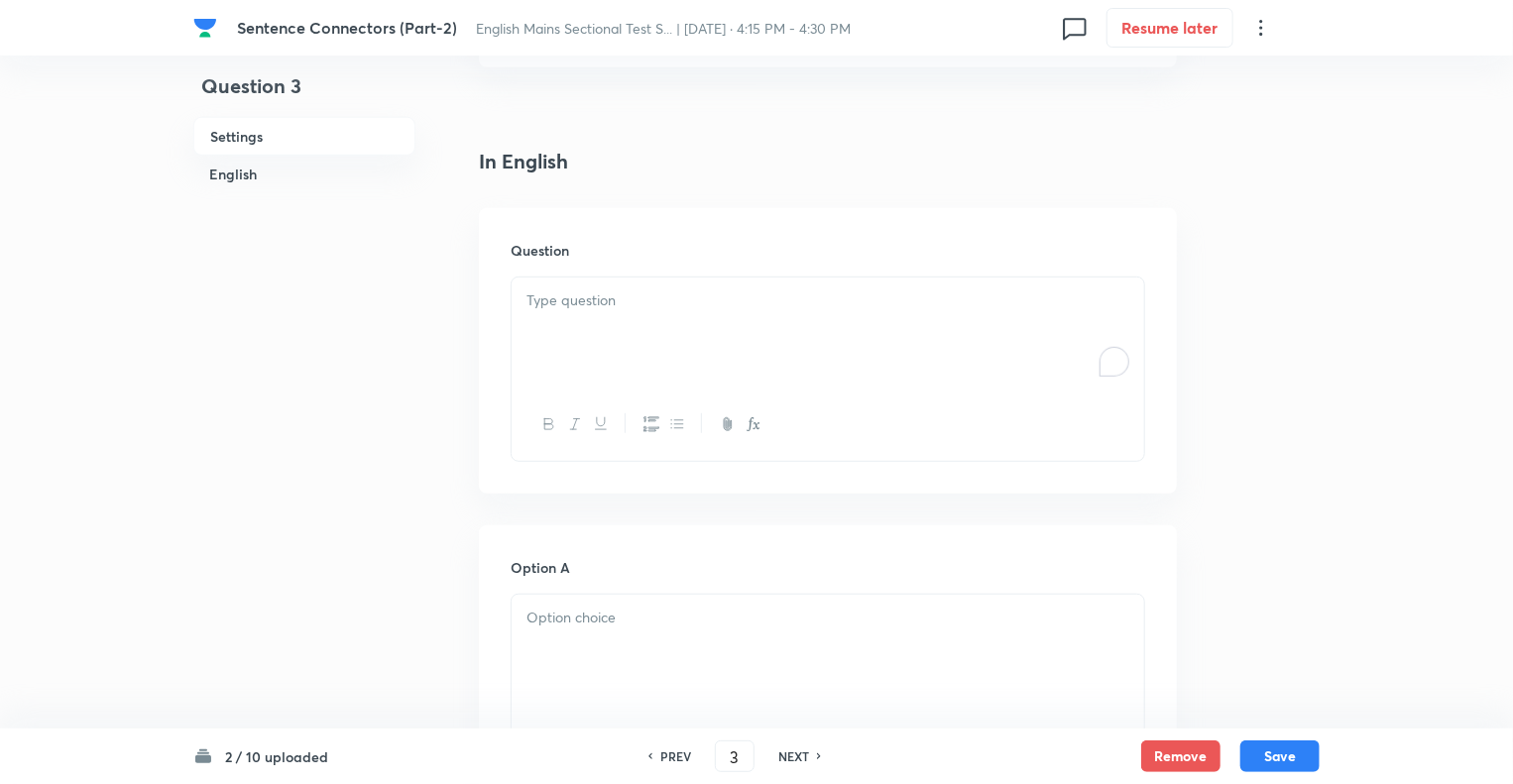 click at bounding box center [828, 333] 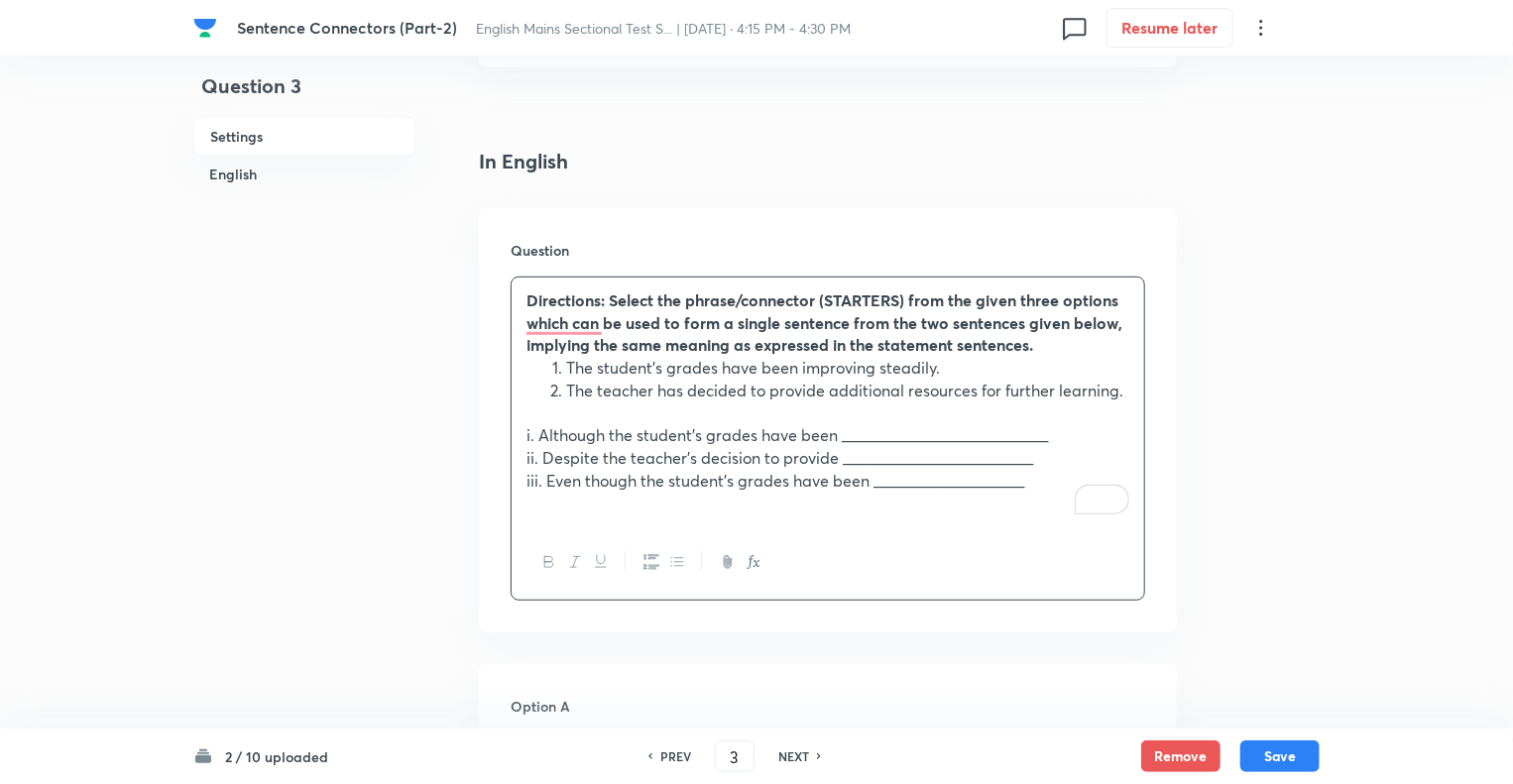 click on "Question 3 Settings English" at bounding box center [304, 1126] 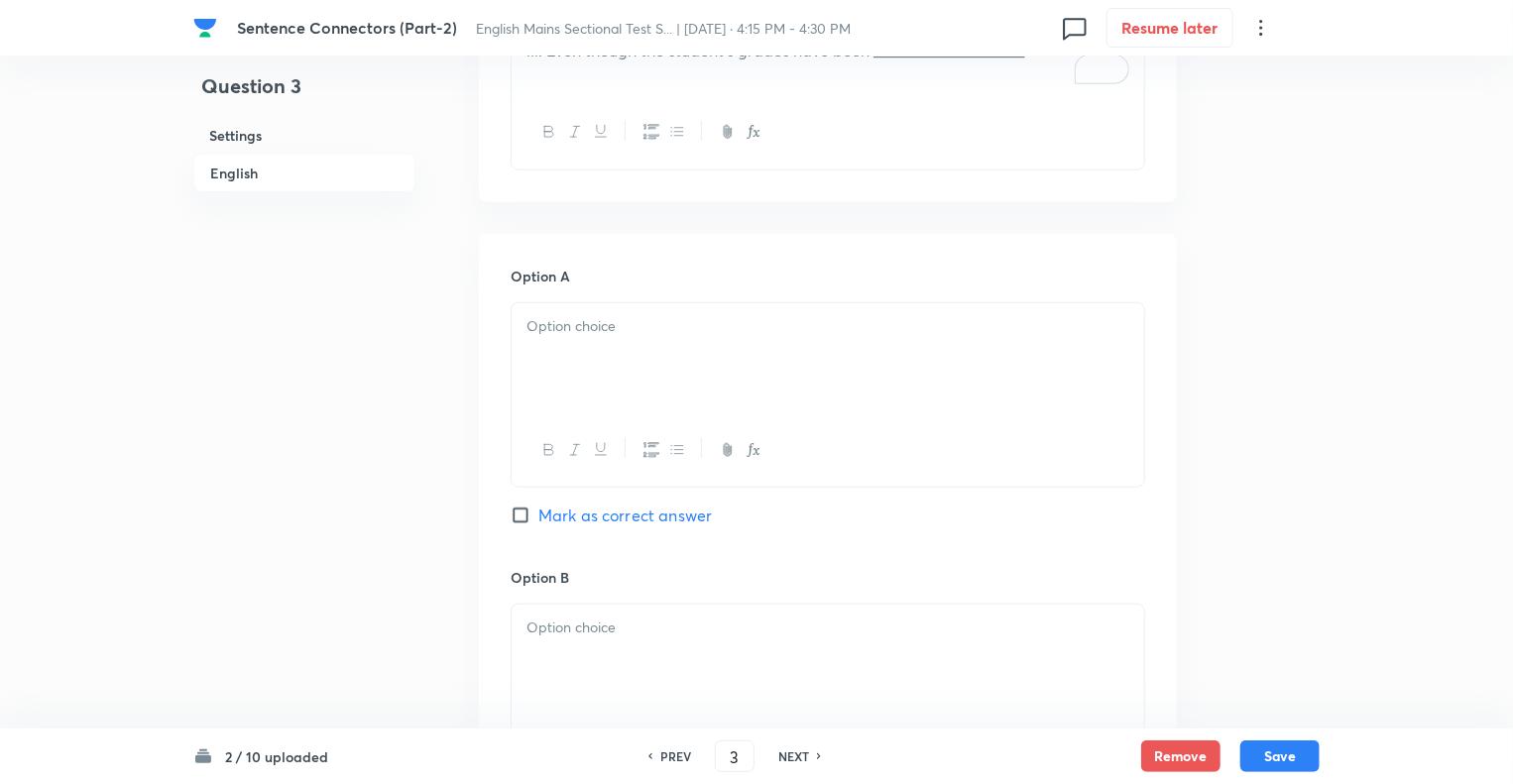 scroll, scrollTop: 952, scrollLeft: 0, axis: vertical 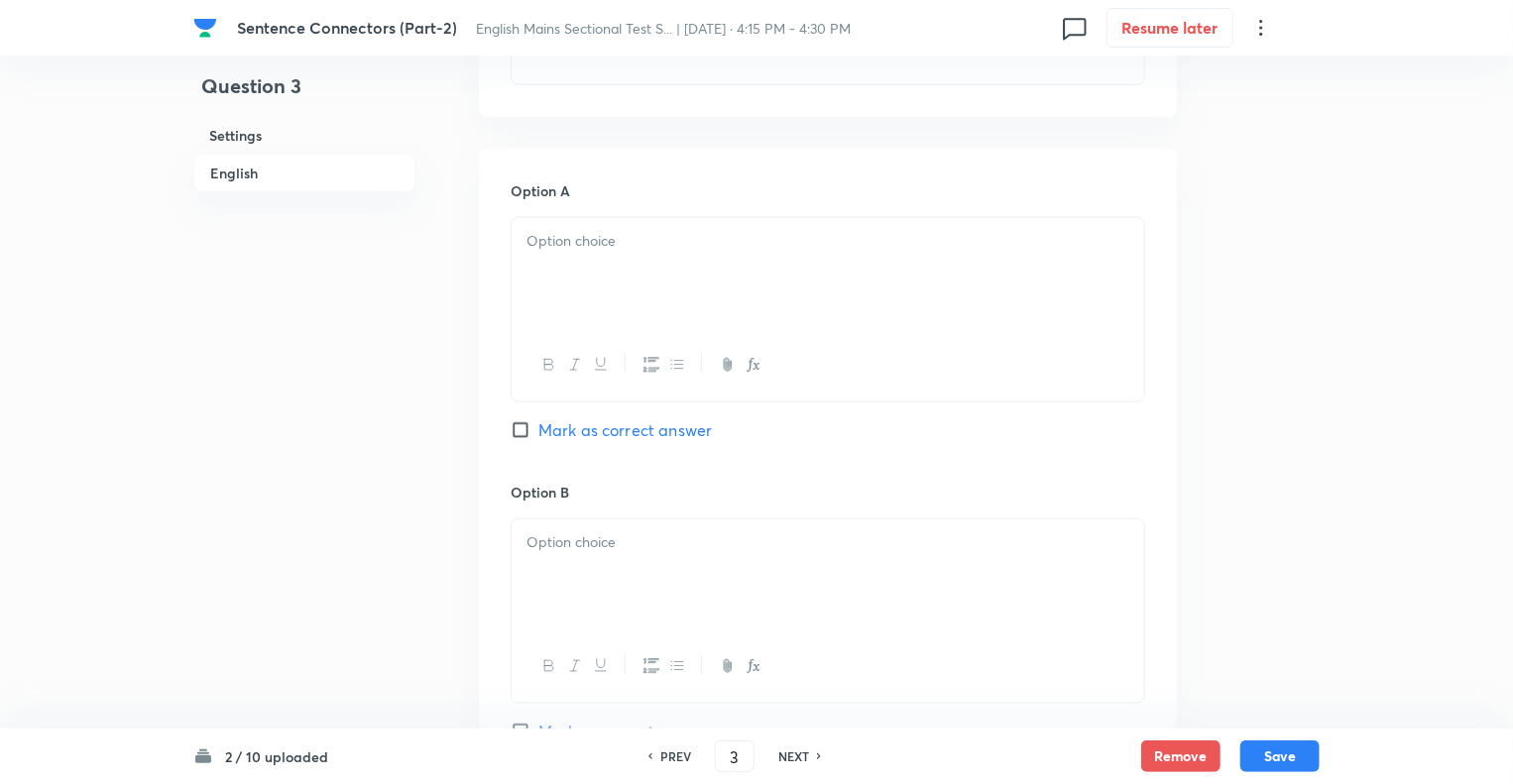 click at bounding box center [828, 274] 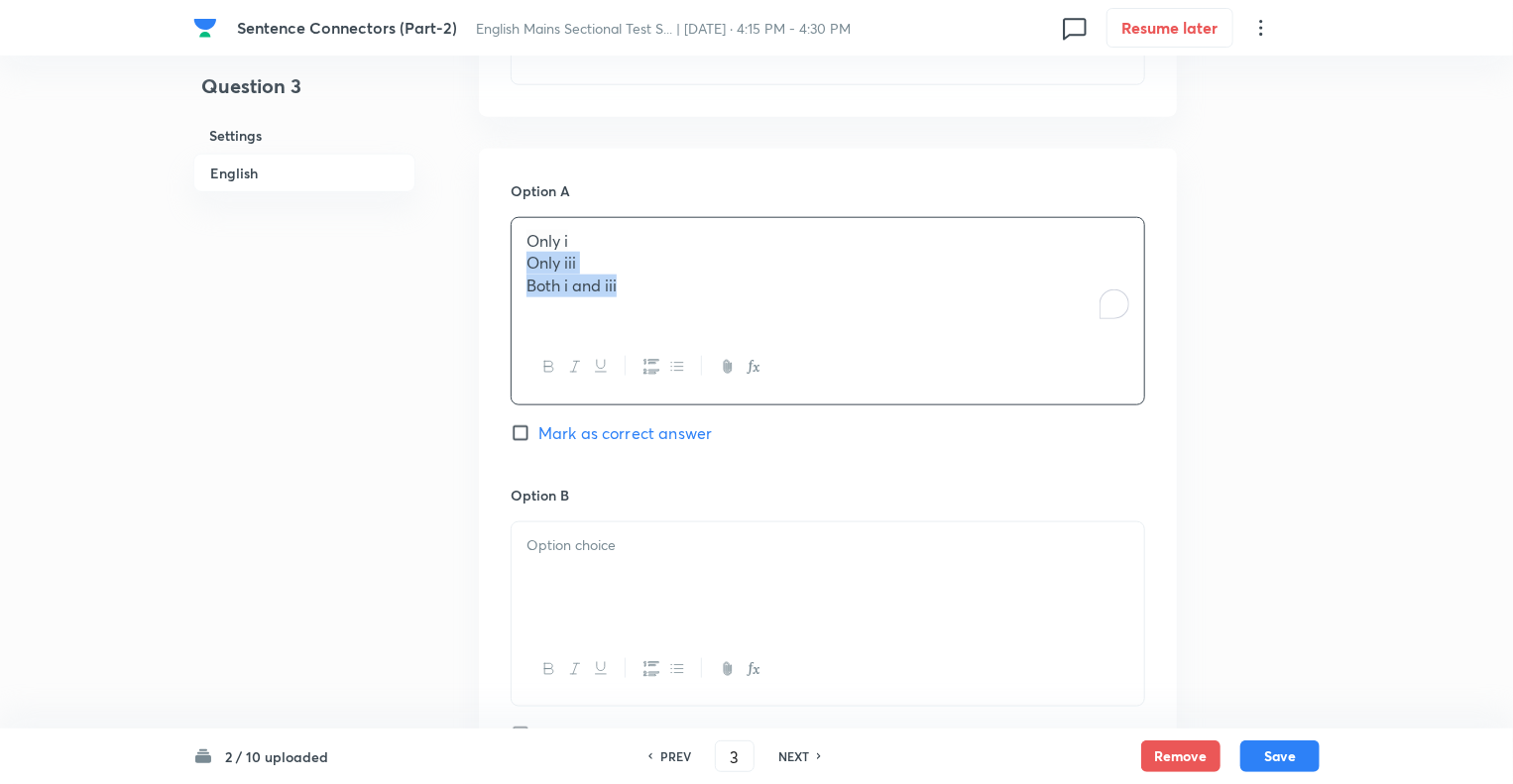 drag, startPoint x: 605, startPoint y: 281, endPoint x: 511, endPoint y: 261, distance: 96.10411 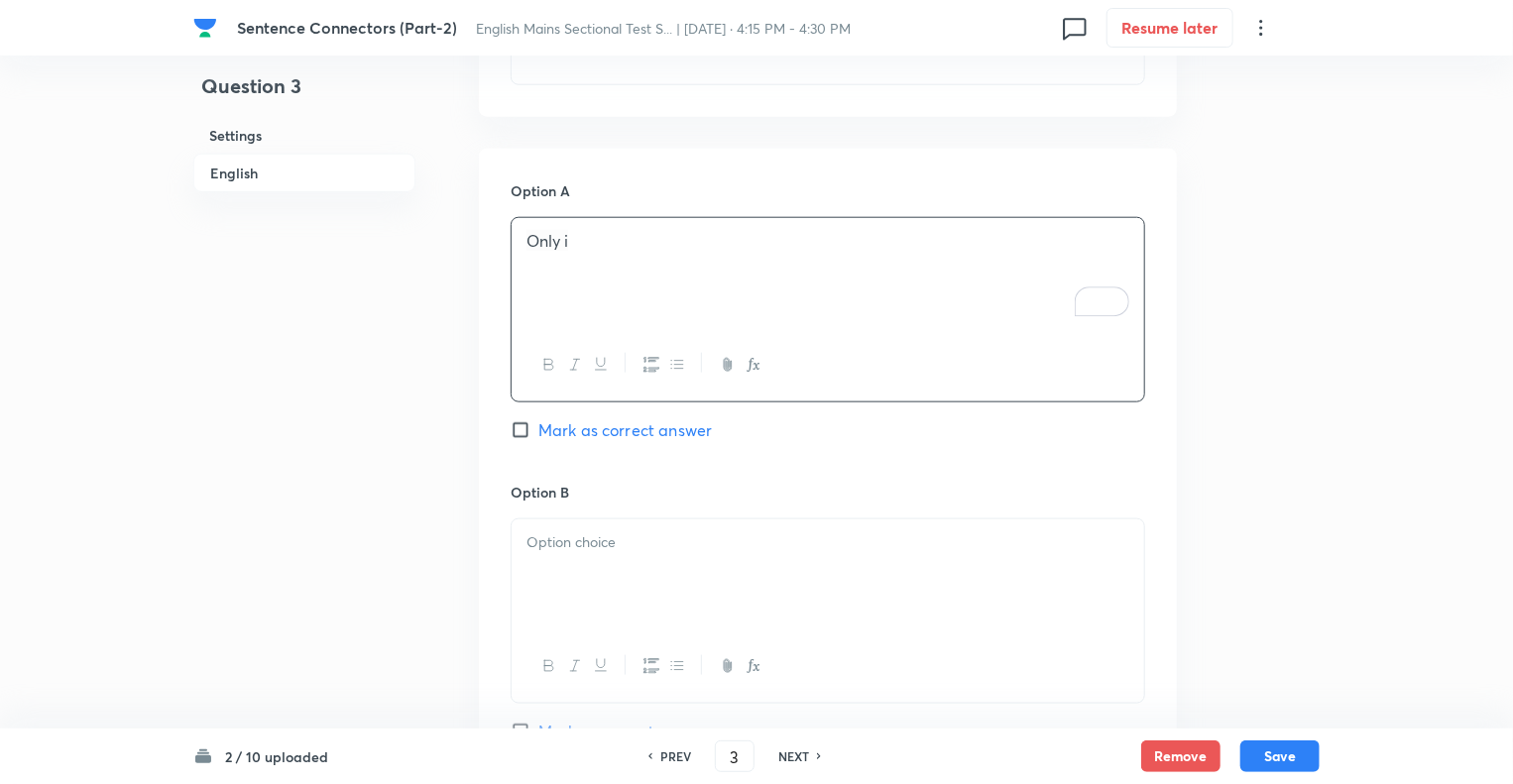 click at bounding box center [828, 575] 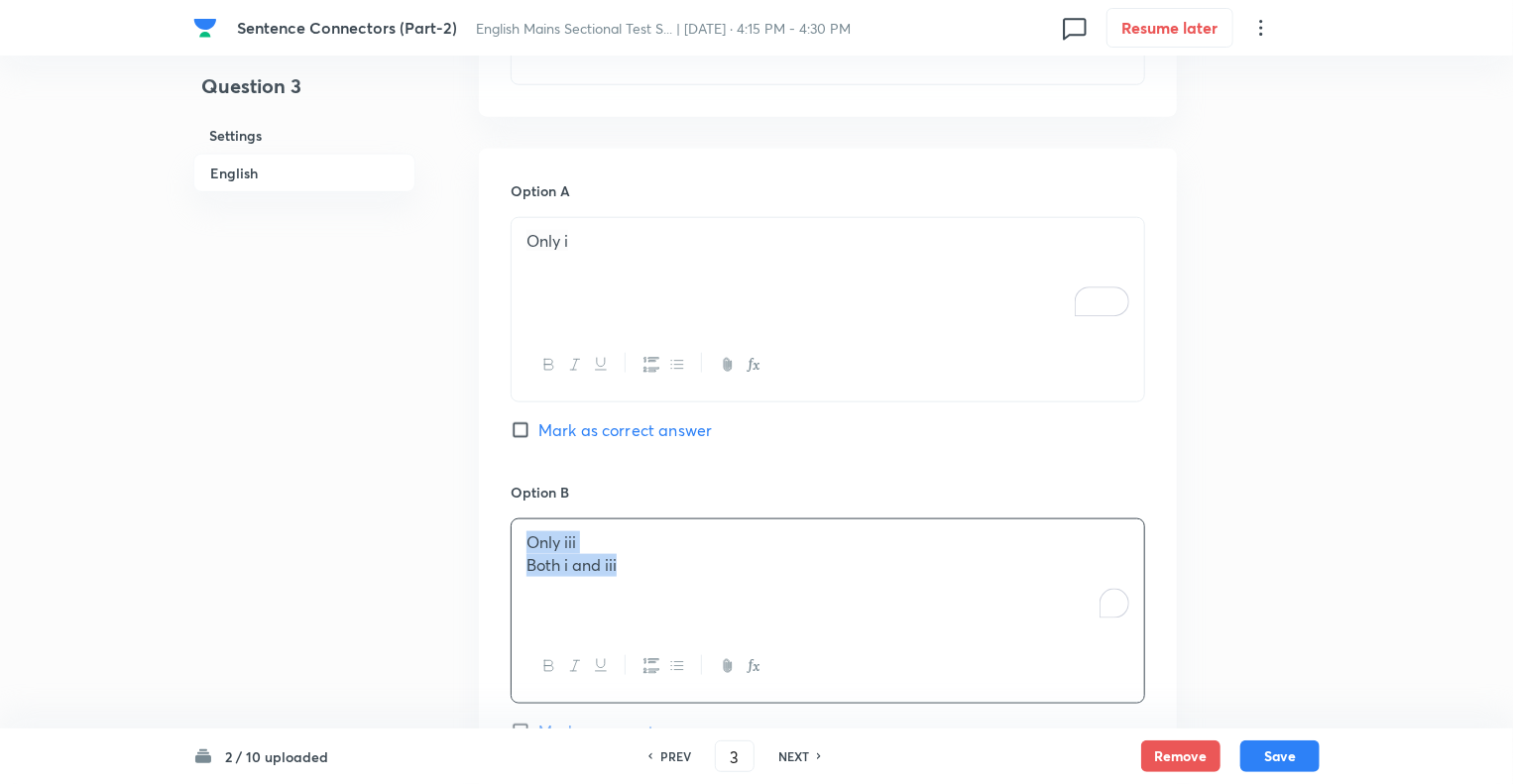 drag, startPoint x: 630, startPoint y: 562, endPoint x: 481, endPoint y: 550, distance: 149.48244 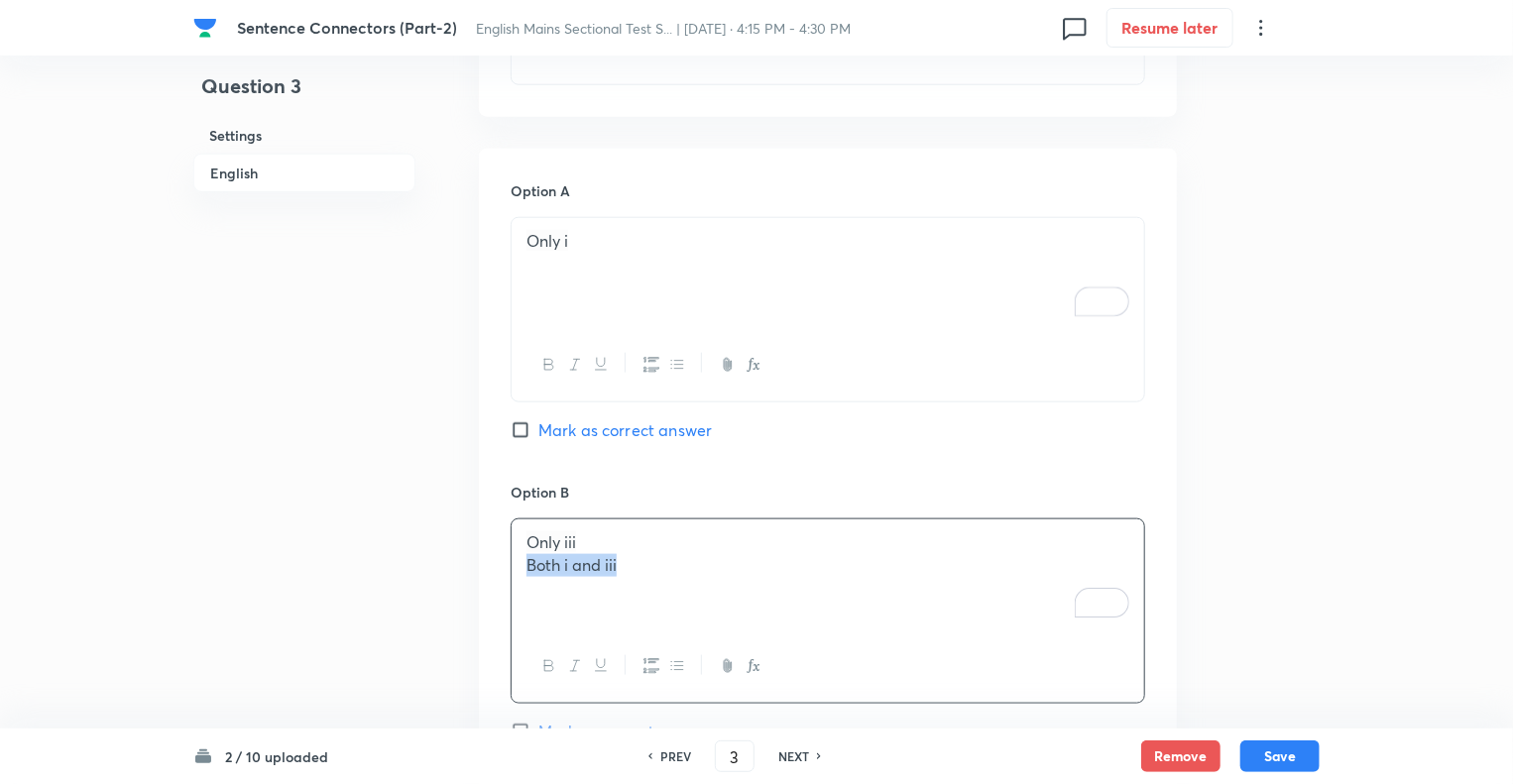 drag, startPoint x: 639, startPoint y: 565, endPoint x: 504, endPoint y: 567, distance: 135.01481 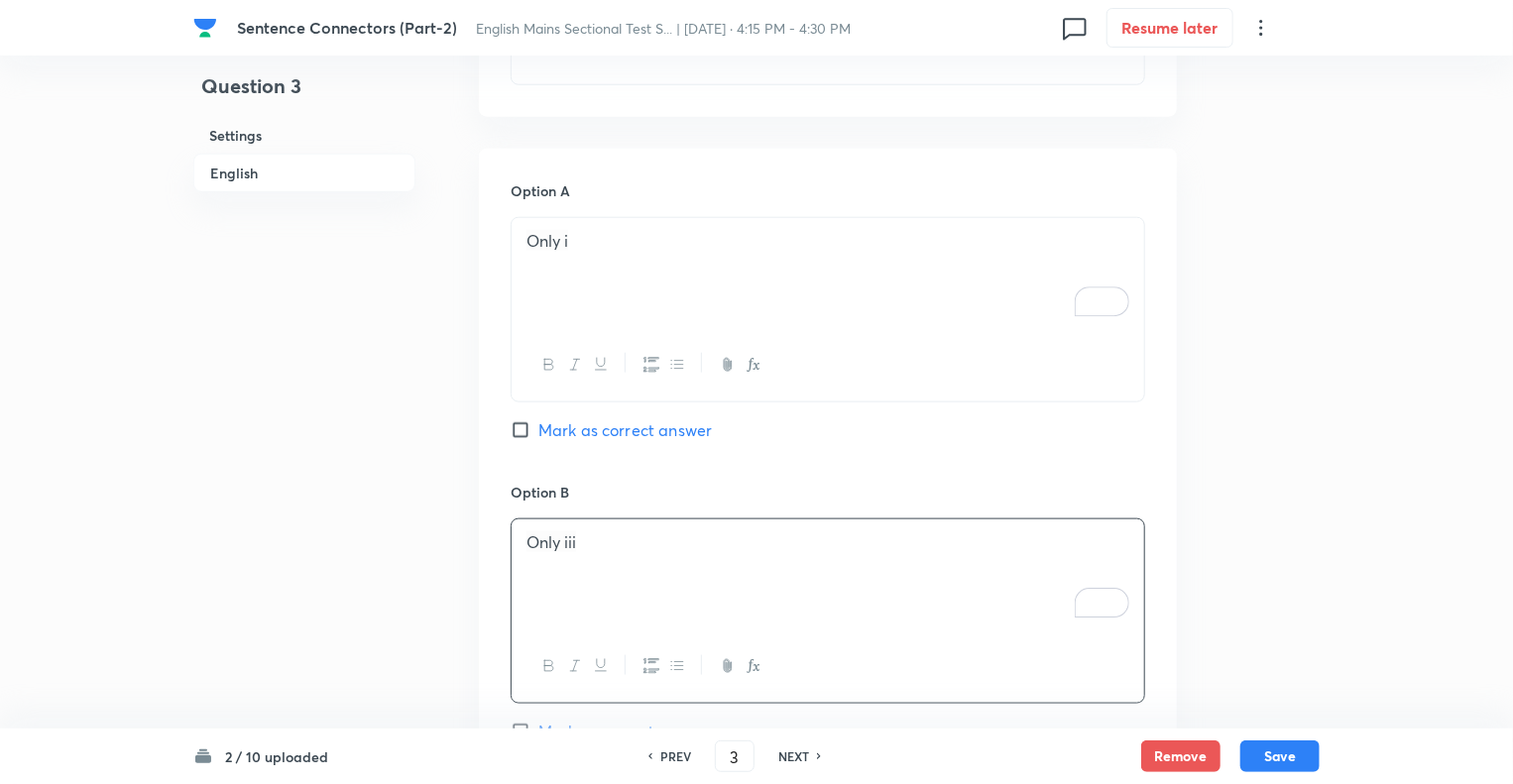 click on "Question 3 Settings English" at bounding box center [304, 611] 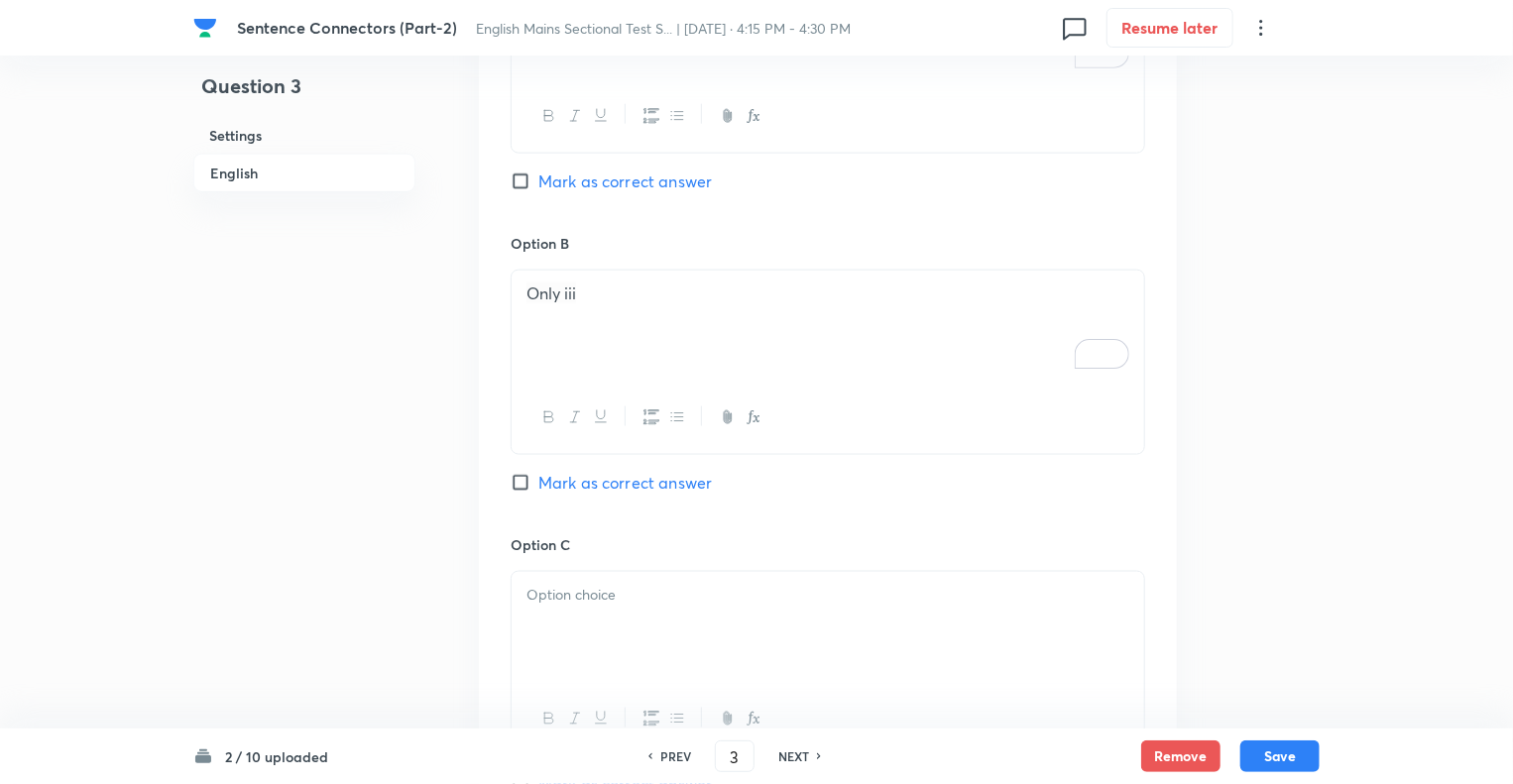 scroll, scrollTop: 1427, scrollLeft: 0, axis: vertical 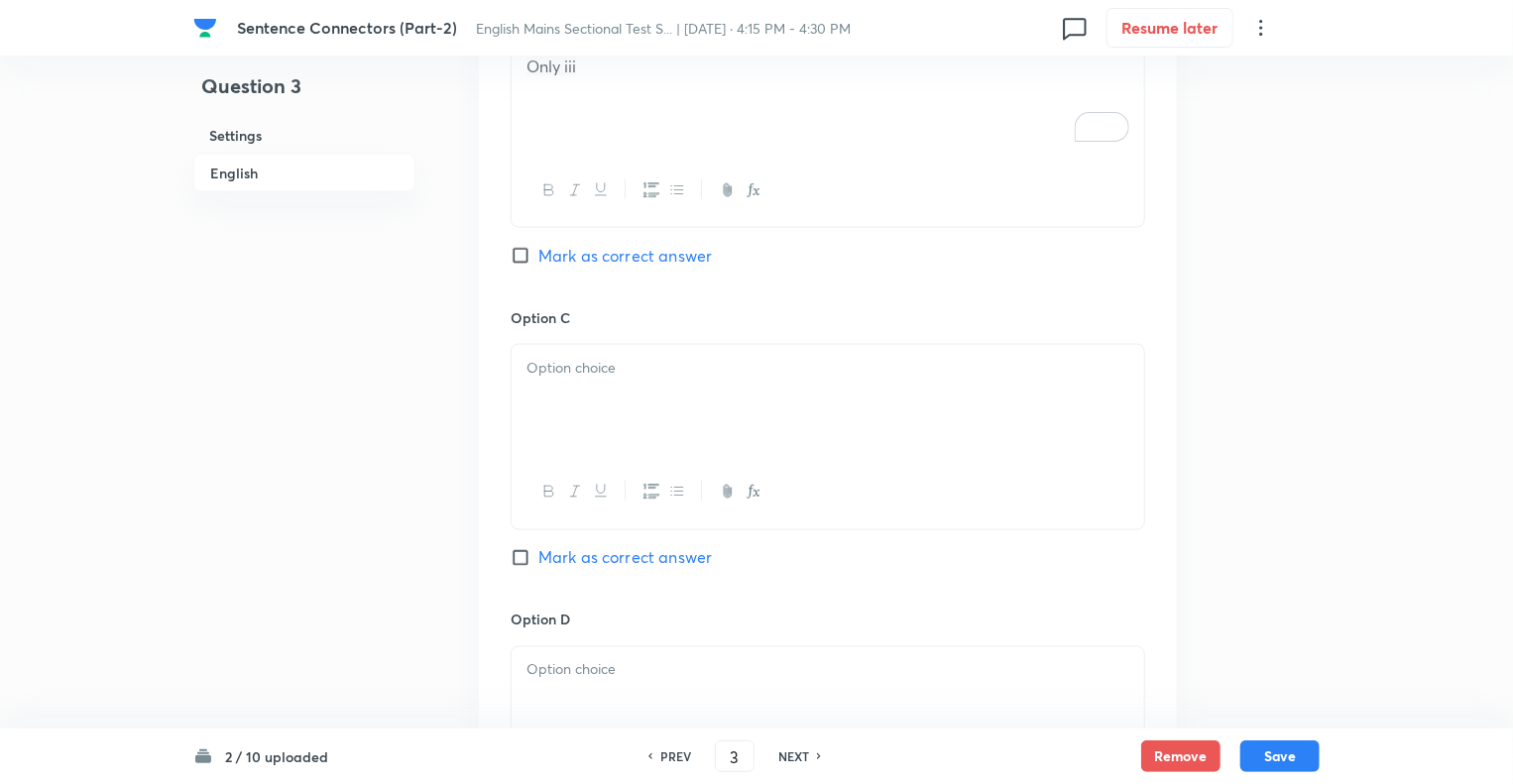 click at bounding box center (828, 368) 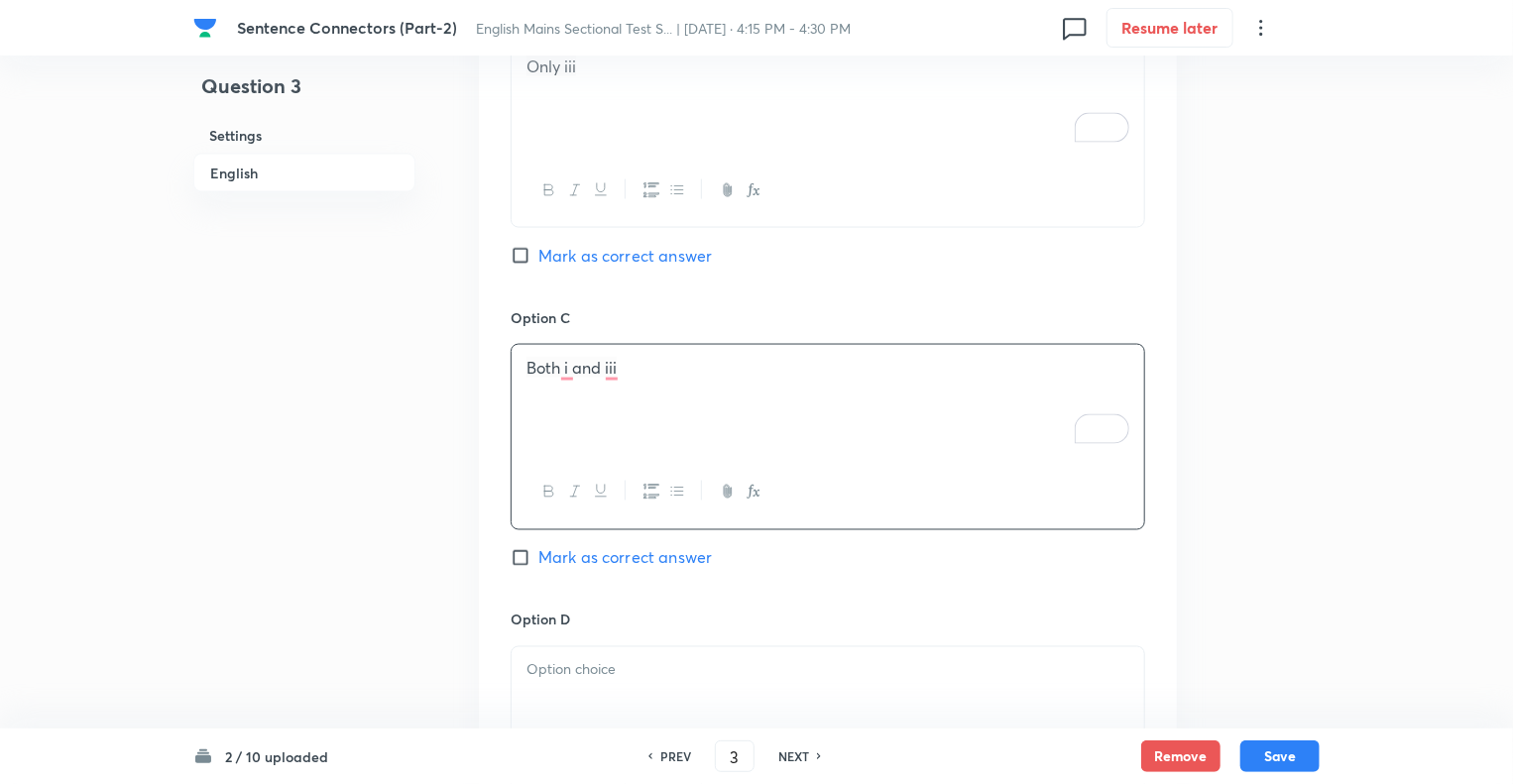 click on "Question 3 Settings English" at bounding box center [304, 135] 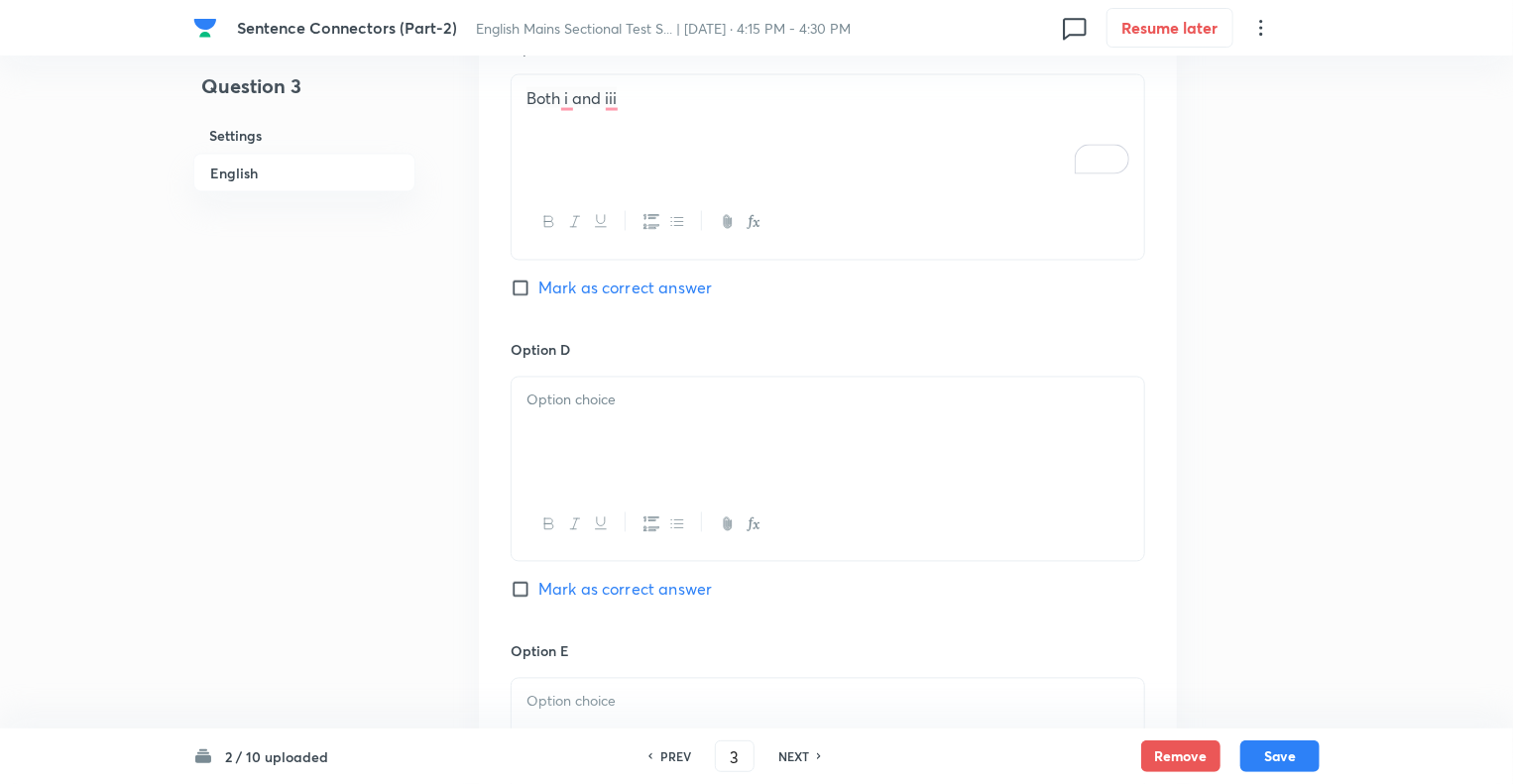 scroll, scrollTop: 1903, scrollLeft: 0, axis: vertical 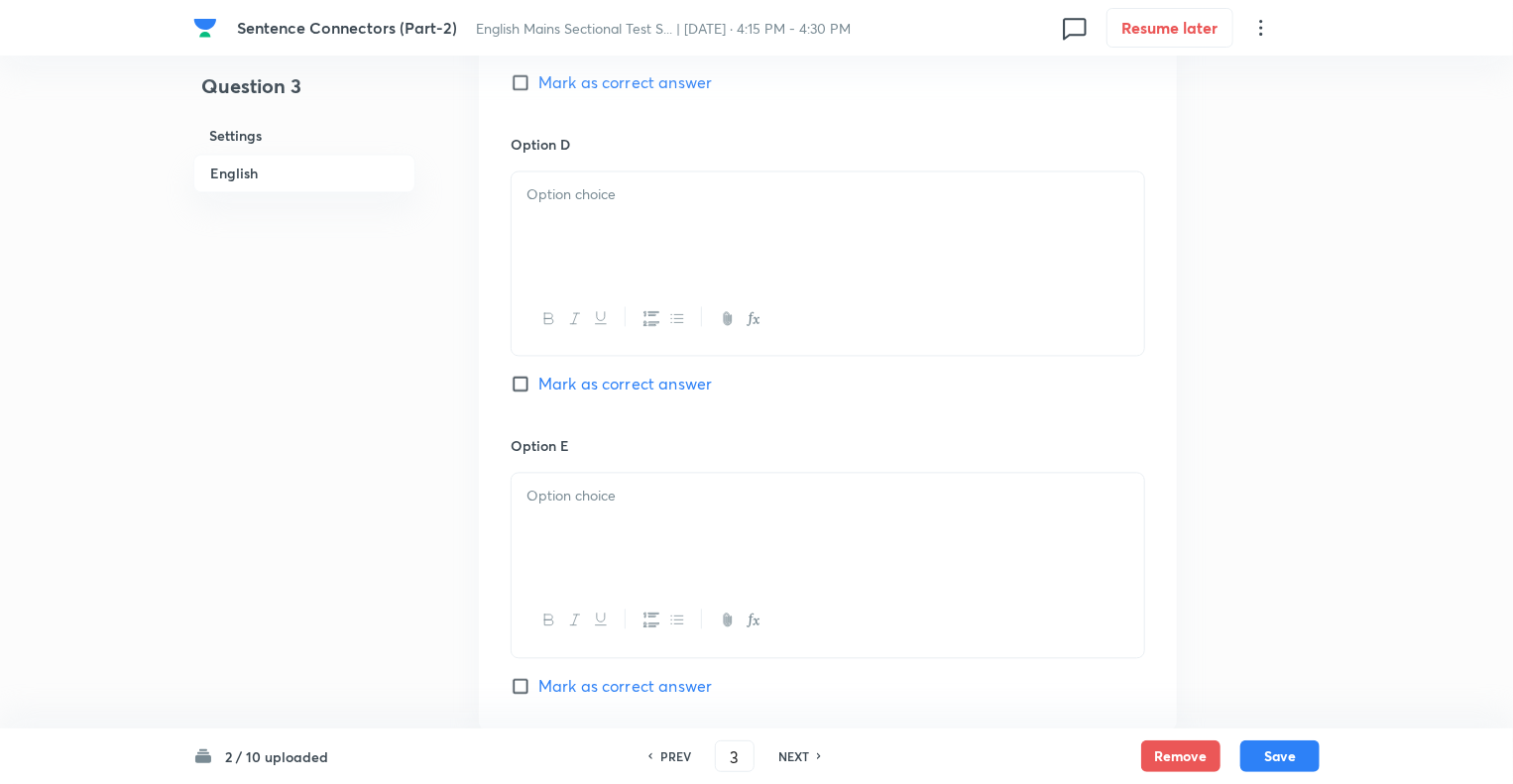 click on "Mark as correct answer" at bounding box center (524, 82) 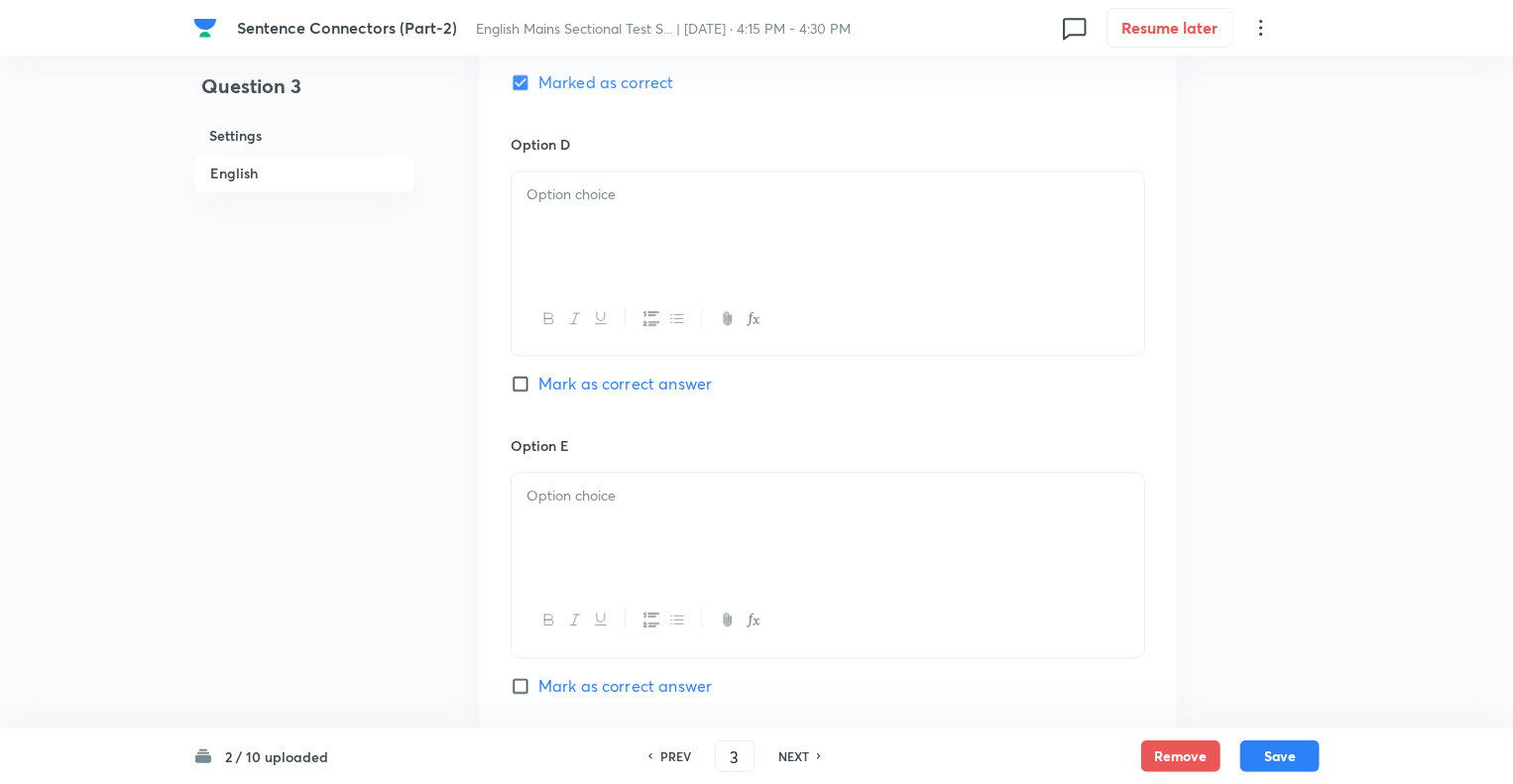 click at bounding box center (828, 194) 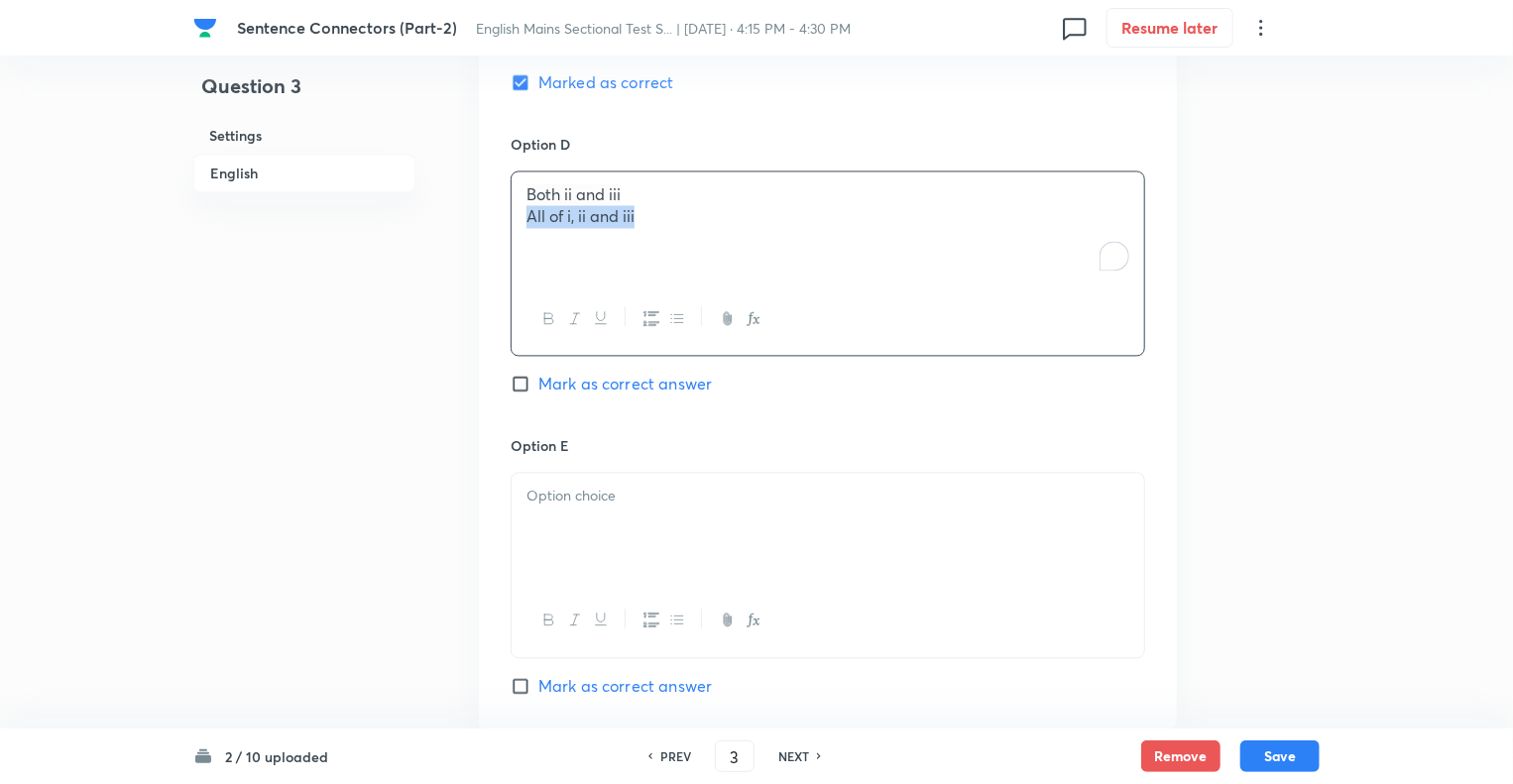 drag, startPoint x: 565, startPoint y: 222, endPoint x: 492, endPoint y: 224, distance: 73.02739 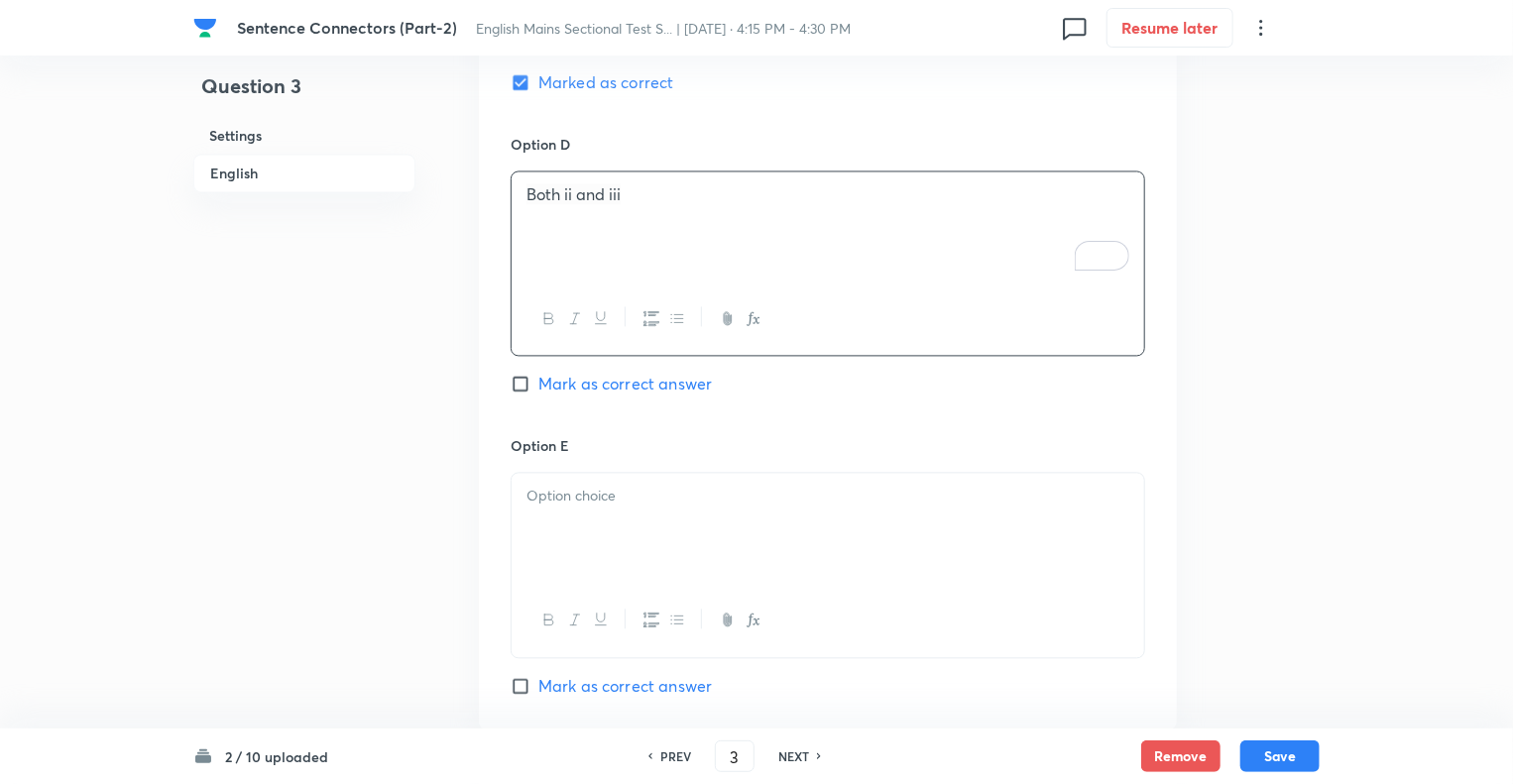 click at bounding box center [828, 528] 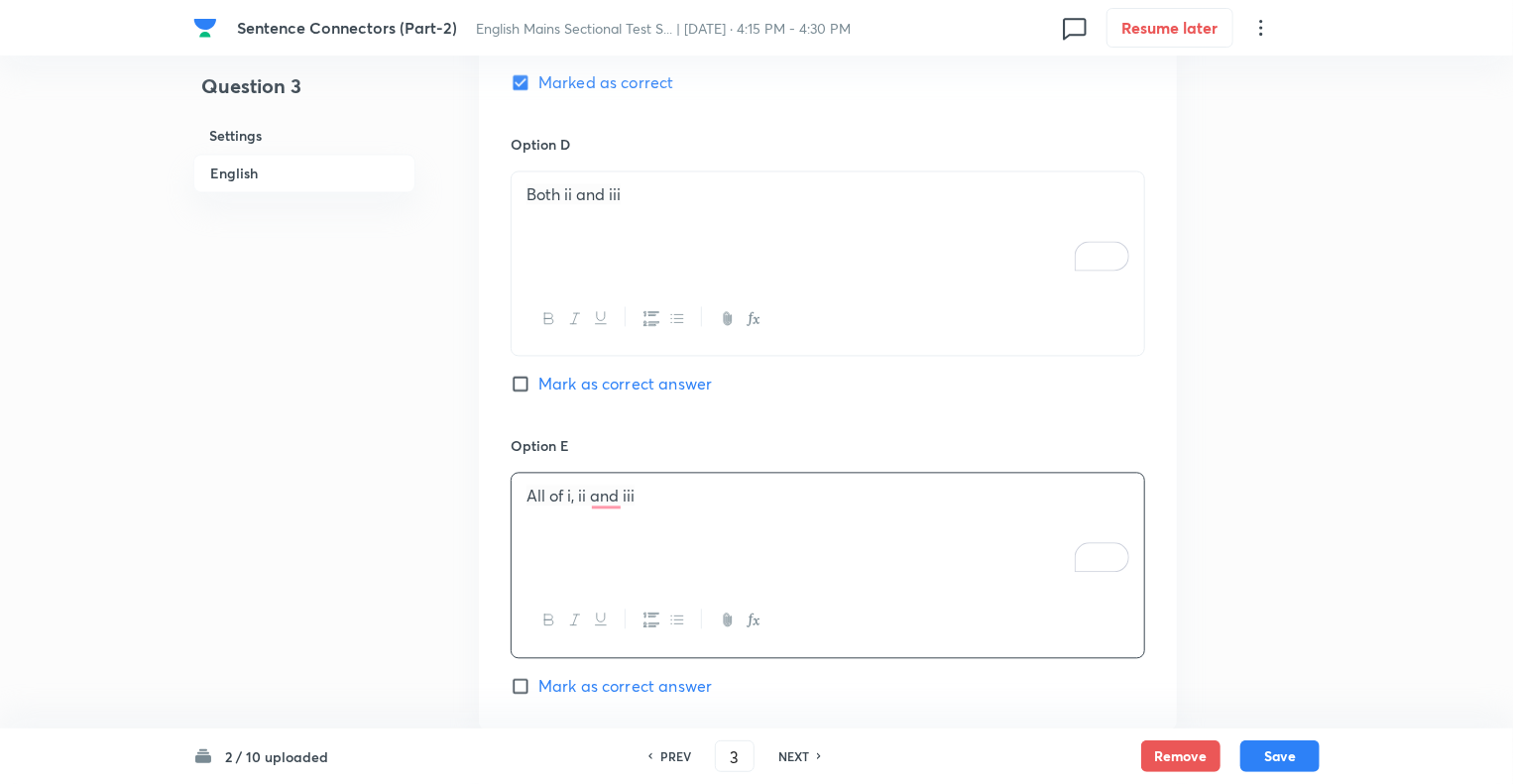 click on "Question 3 Settings English" at bounding box center (304, -341) 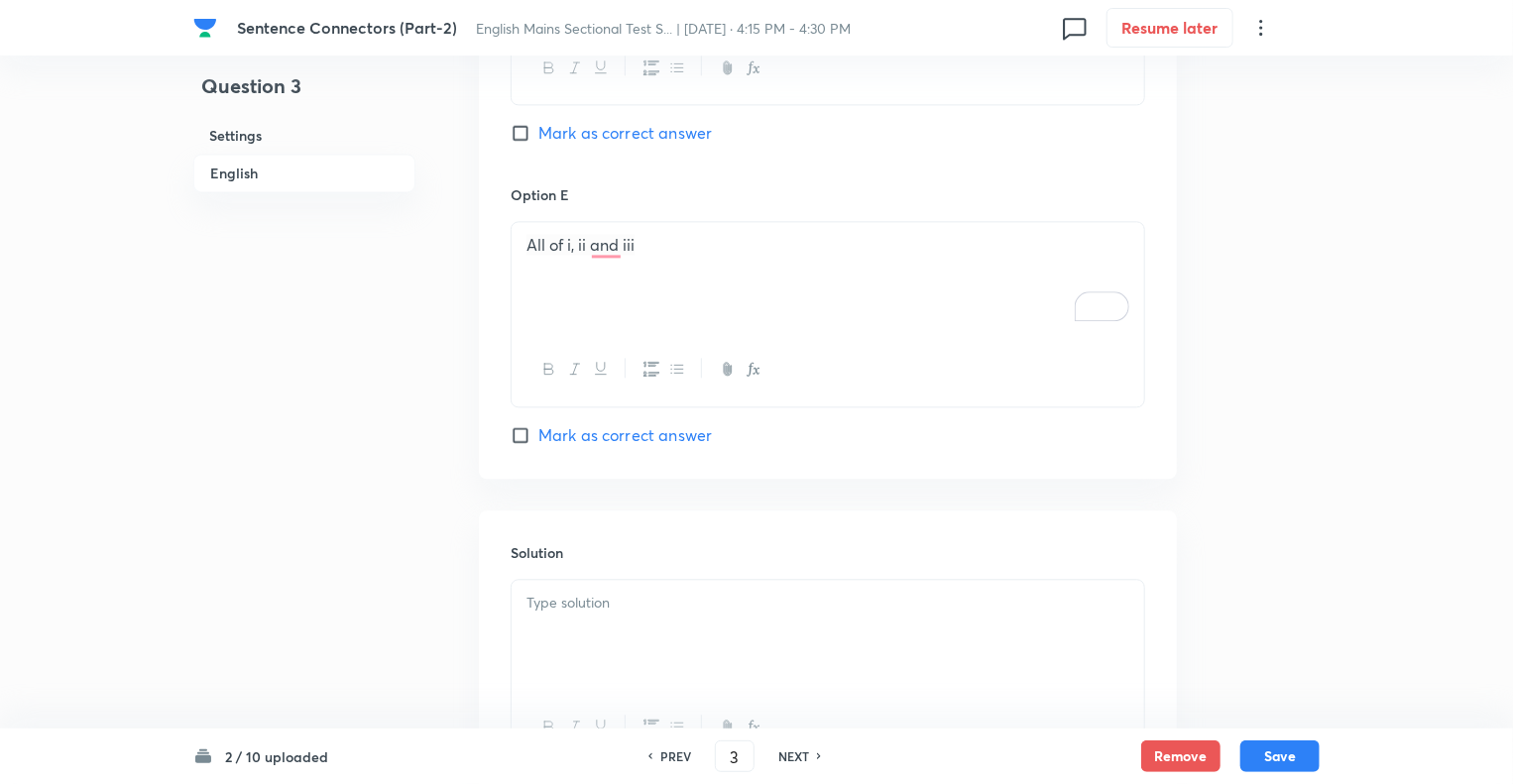 scroll, scrollTop: 2220, scrollLeft: 0, axis: vertical 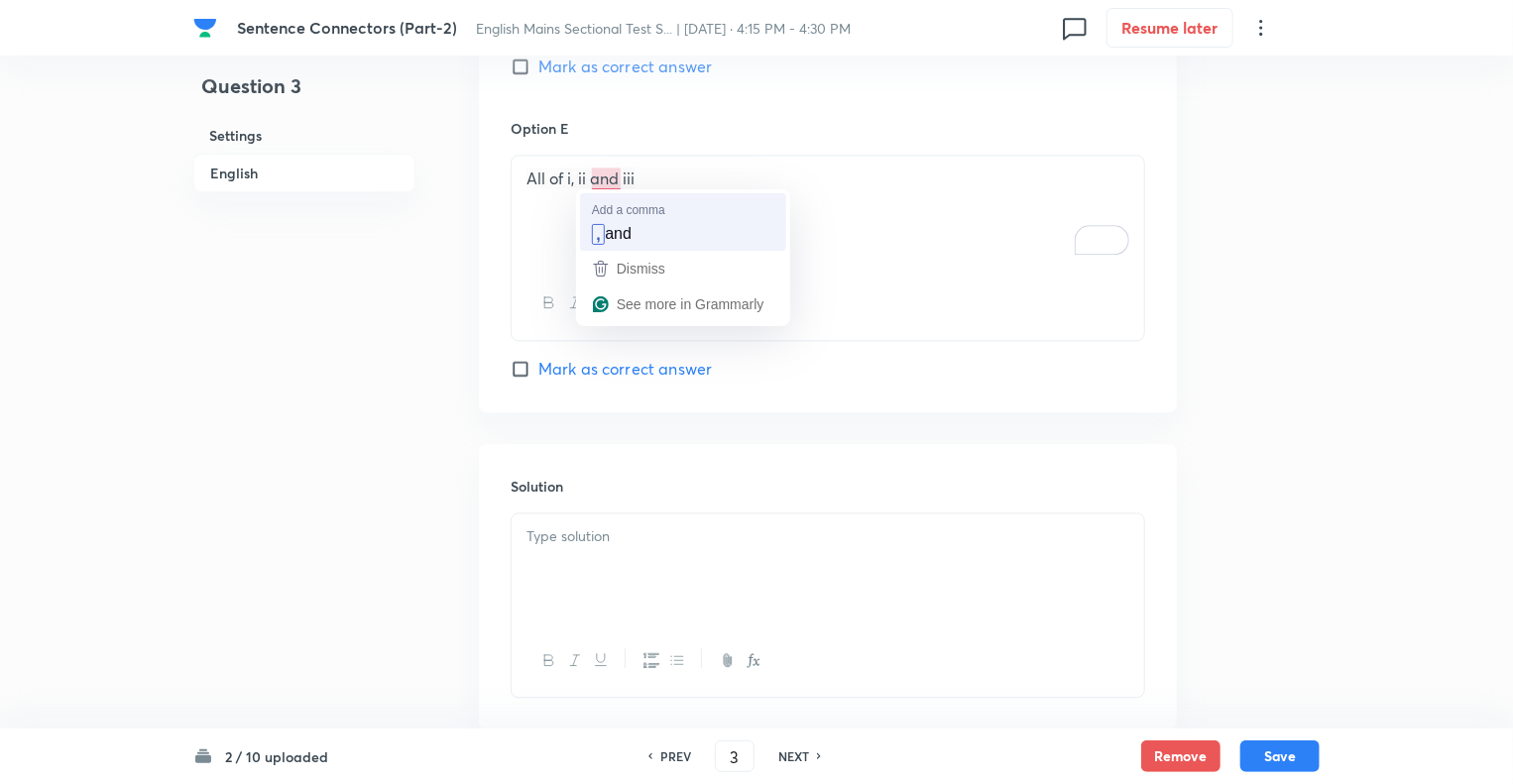type 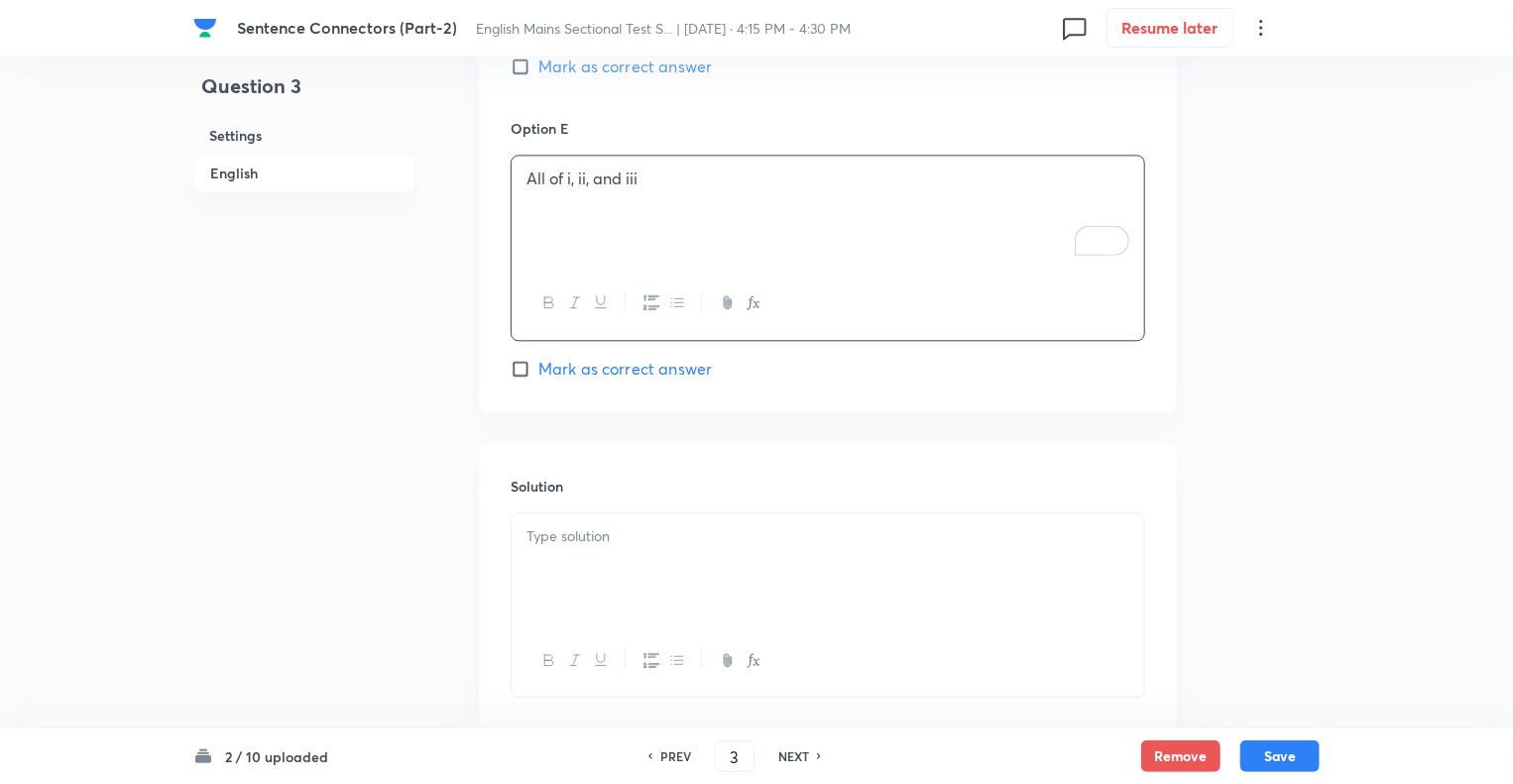click at bounding box center [828, 536] 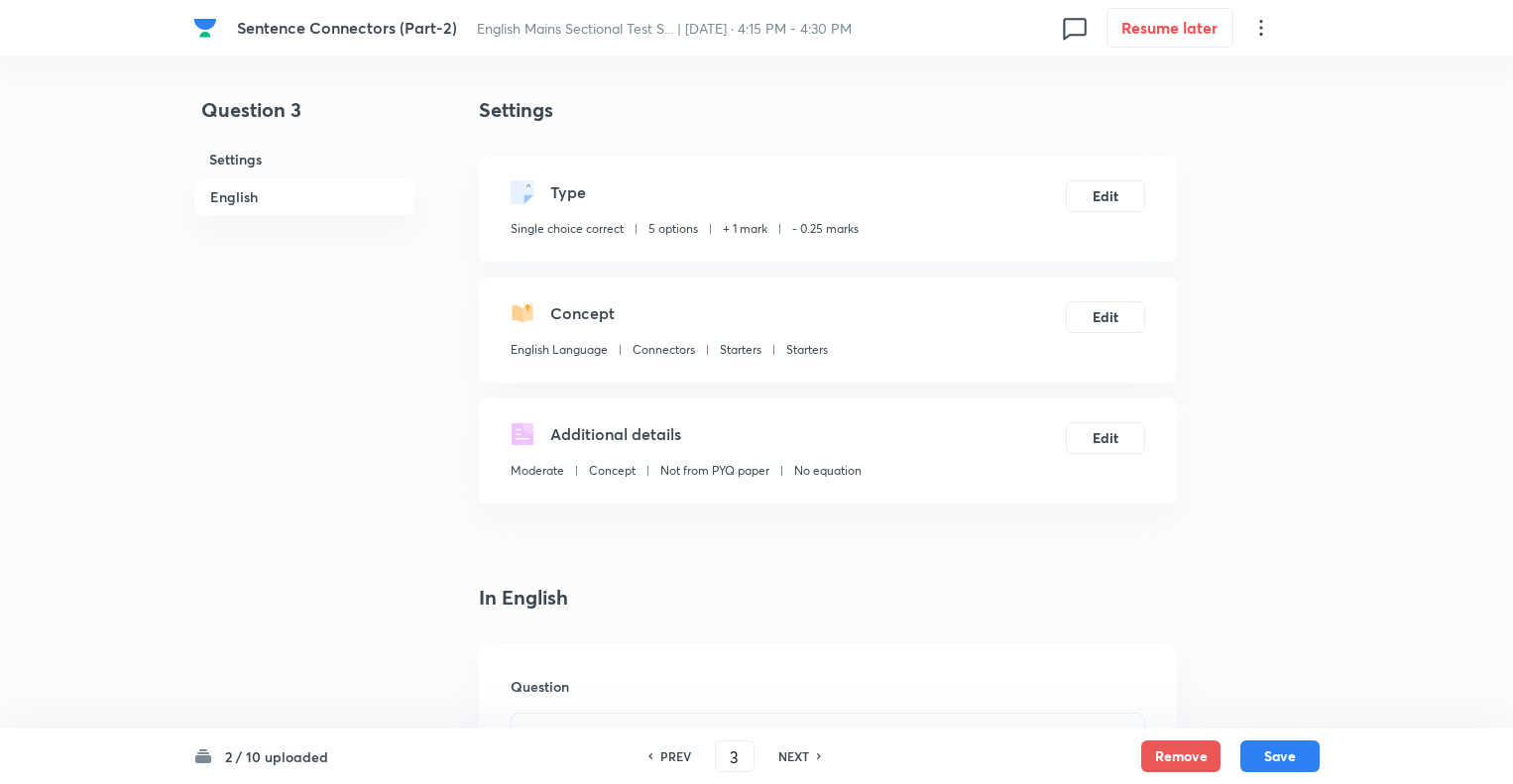 click on "Question 3 Settings English" at bounding box center [304, 1562] 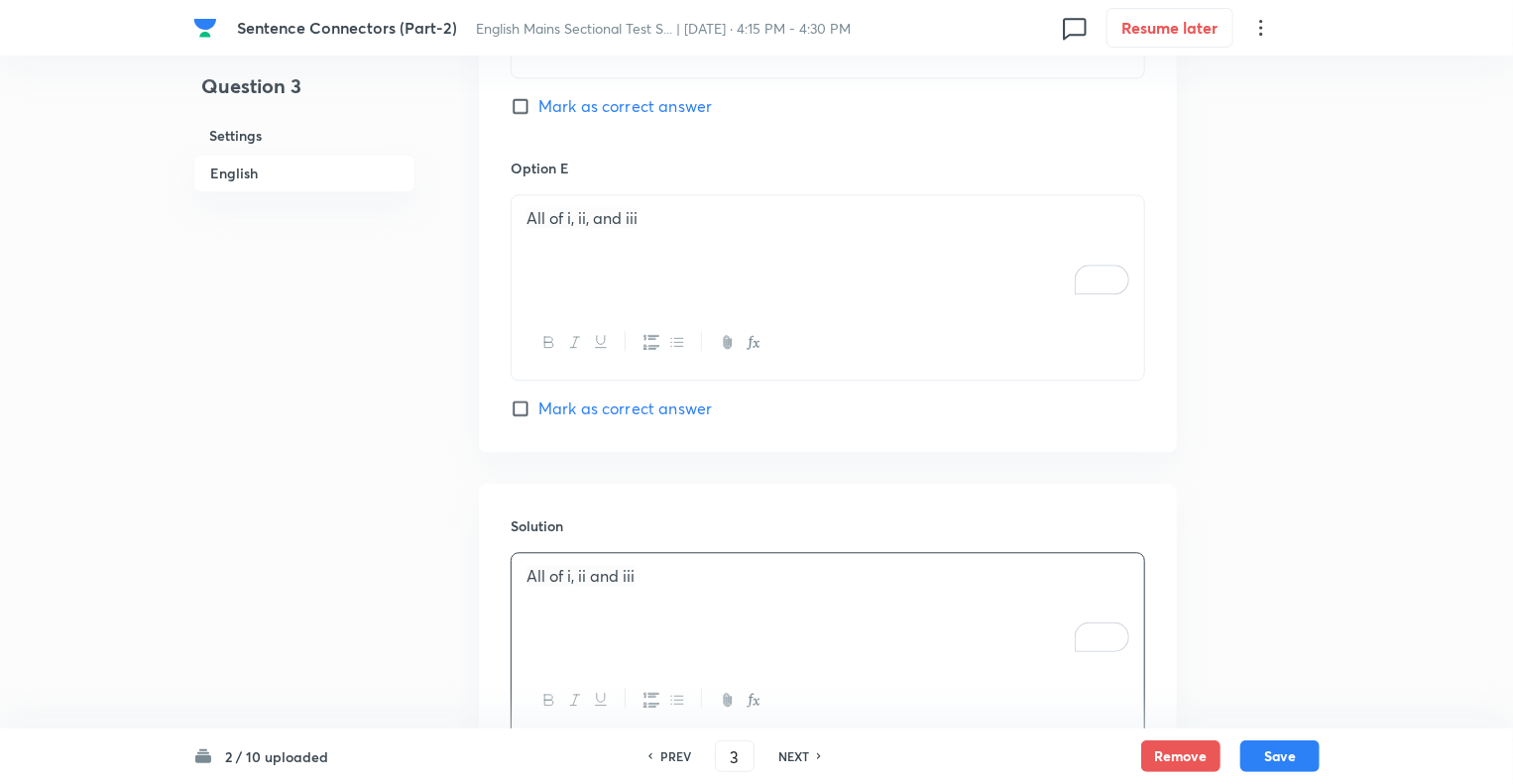 scroll, scrollTop: 0, scrollLeft: 0, axis: both 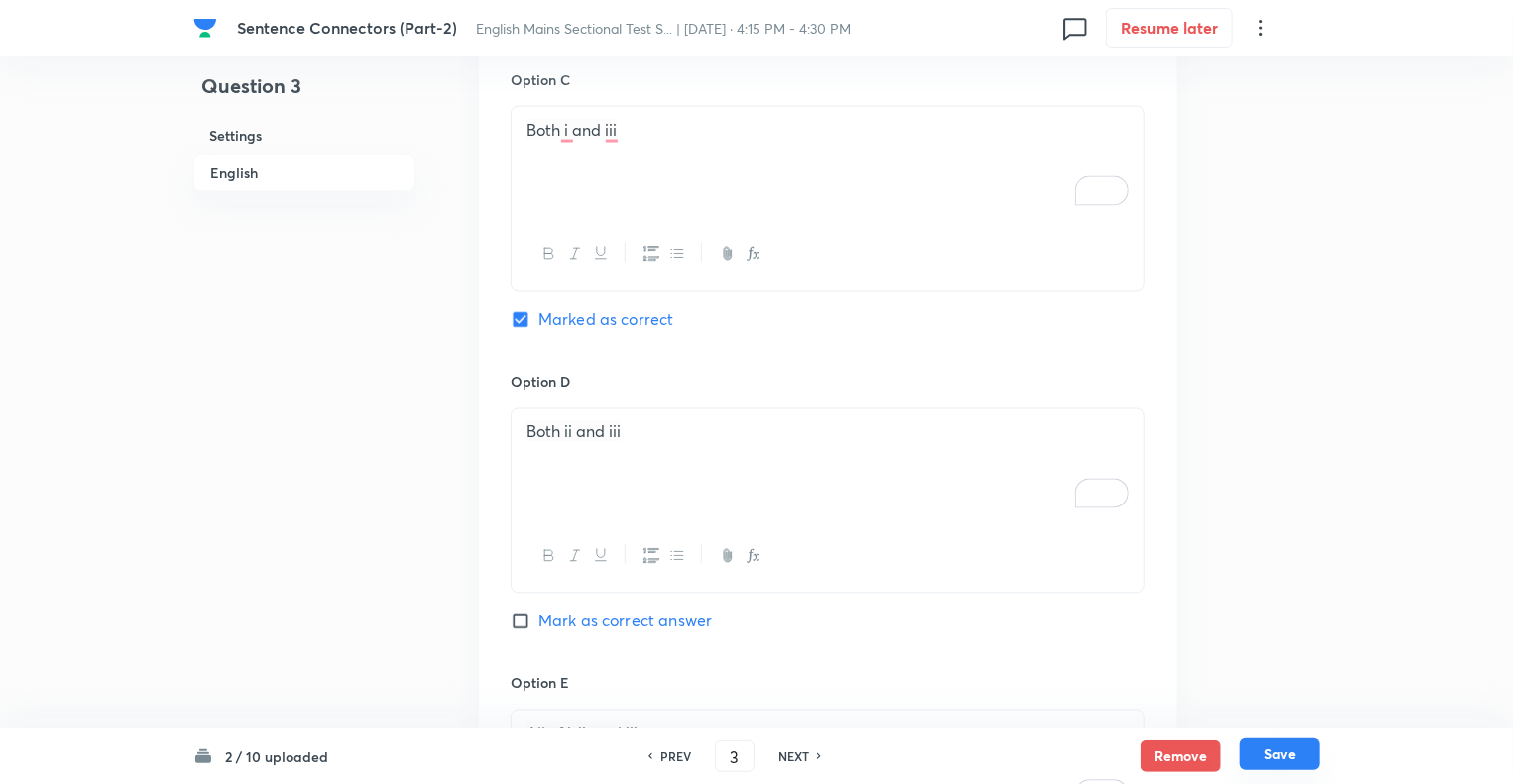 click on "Save" at bounding box center (1280, 754) 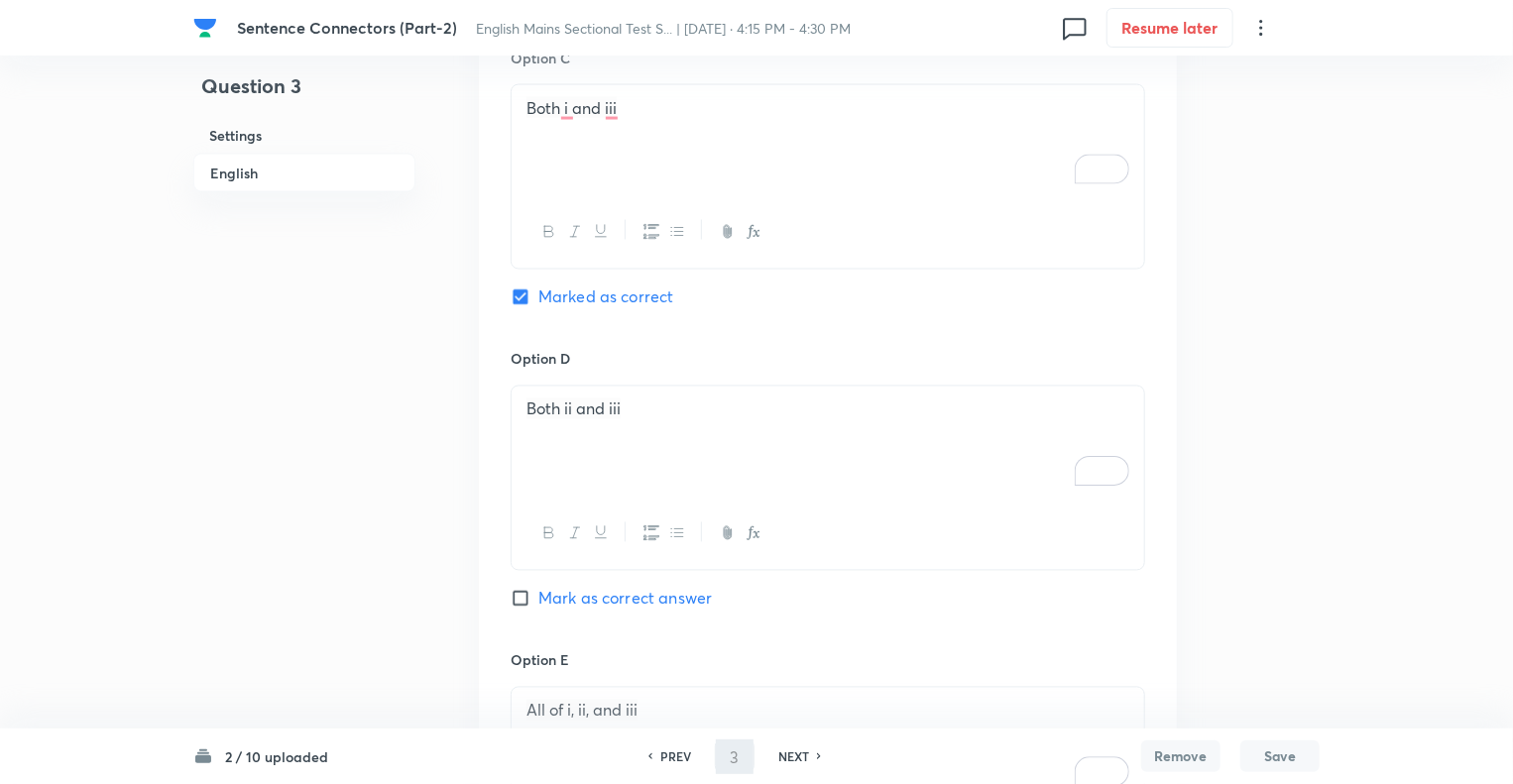 type on "4" 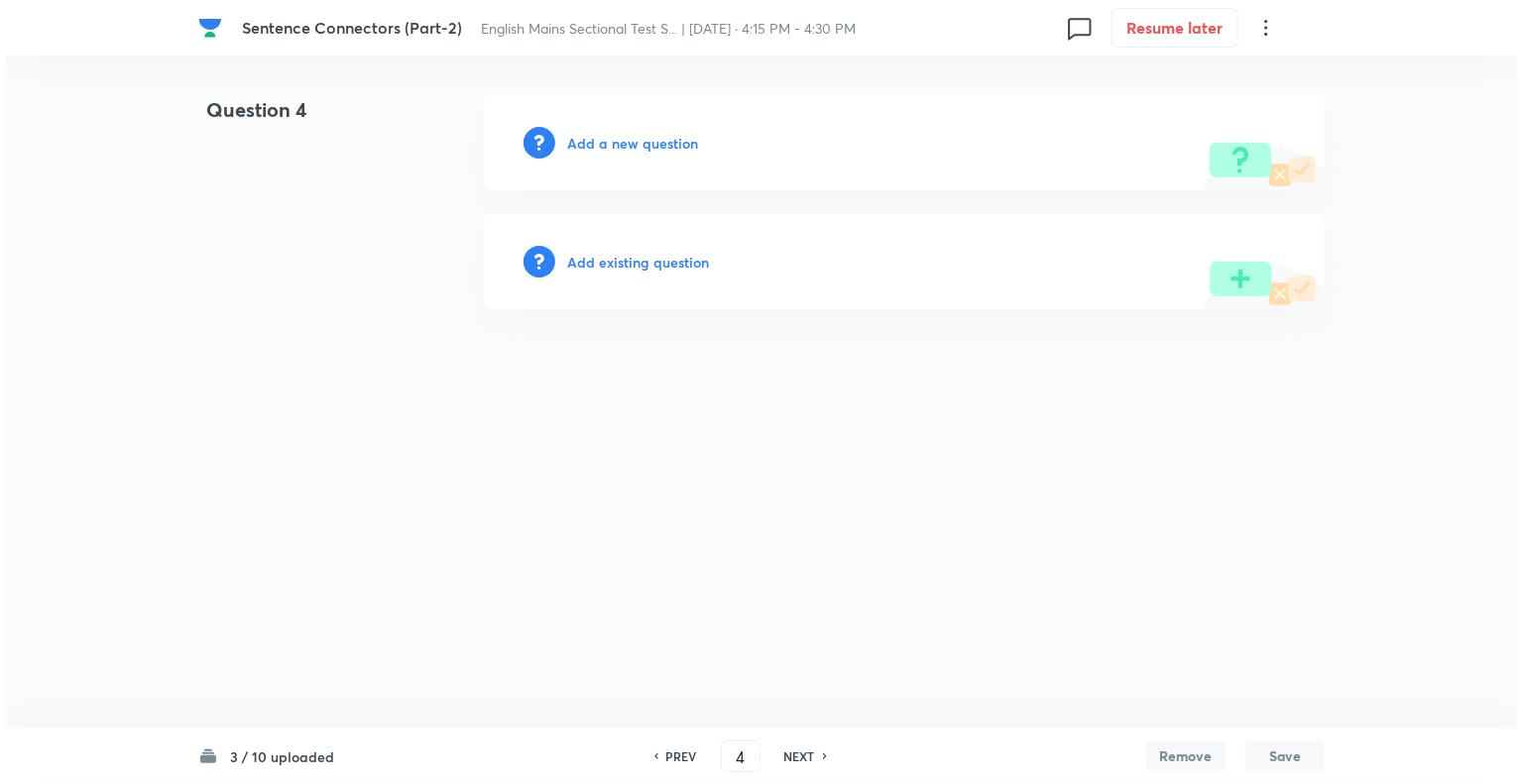 scroll, scrollTop: 0, scrollLeft: 0, axis: both 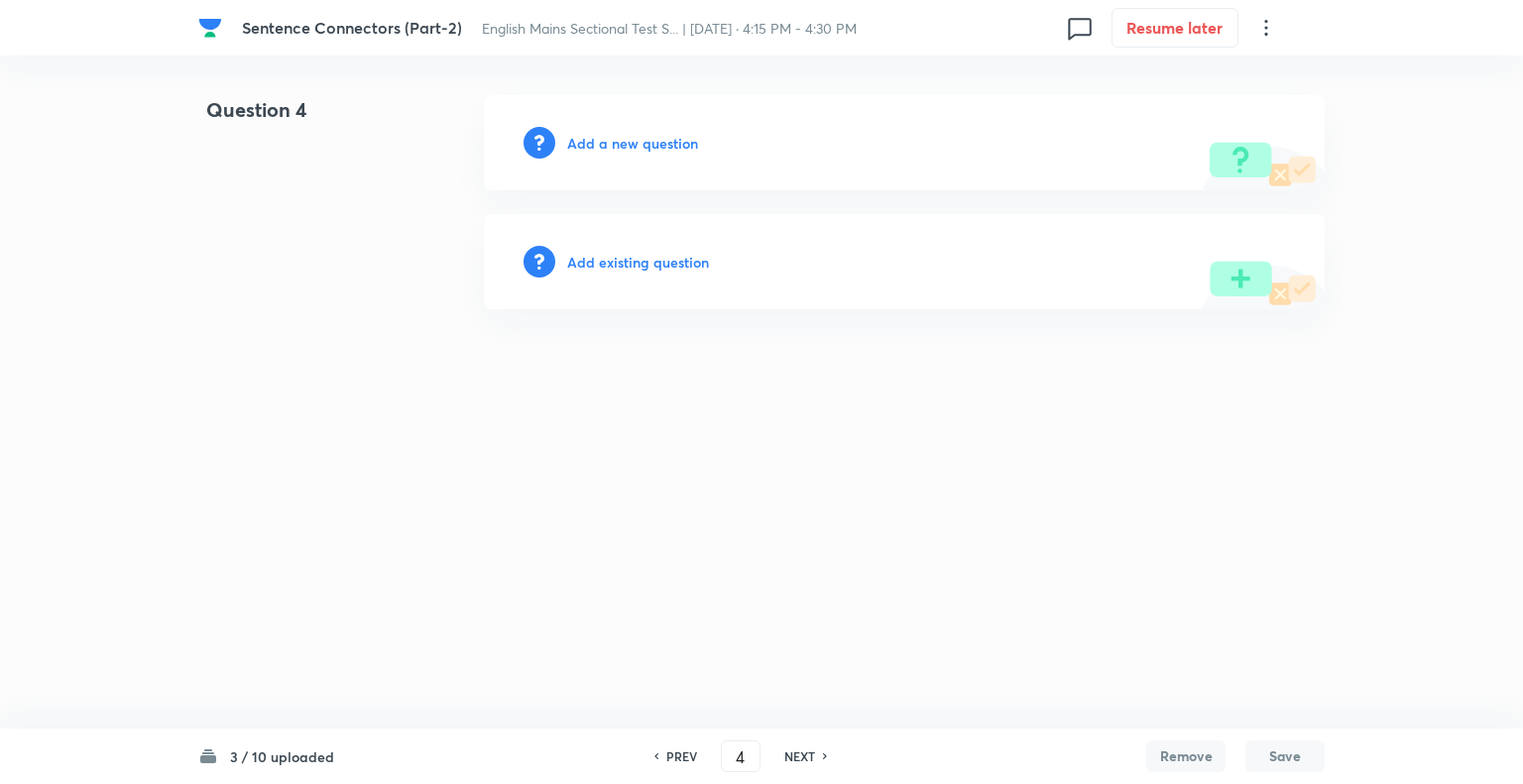 click on "Add a new question" at bounding box center [633, 143] 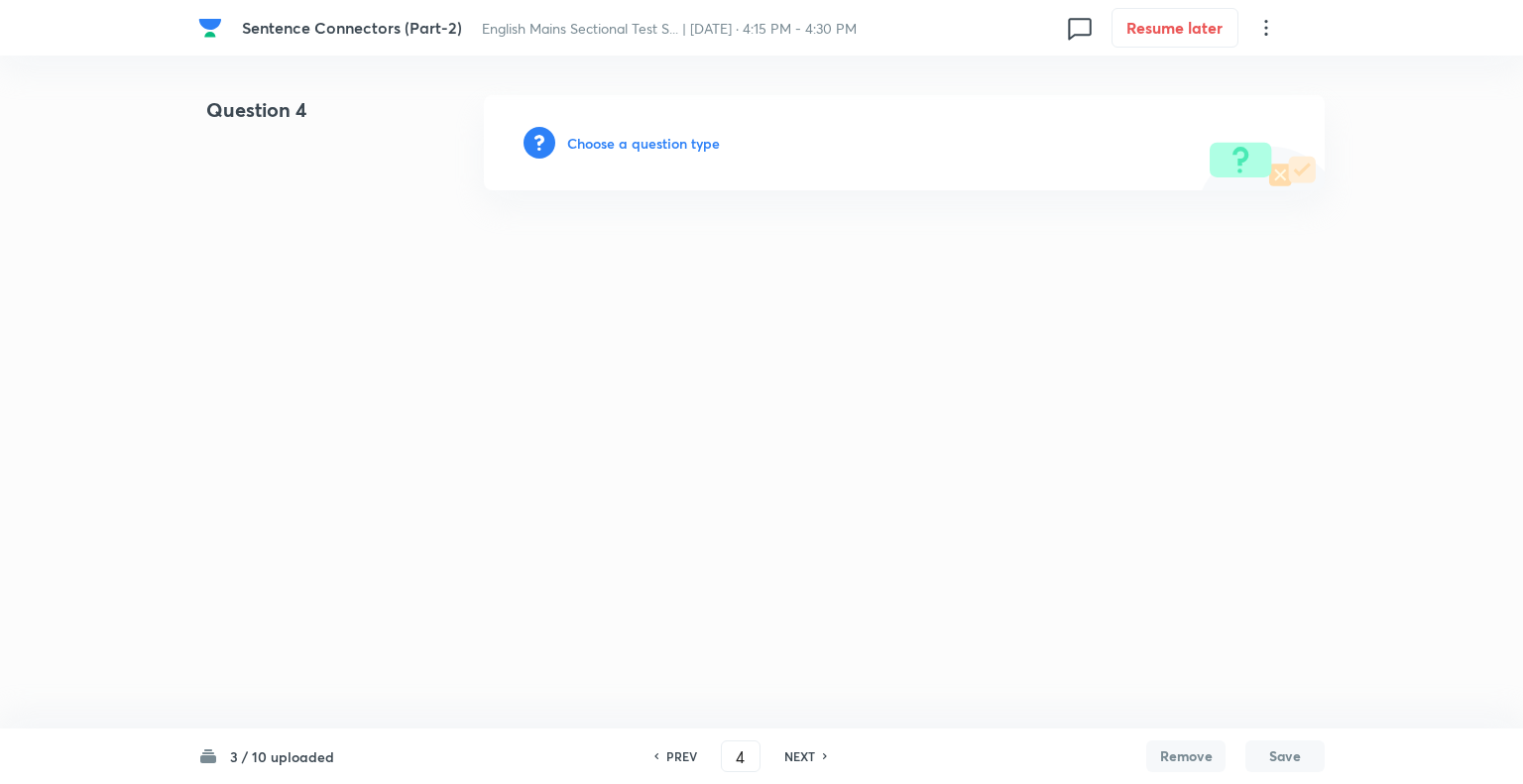 click on "Choose a question type" at bounding box center [644, 143] 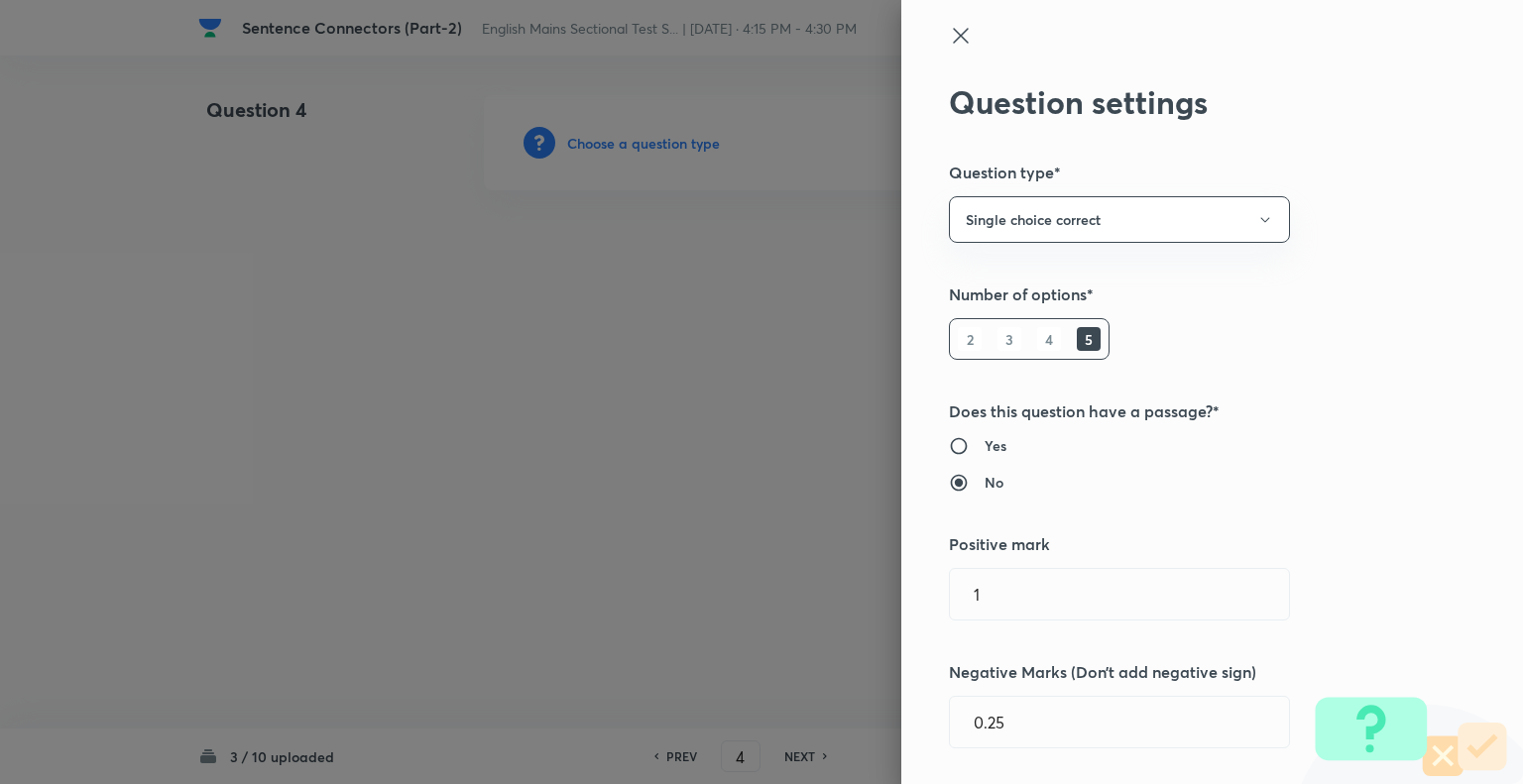 click at bounding box center (762, 392) 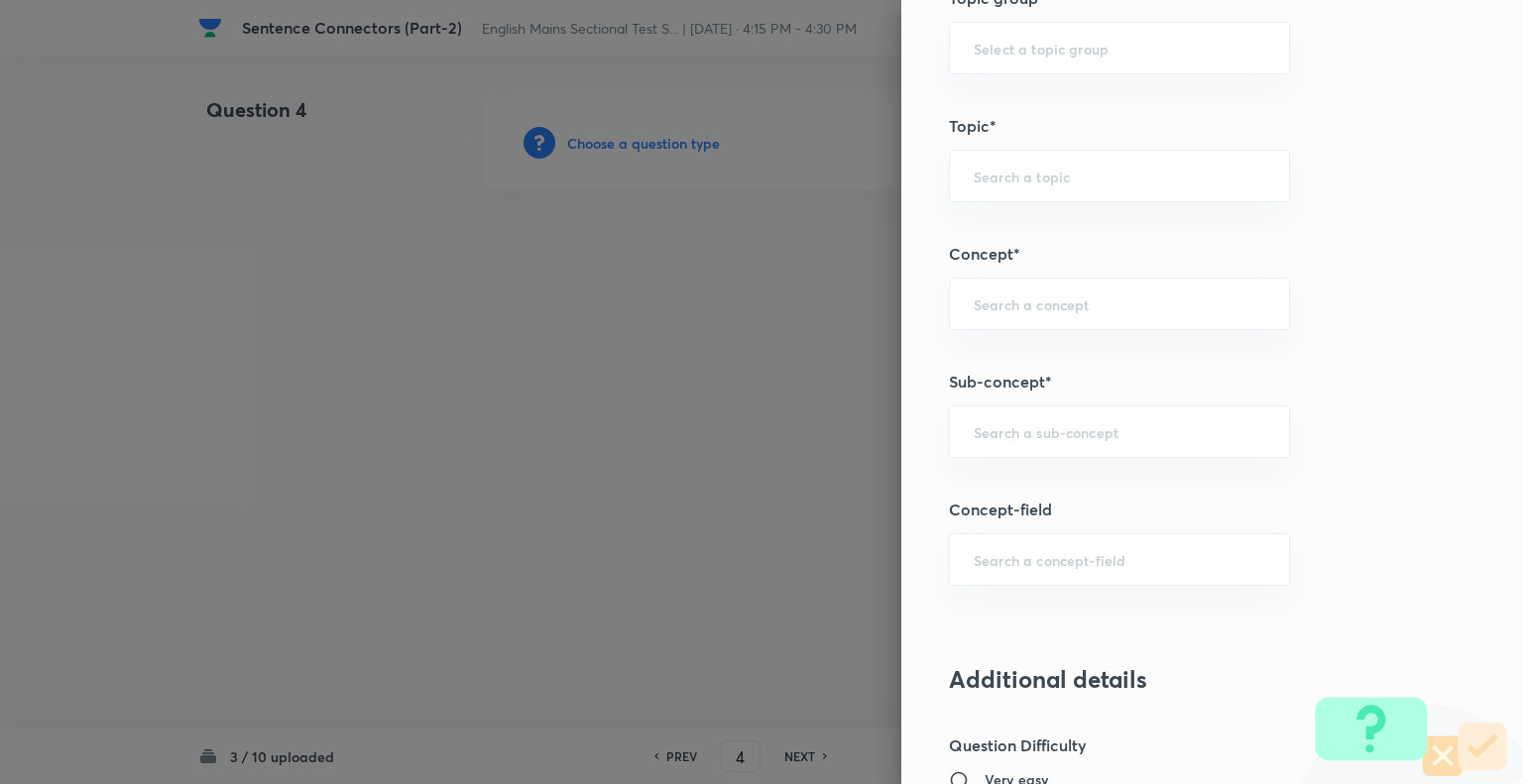 scroll, scrollTop: 1078, scrollLeft: 0, axis: vertical 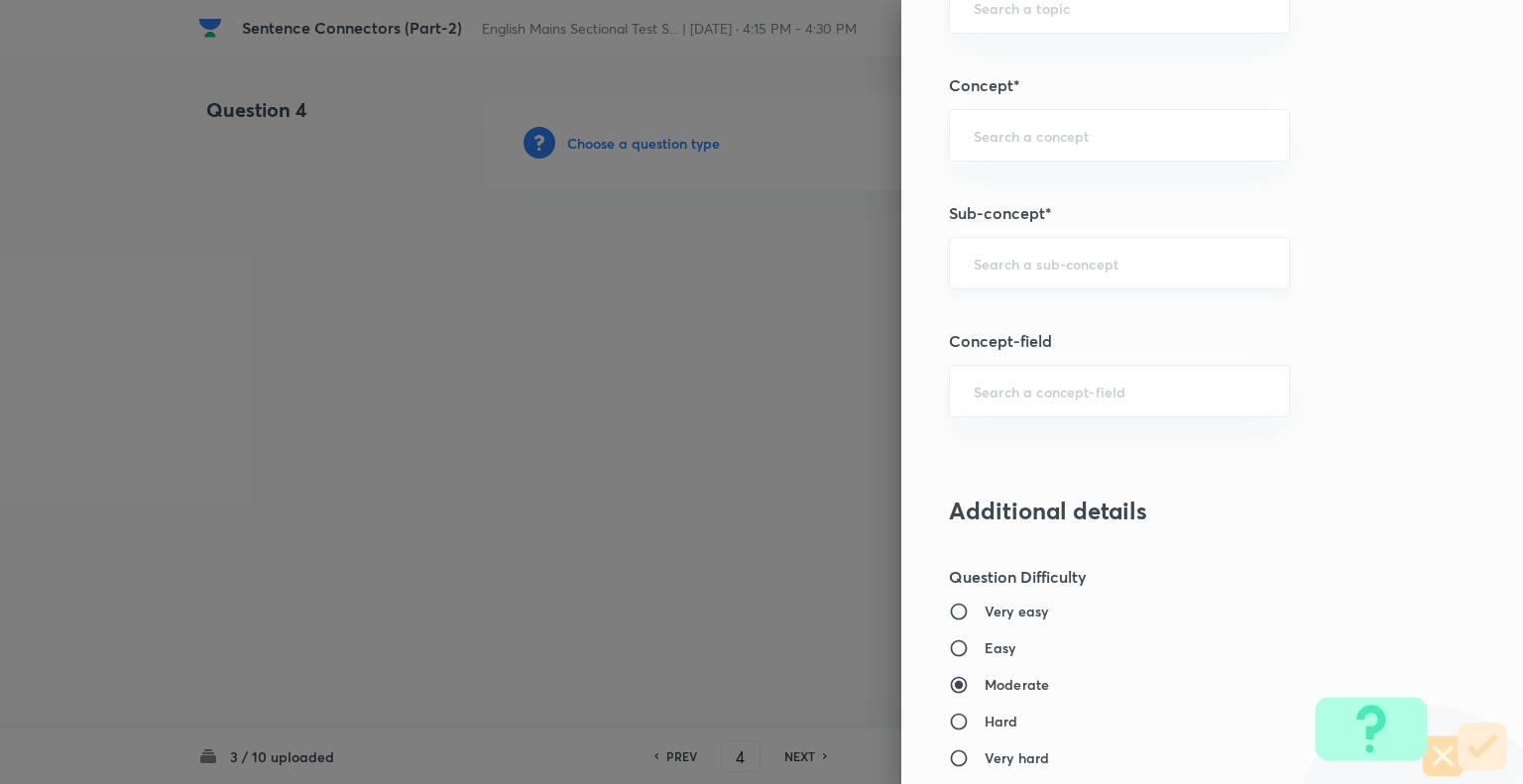 click on "​" at bounding box center (1119, 263) 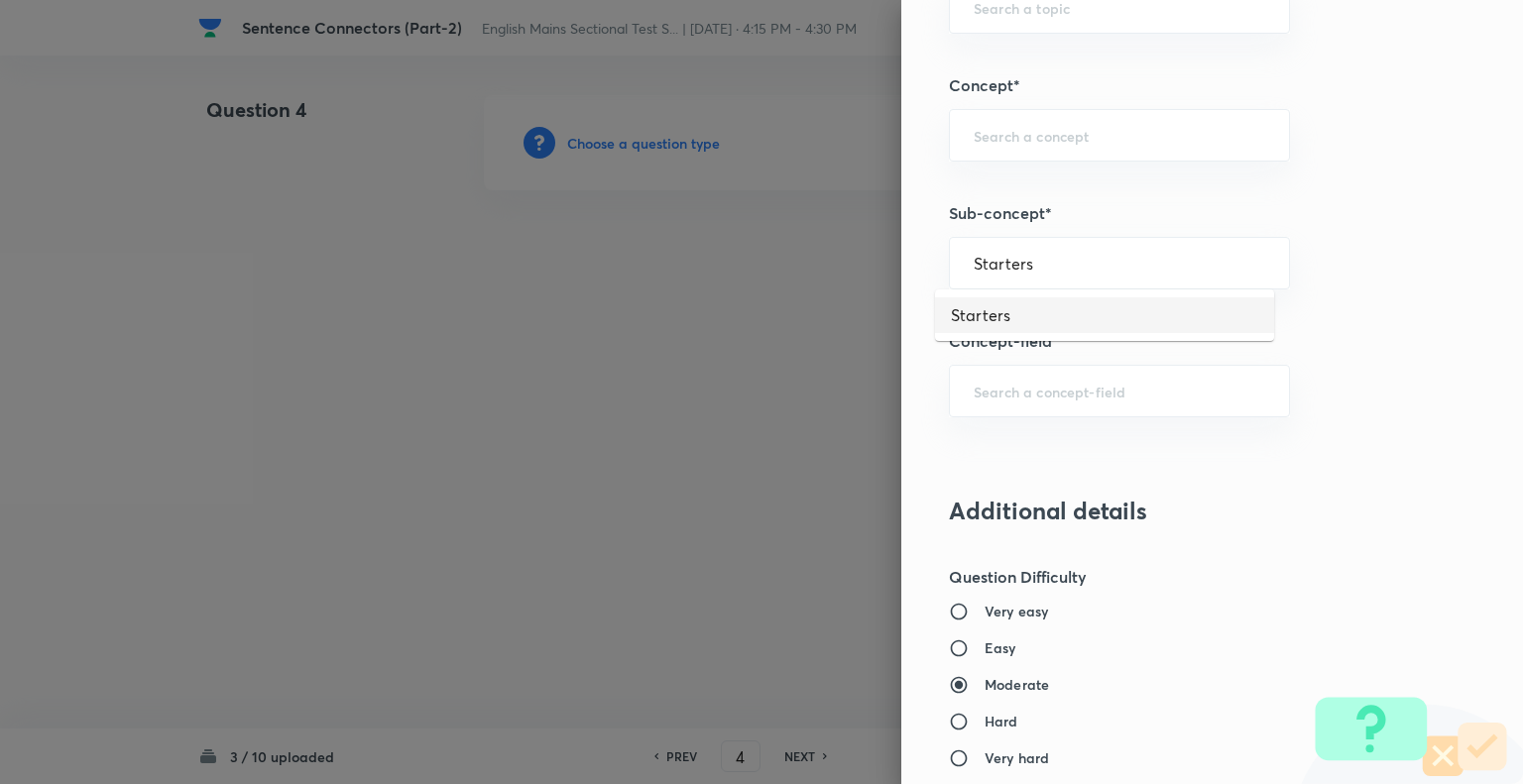 click on "Starters" at bounding box center (1105, 315) 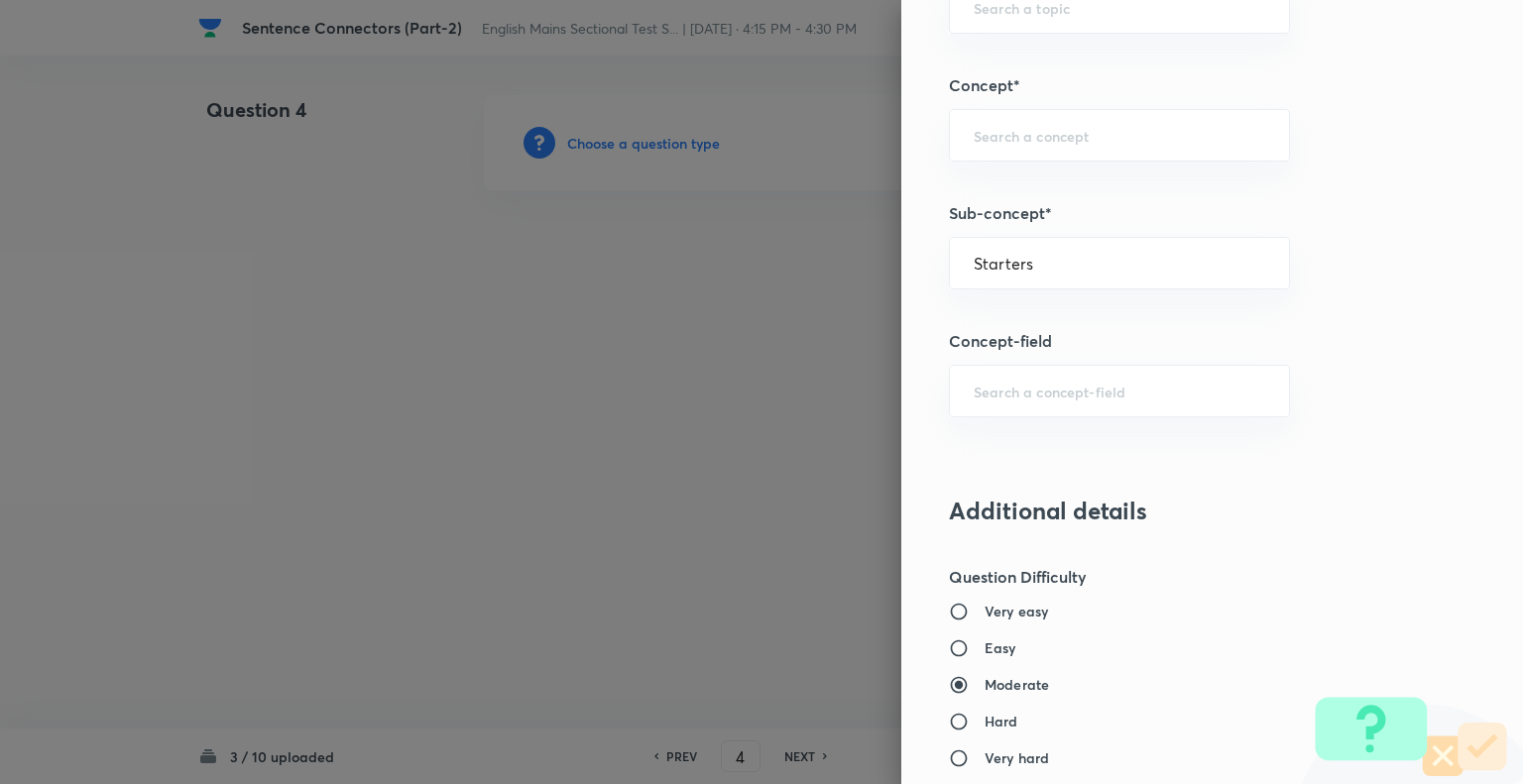 type on "English Language" 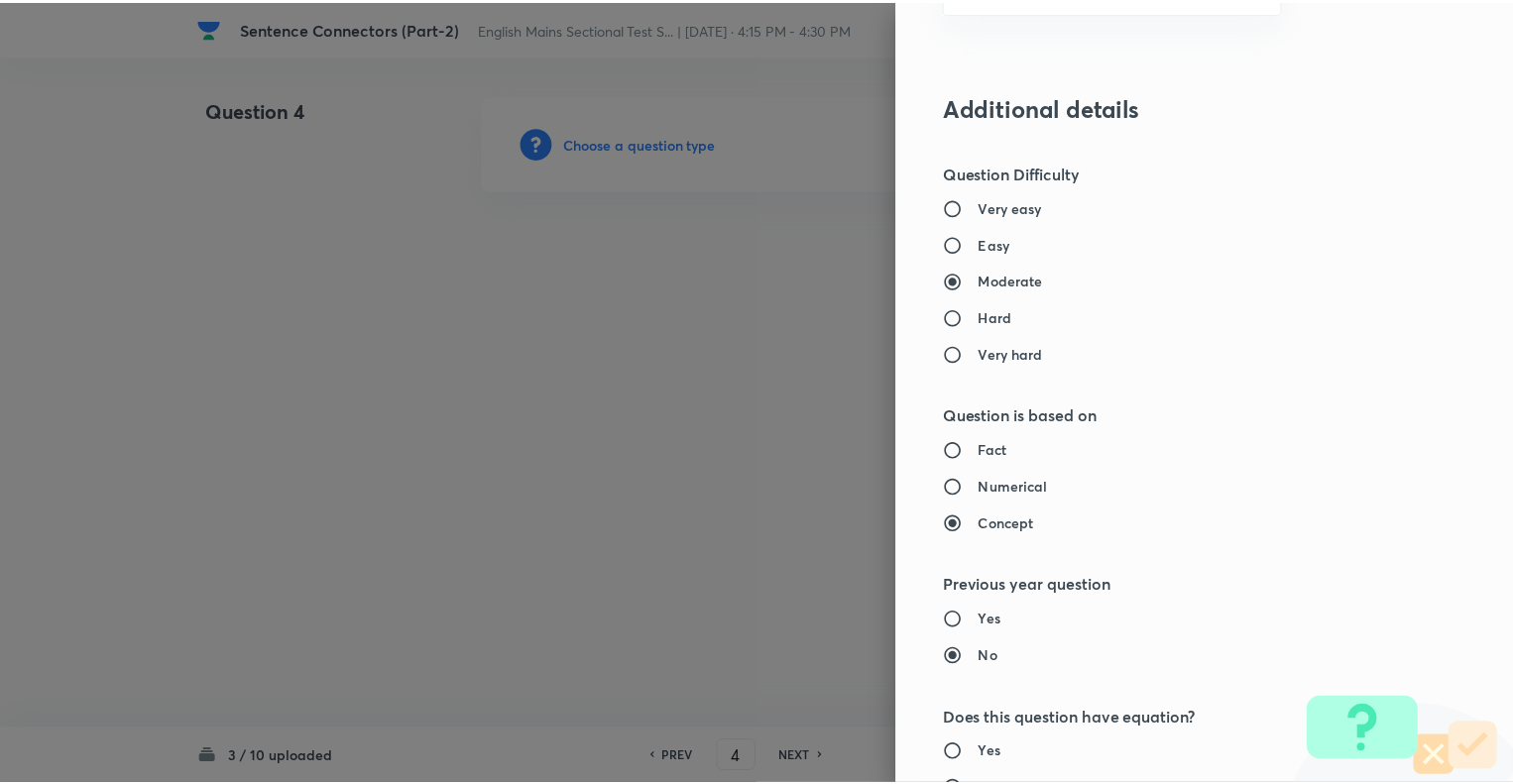 scroll, scrollTop: 1914, scrollLeft: 0, axis: vertical 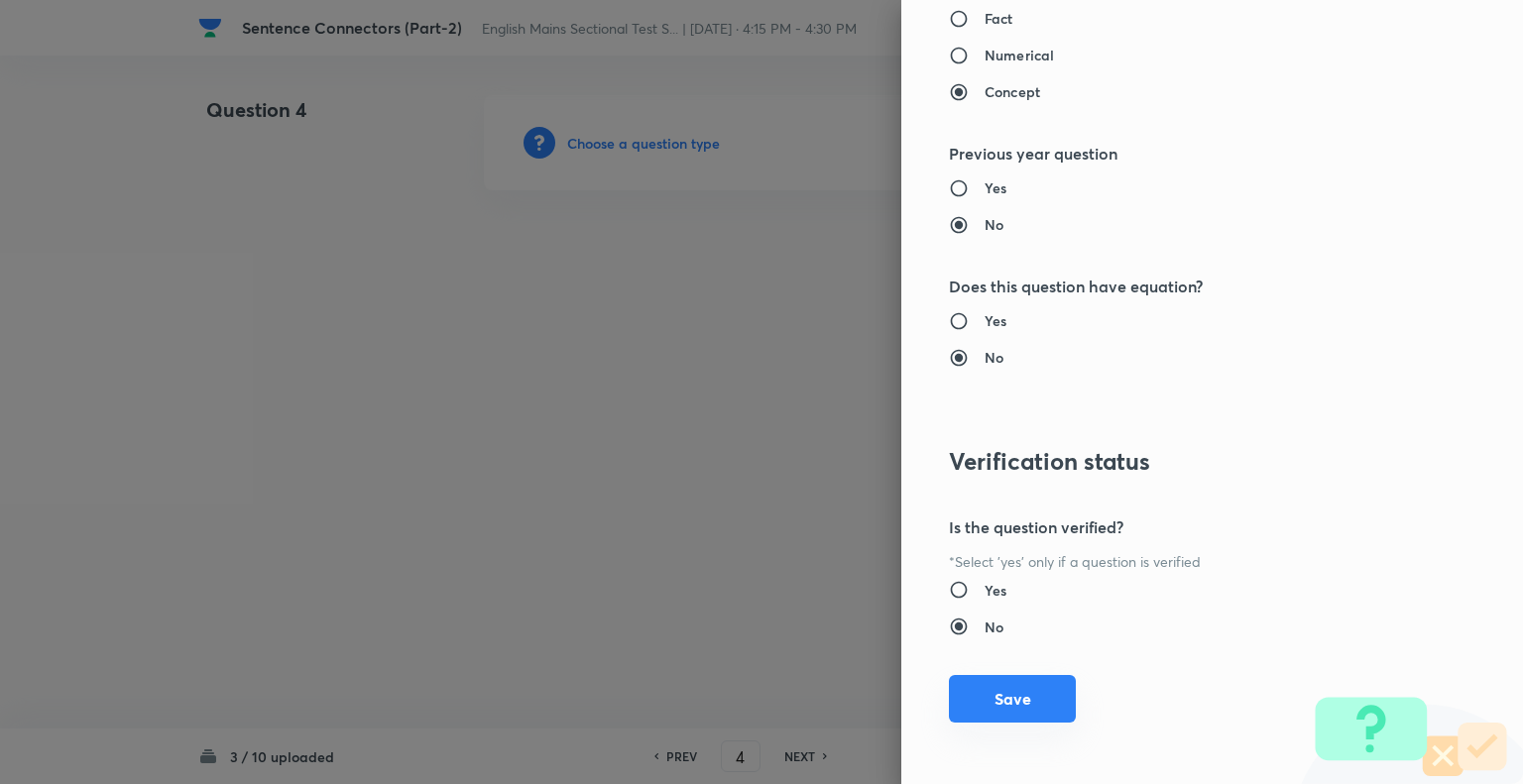 click on "Save" at bounding box center [1012, 699] 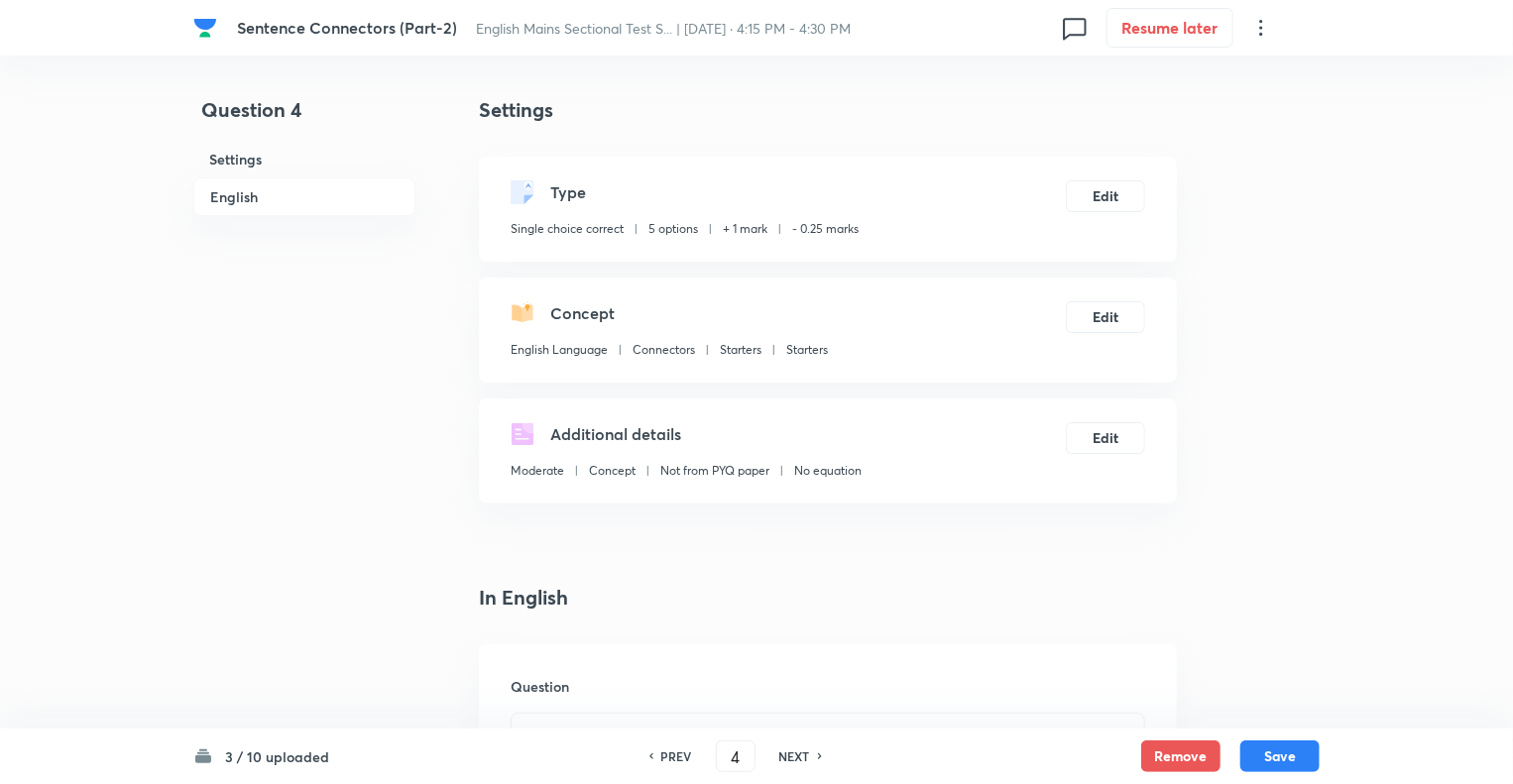 click on "Question 4 Settings English" at bounding box center (304, 1493) 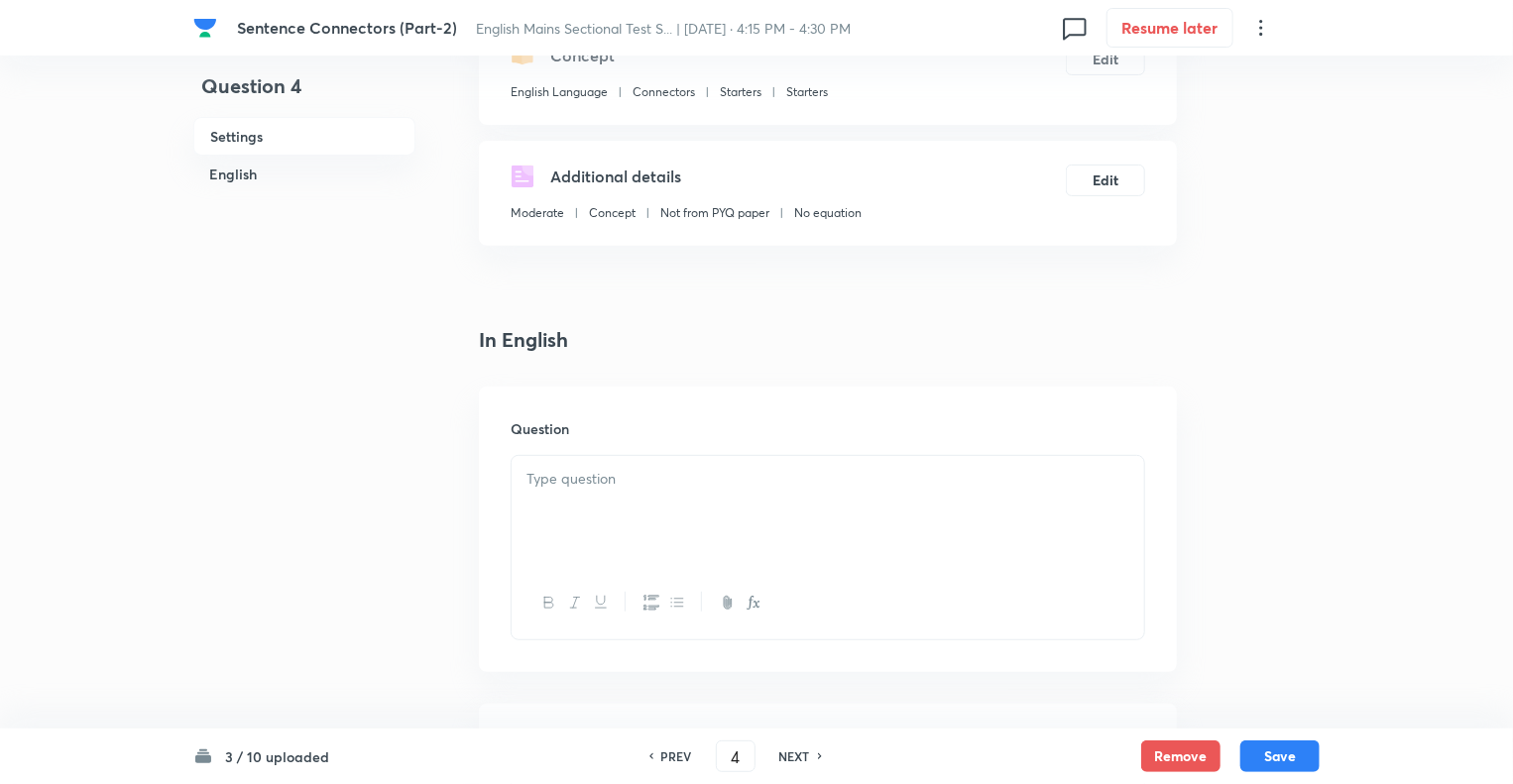 scroll, scrollTop: 515, scrollLeft: 0, axis: vertical 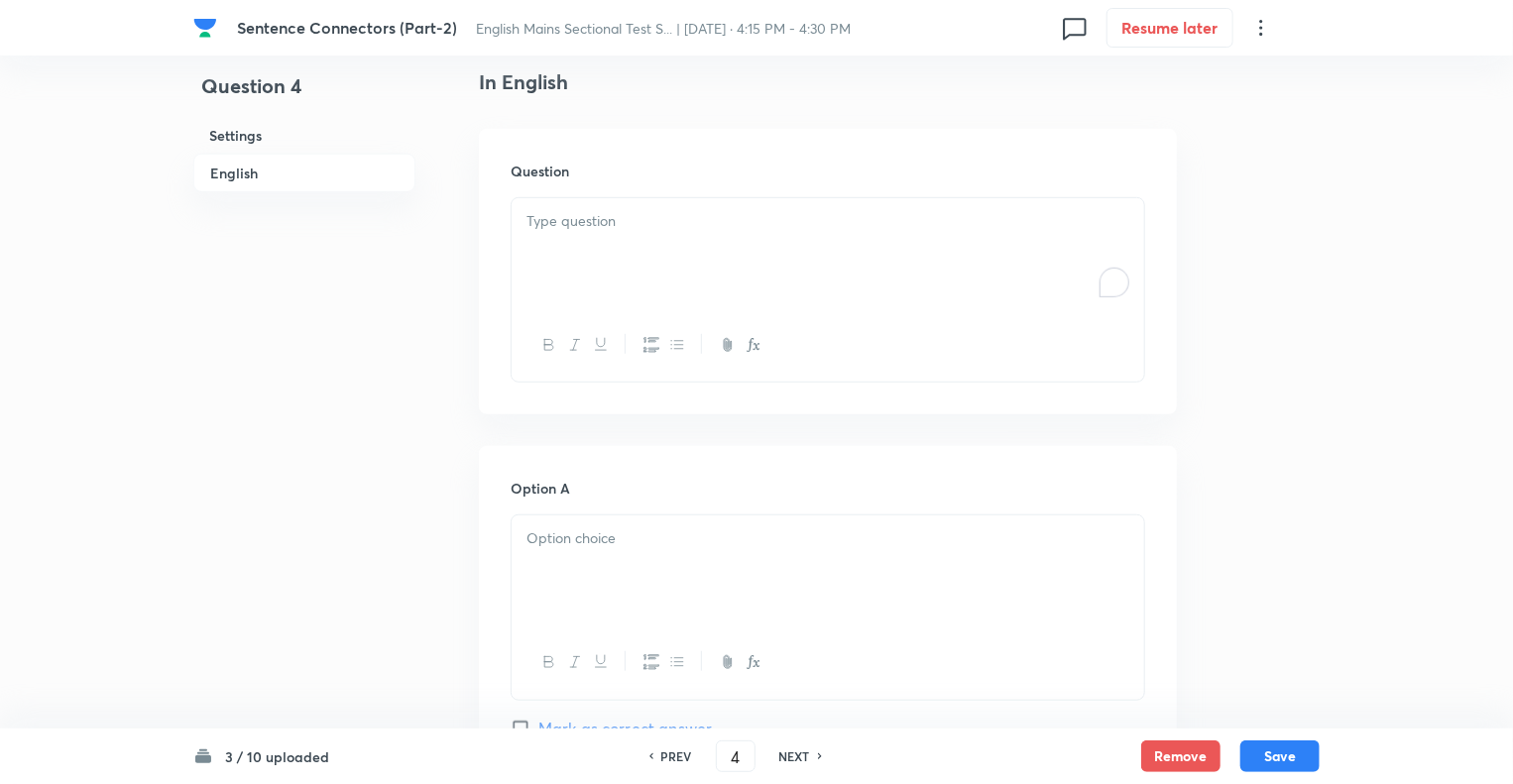 click at bounding box center (828, 254) 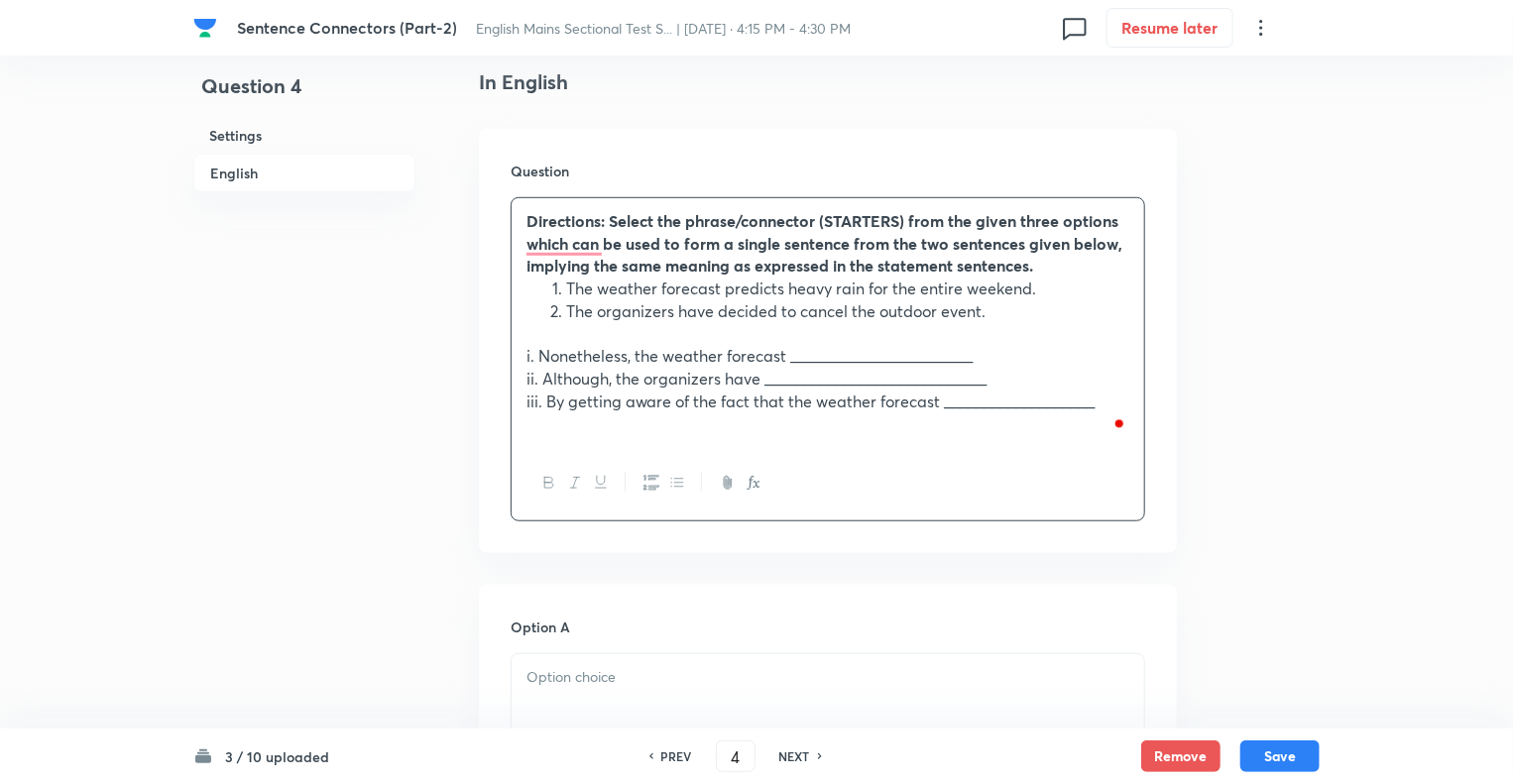 click on "Question 4 Settings English" at bounding box center (304, 1047) 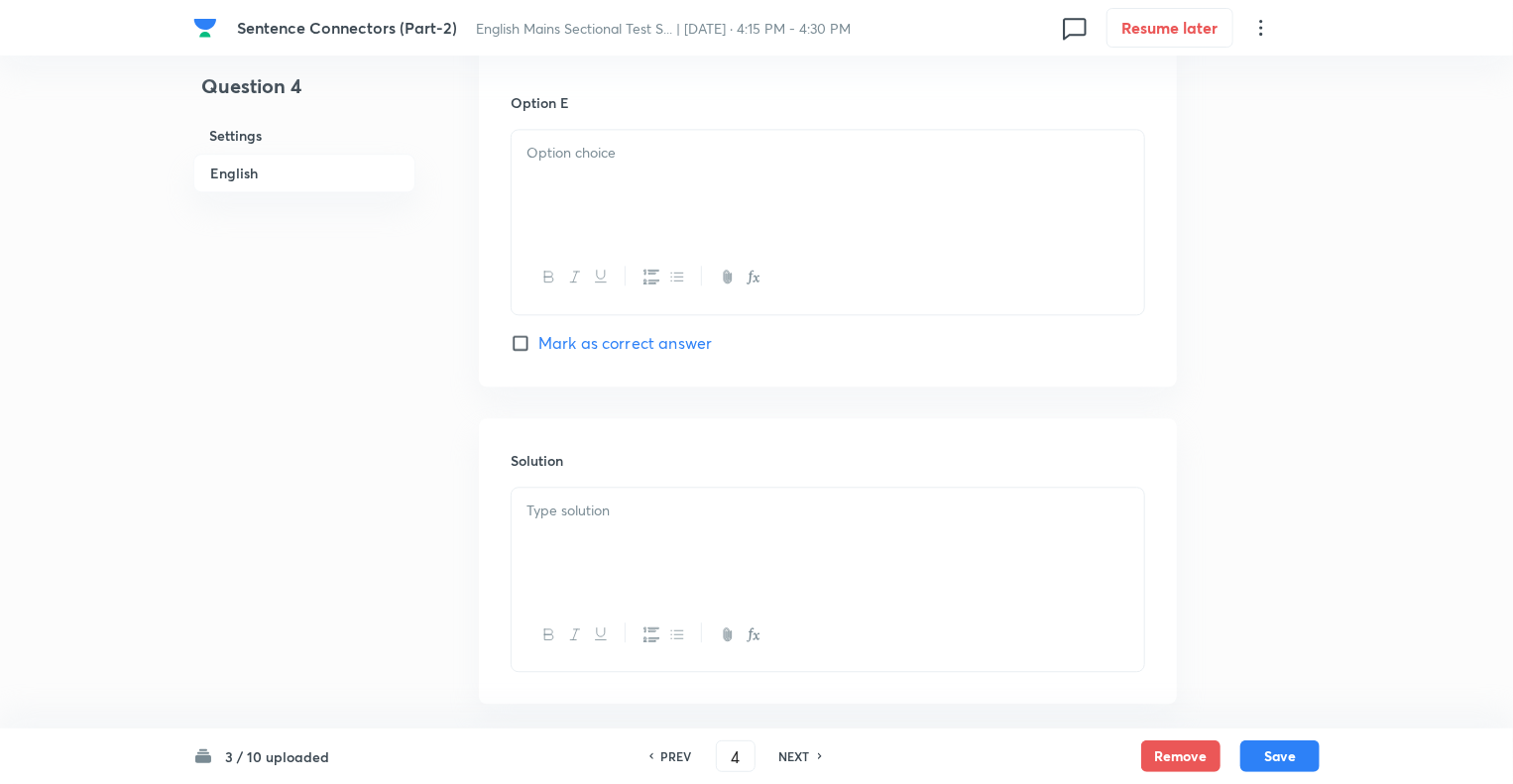scroll, scrollTop: 2335, scrollLeft: 0, axis: vertical 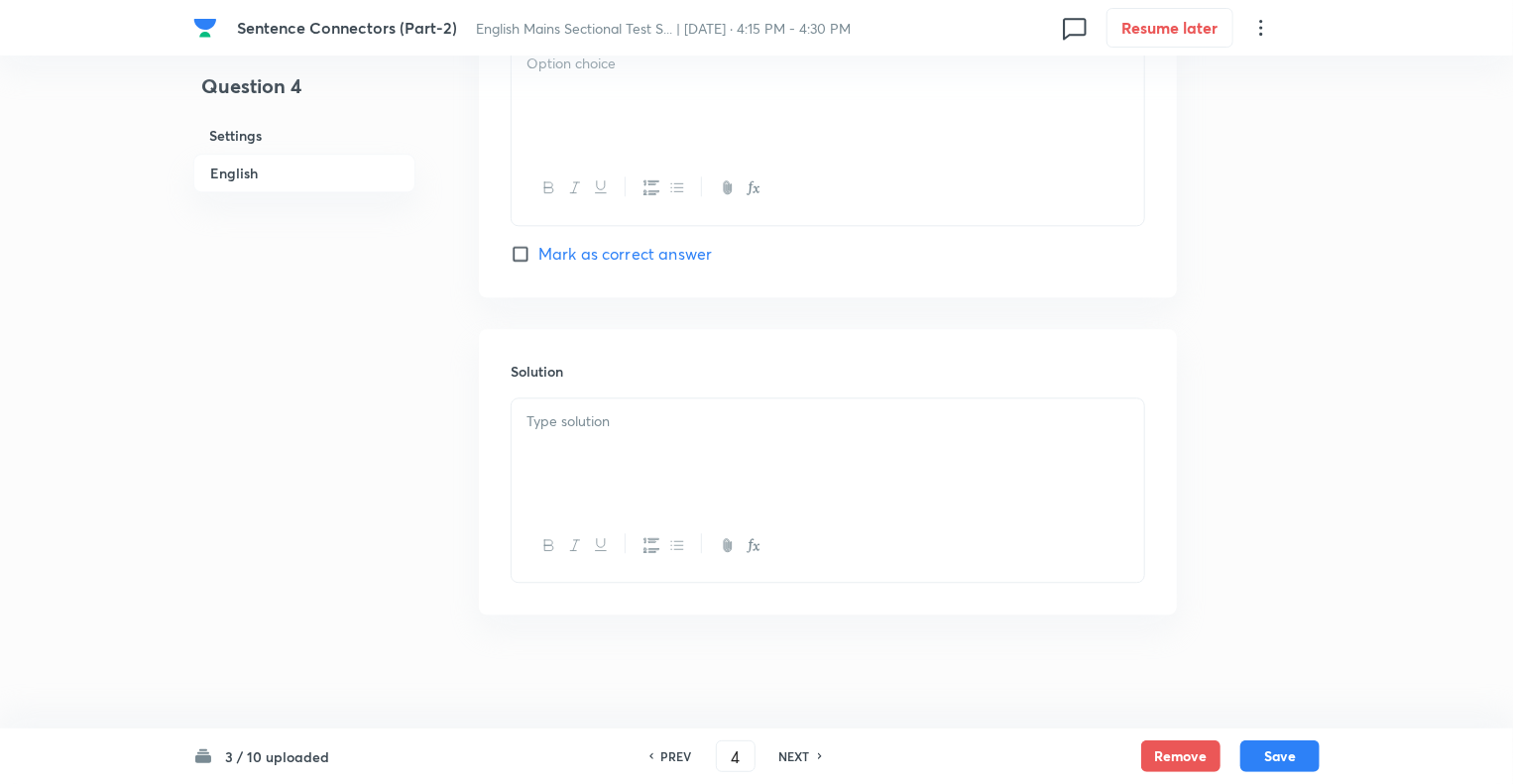 click at bounding box center (828, 454) 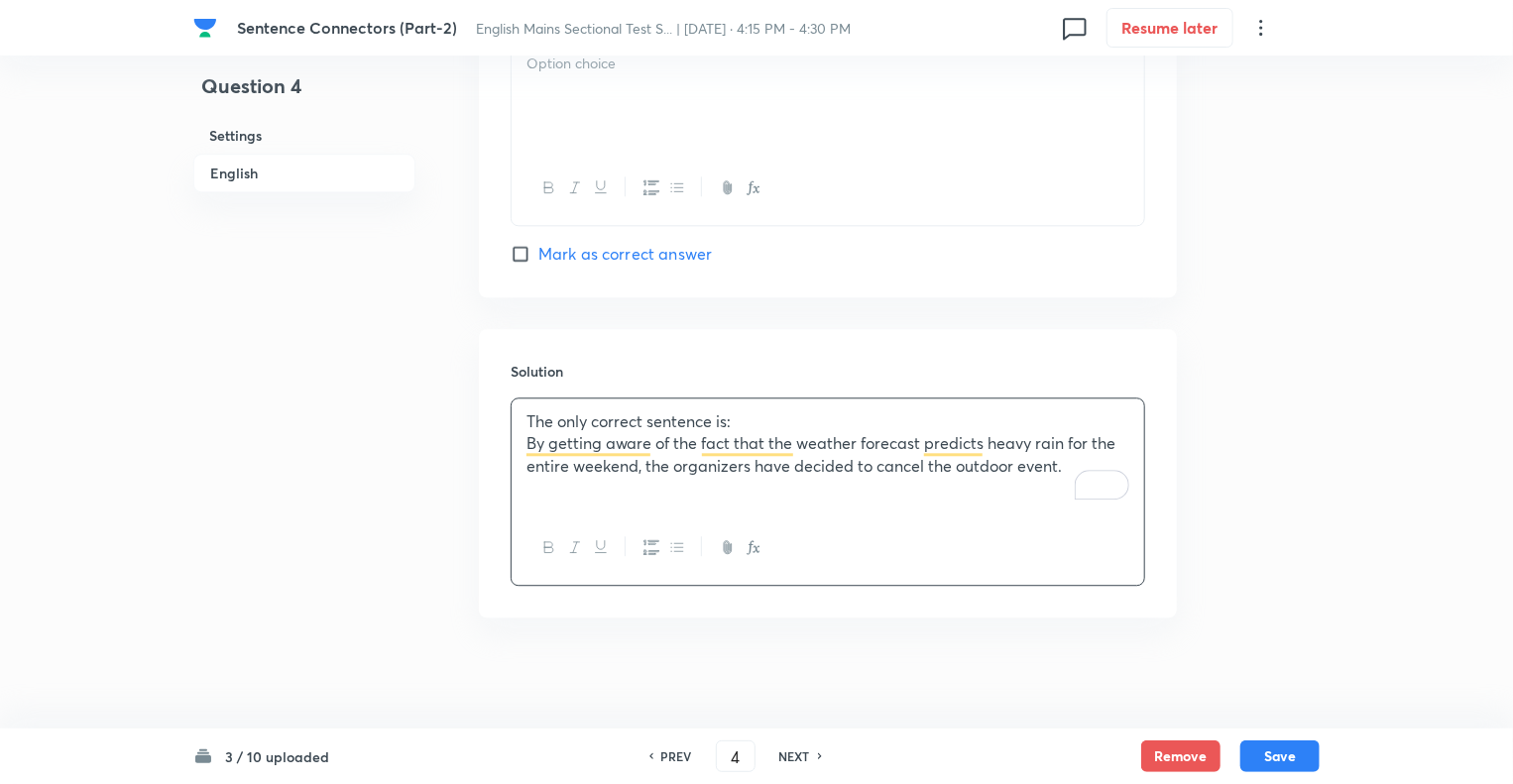 click on "Question 4 Settings English" at bounding box center (304, -772) 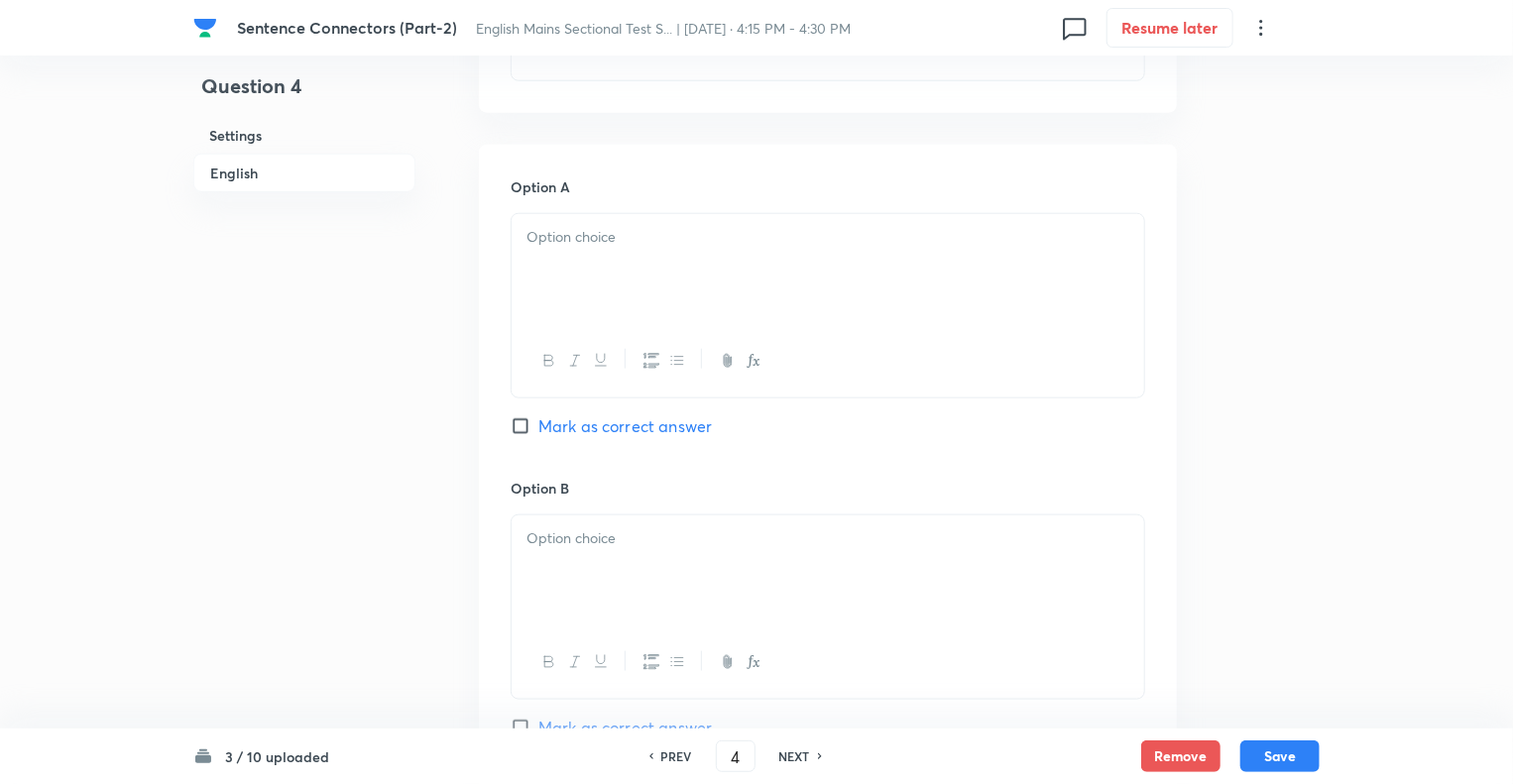 scroll, scrollTop: 868, scrollLeft: 0, axis: vertical 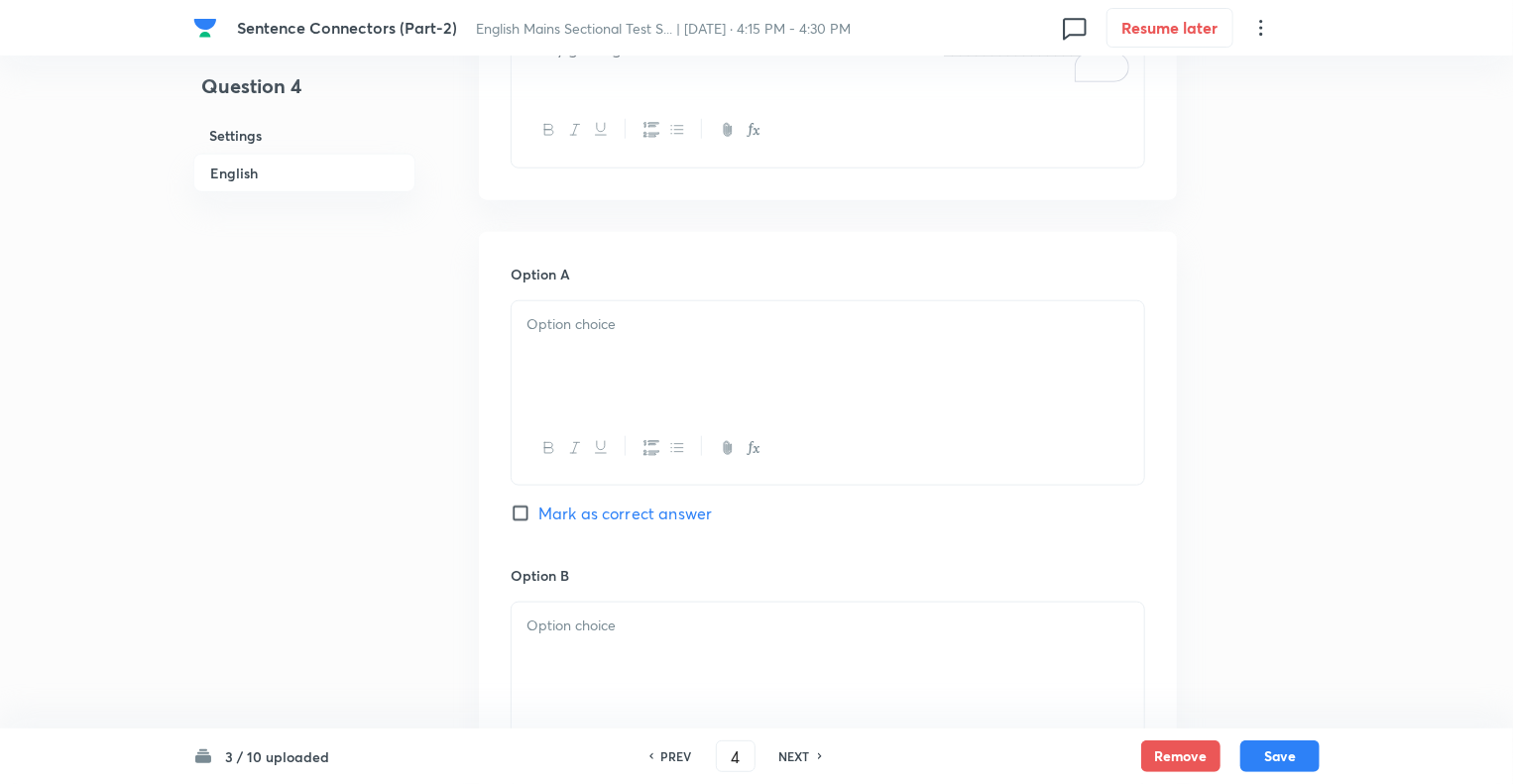 click at bounding box center (828, 357) 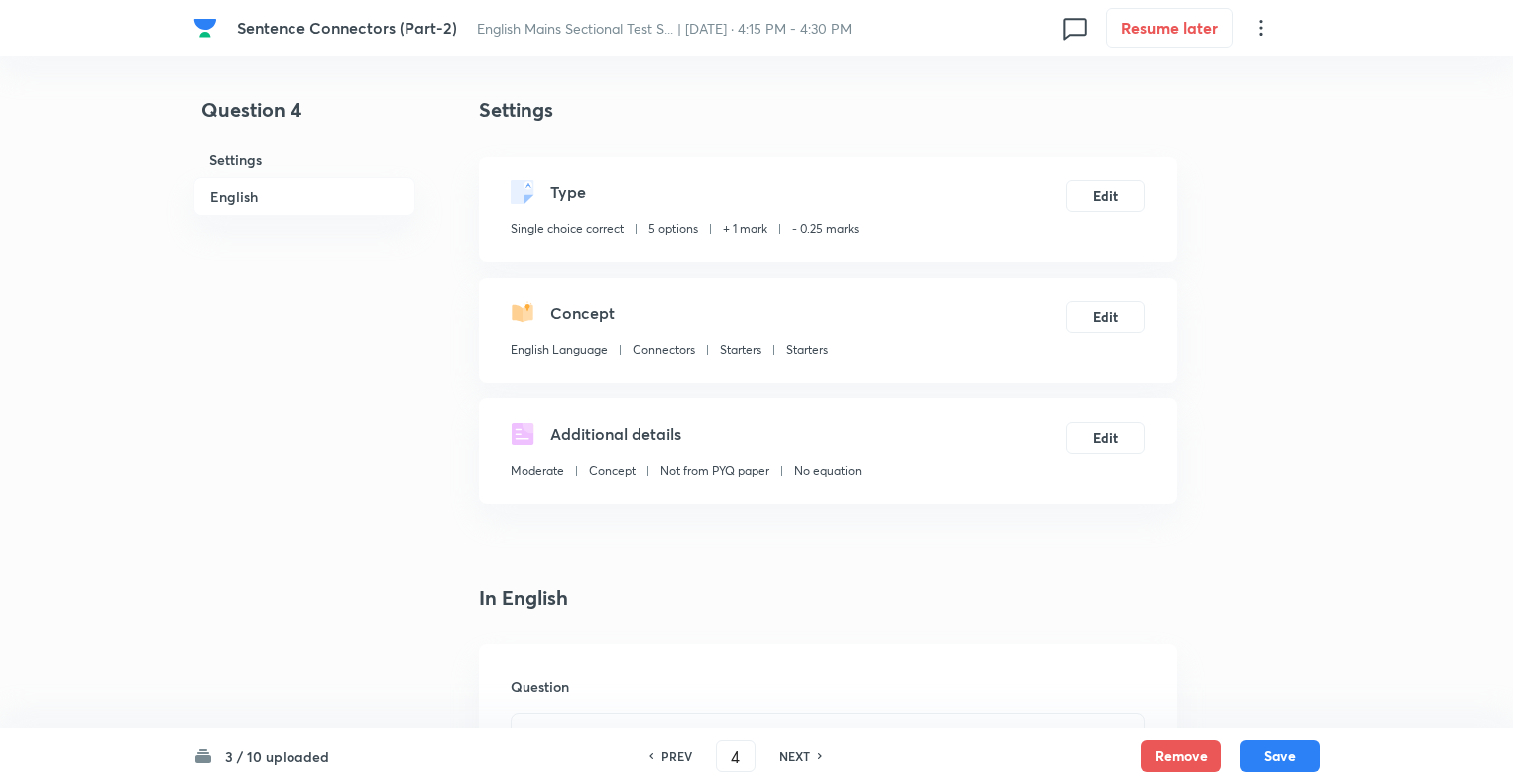 click on "Question 4 Settings English" at bounding box center (304, 1563) 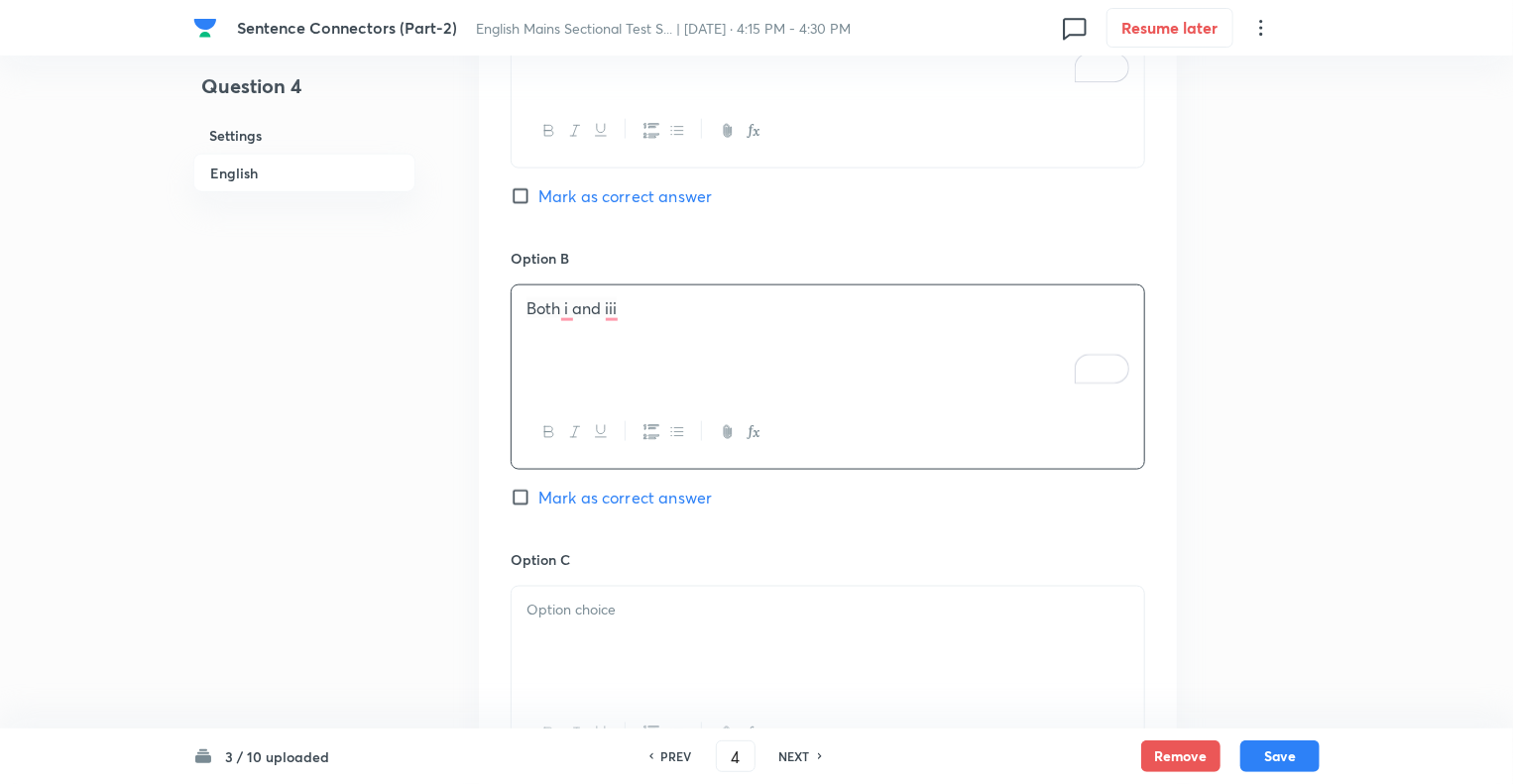 scroll, scrollTop: 0, scrollLeft: 0, axis: both 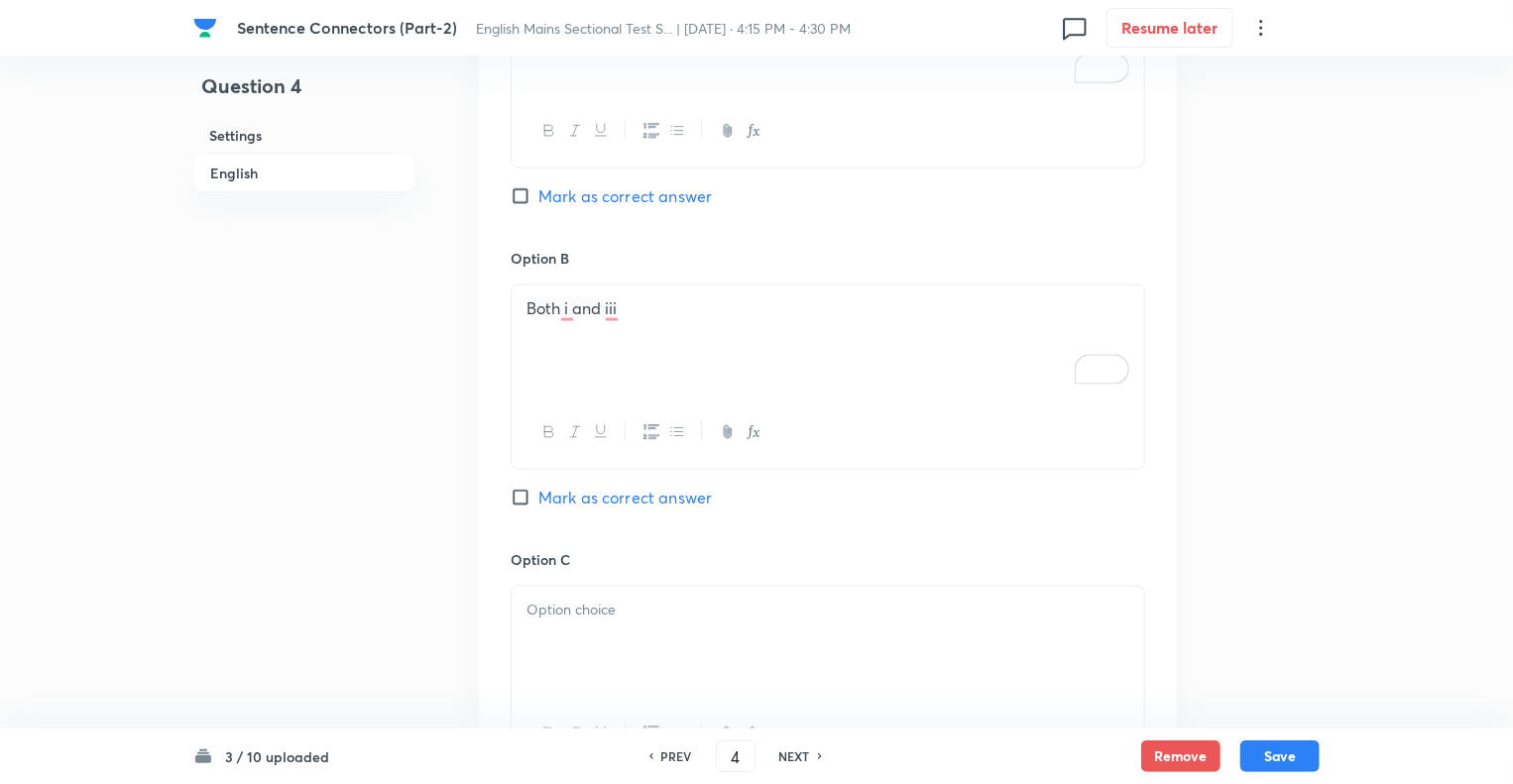 click at bounding box center (828, 642) 